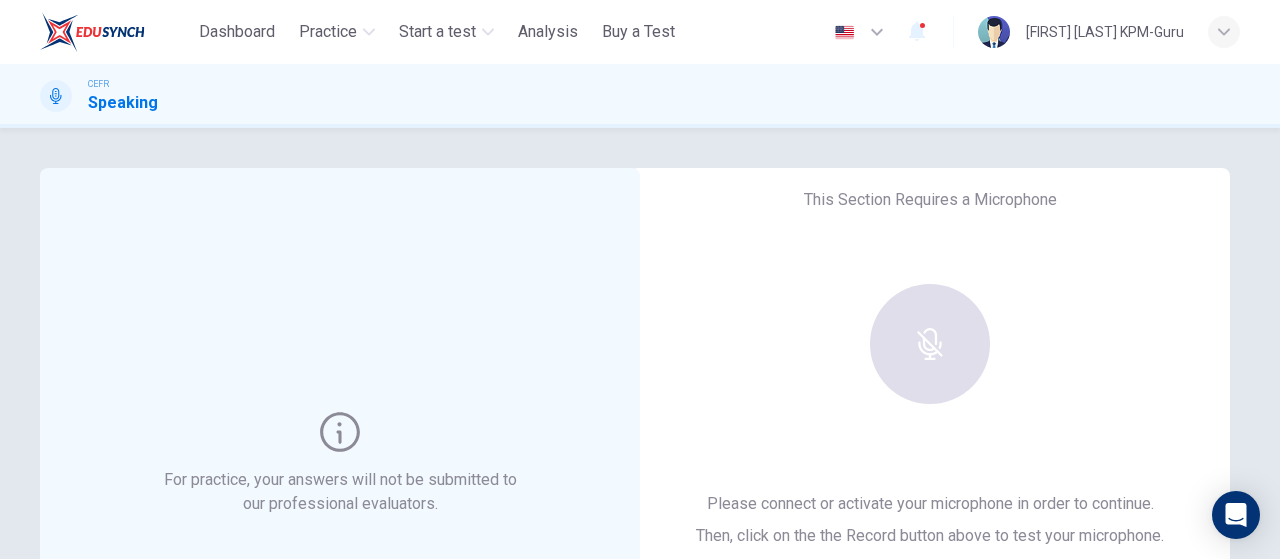 scroll, scrollTop: 0, scrollLeft: 0, axis: both 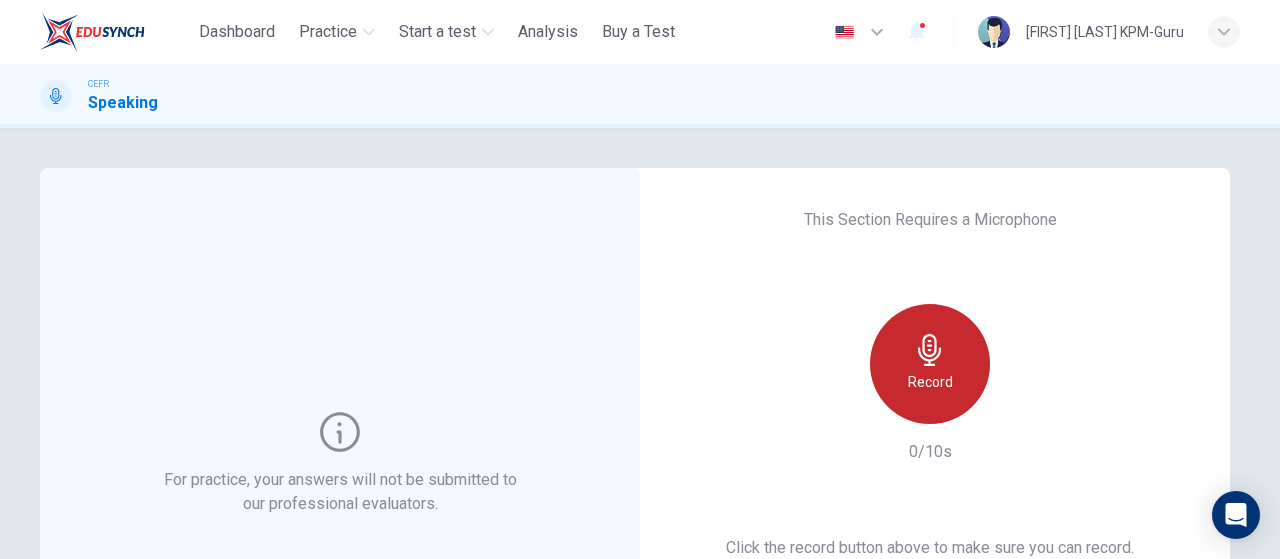 click on "Record" at bounding box center [930, 364] 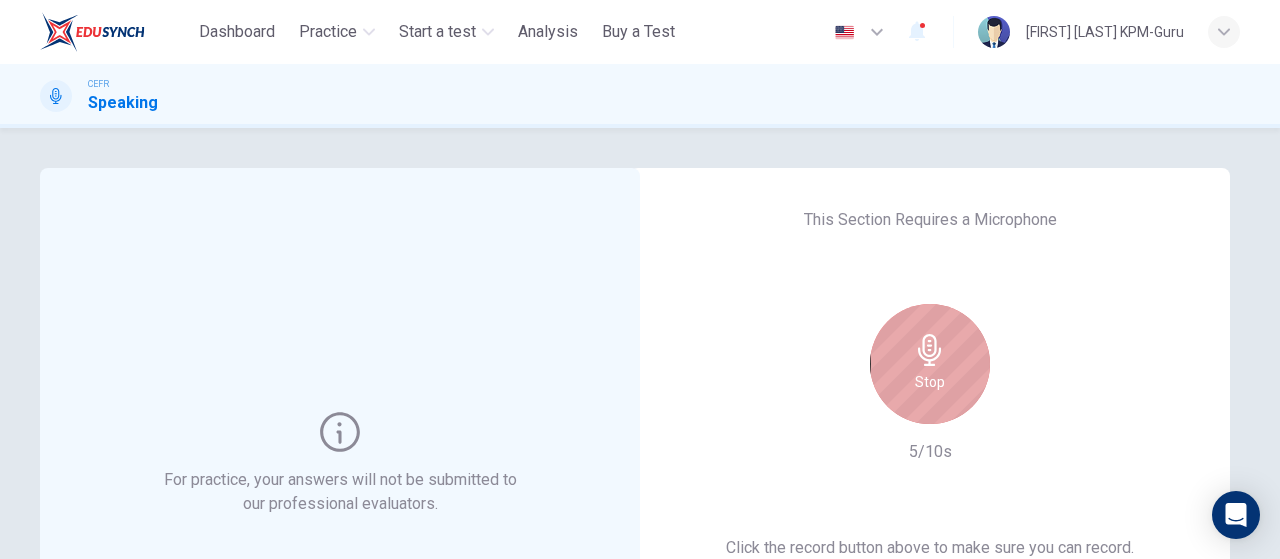click on "Stop" at bounding box center [930, 382] 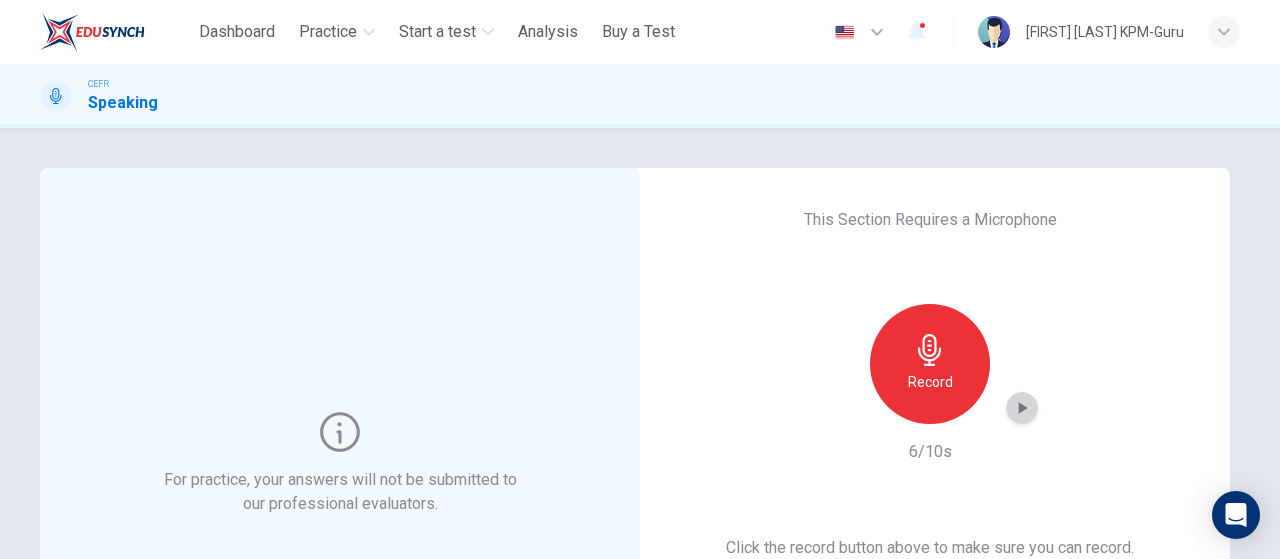 click 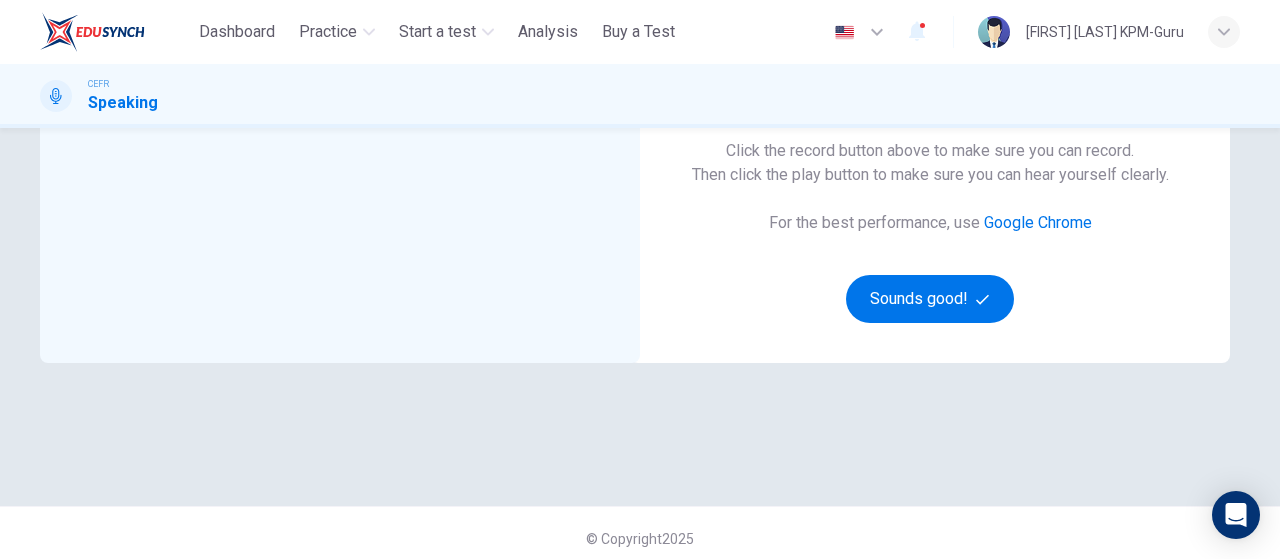 scroll, scrollTop: 409, scrollLeft: 0, axis: vertical 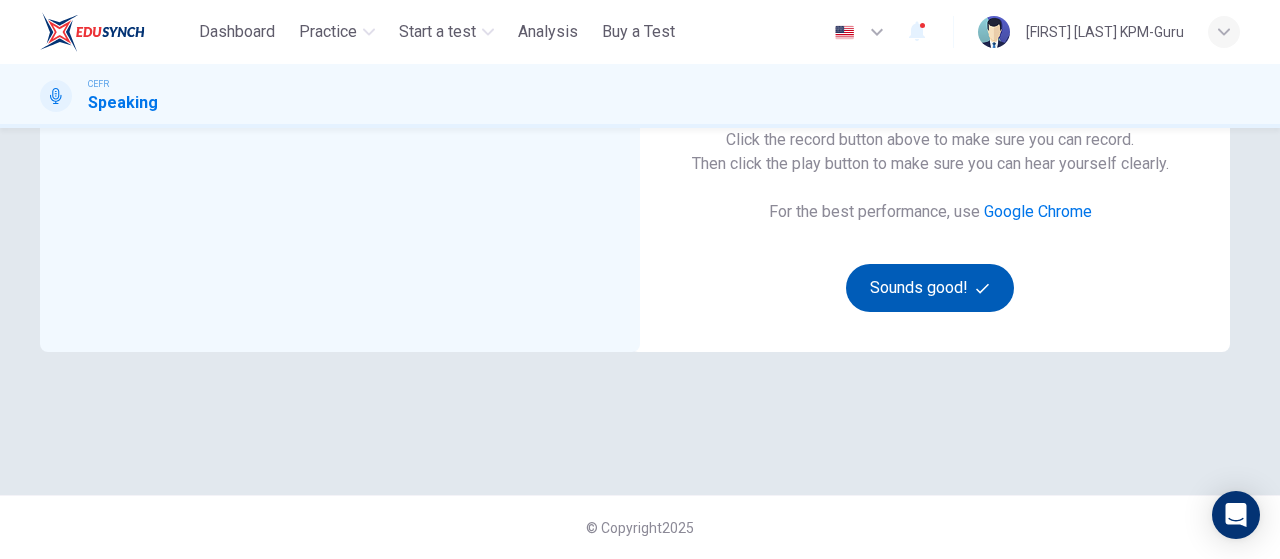 click on "Sounds good!" at bounding box center [930, 288] 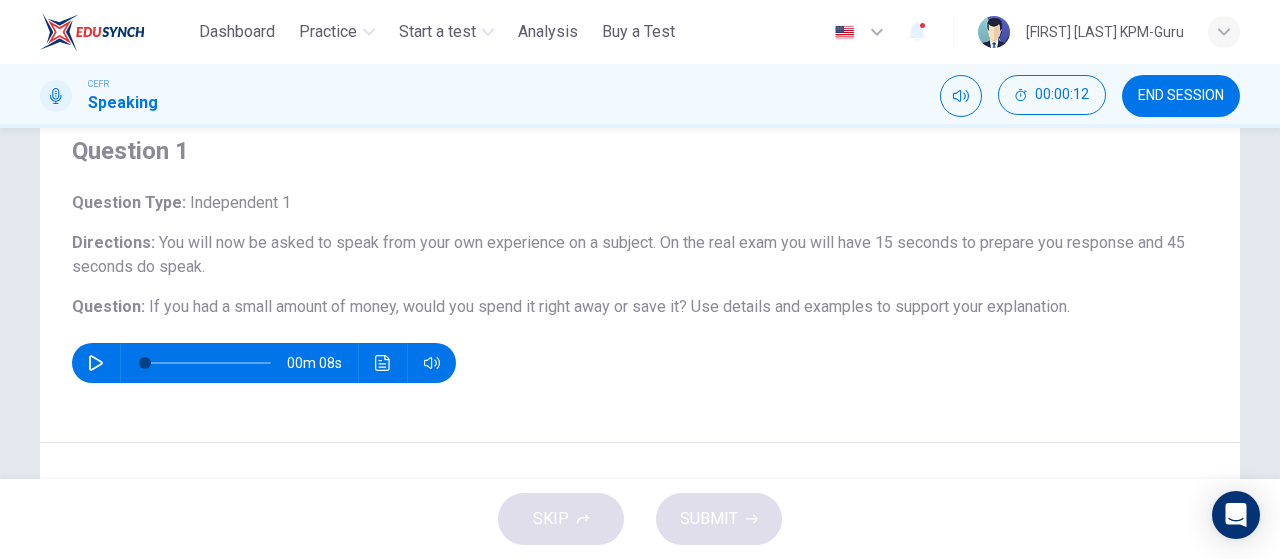 scroll, scrollTop: 116, scrollLeft: 0, axis: vertical 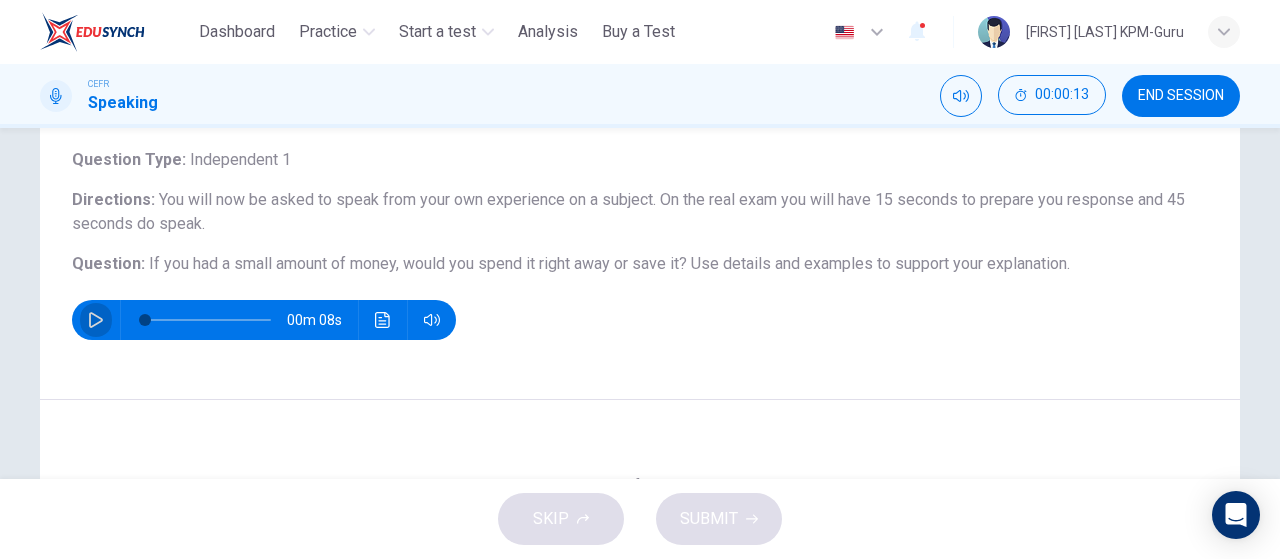 click 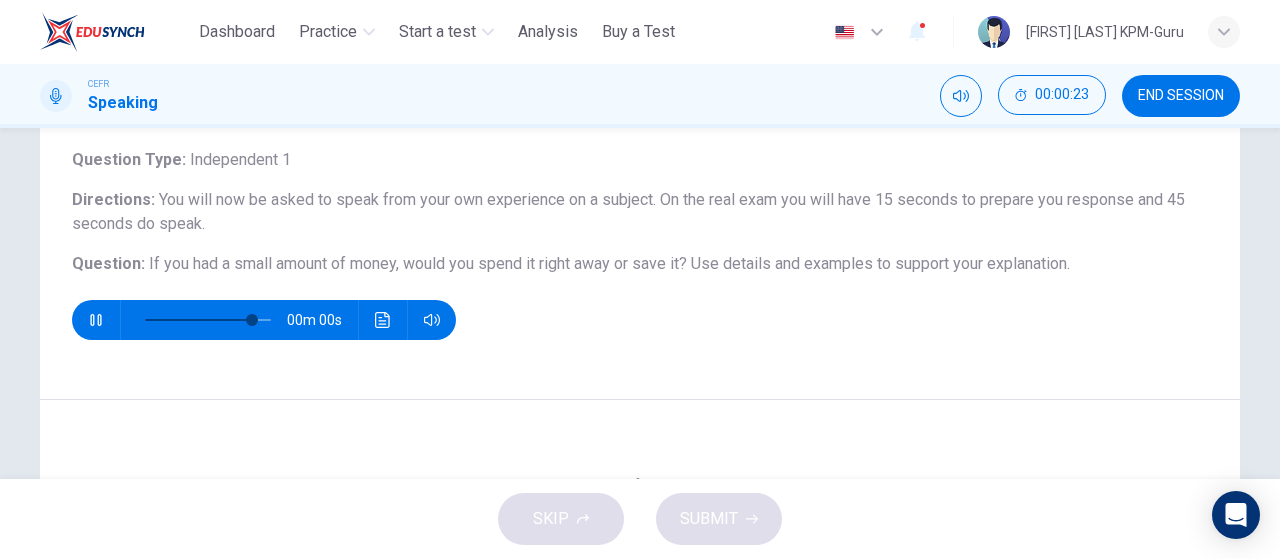 type on "*" 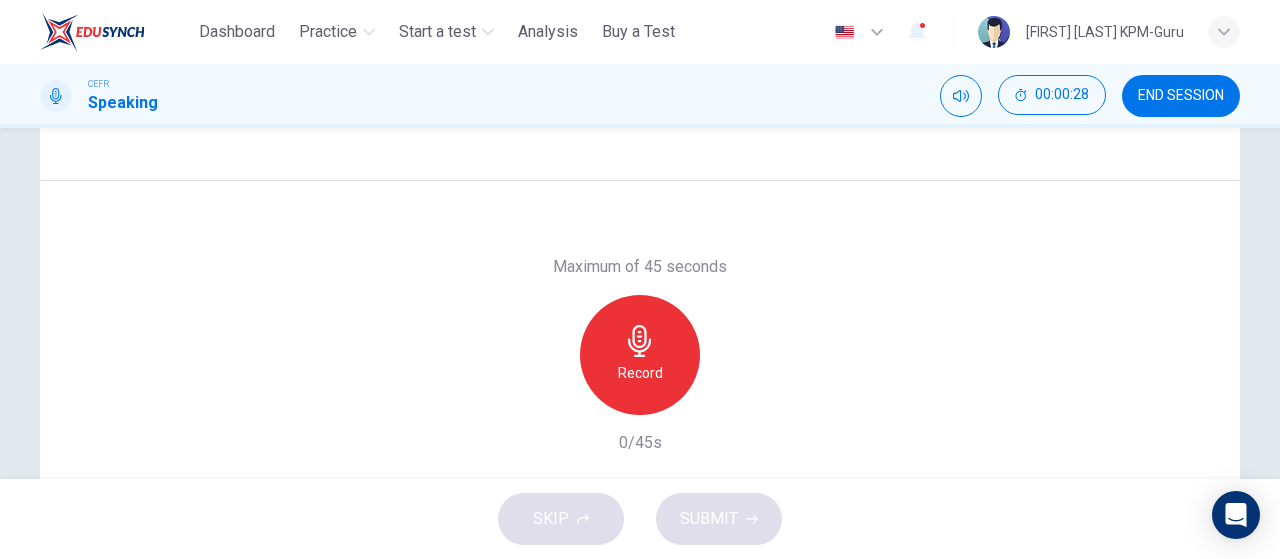 scroll, scrollTop: 348, scrollLeft: 0, axis: vertical 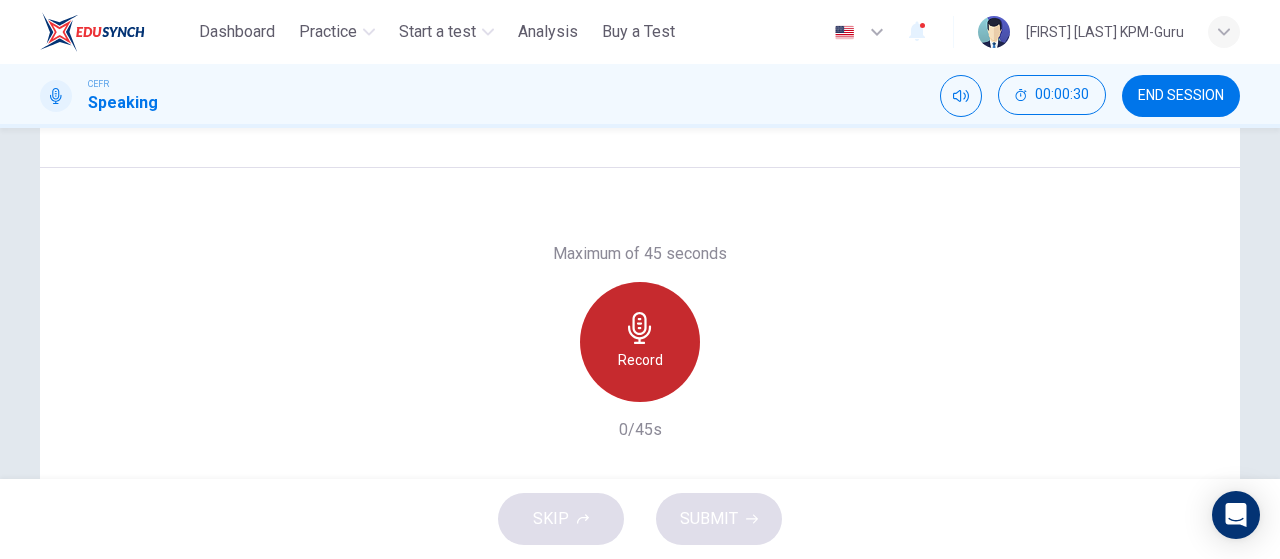click on "Record" at bounding box center (640, 342) 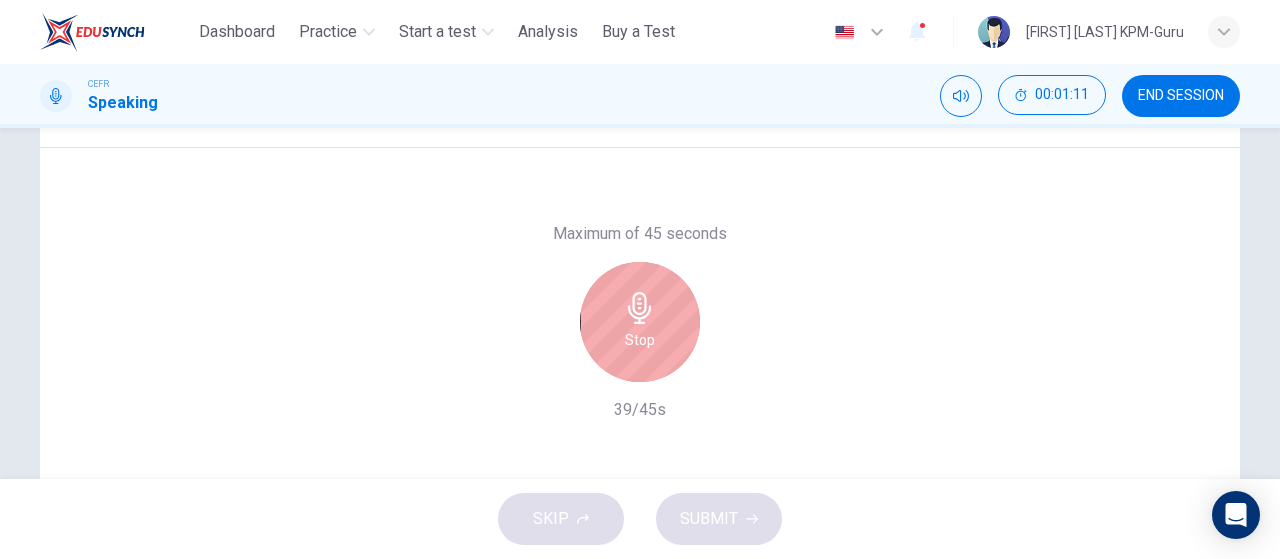 scroll, scrollTop: 425, scrollLeft: 0, axis: vertical 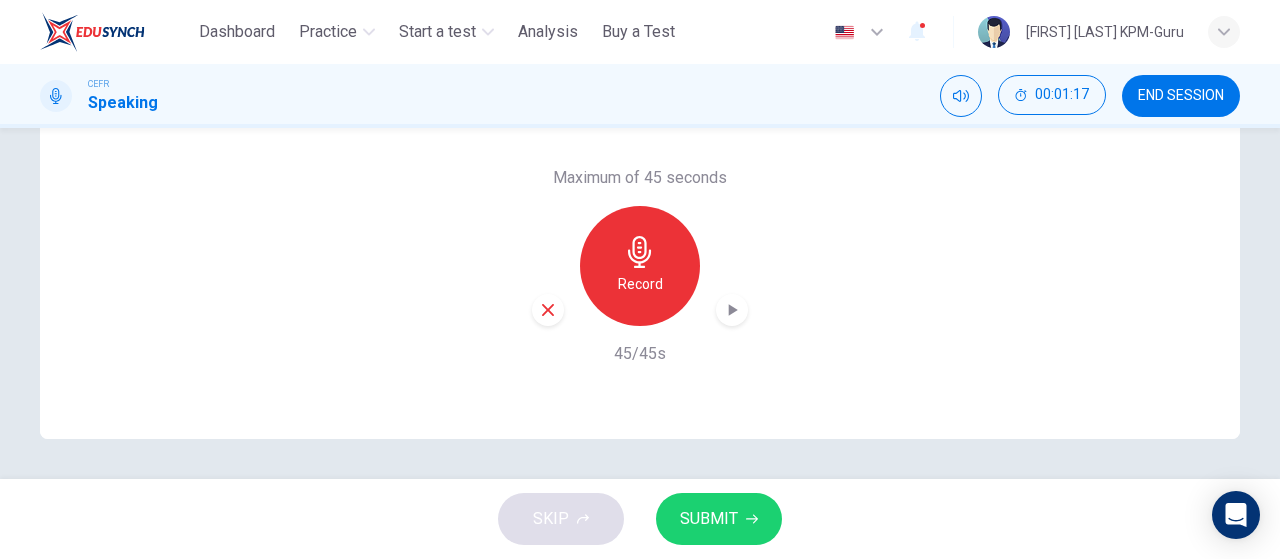 click on "SUBMIT" at bounding box center (709, 519) 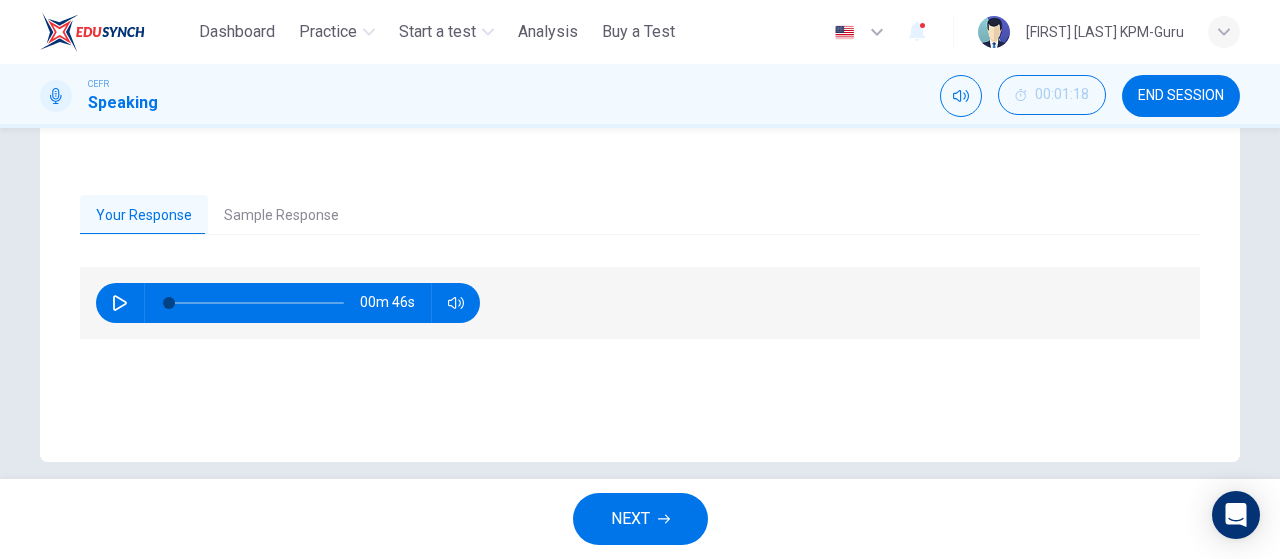 scroll, scrollTop: 425, scrollLeft: 0, axis: vertical 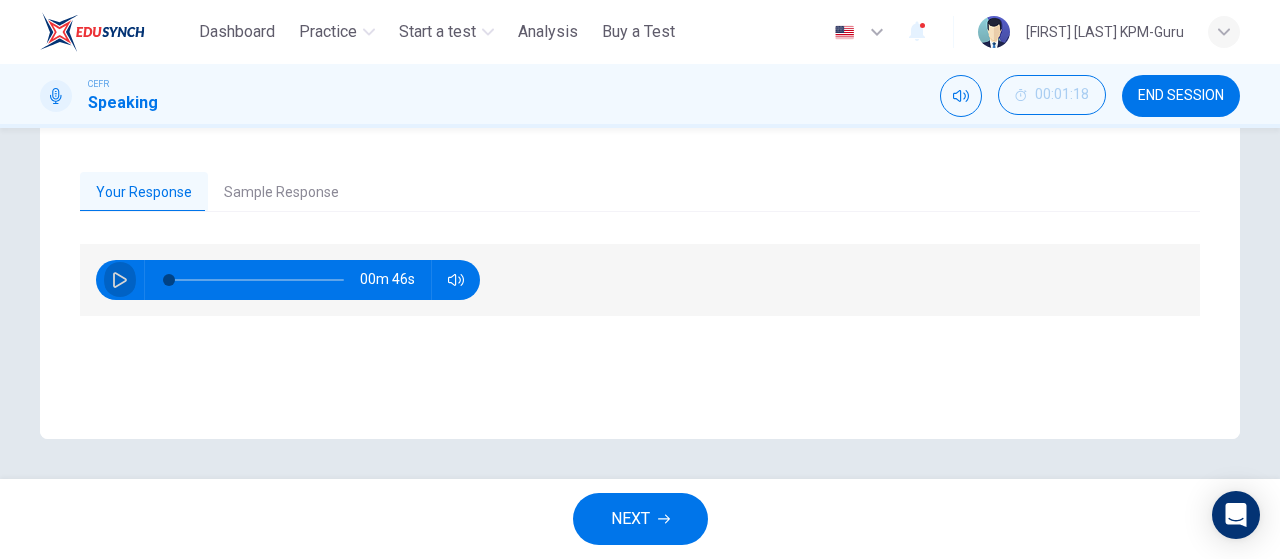 click 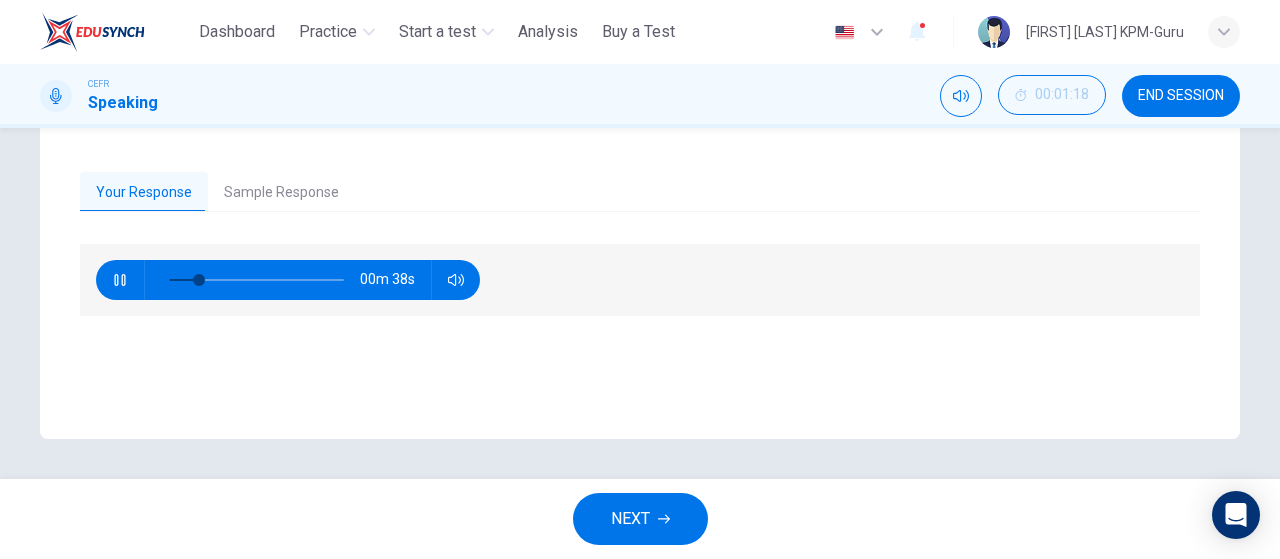 click 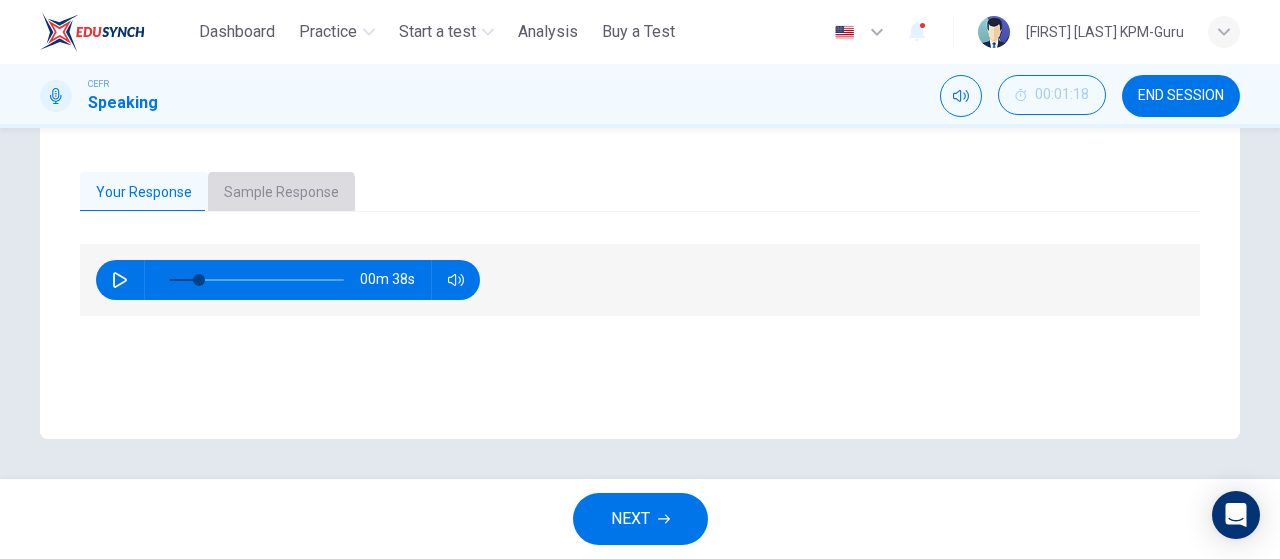 click on "Sample Response" at bounding box center (281, 193) 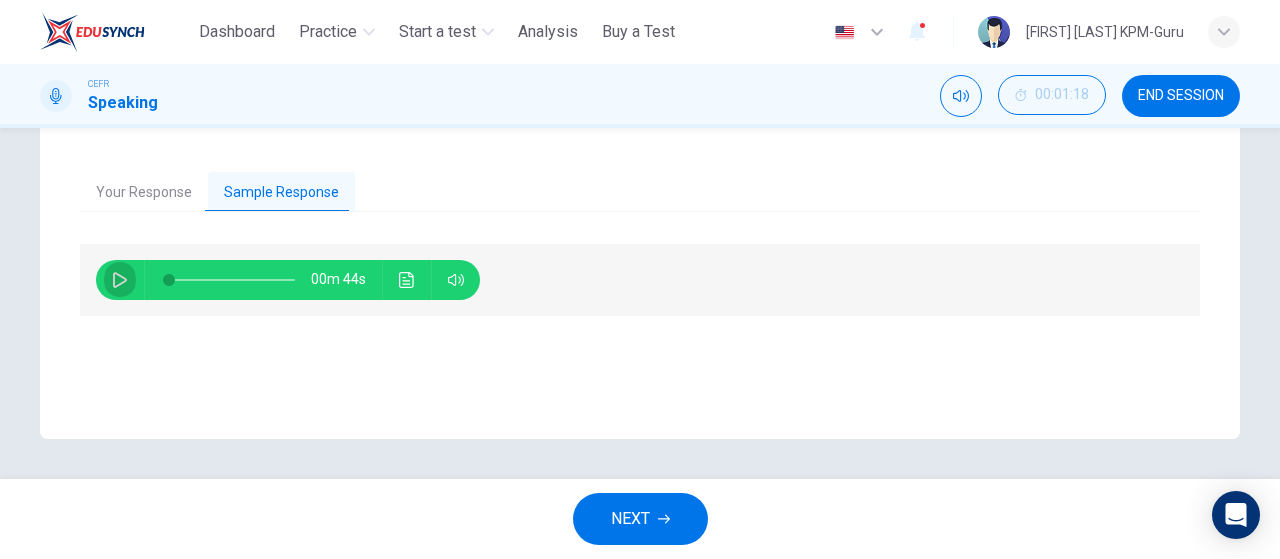 click 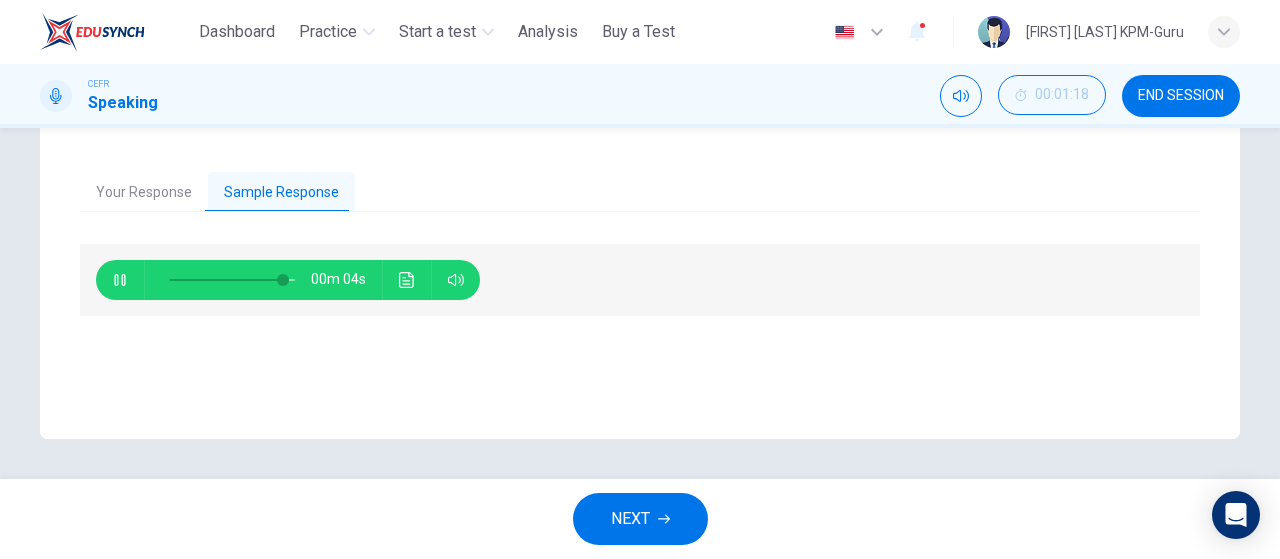 type on "**" 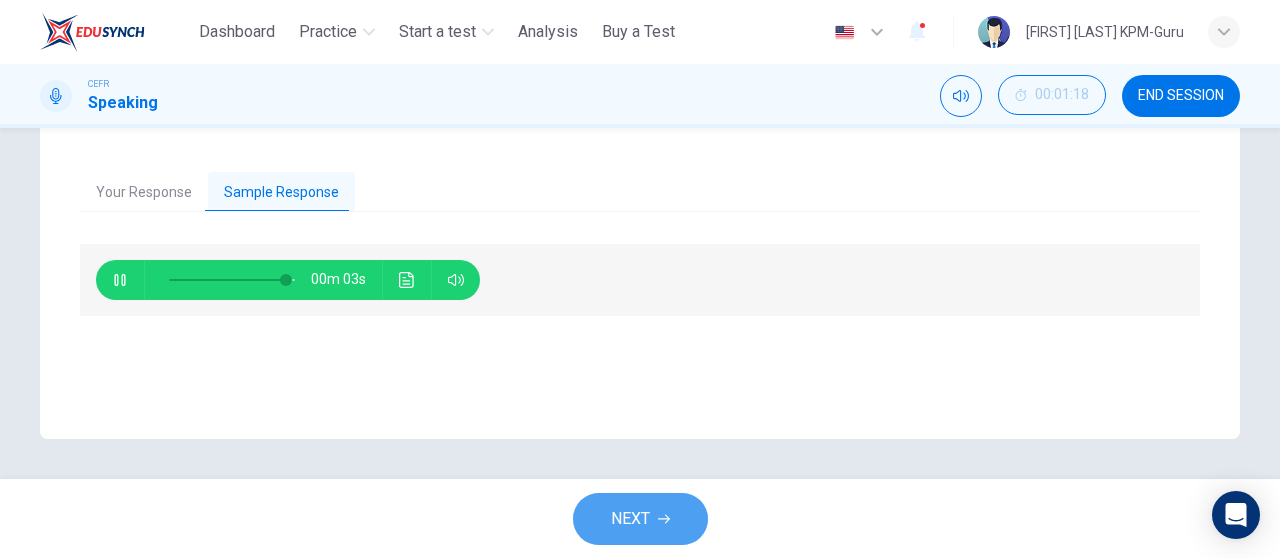 click on "NEXT" at bounding box center [640, 519] 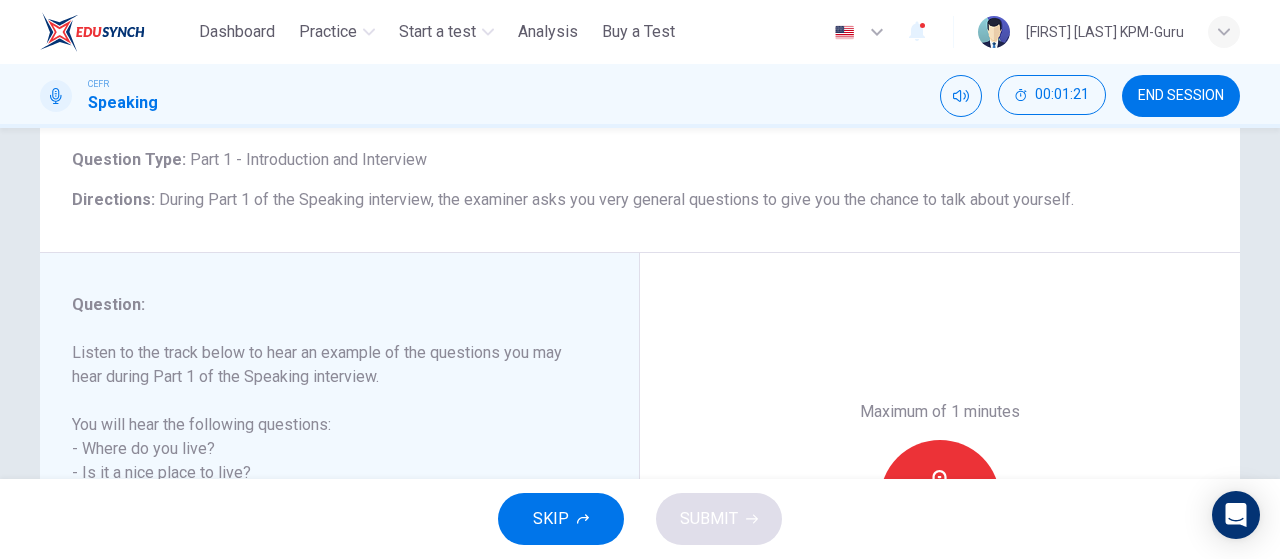 scroll, scrollTop: 232, scrollLeft: 0, axis: vertical 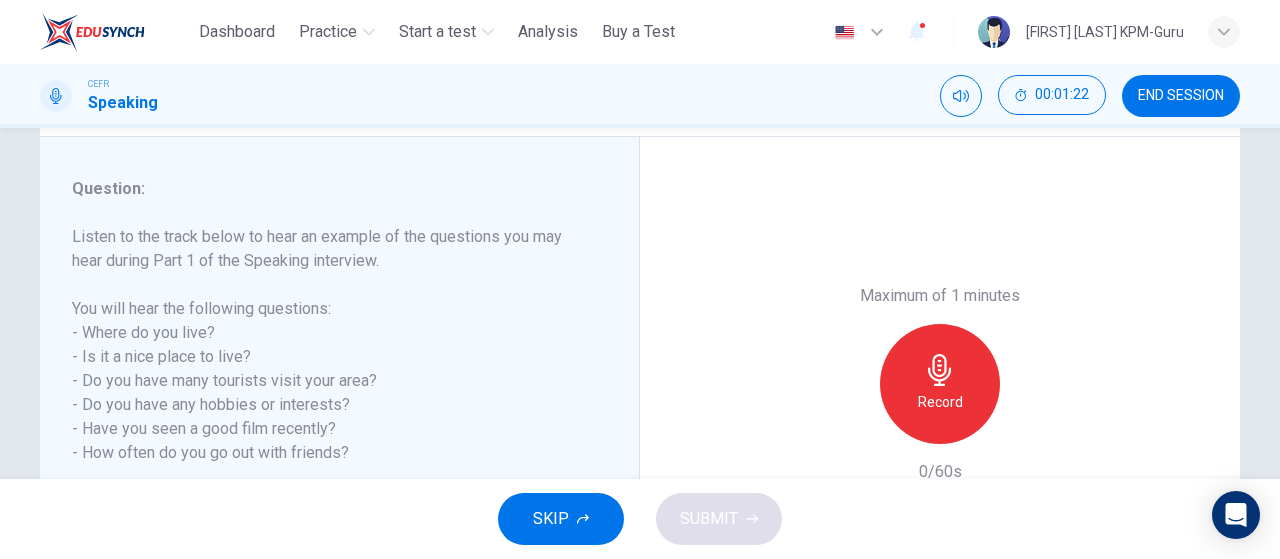 click on "Record" at bounding box center (940, 384) 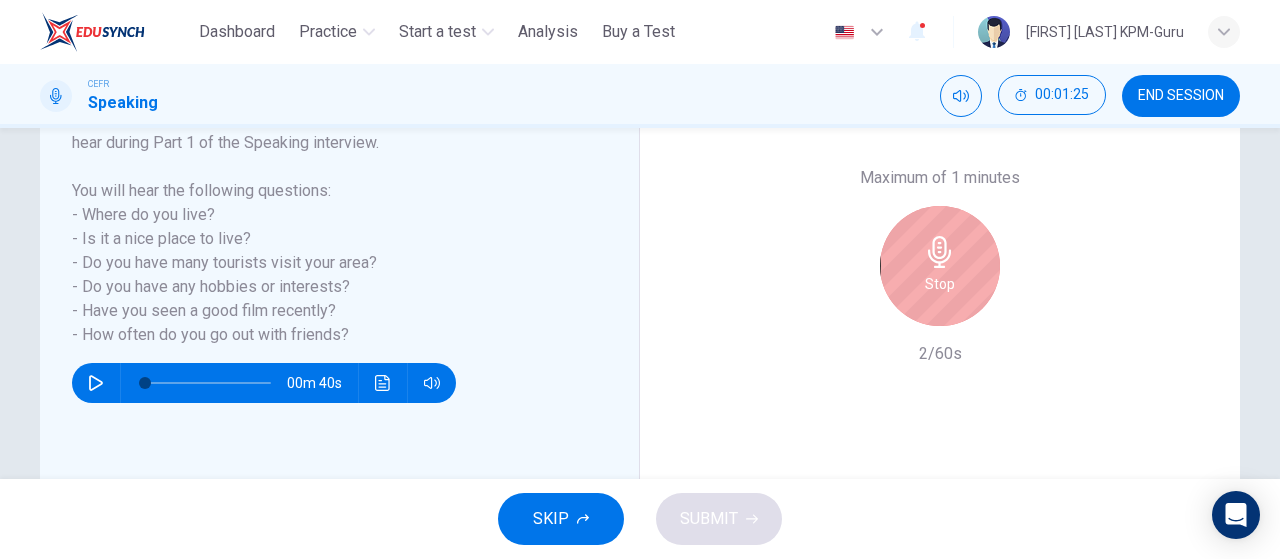 scroll, scrollTop: 425, scrollLeft: 0, axis: vertical 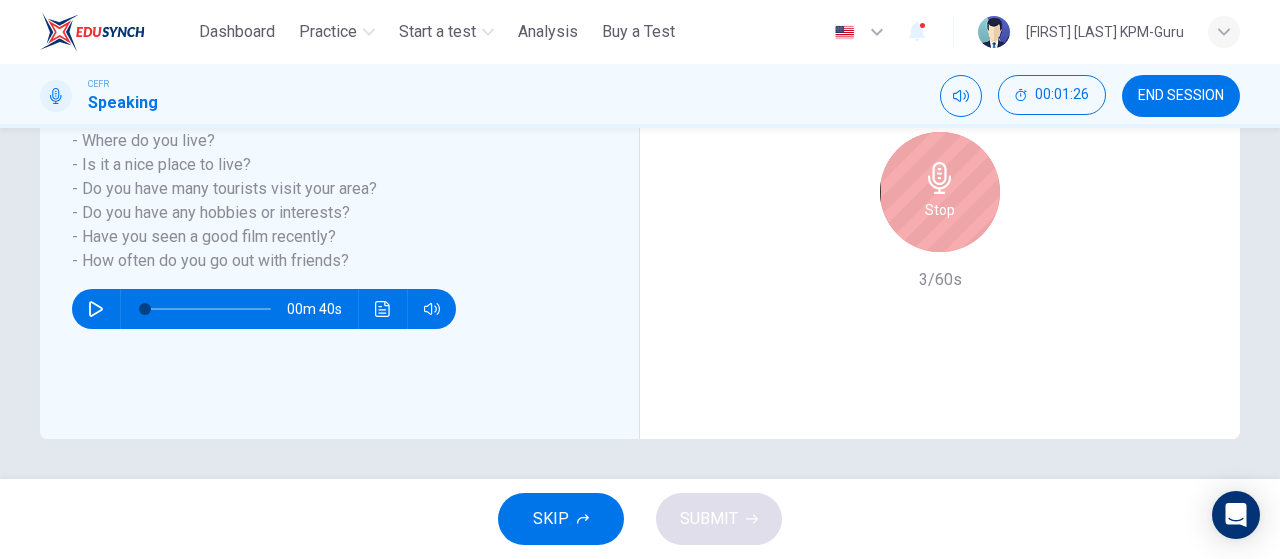 click on "Stop" at bounding box center (940, 192) 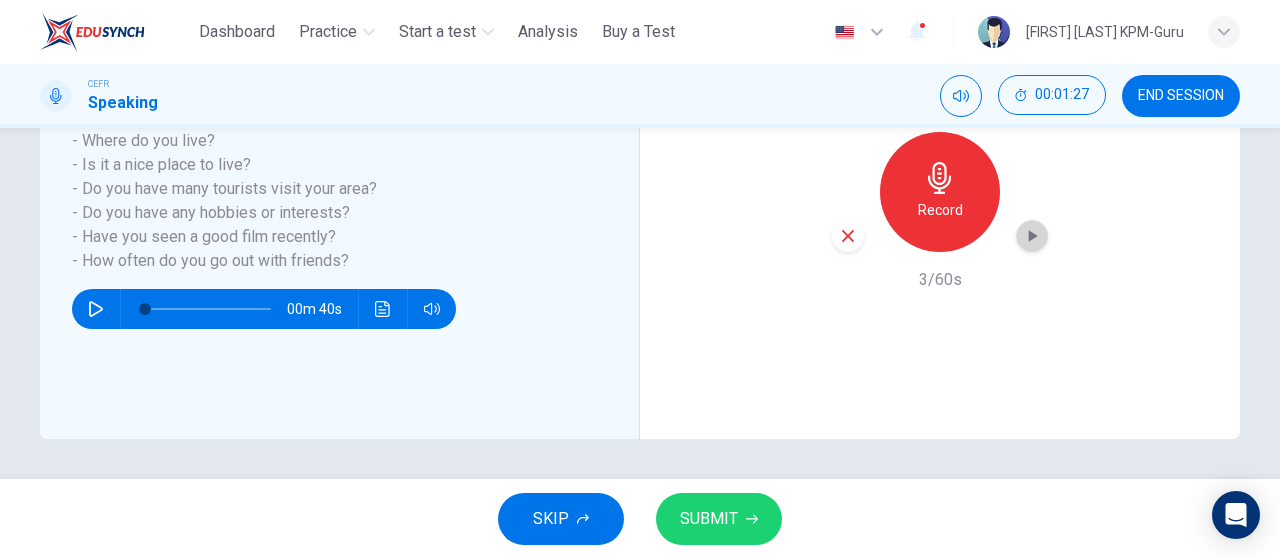 click 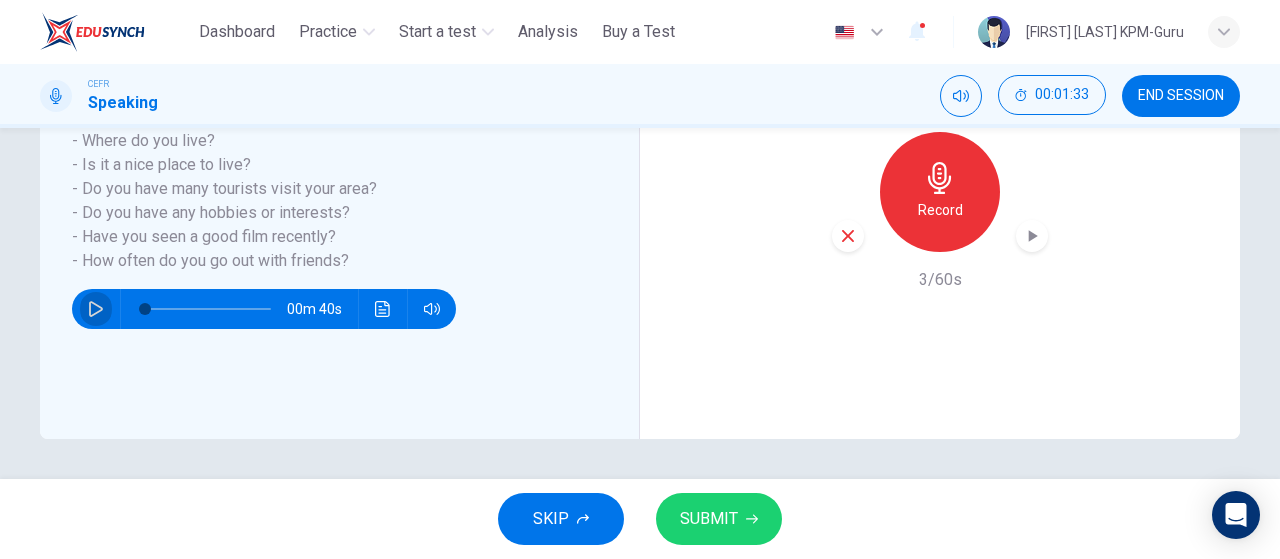 click 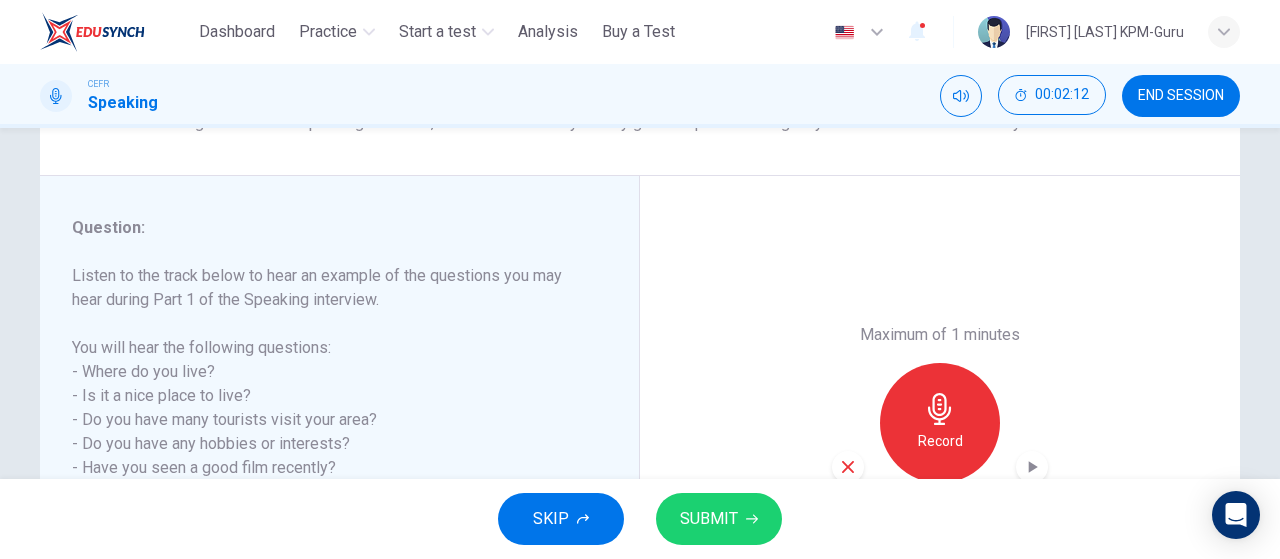 scroll, scrollTop: 309, scrollLeft: 0, axis: vertical 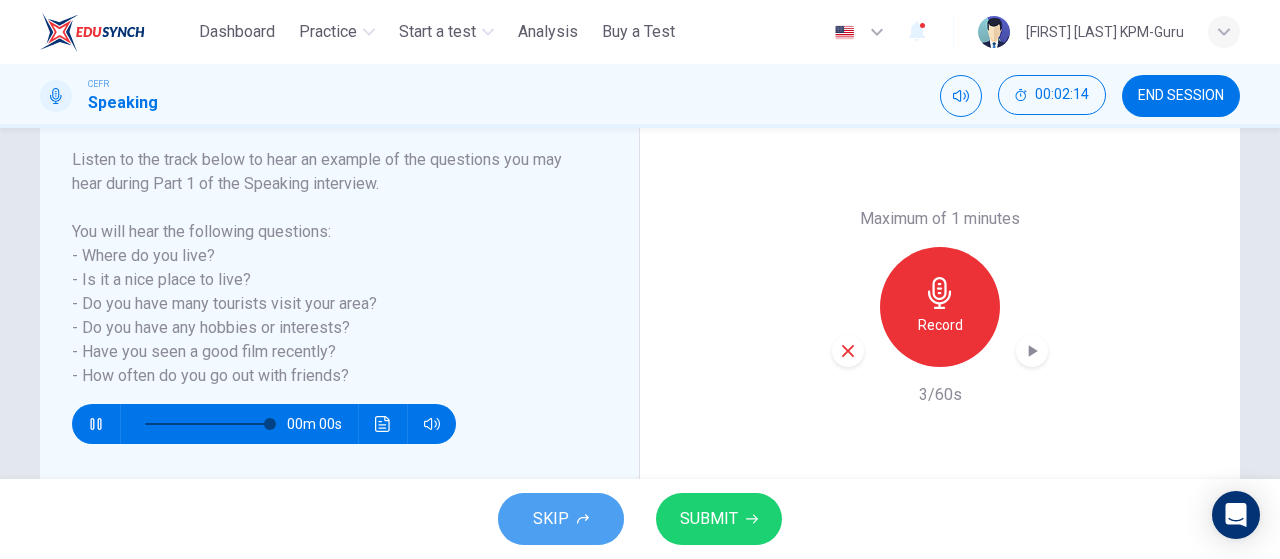 click 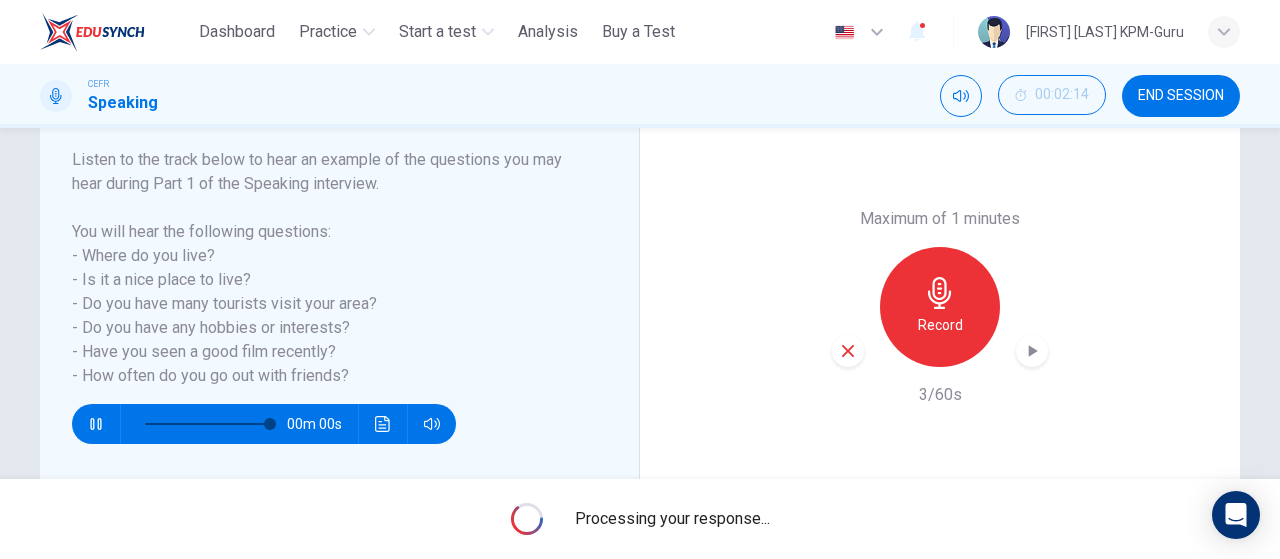 type on "*" 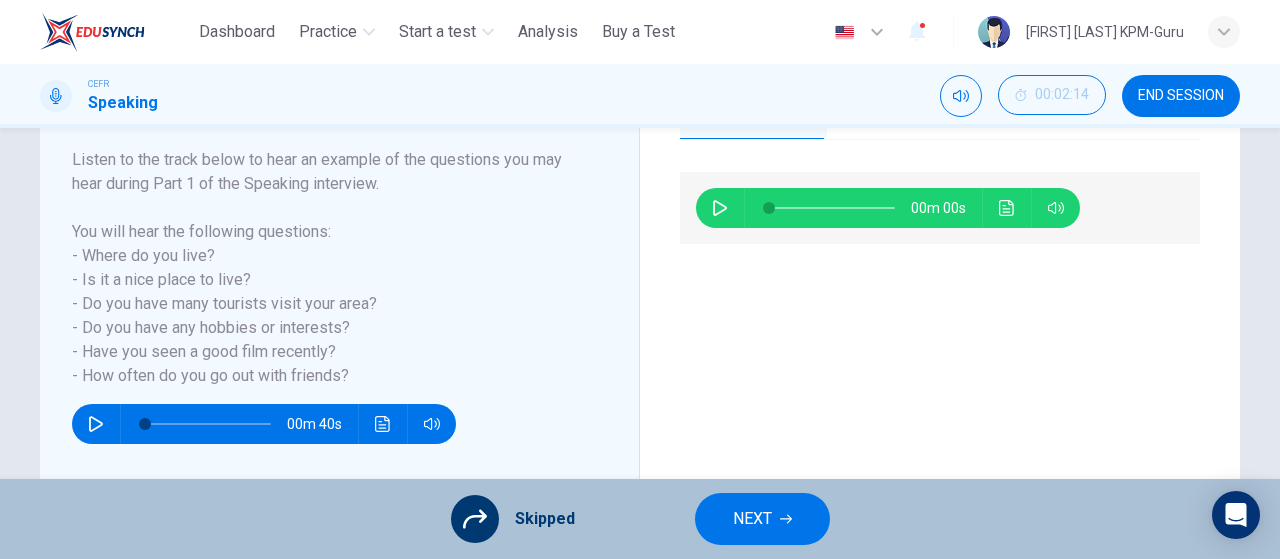 scroll, scrollTop: 193, scrollLeft: 0, axis: vertical 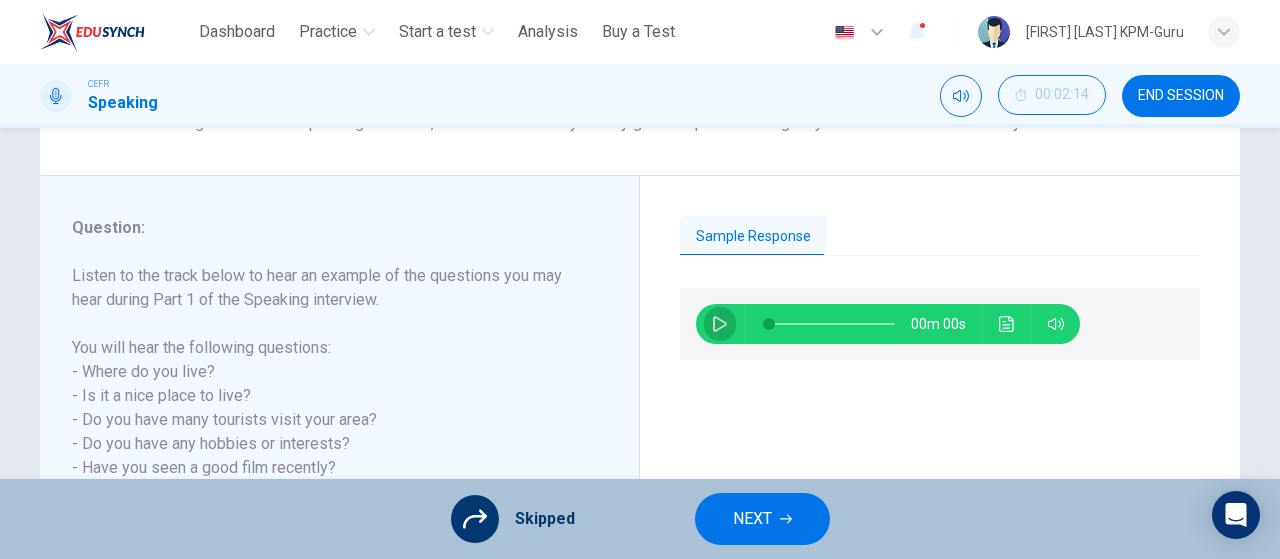 click 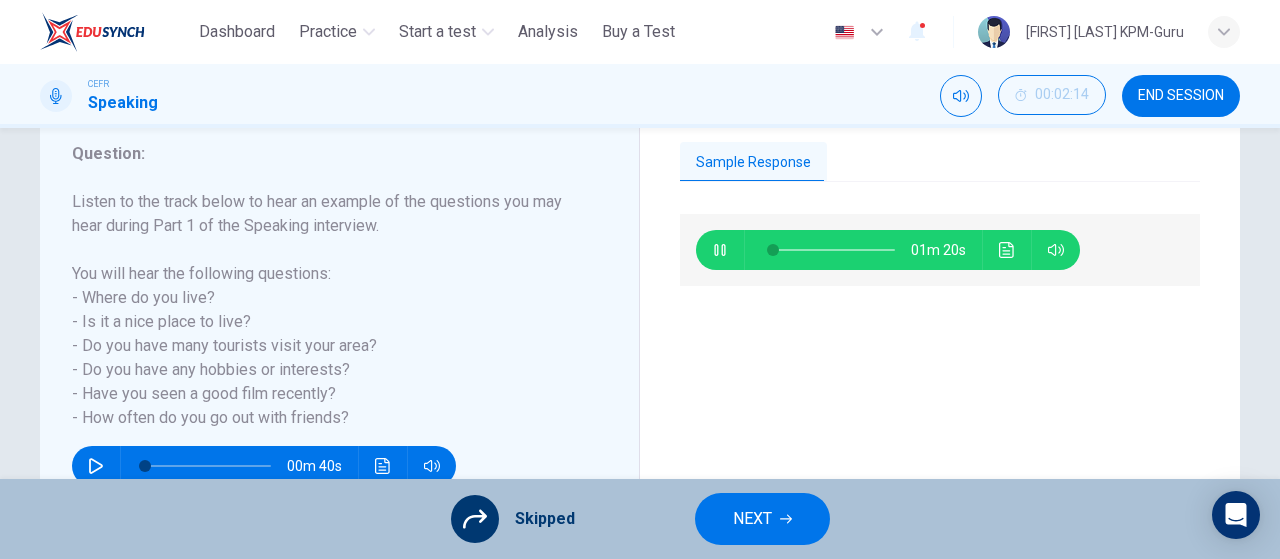 scroll, scrollTop: 309, scrollLeft: 0, axis: vertical 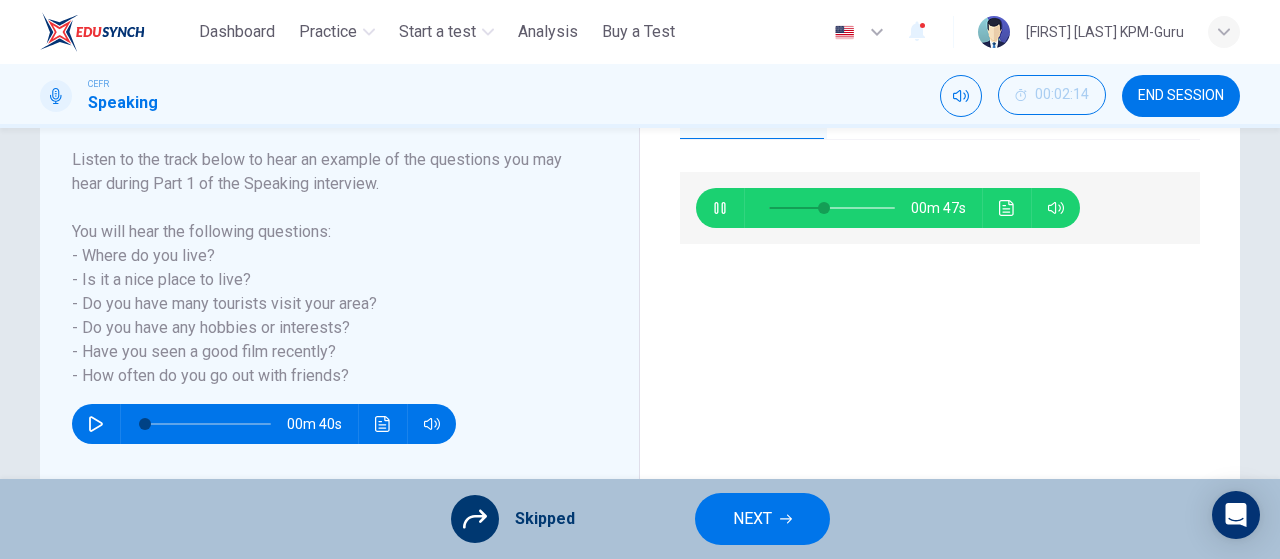 click 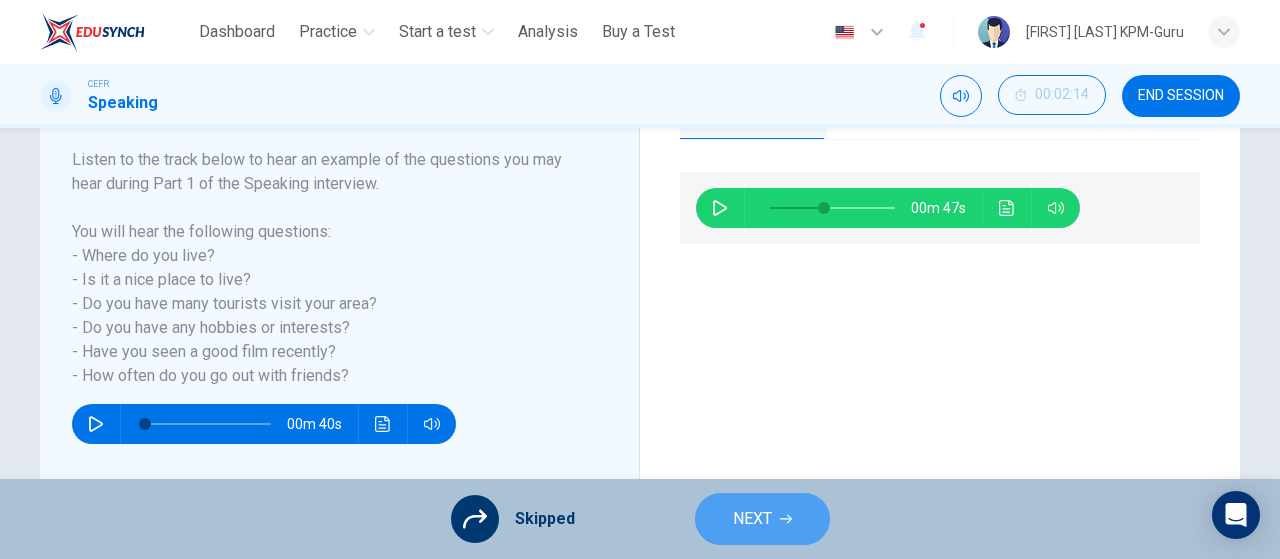 click on "NEXT" at bounding box center (752, 519) 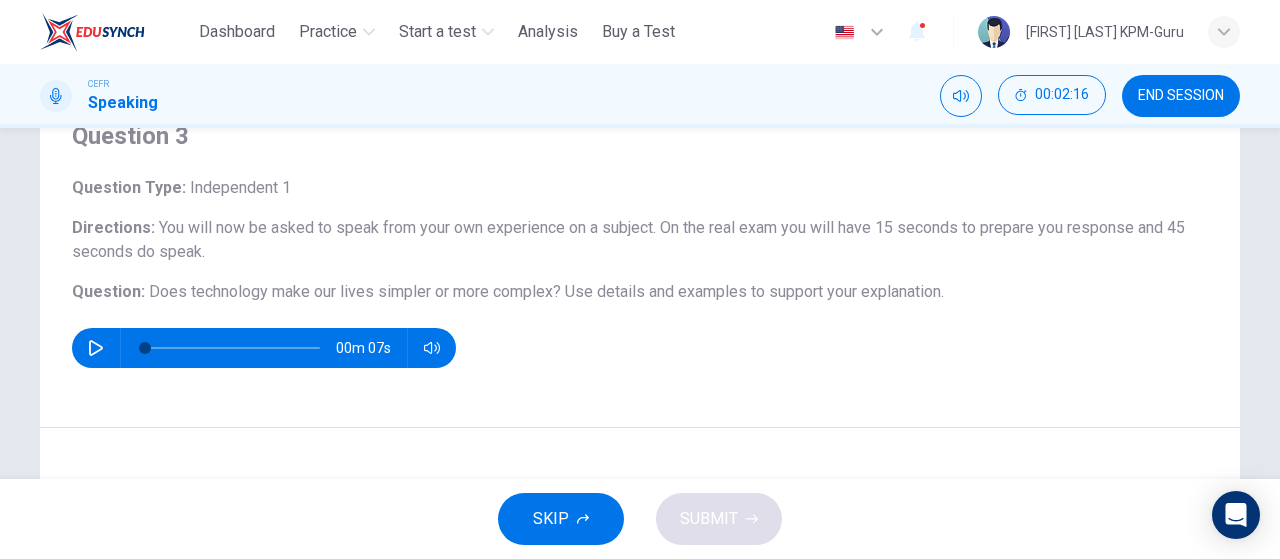 scroll, scrollTop: 116, scrollLeft: 0, axis: vertical 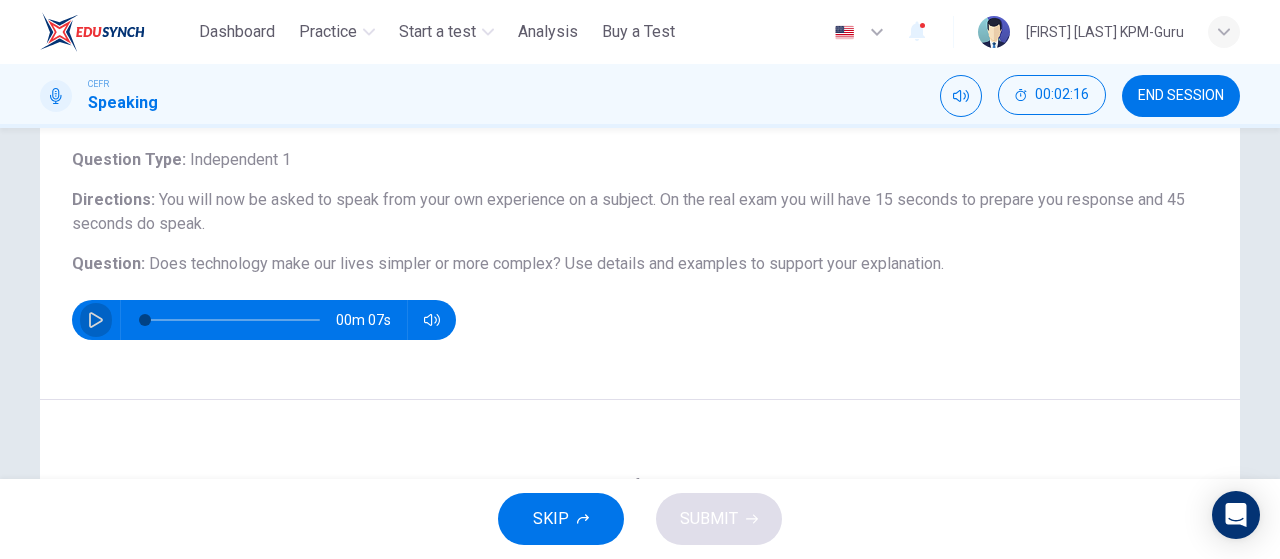 click 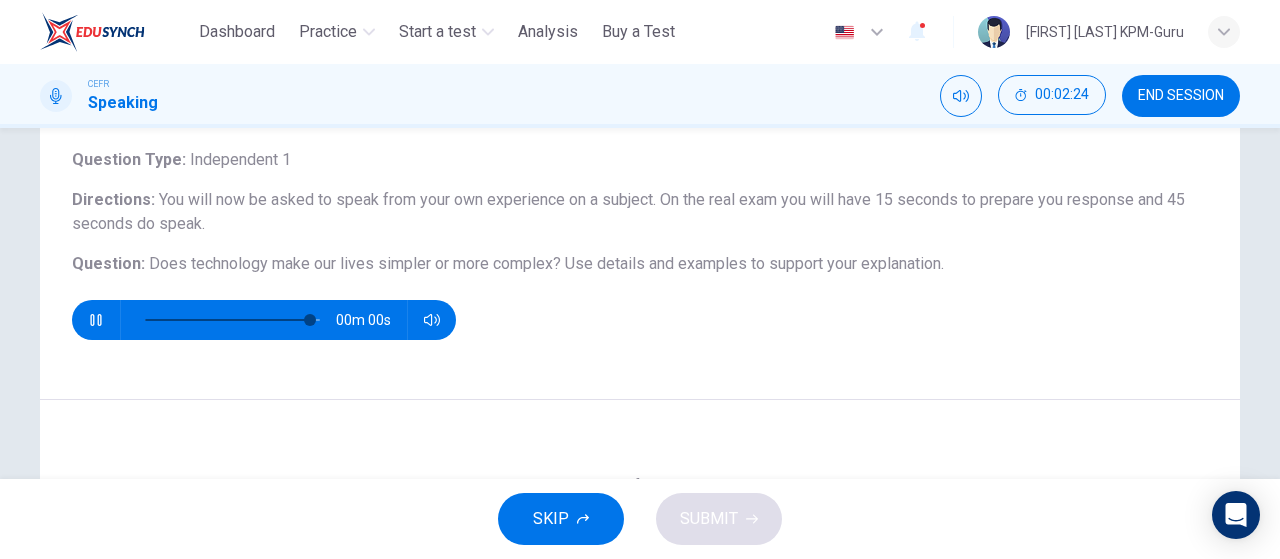 type on "*" 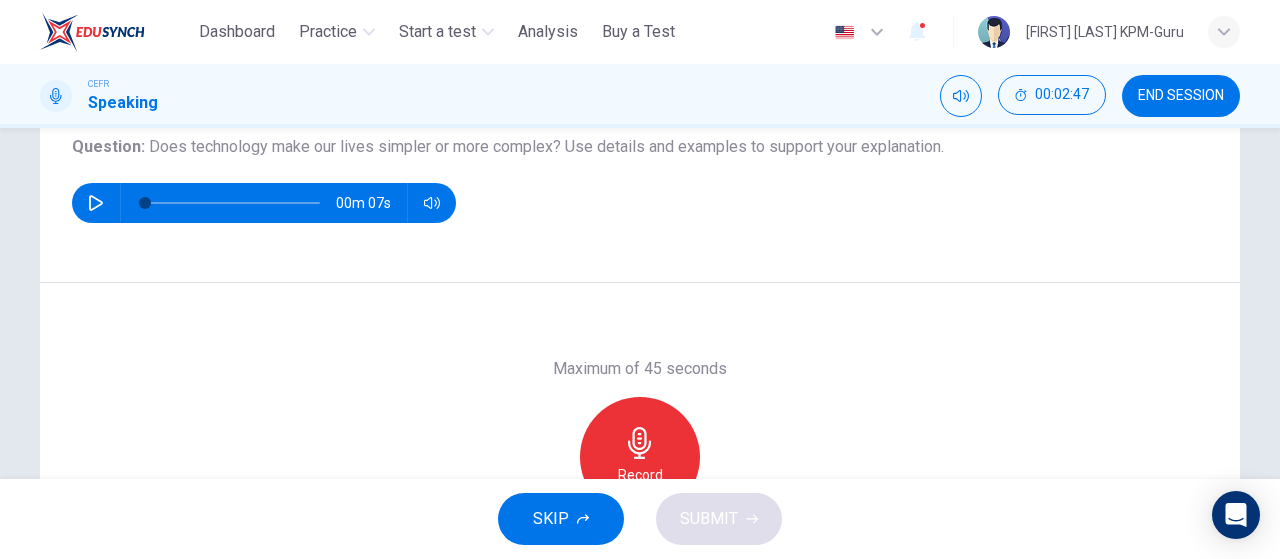 scroll, scrollTop: 193, scrollLeft: 0, axis: vertical 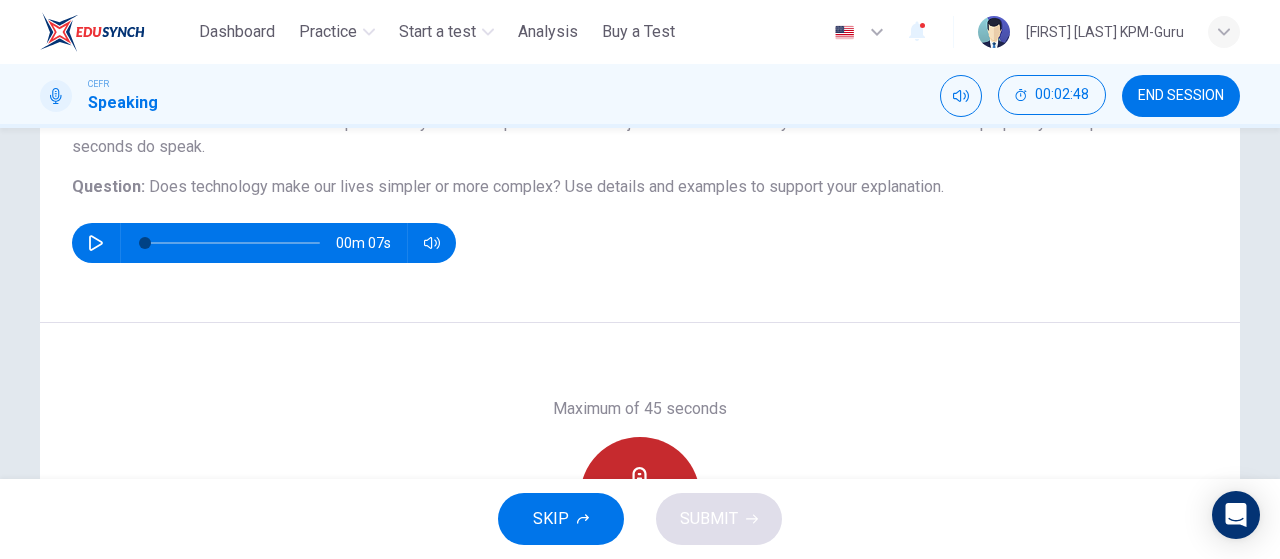 click on "Record" at bounding box center (640, 497) 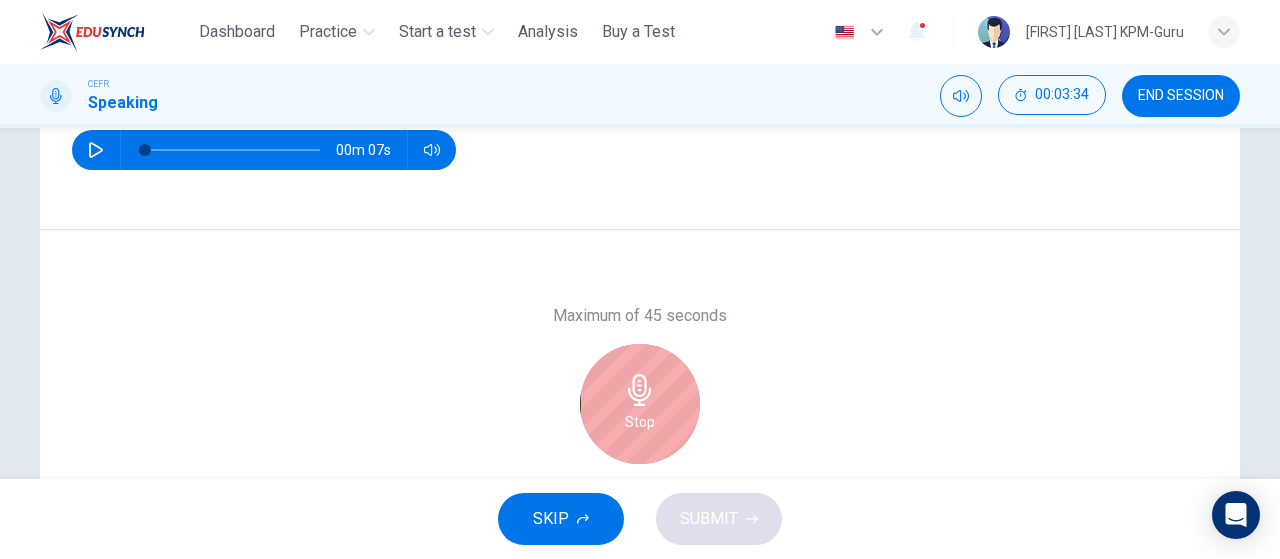 scroll, scrollTop: 309, scrollLeft: 0, axis: vertical 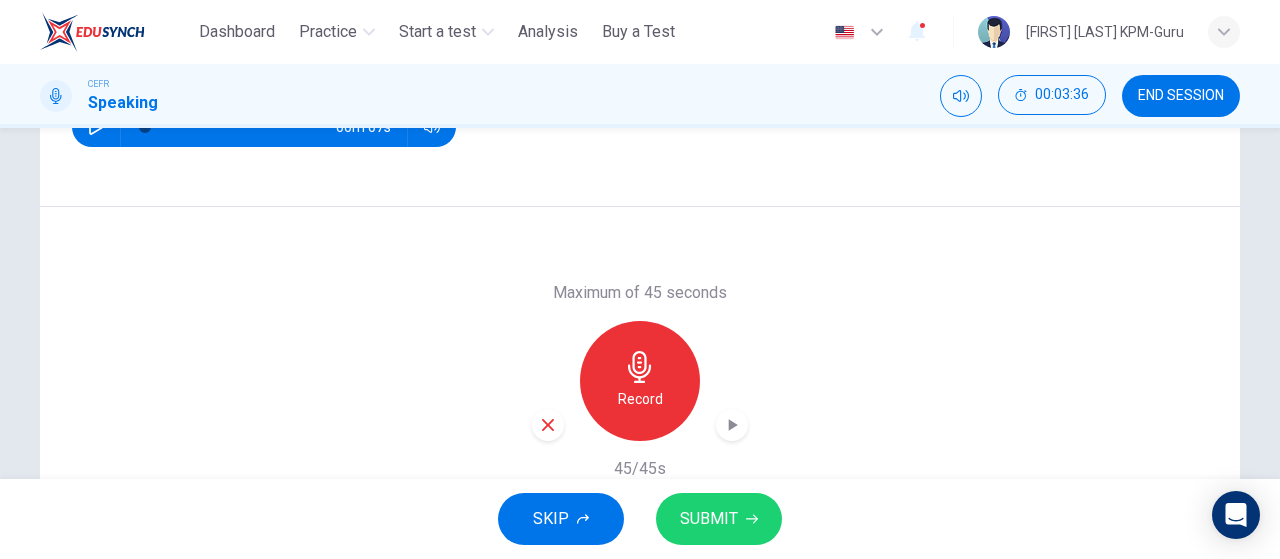 click on "SUBMIT" at bounding box center (709, 519) 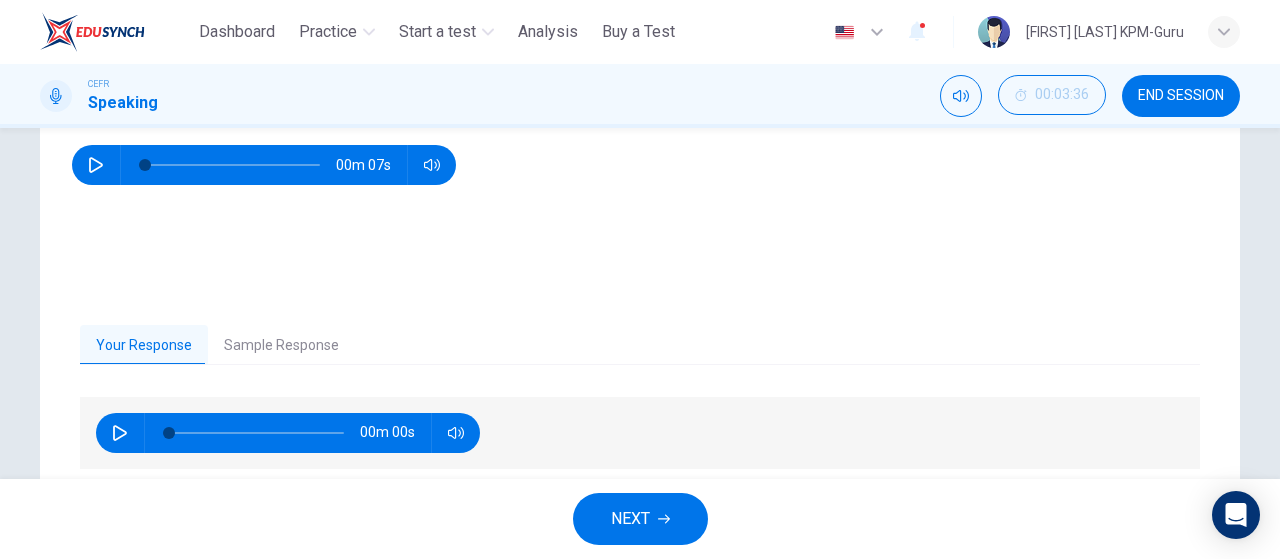 scroll, scrollTop: 309, scrollLeft: 0, axis: vertical 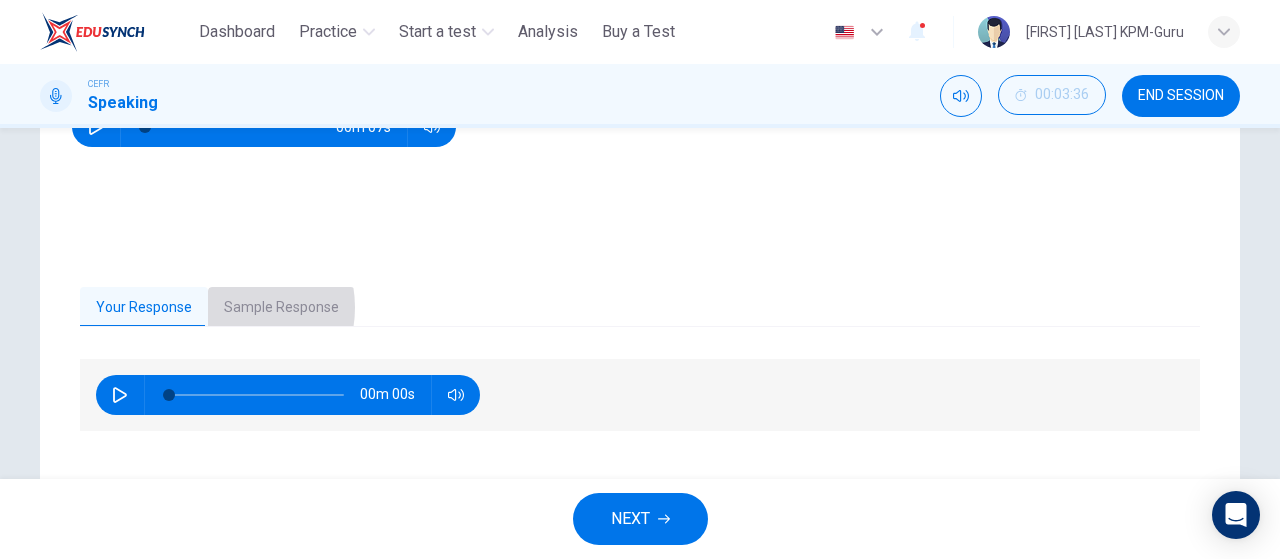 click on "Sample Response" at bounding box center (281, 308) 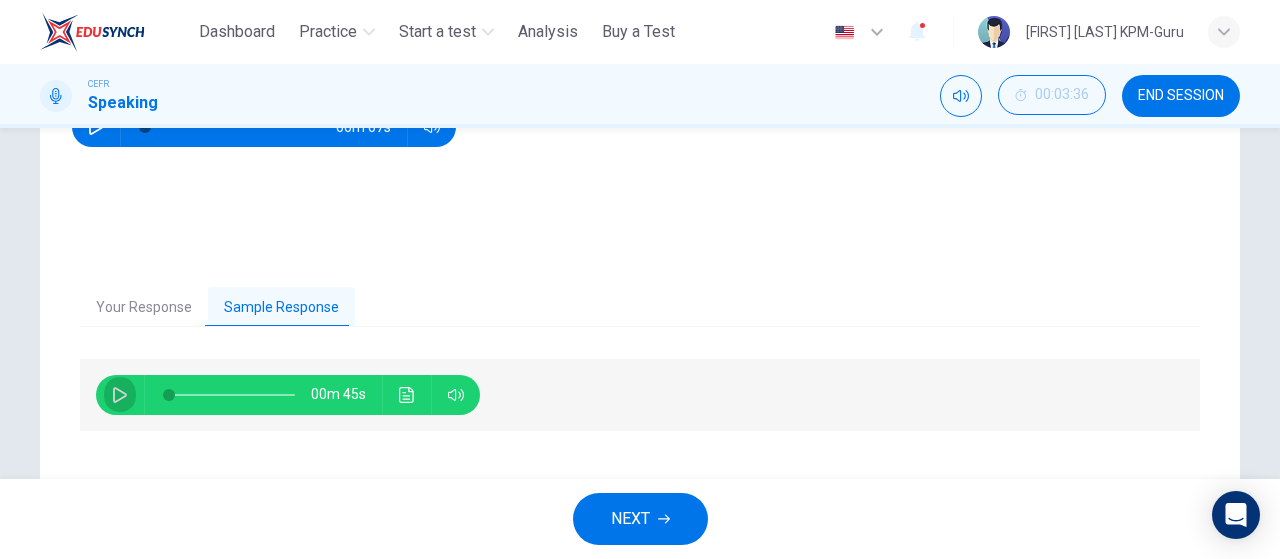 click 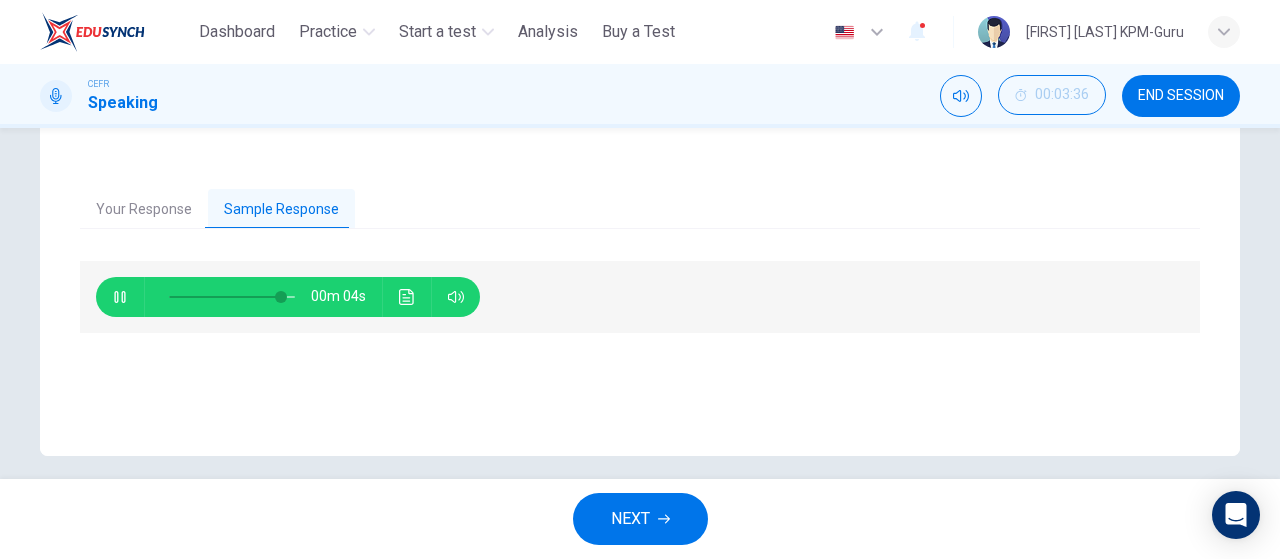 scroll, scrollTop: 425, scrollLeft: 0, axis: vertical 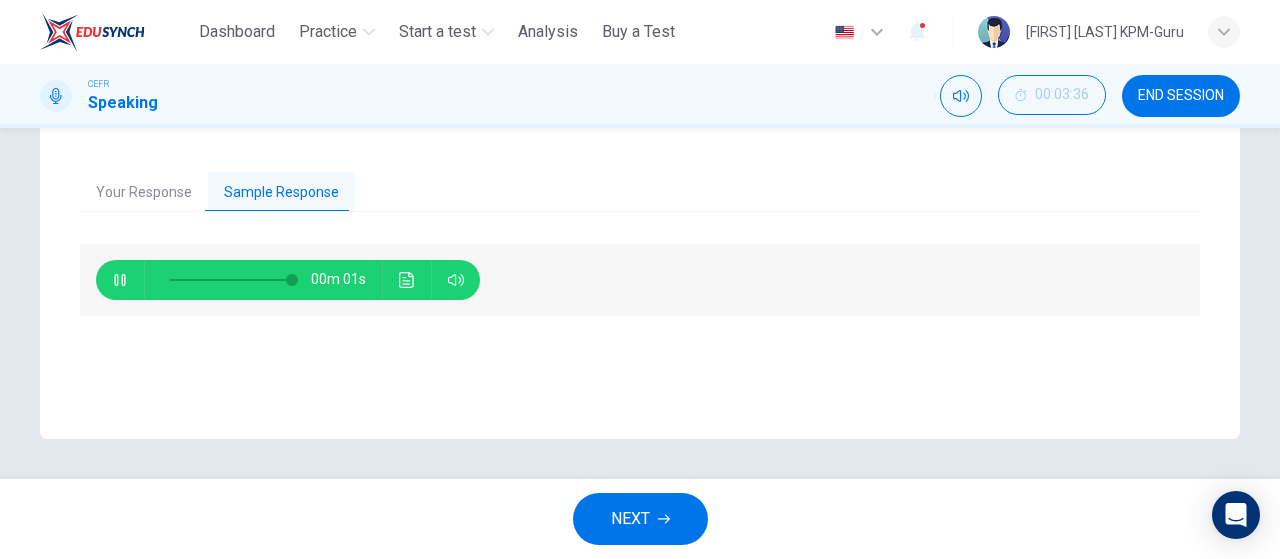 type on "*" 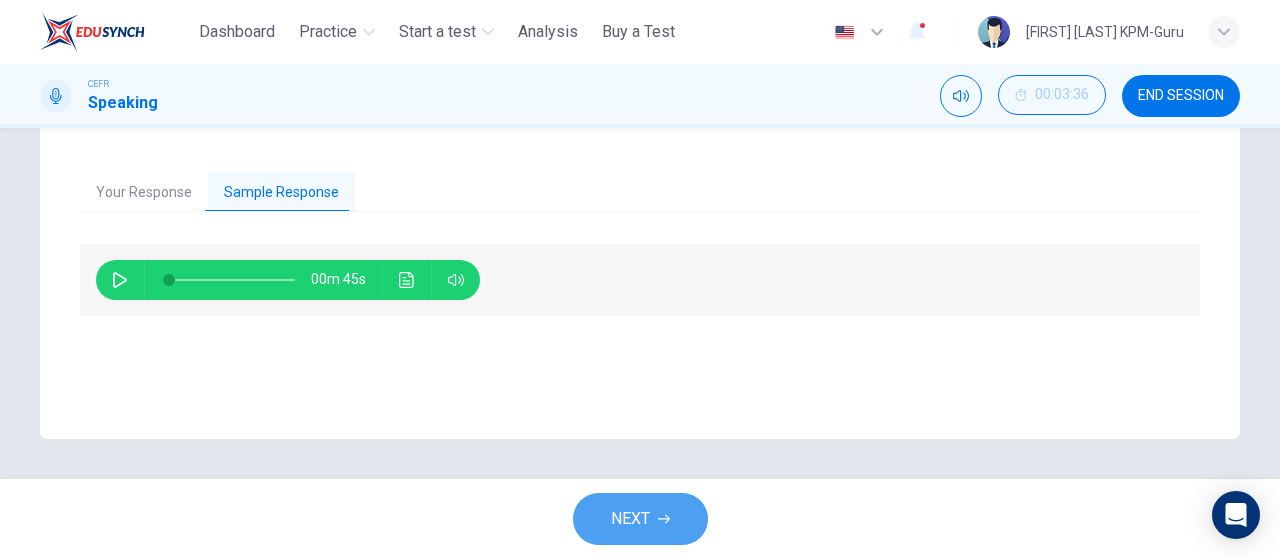 click on "NEXT" at bounding box center (640, 519) 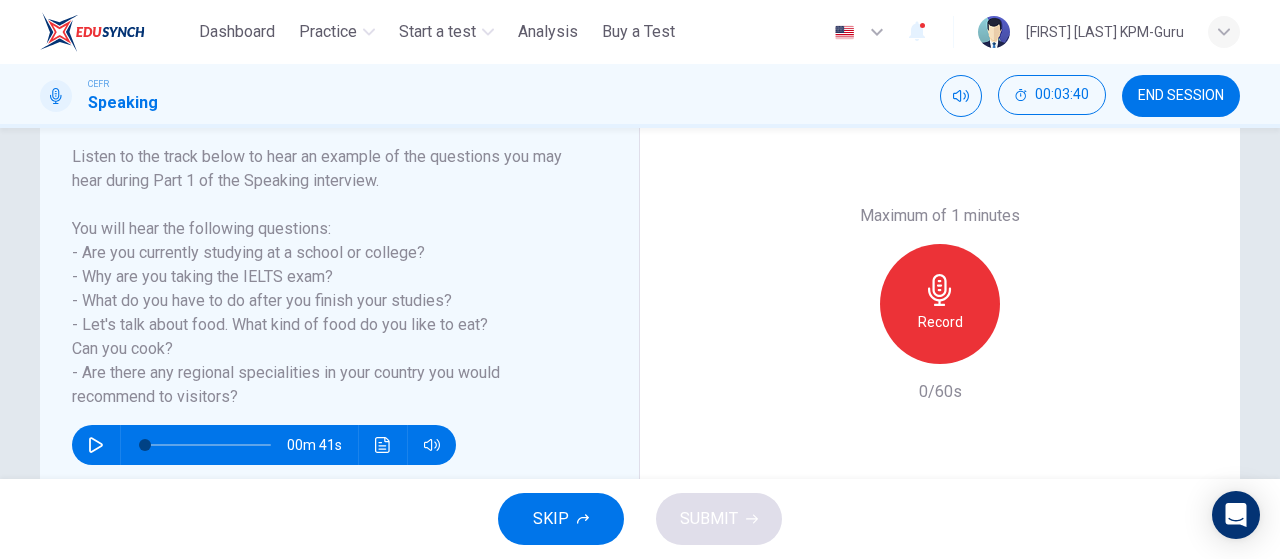 scroll, scrollTop: 348, scrollLeft: 0, axis: vertical 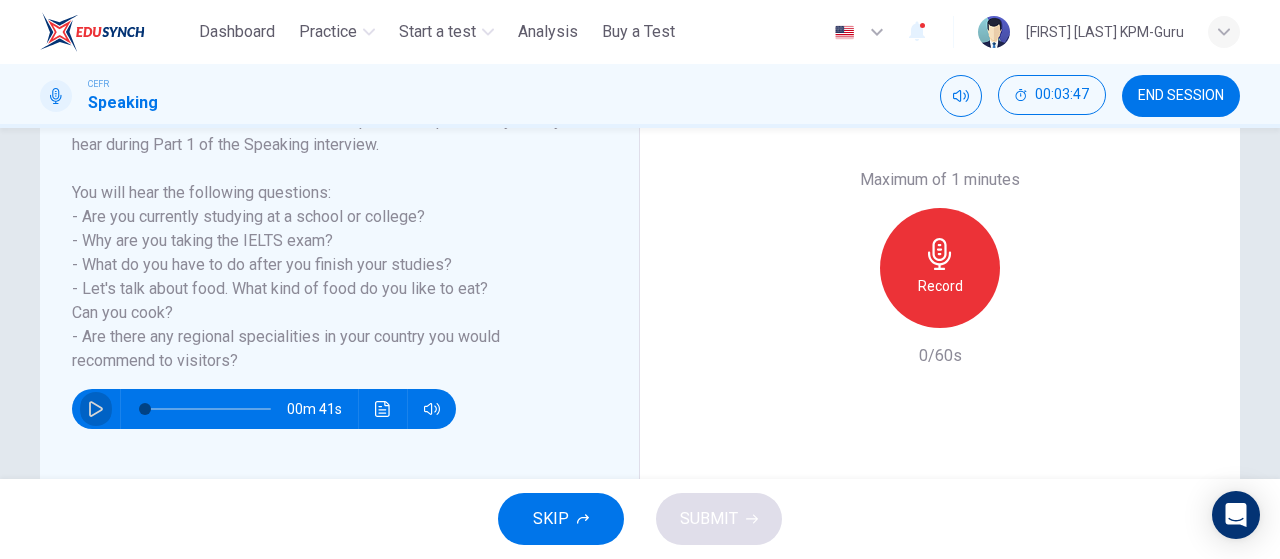 click at bounding box center [96, 409] 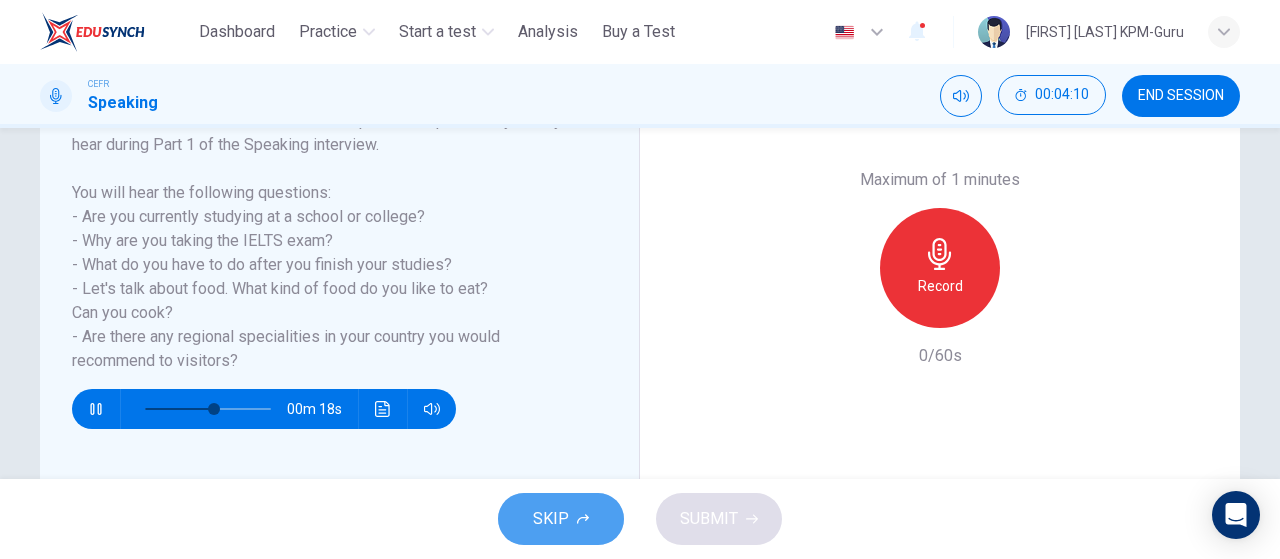 click 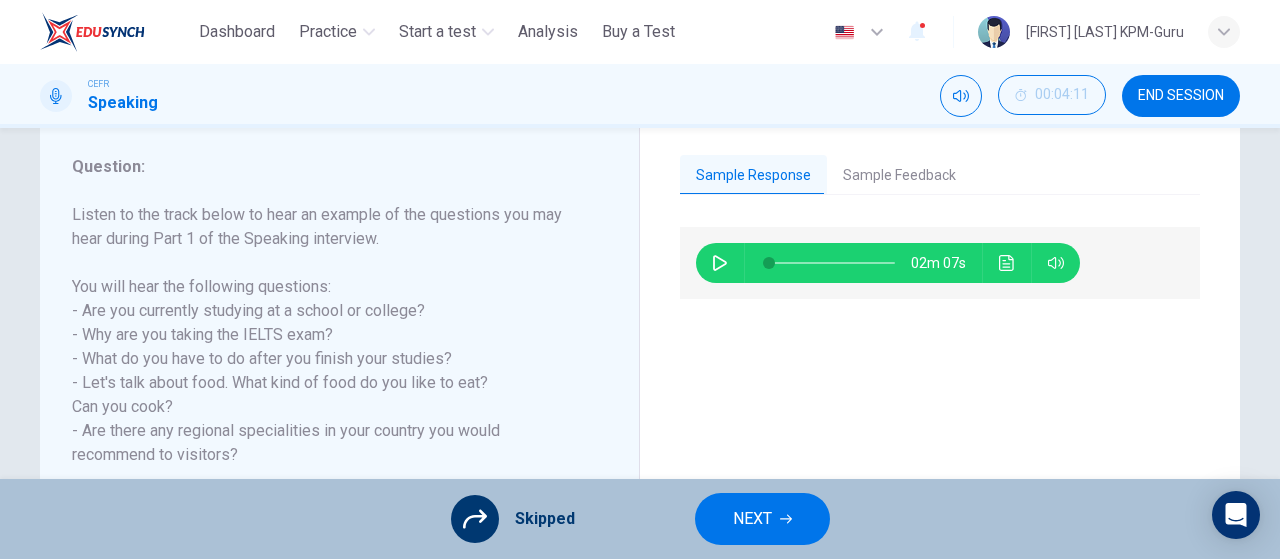 scroll, scrollTop: 348, scrollLeft: 0, axis: vertical 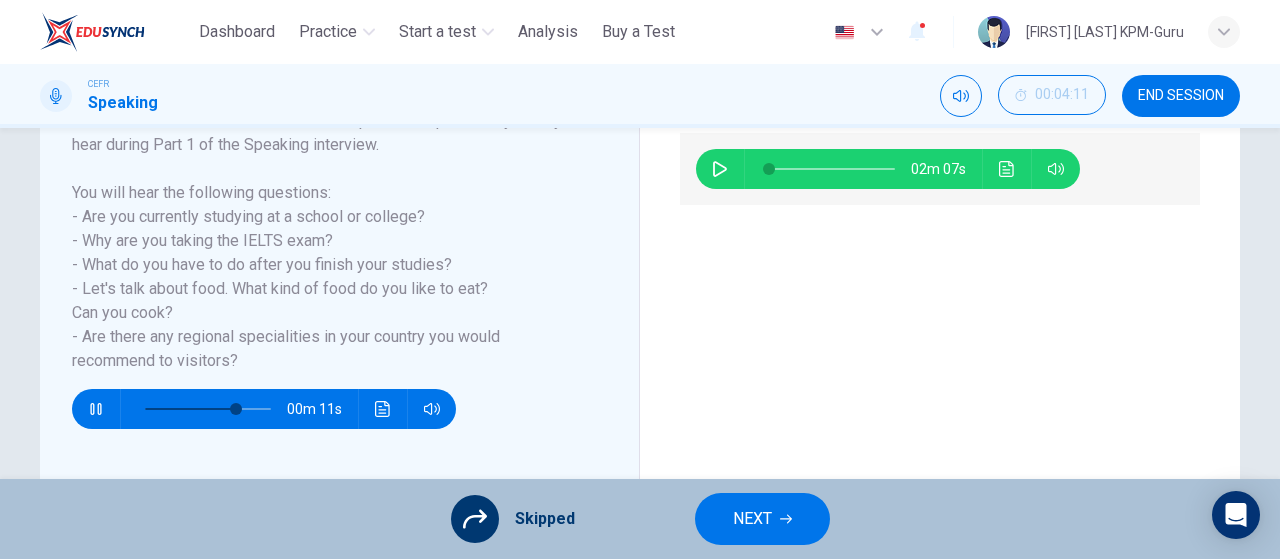 type on "**" 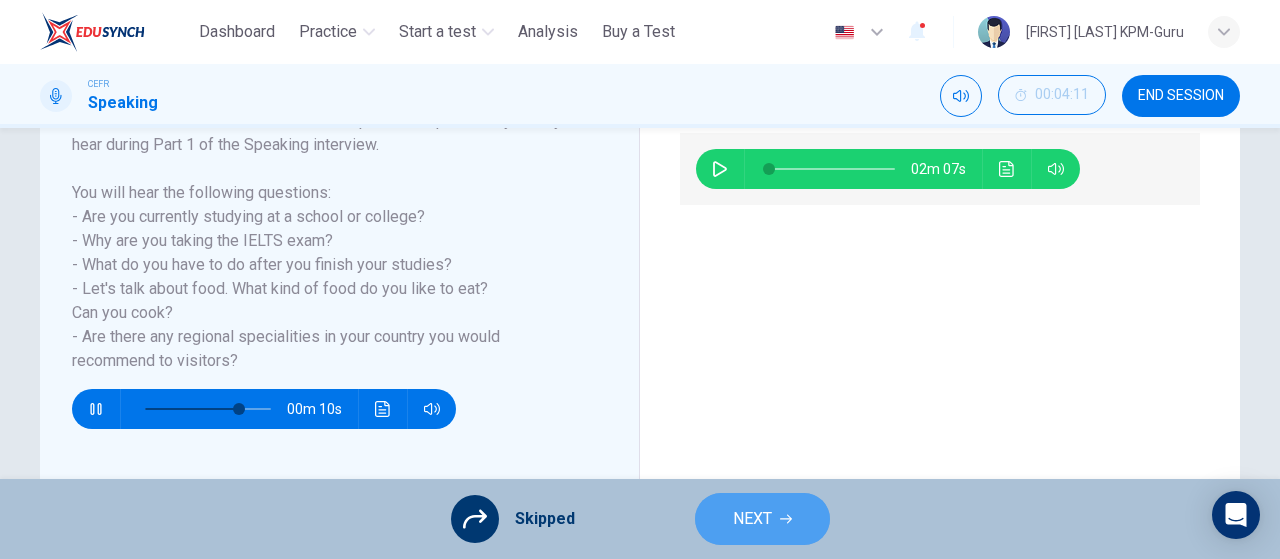 click on "NEXT" at bounding box center [752, 519] 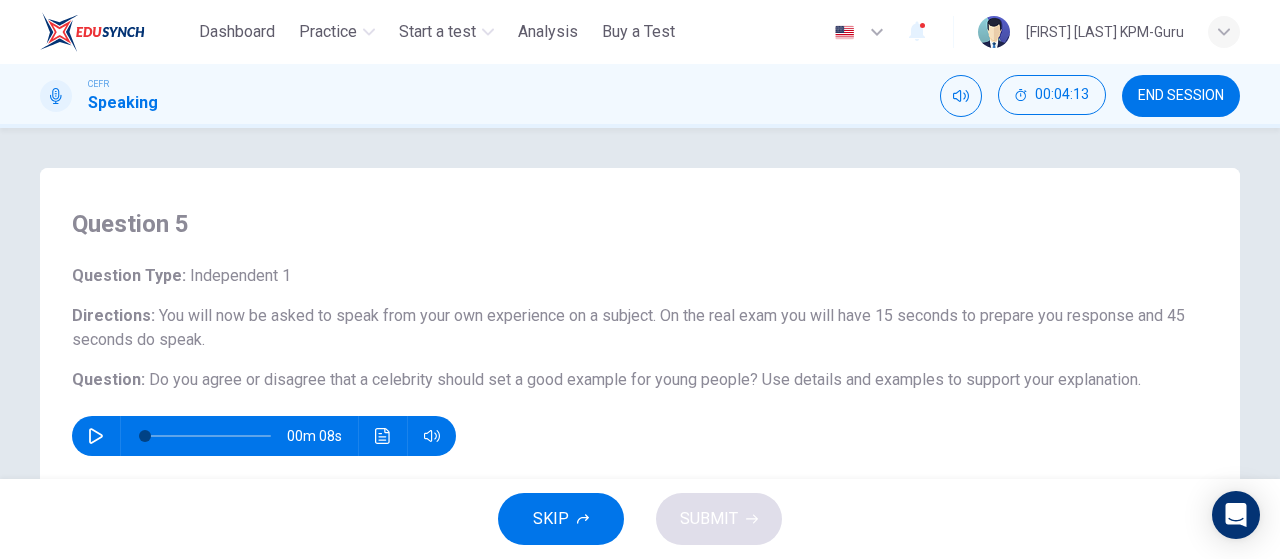 scroll, scrollTop: 116, scrollLeft: 0, axis: vertical 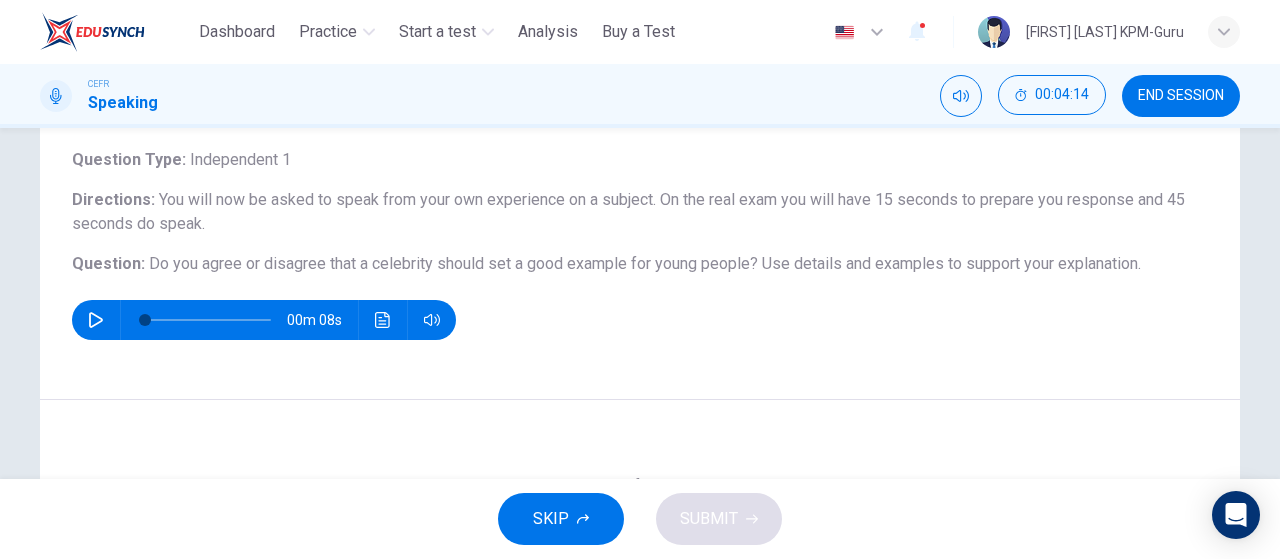 click 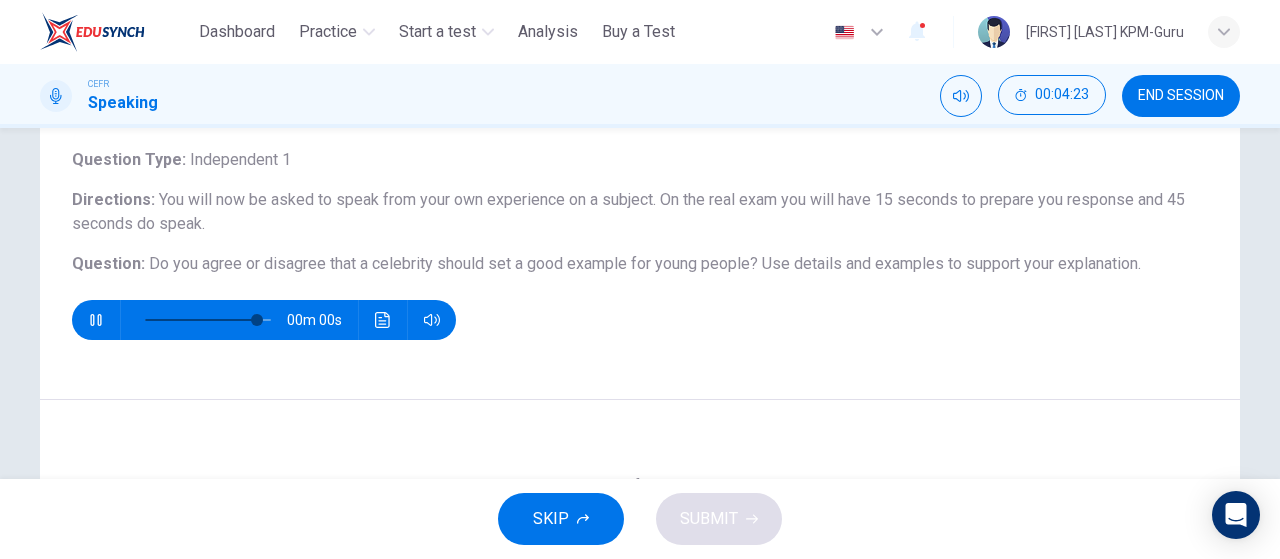 type on "*" 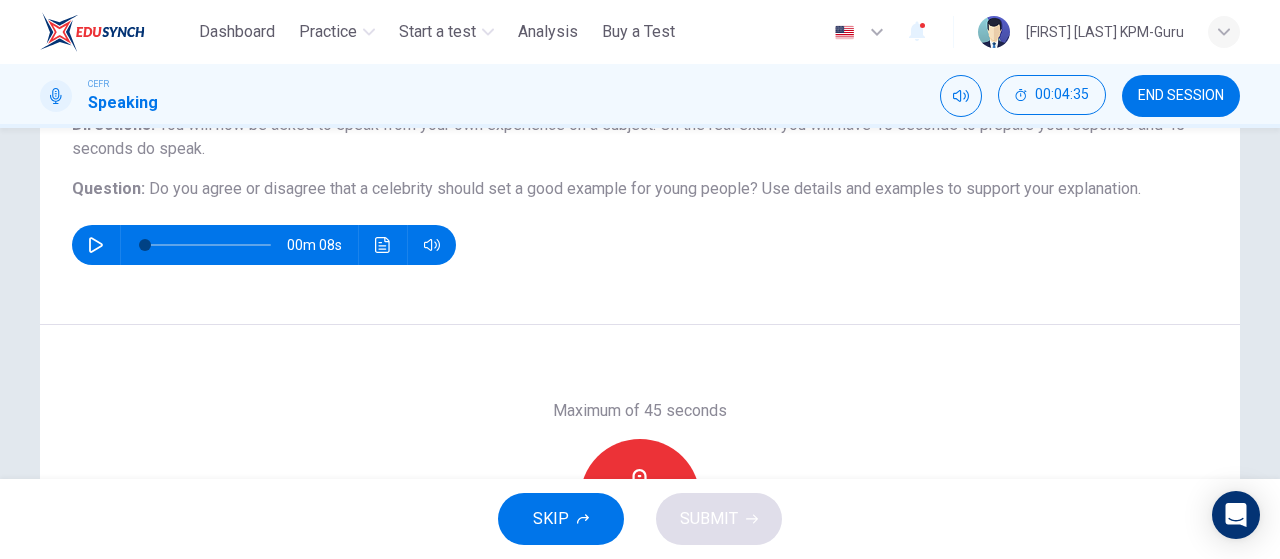 scroll, scrollTop: 232, scrollLeft: 0, axis: vertical 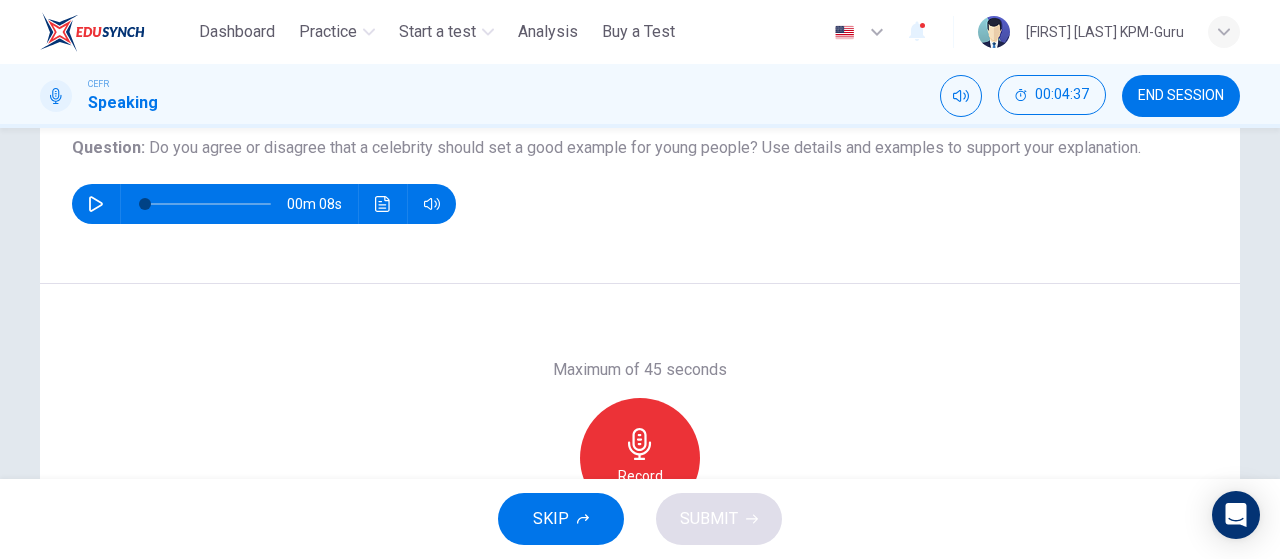 click on "Record" at bounding box center [640, 458] 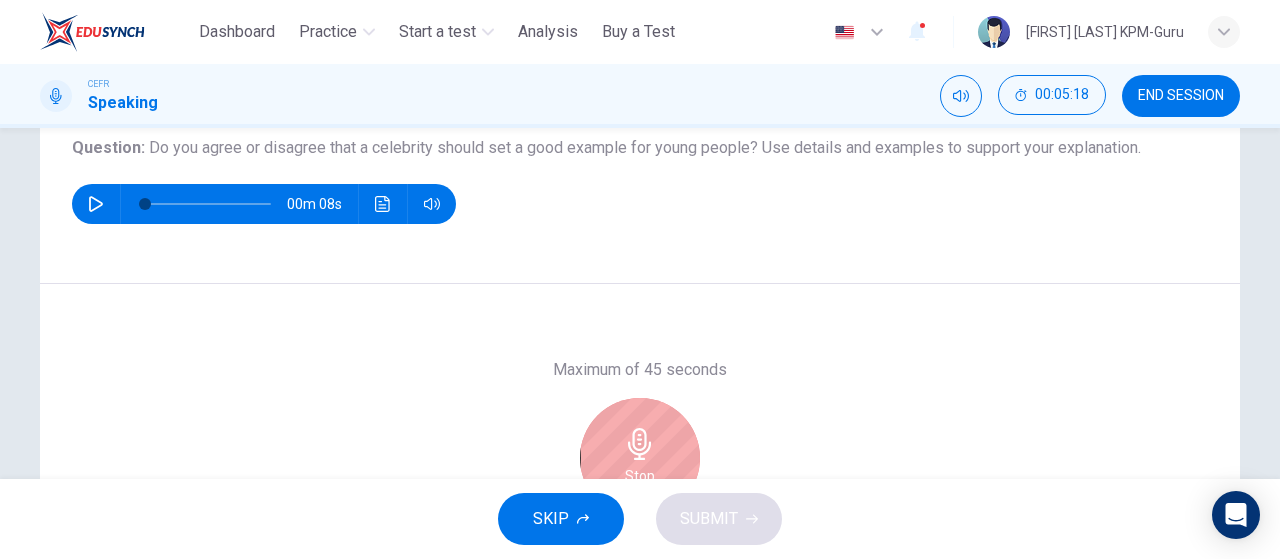 scroll, scrollTop: 348, scrollLeft: 0, axis: vertical 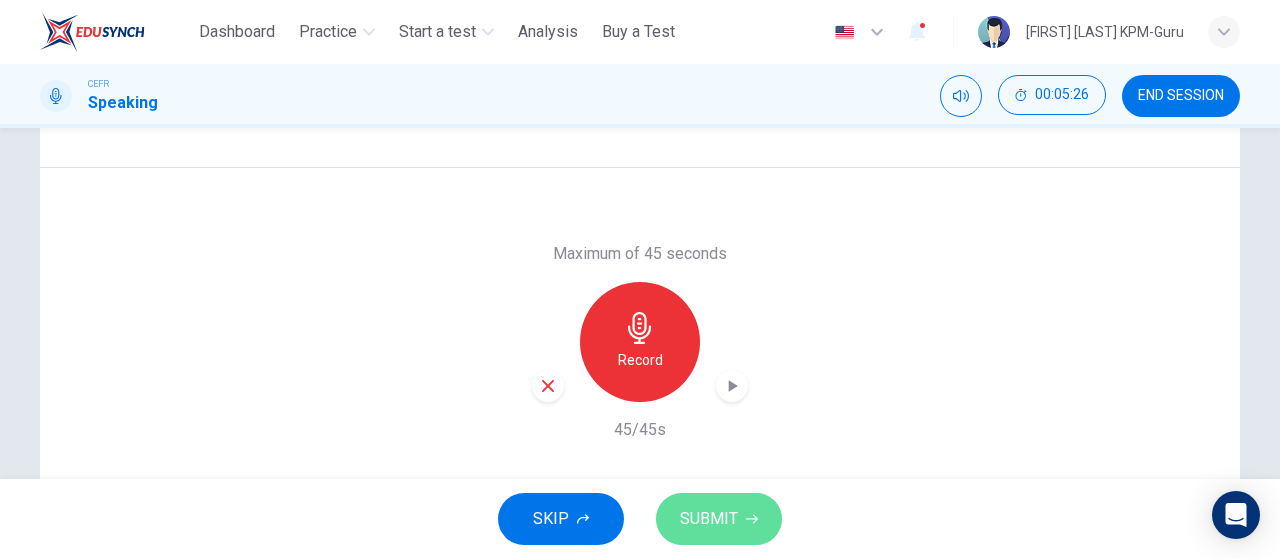 click on "SUBMIT" at bounding box center (709, 519) 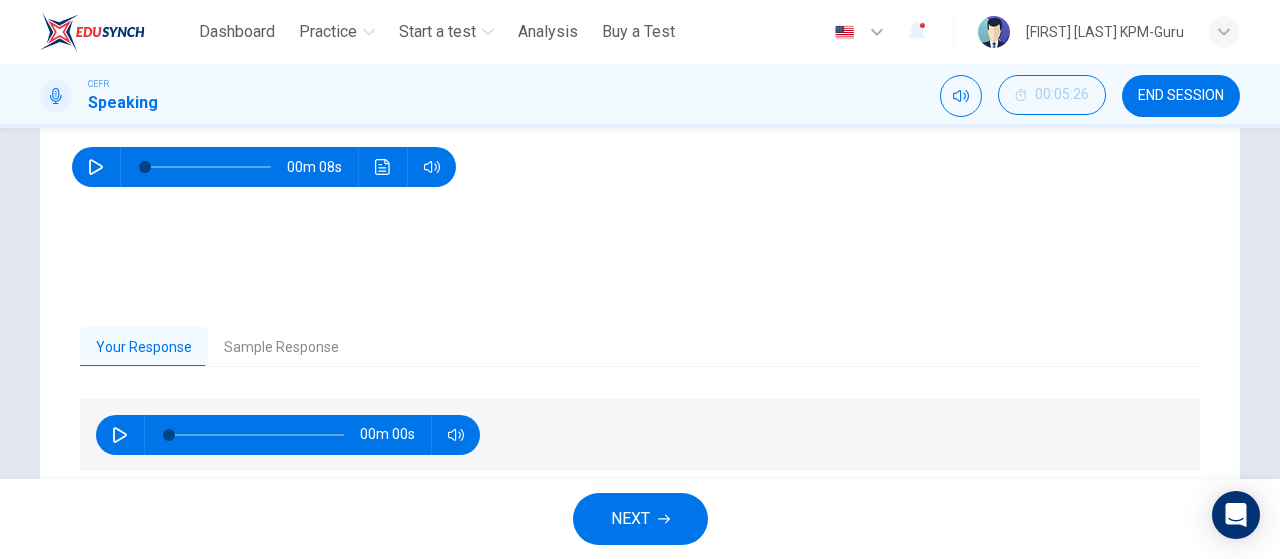 scroll, scrollTop: 309, scrollLeft: 0, axis: vertical 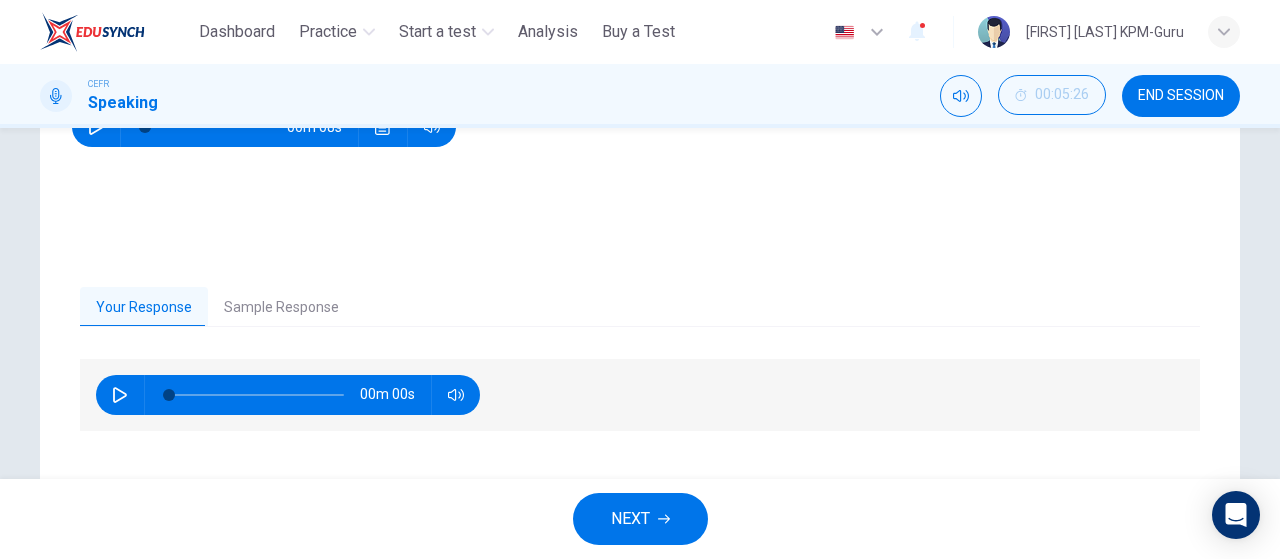 click on "Sample Response" at bounding box center [281, 308] 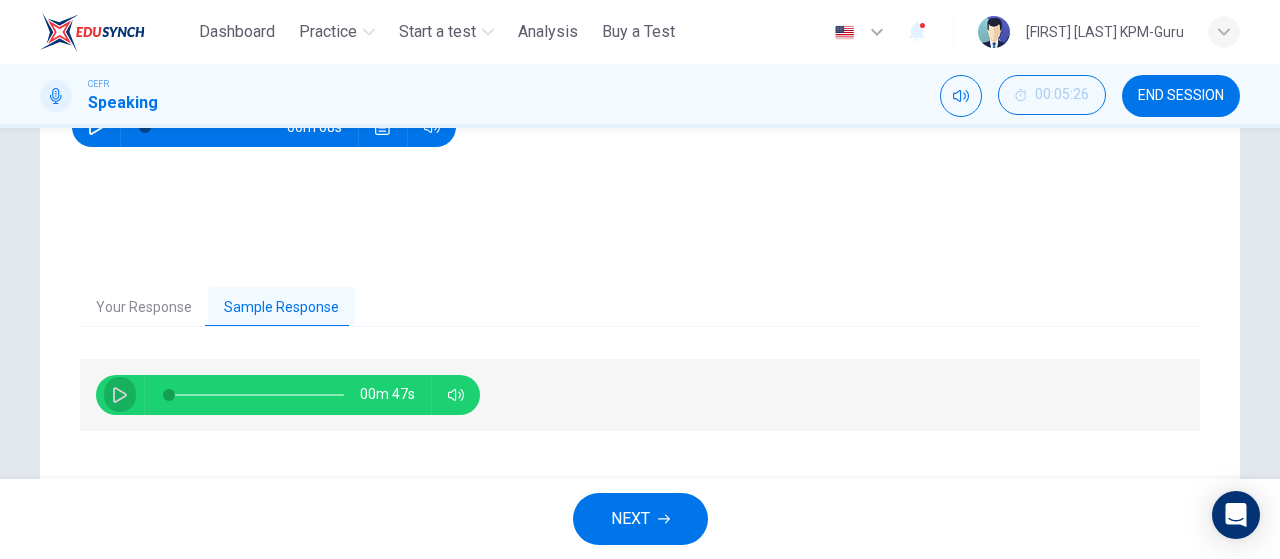 click 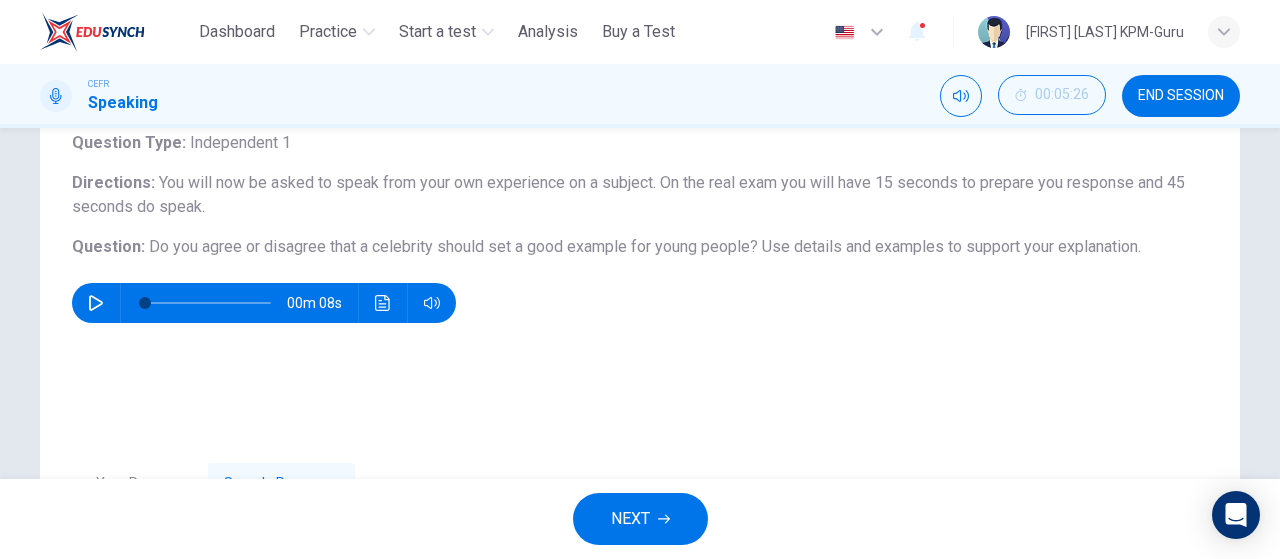 scroll, scrollTop: 77, scrollLeft: 0, axis: vertical 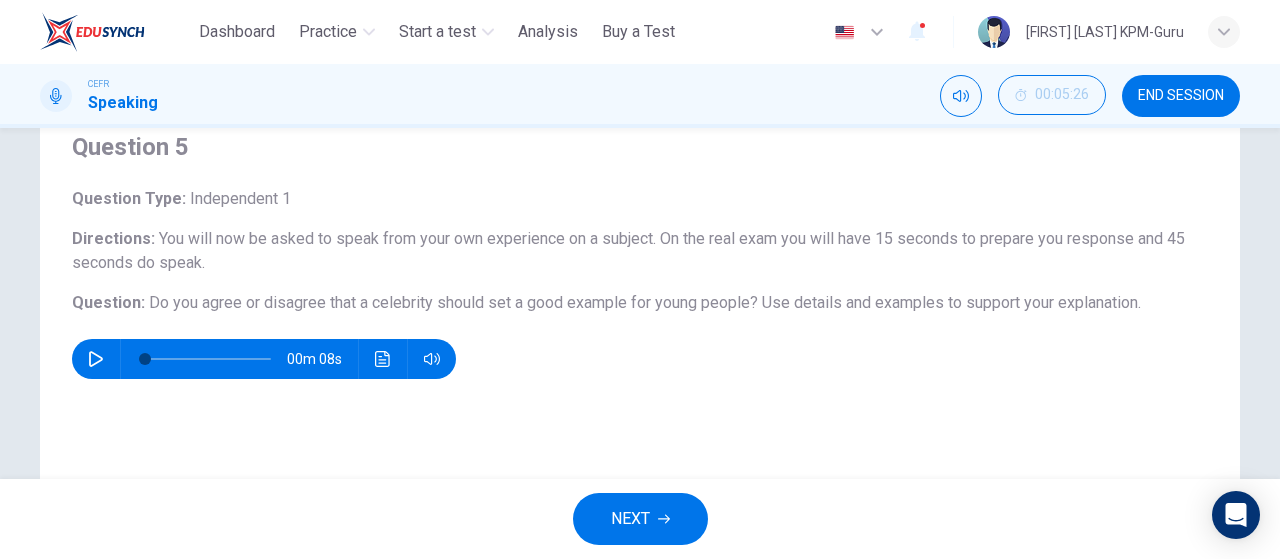 type on "*" 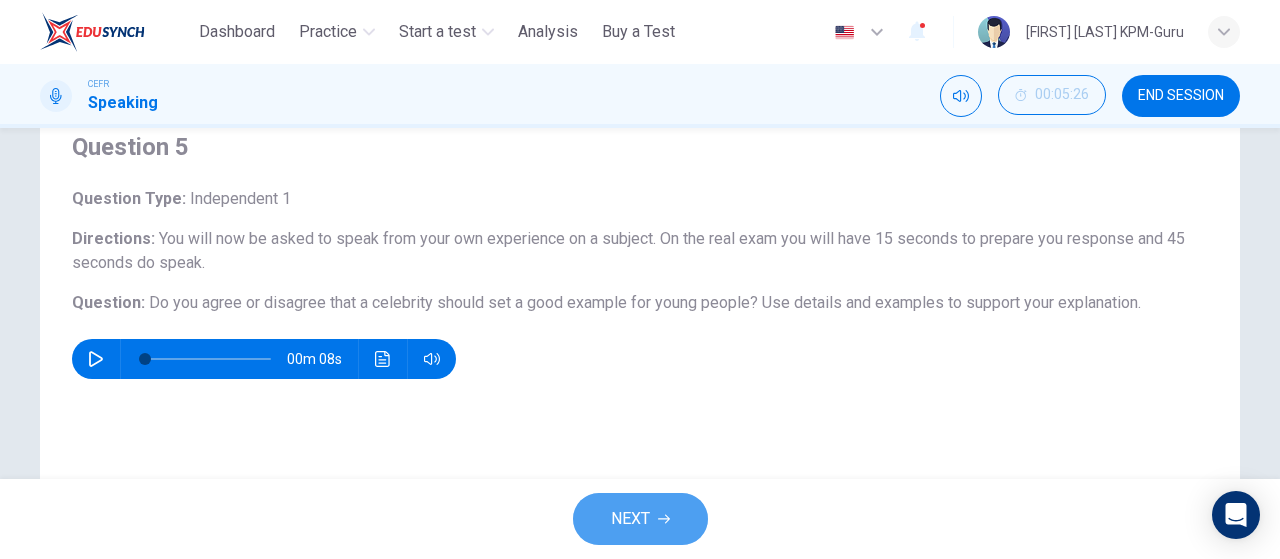 click on "NEXT" at bounding box center [640, 519] 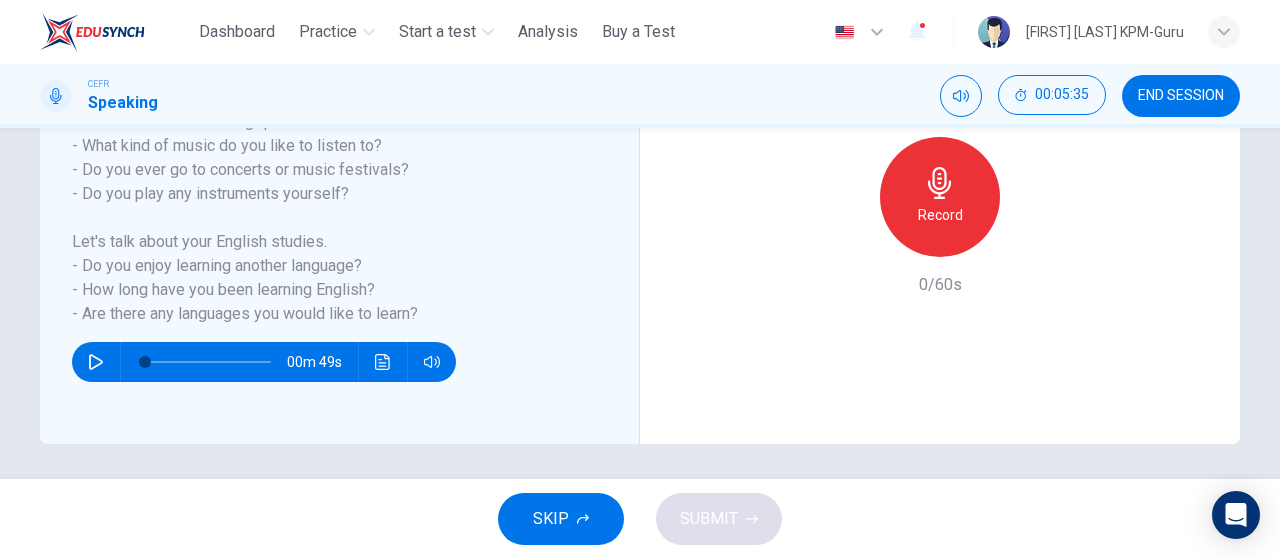 scroll, scrollTop: 425, scrollLeft: 0, axis: vertical 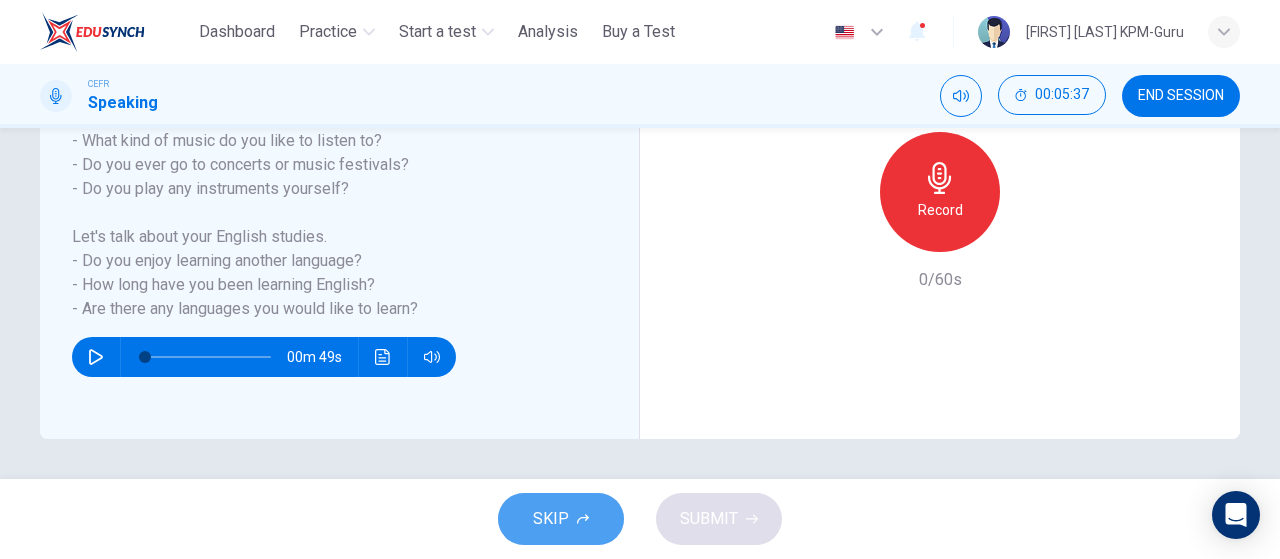 click on "SKIP" at bounding box center (551, 519) 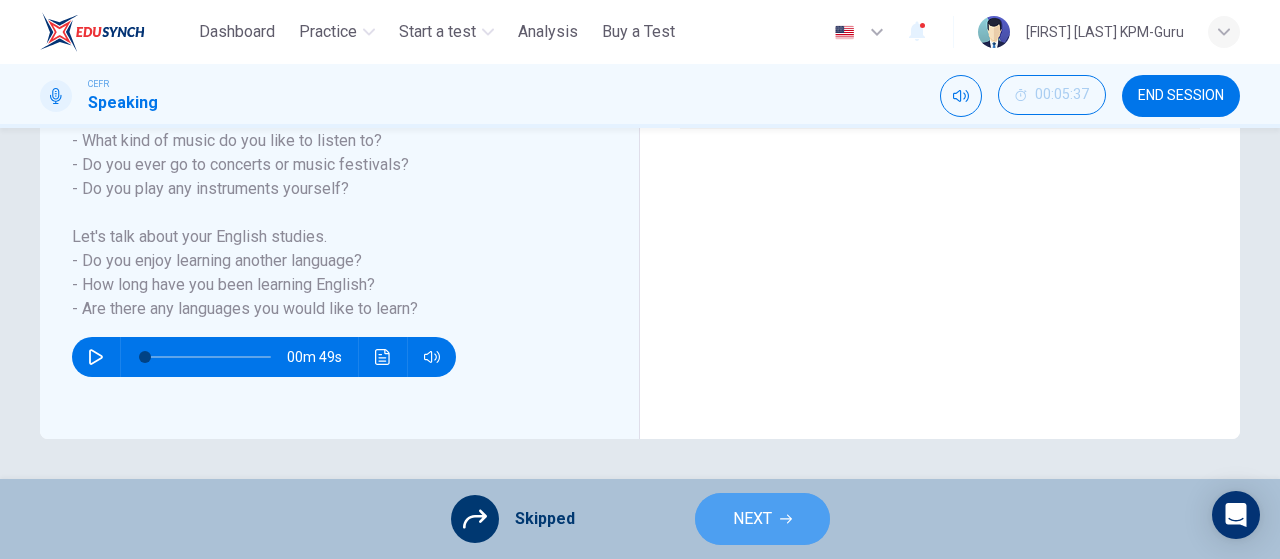click 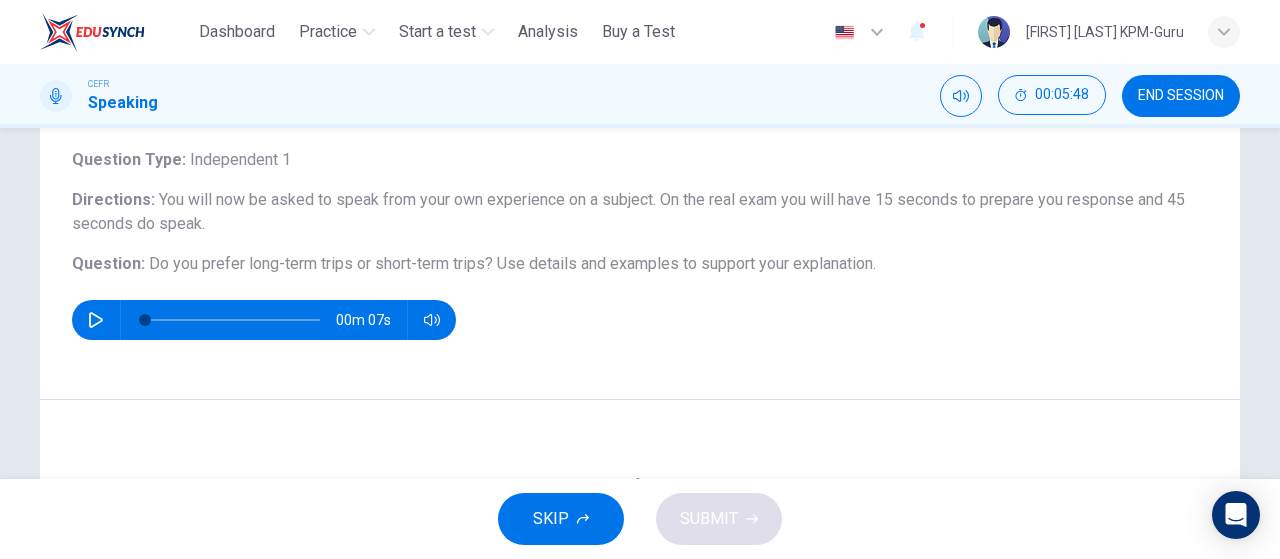 scroll, scrollTop: 232, scrollLeft: 0, axis: vertical 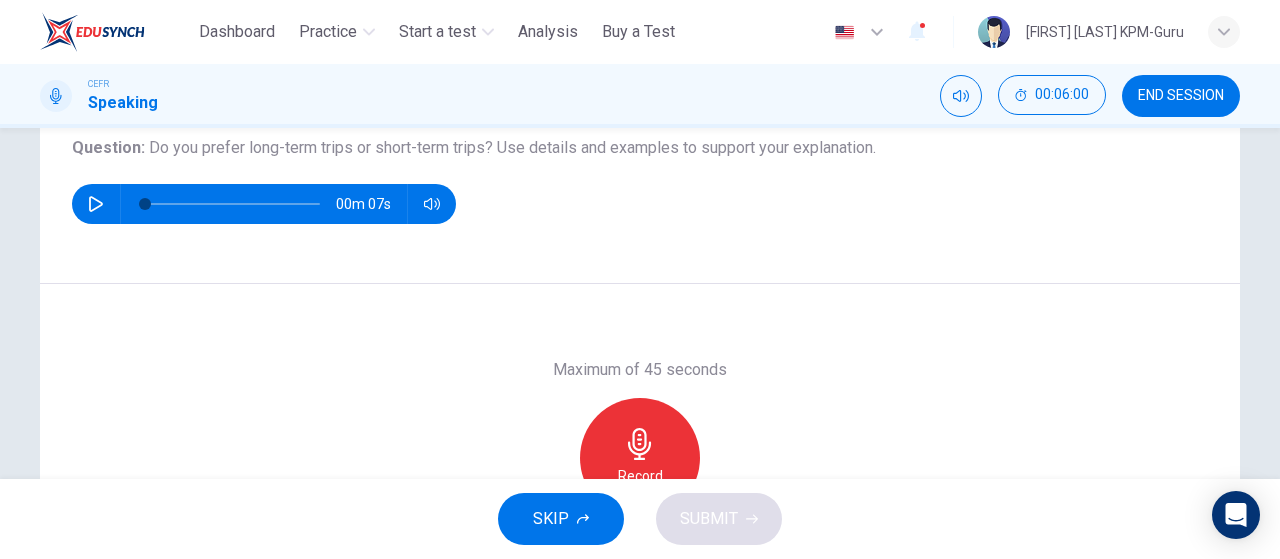 click 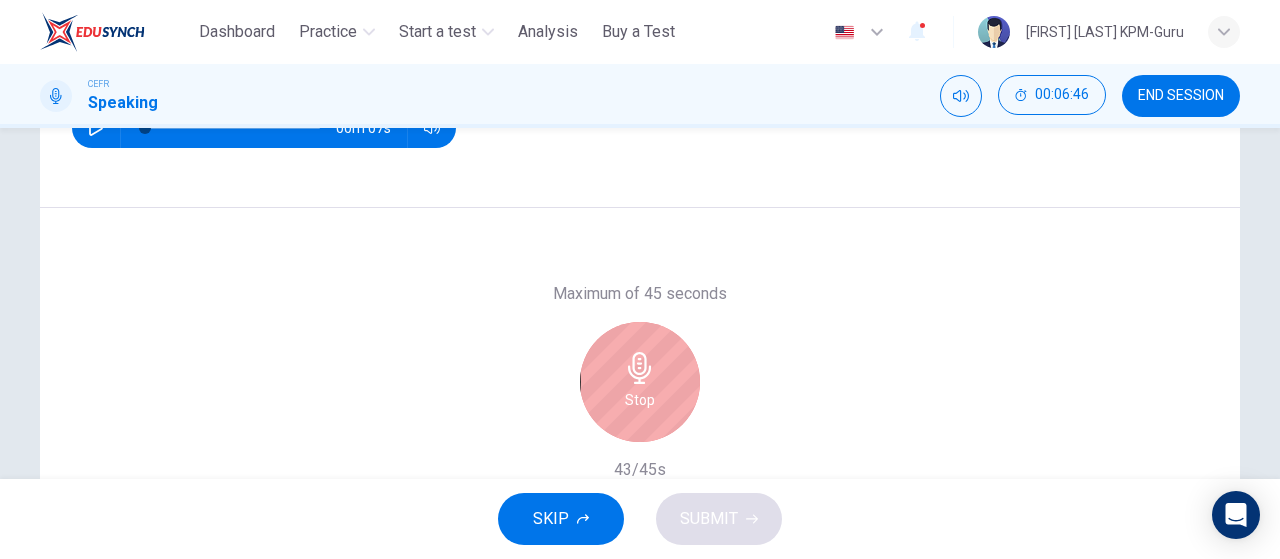 scroll, scrollTop: 348, scrollLeft: 0, axis: vertical 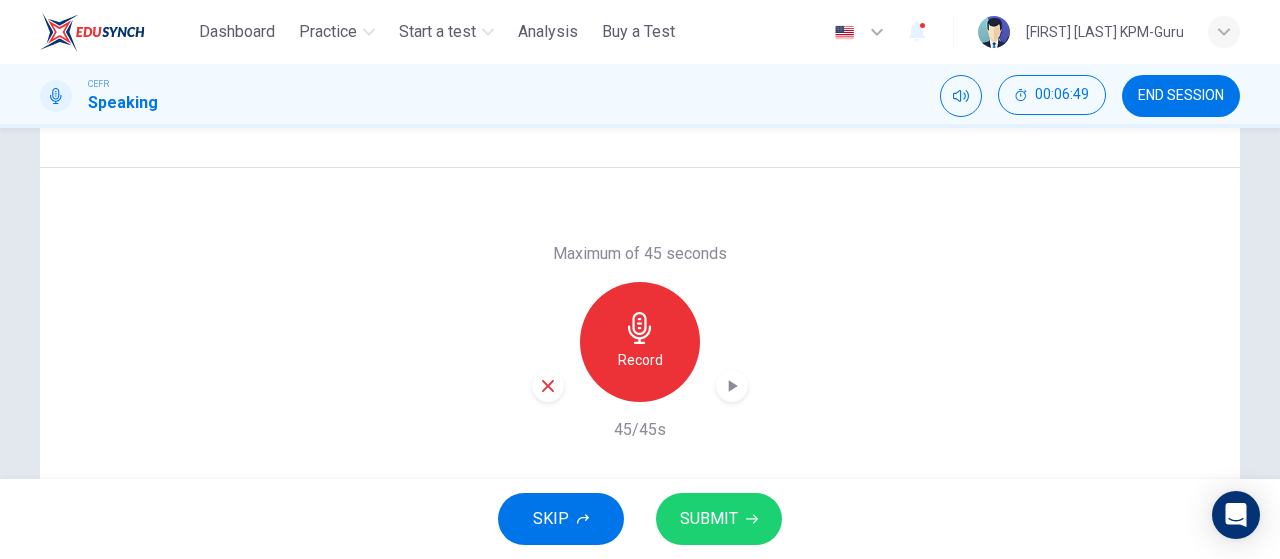 click on "SUBMIT" at bounding box center (709, 519) 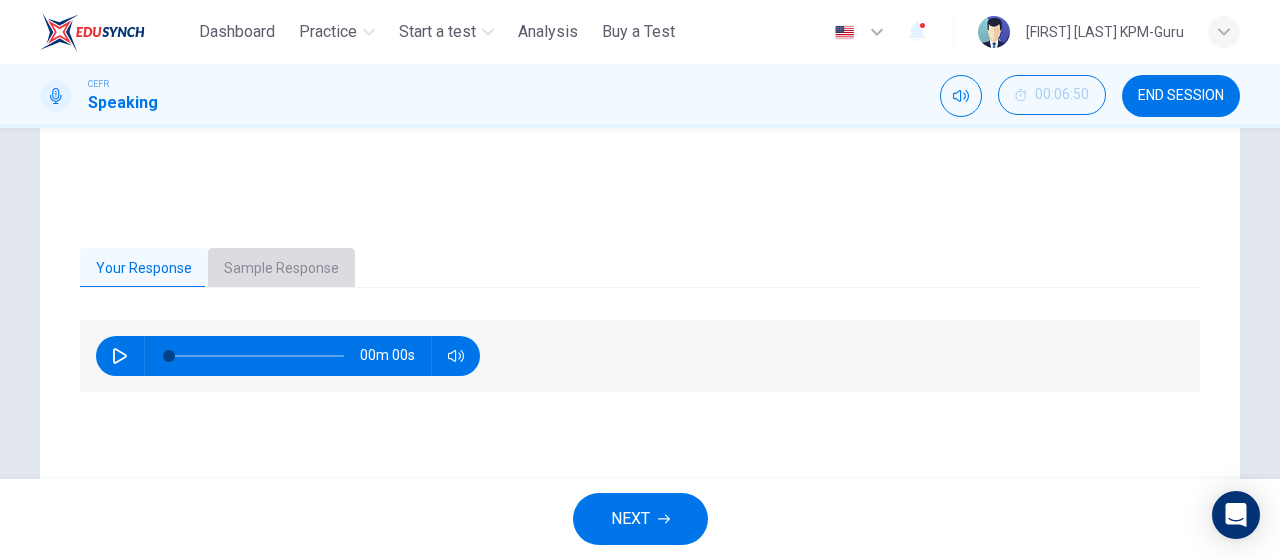 click on "Sample Response" at bounding box center [281, 269] 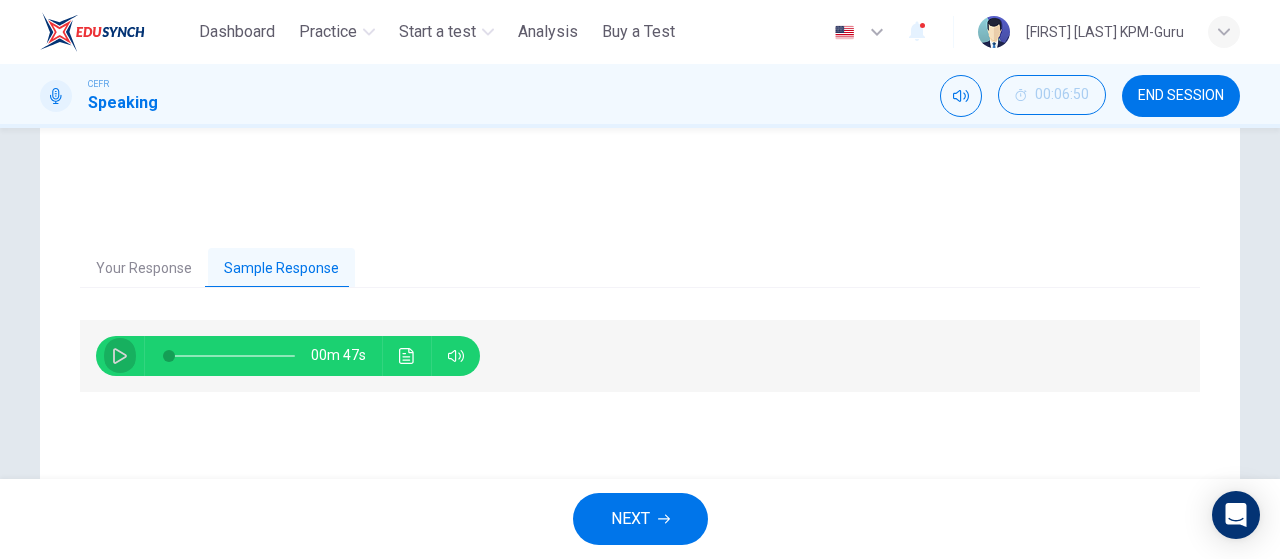 click 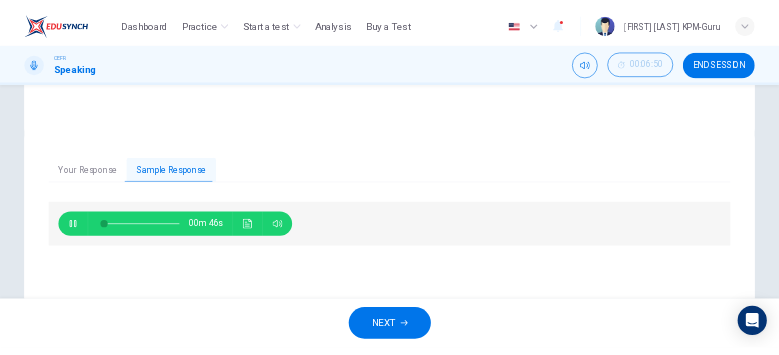 scroll, scrollTop: 232, scrollLeft: 0, axis: vertical 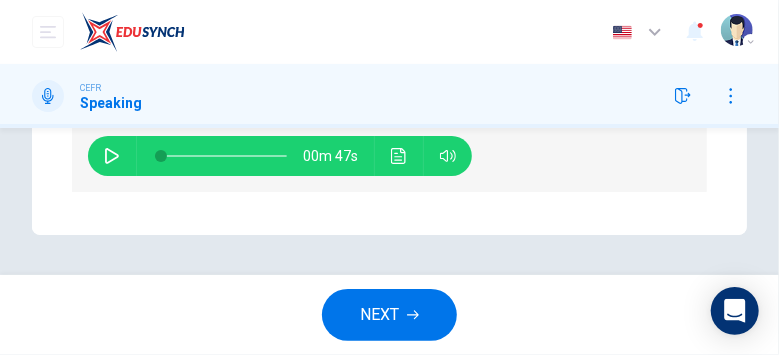 click 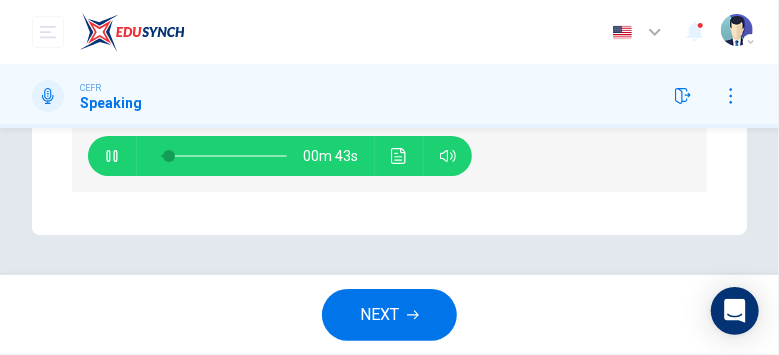 click 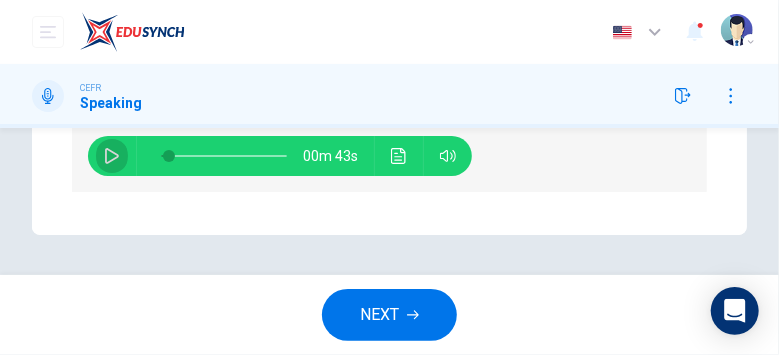 click 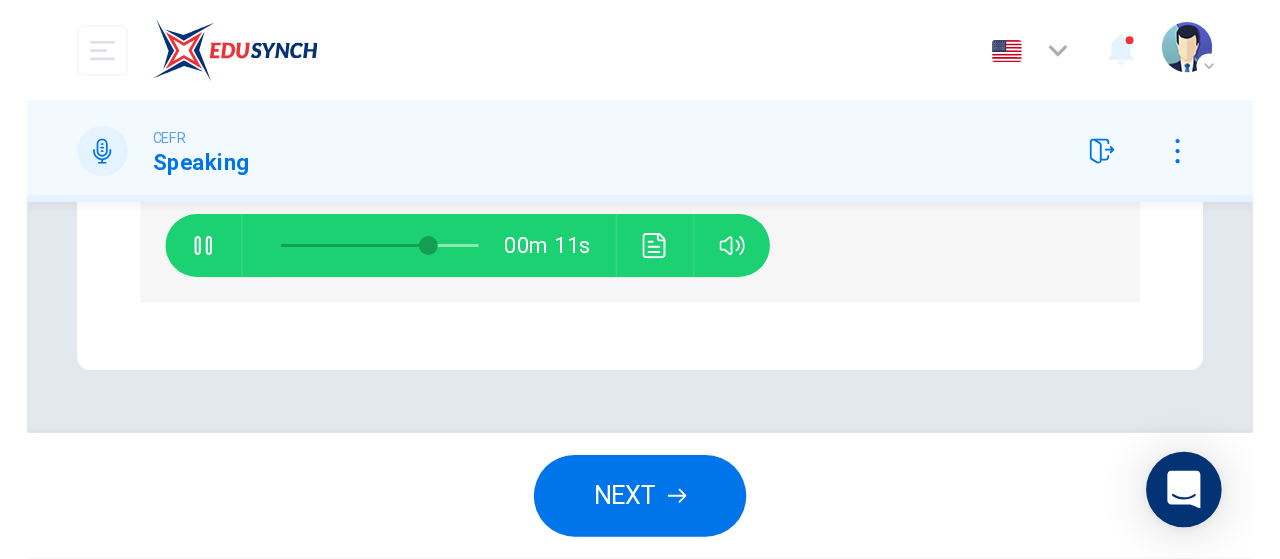 scroll, scrollTop: 425, scrollLeft: 0, axis: vertical 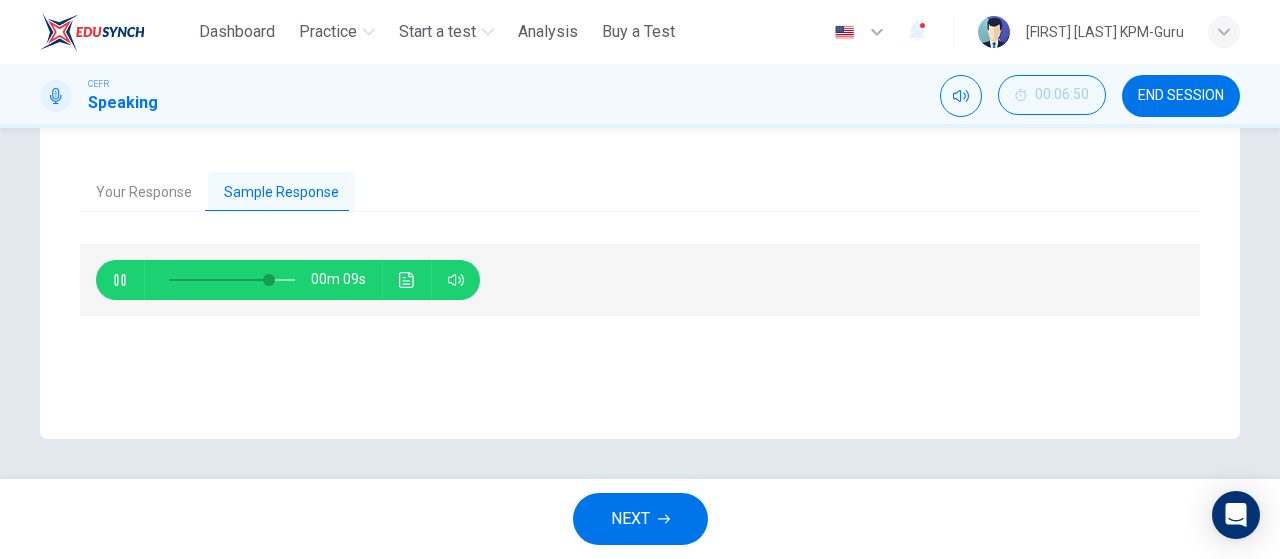 type on "**" 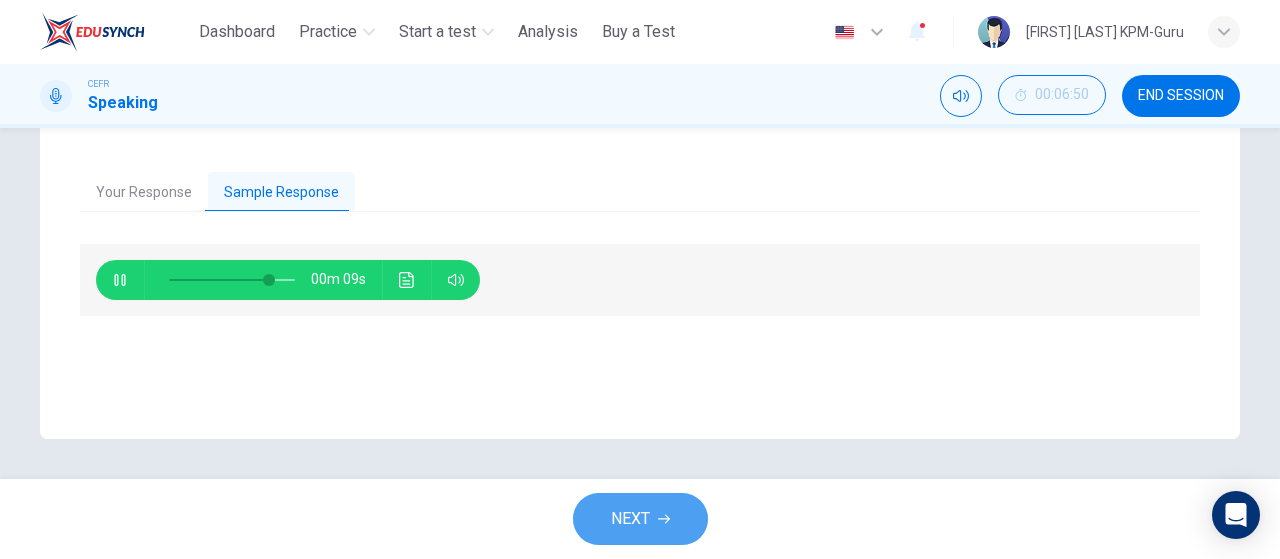 click on "NEXT" at bounding box center (630, 519) 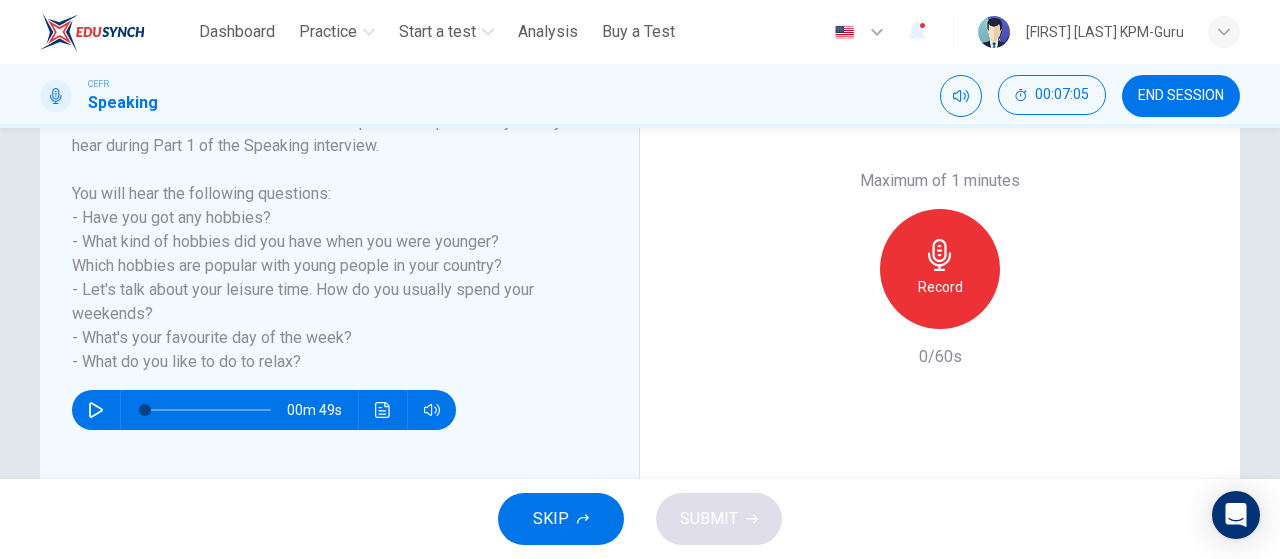 scroll, scrollTop: 348, scrollLeft: 0, axis: vertical 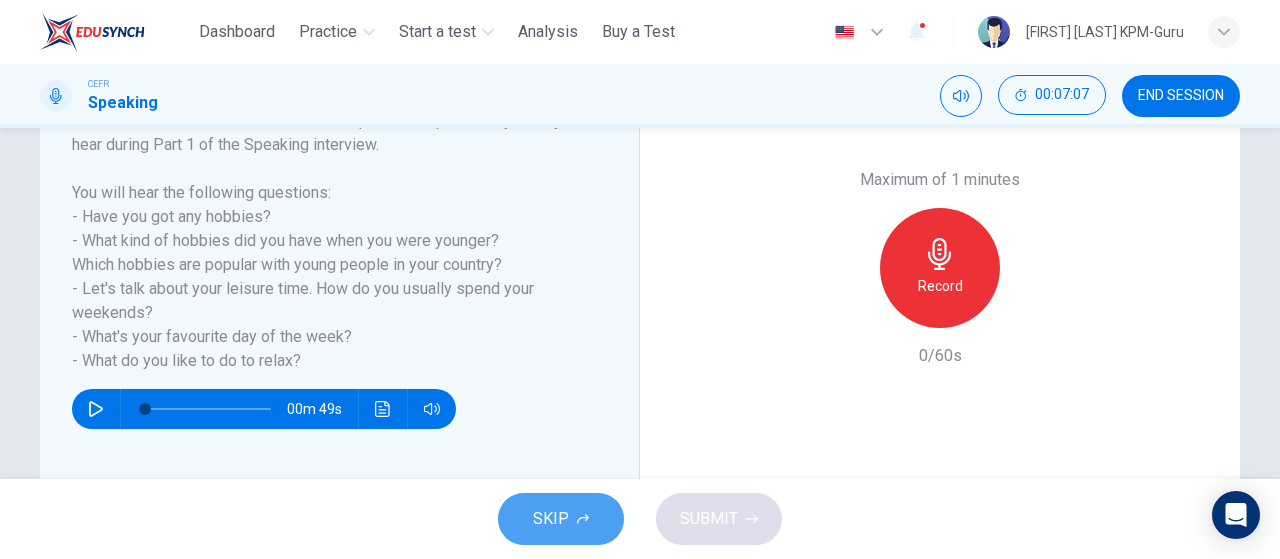 click on "SKIP" at bounding box center [551, 519] 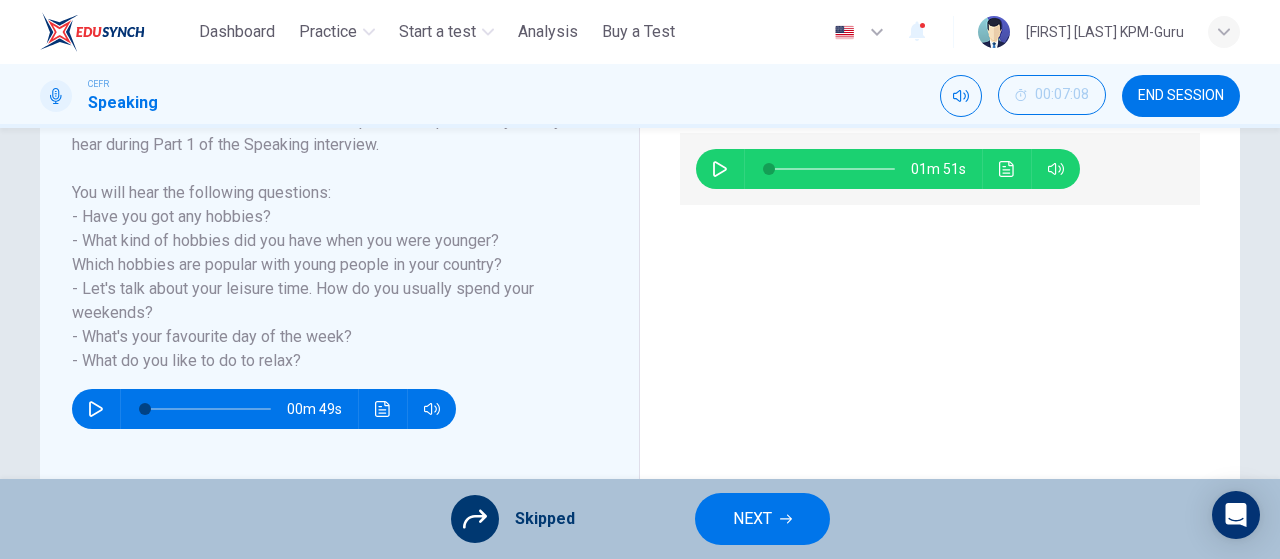 click on "NEXT" at bounding box center [752, 519] 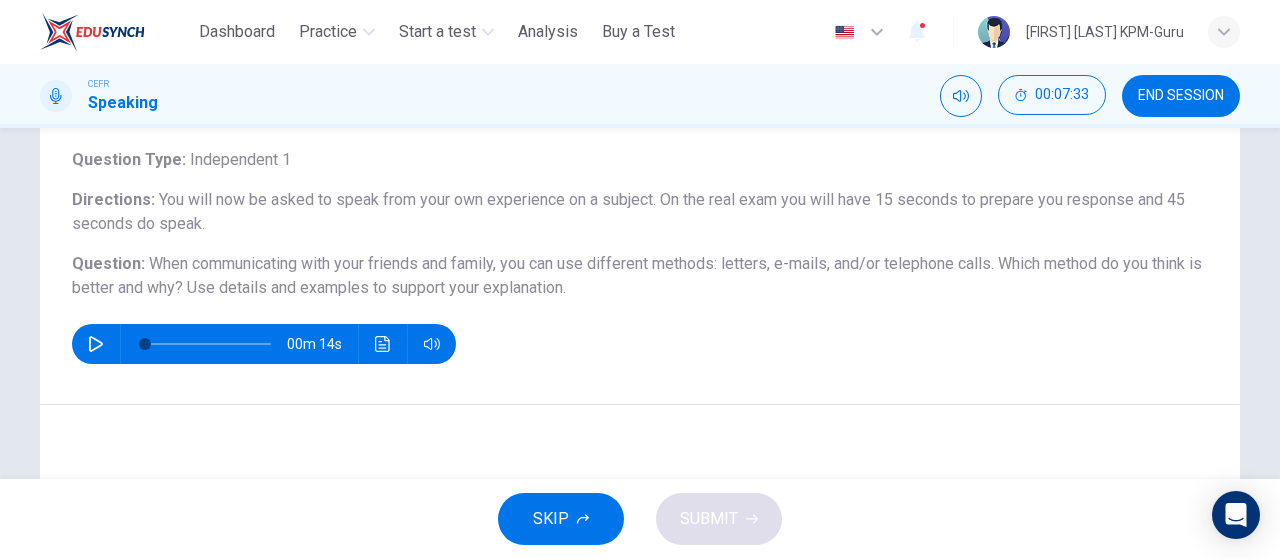 scroll, scrollTop: 232, scrollLeft: 0, axis: vertical 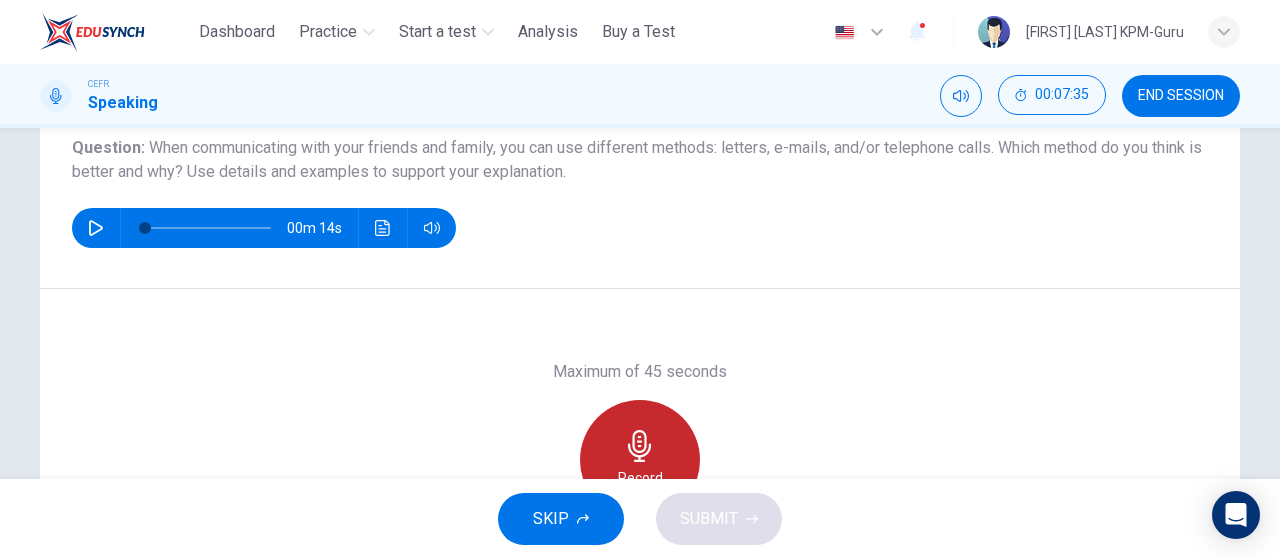 click 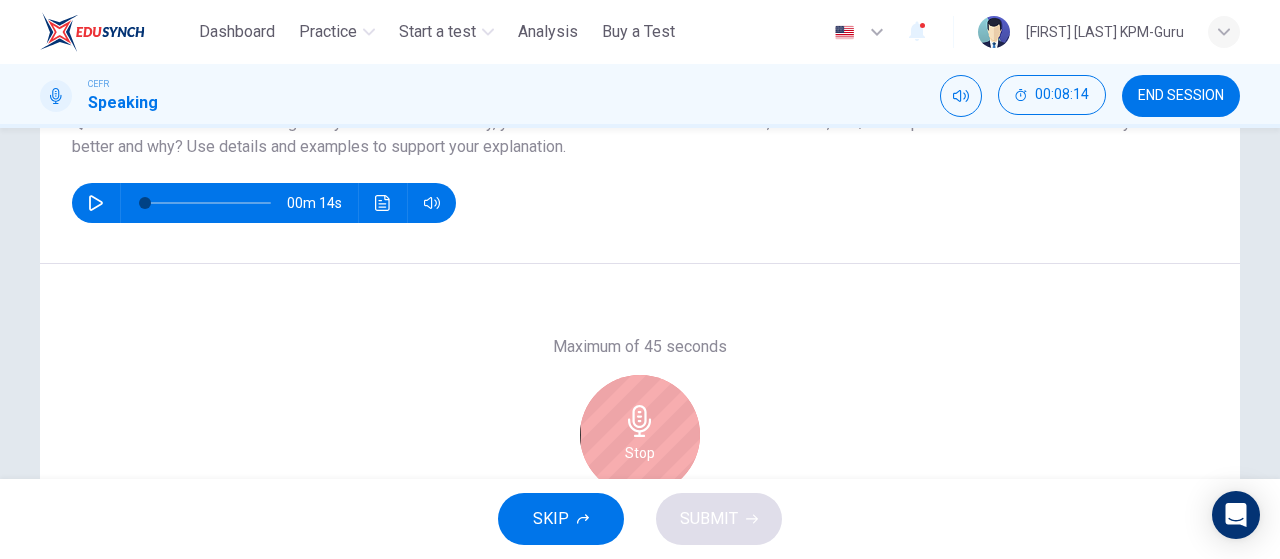 scroll, scrollTop: 232, scrollLeft: 0, axis: vertical 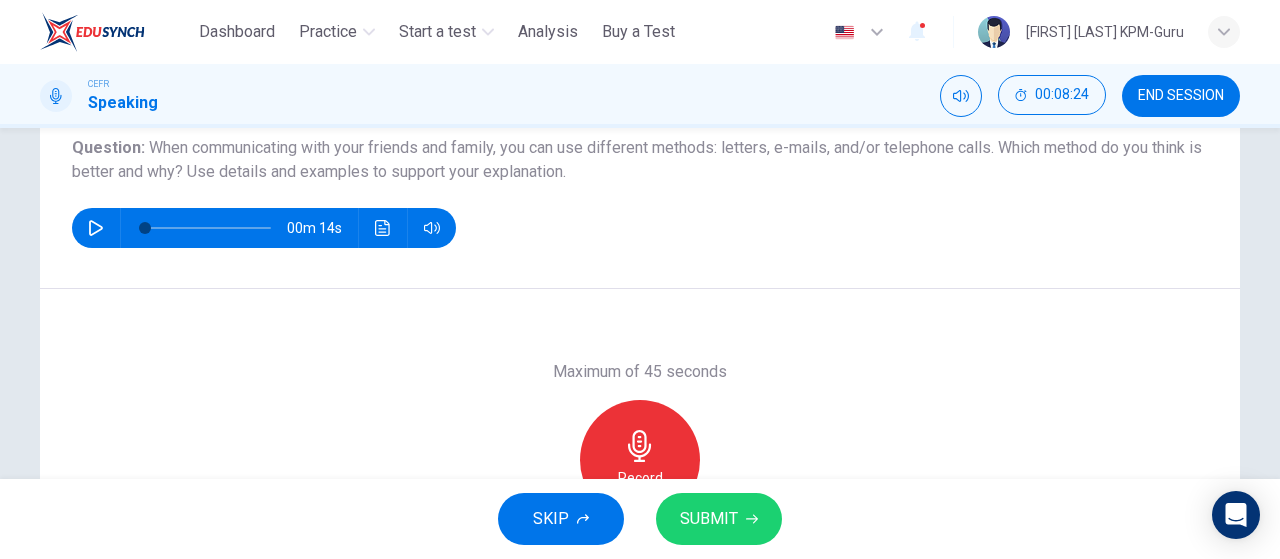 click on "SUBMIT" at bounding box center (709, 519) 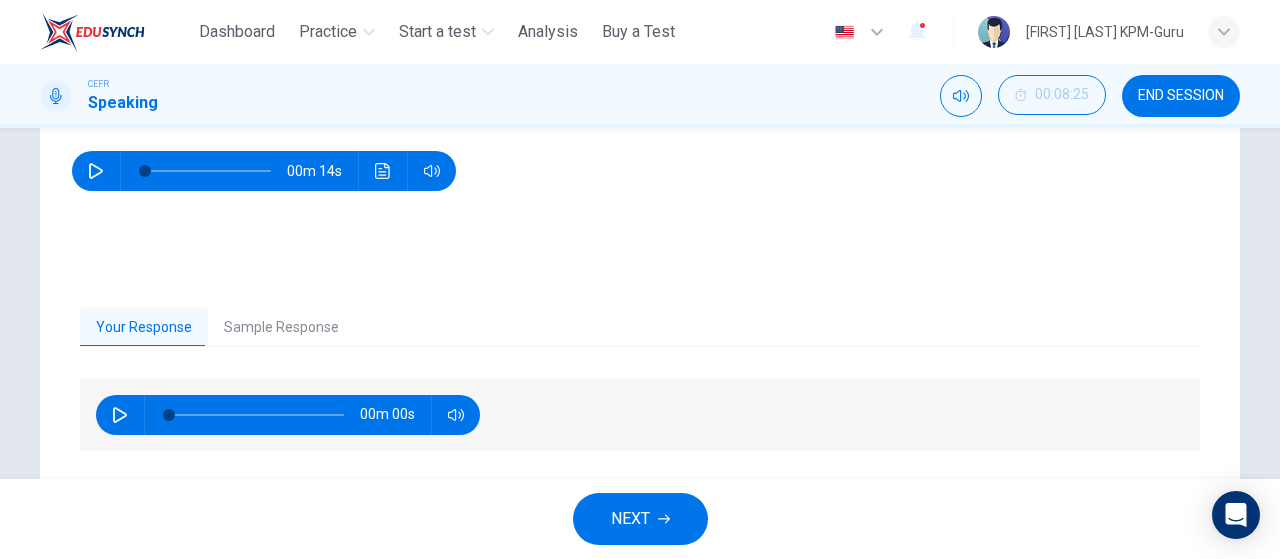 scroll, scrollTop: 348, scrollLeft: 0, axis: vertical 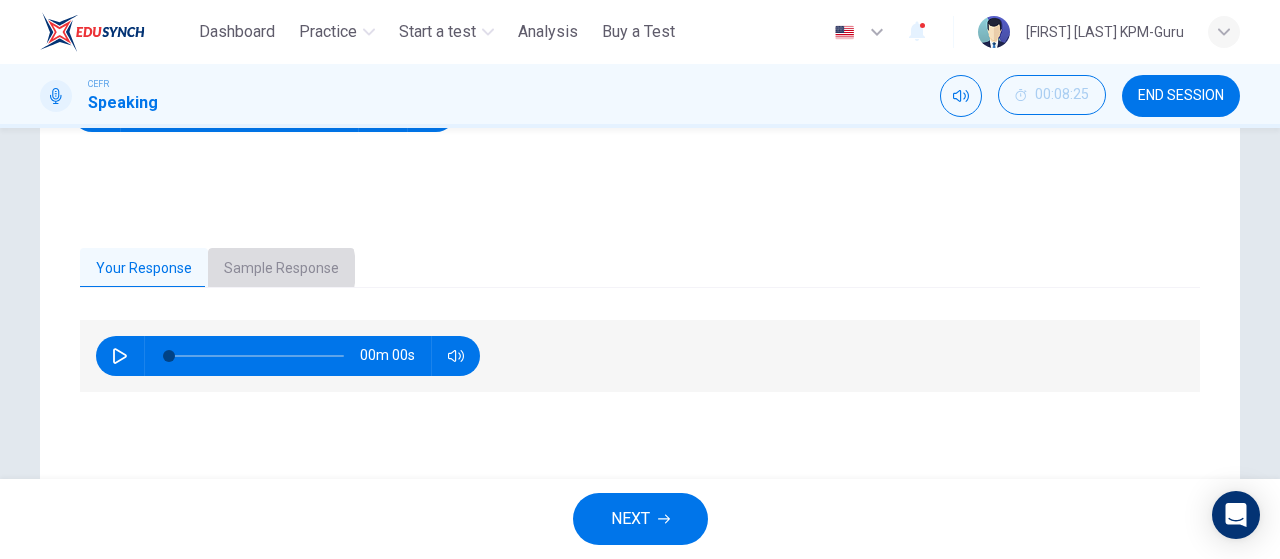 click on "Sample Response" at bounding box center (281, 269) 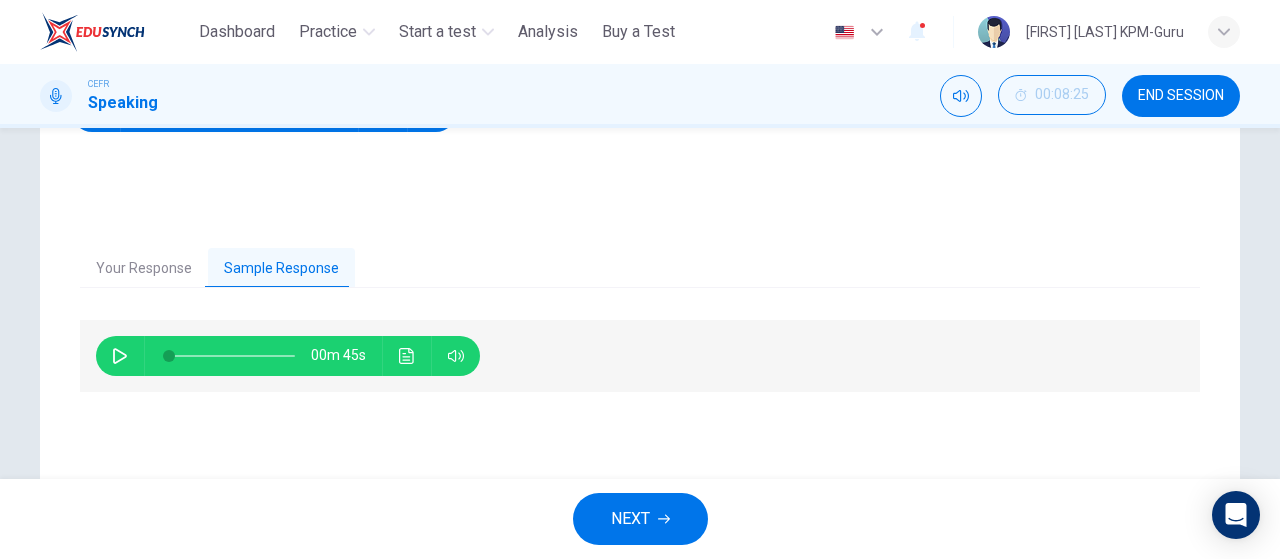 click 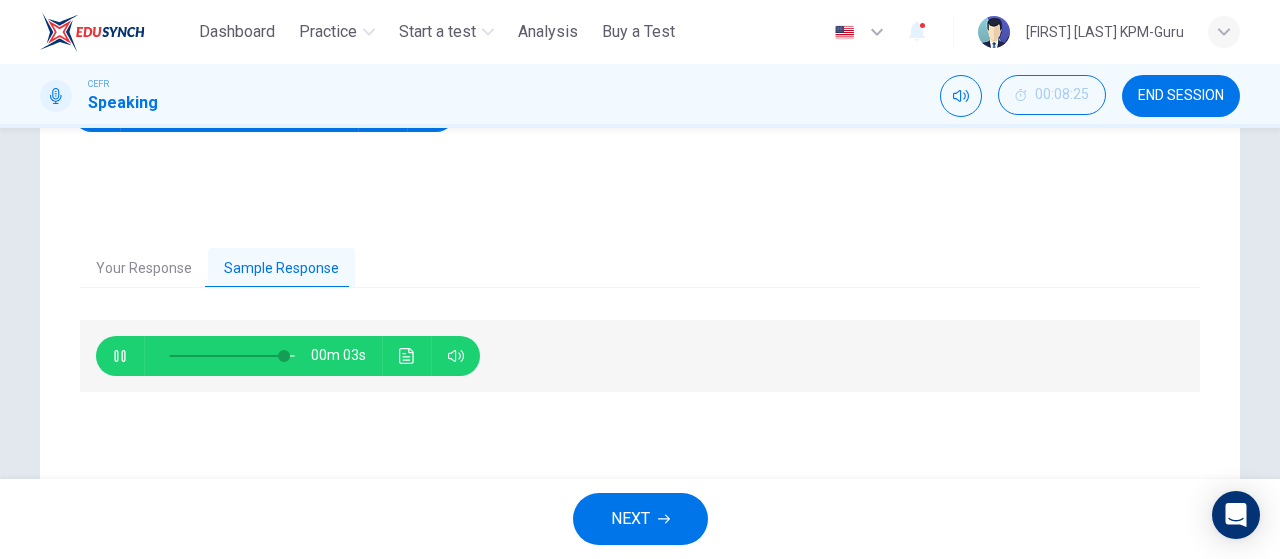 scroll, scrollTop: 232, scrollLeft: 0, axis: vertical 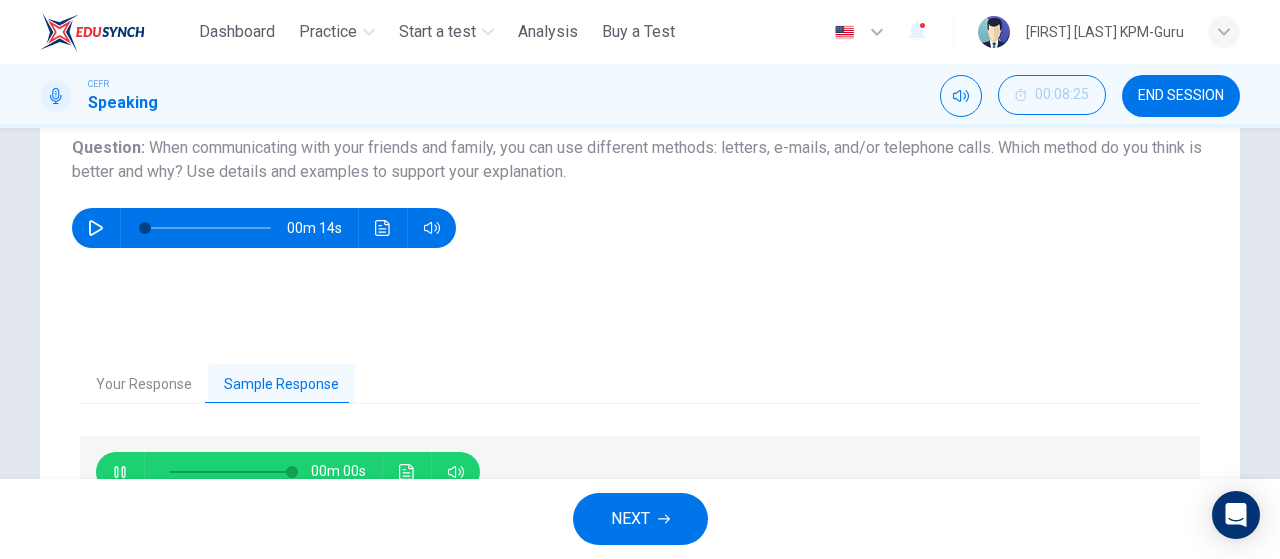 type on "*" 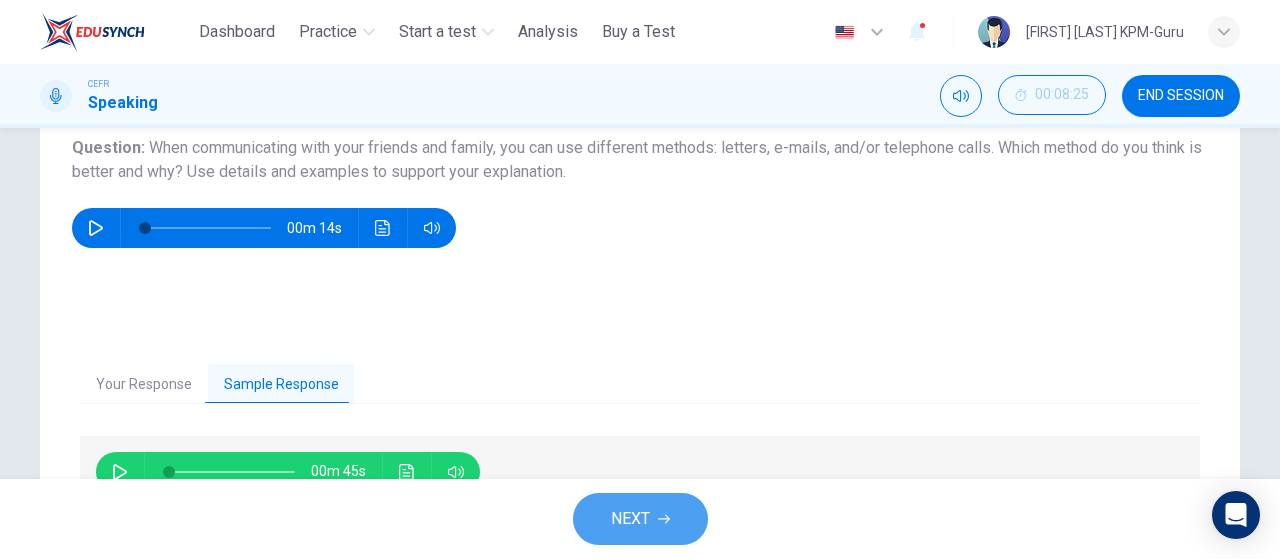 click on "NEXT" at bounding box center [640, 519] 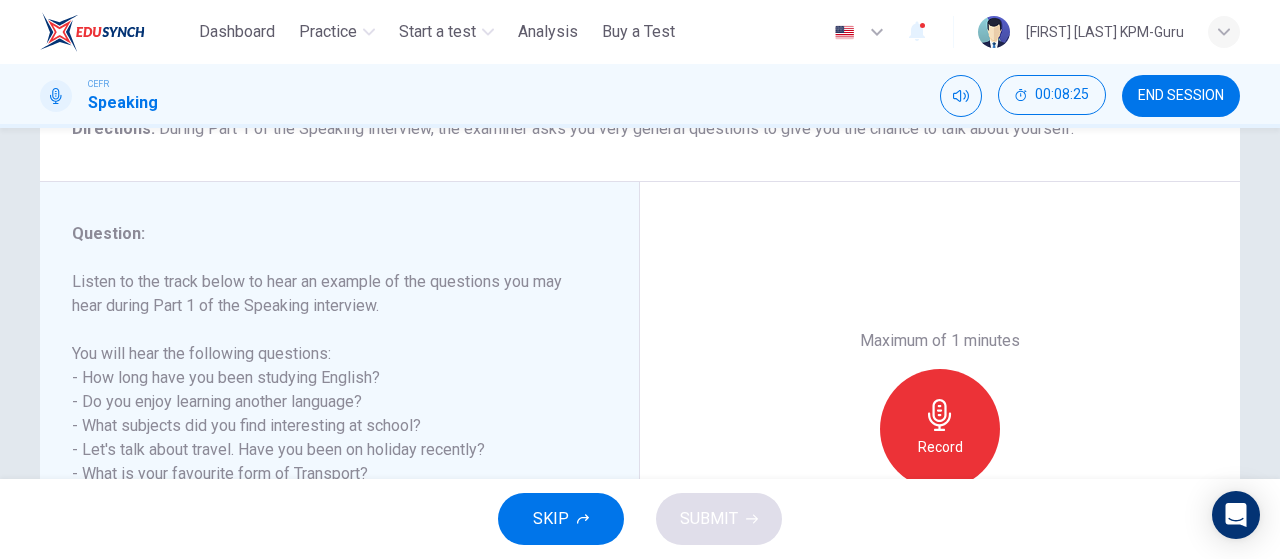 scroll, scrollTop: 232, scrollLeft: 0, axis: vertical 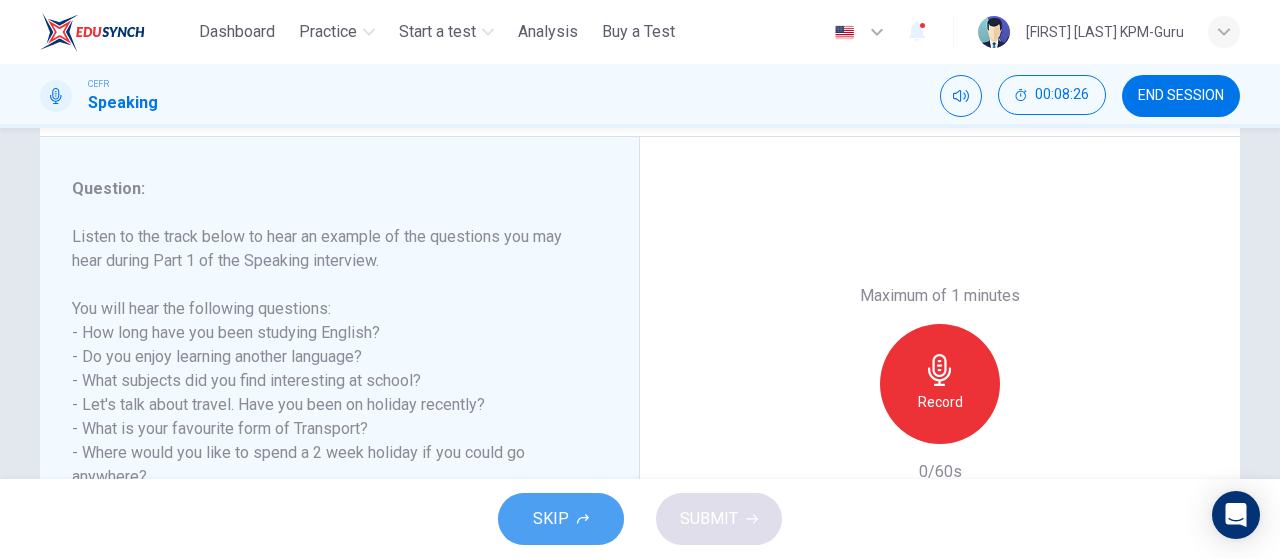 click on "SKIP" at bounding box center (551, 519) 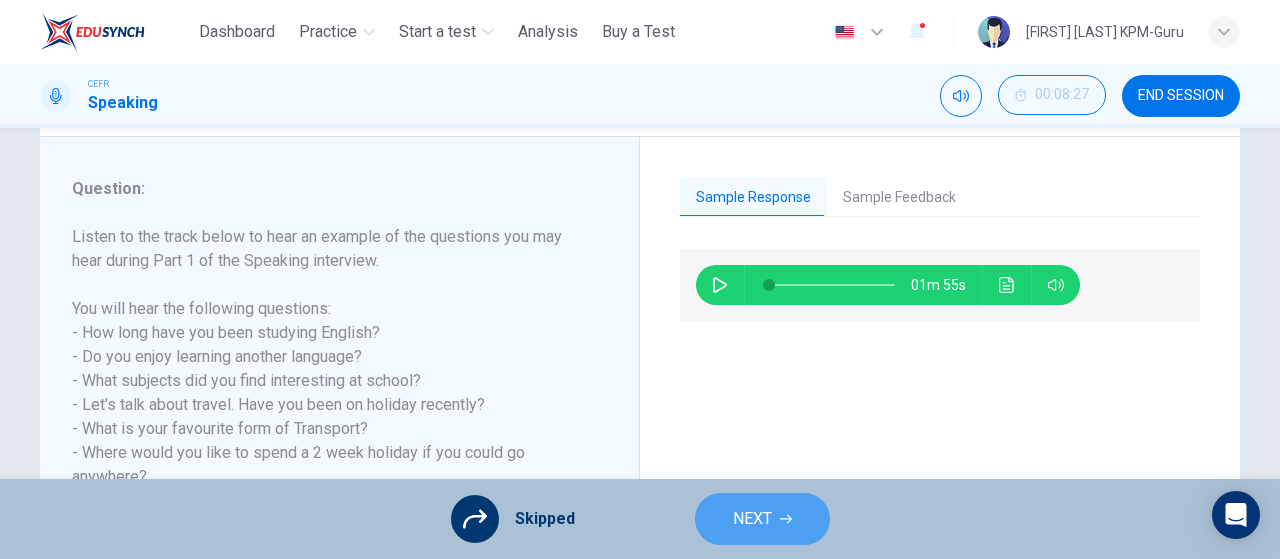 click on "NEXT" at bounding box center [762, 519] 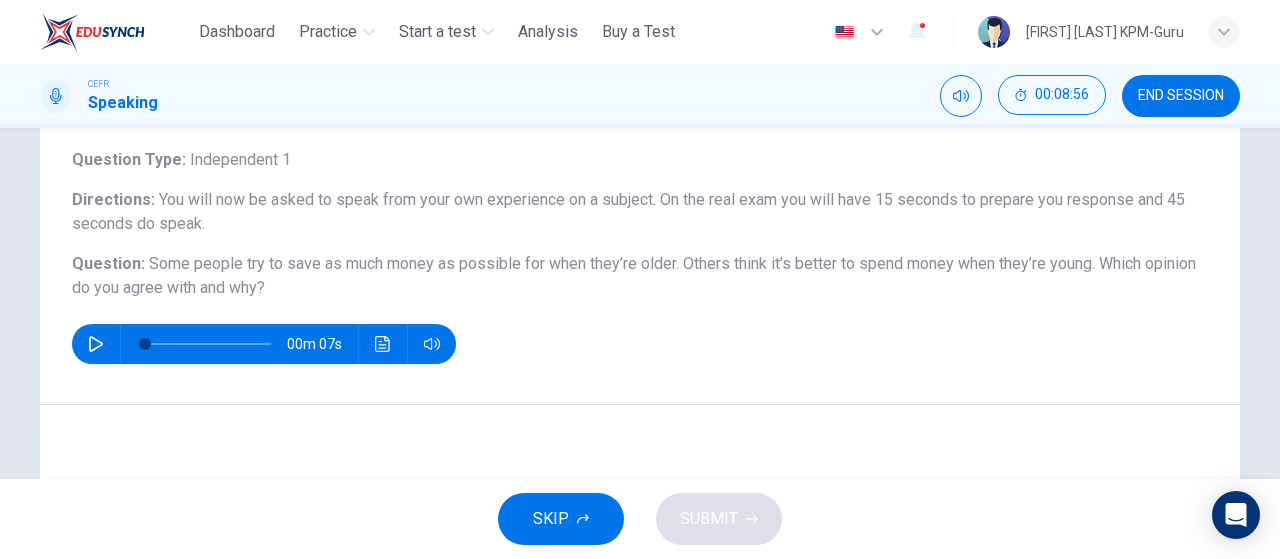 scroll, scrollTop: 232, scrollLeft: 0, axis: vertical 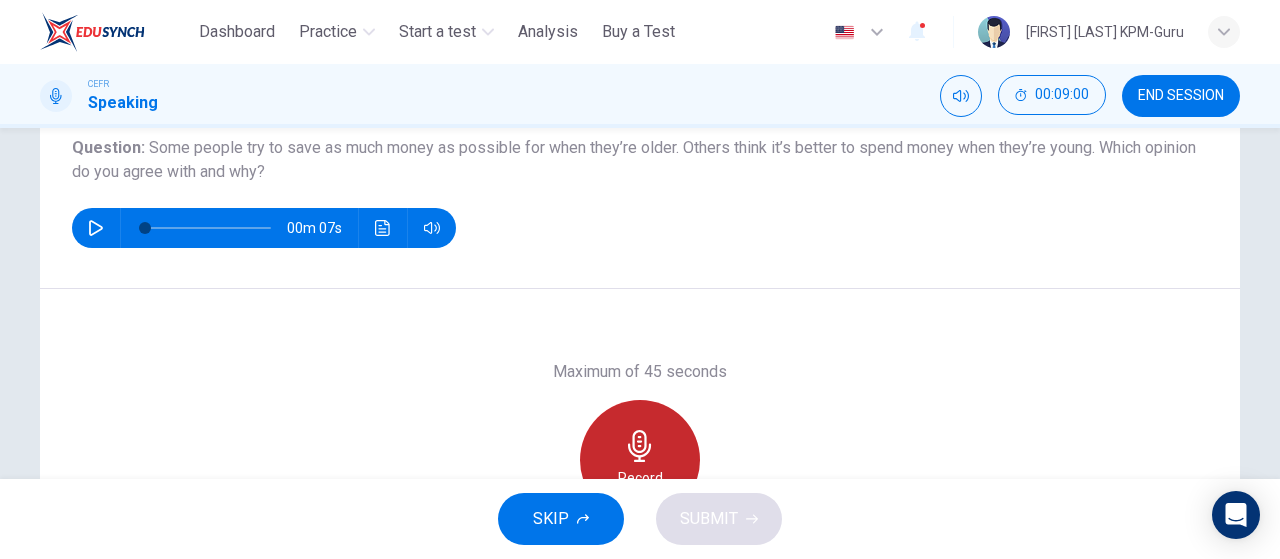 click 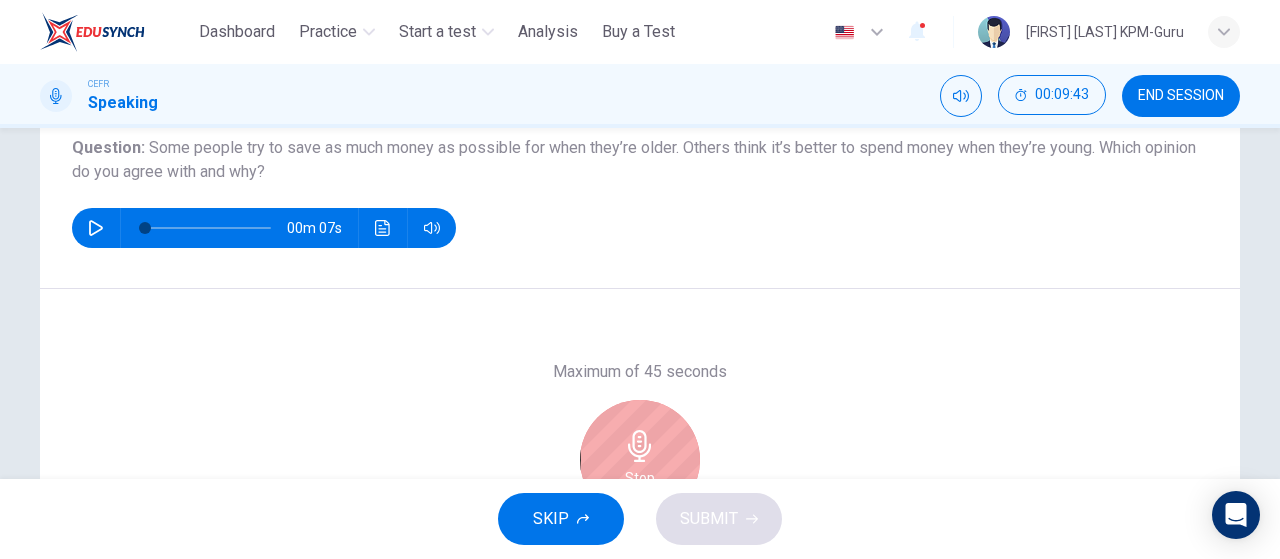 scroll, scrollTop: 348, scrollLeft: 0, axis: vertical 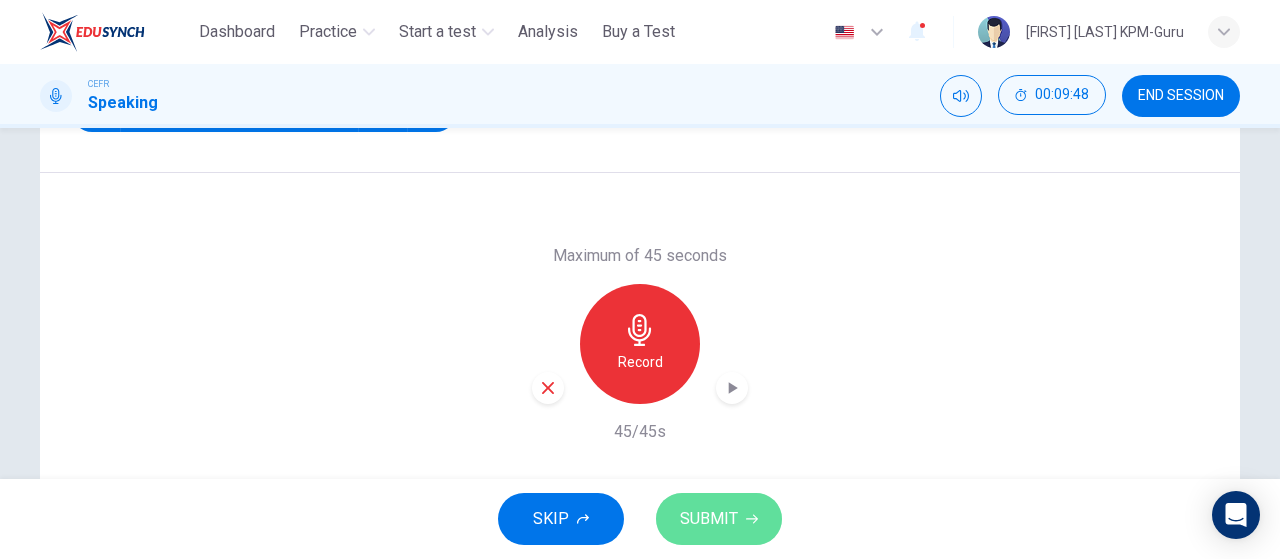 click on "SUBMIT" at bounding box center (709, 519) 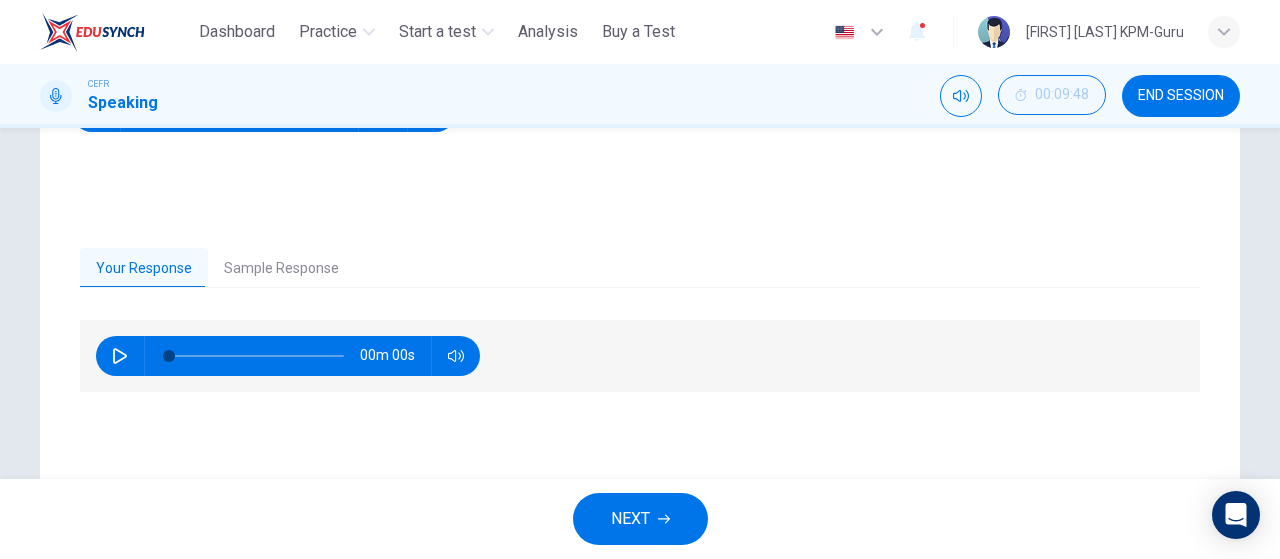 click on "Sample Response" at bounding box center (281, 269) 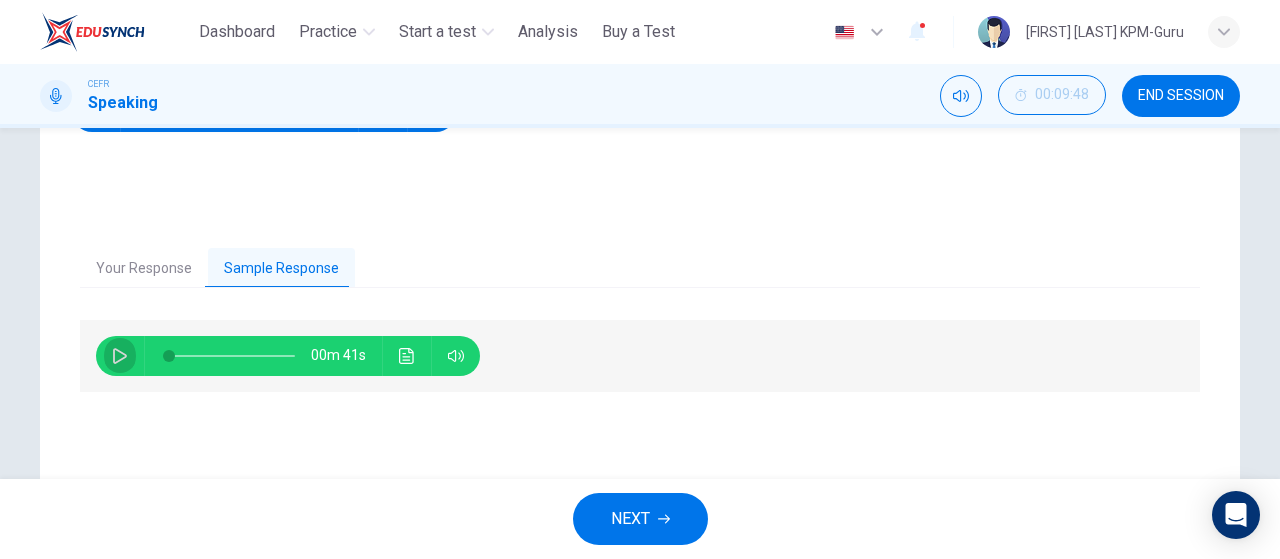 click 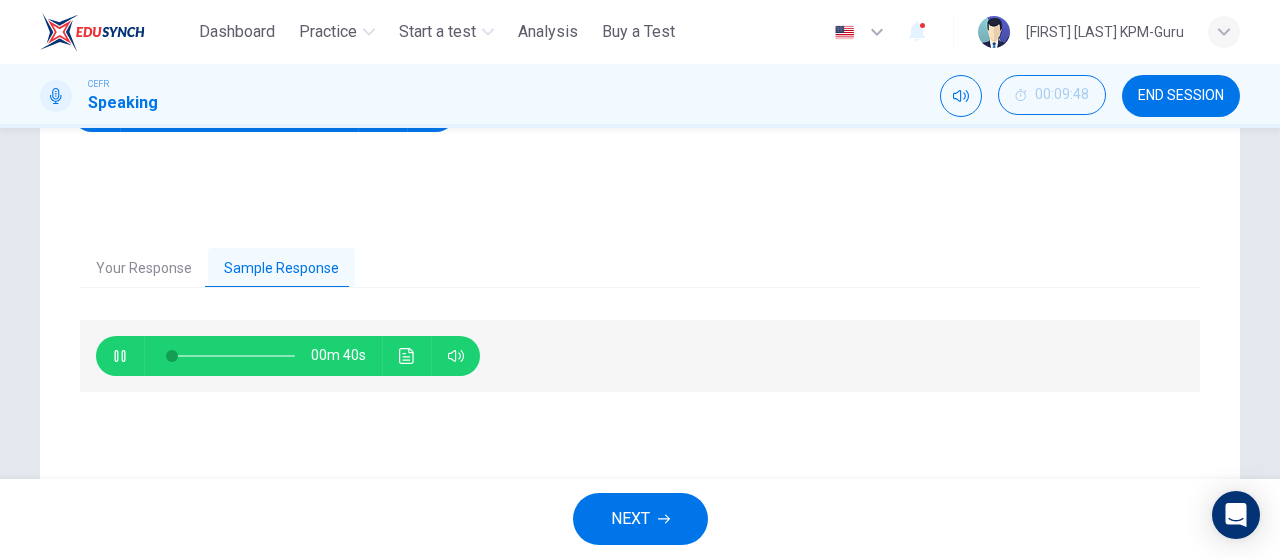 scroll, scrollTop: 232, scrollLeft: 0, axis: vertical 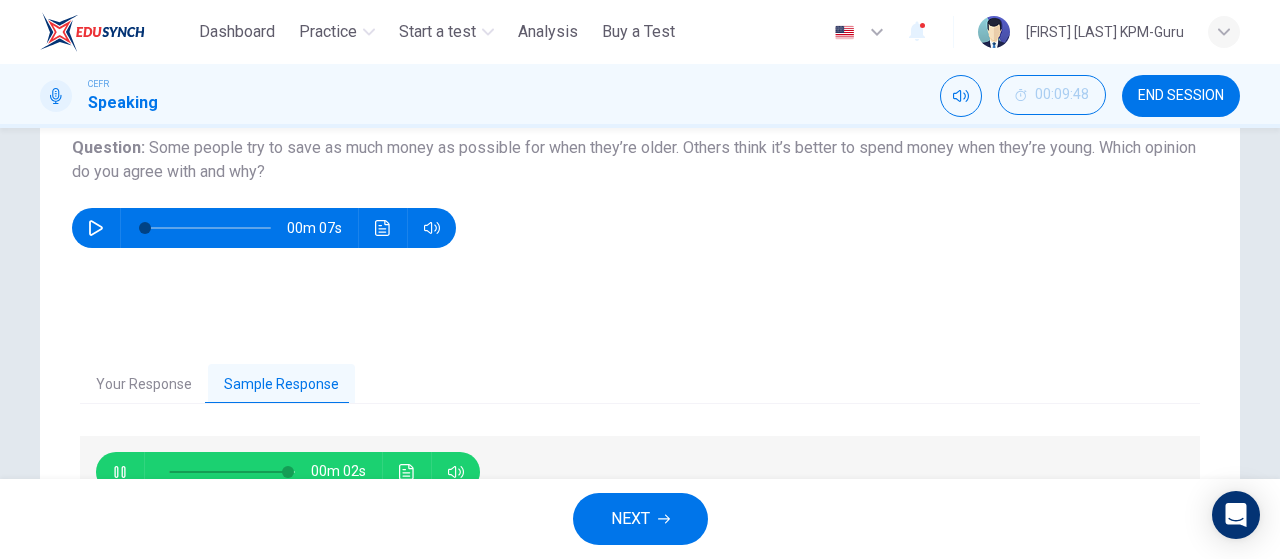 type on "**" 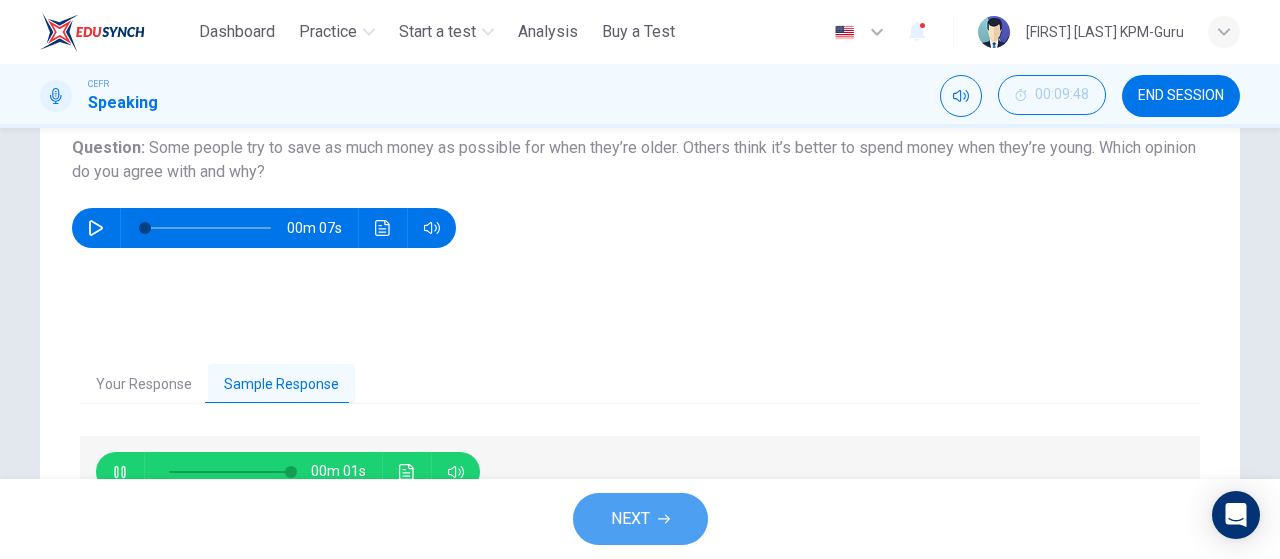 click on "NEXT" at bounding box center (630, 519) 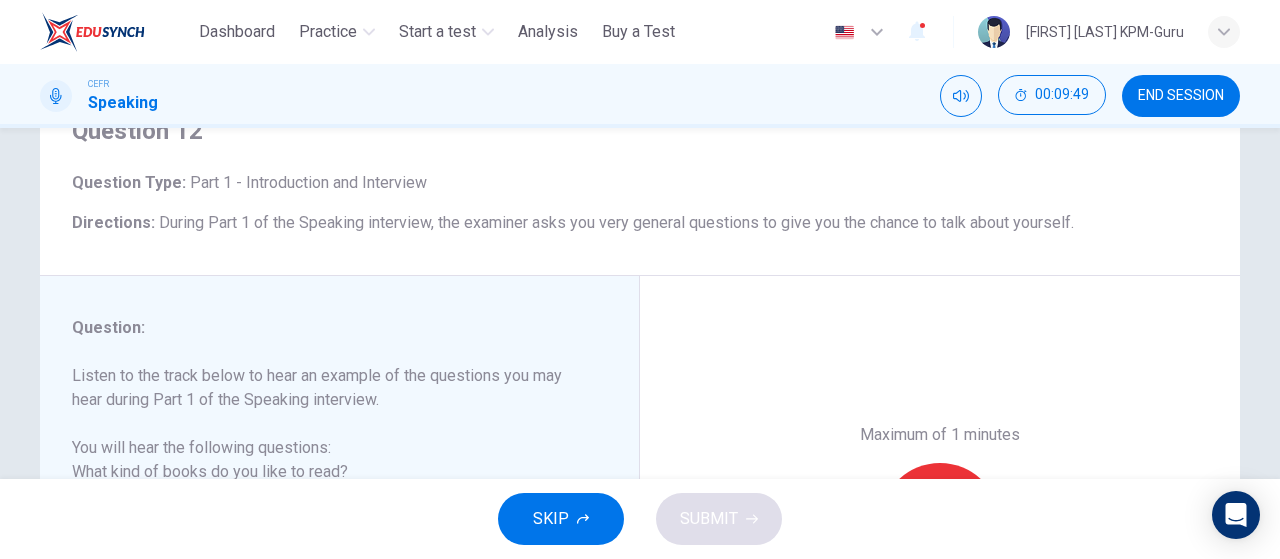scroll, scrollTop: 232, scrollLeft: 0, axis: vertical 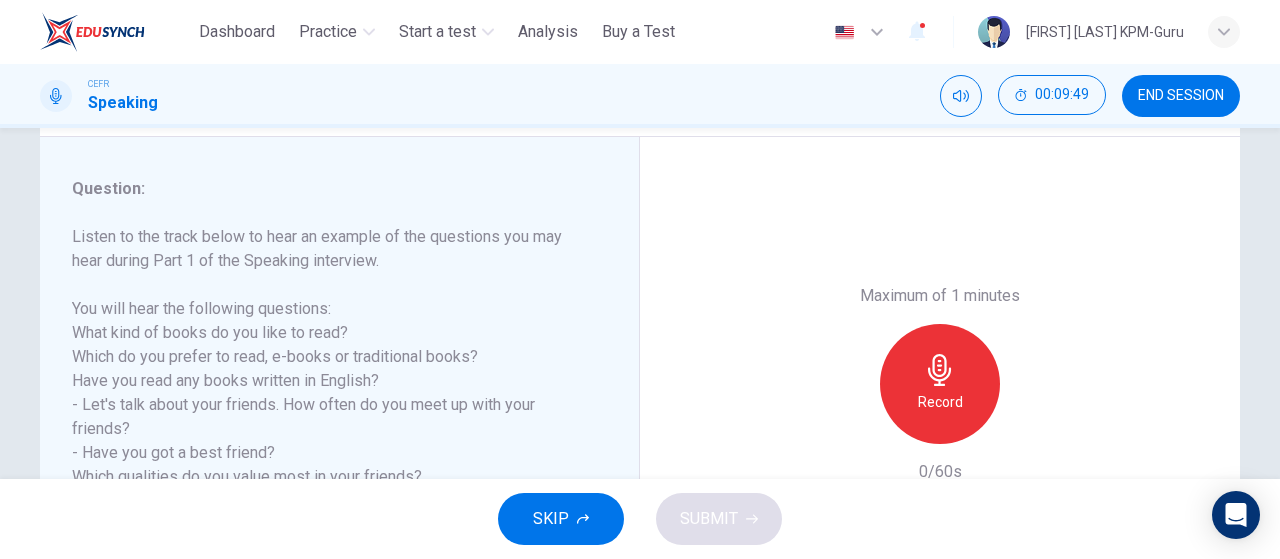 click on "SKIP" at bounding box center [551, 519] 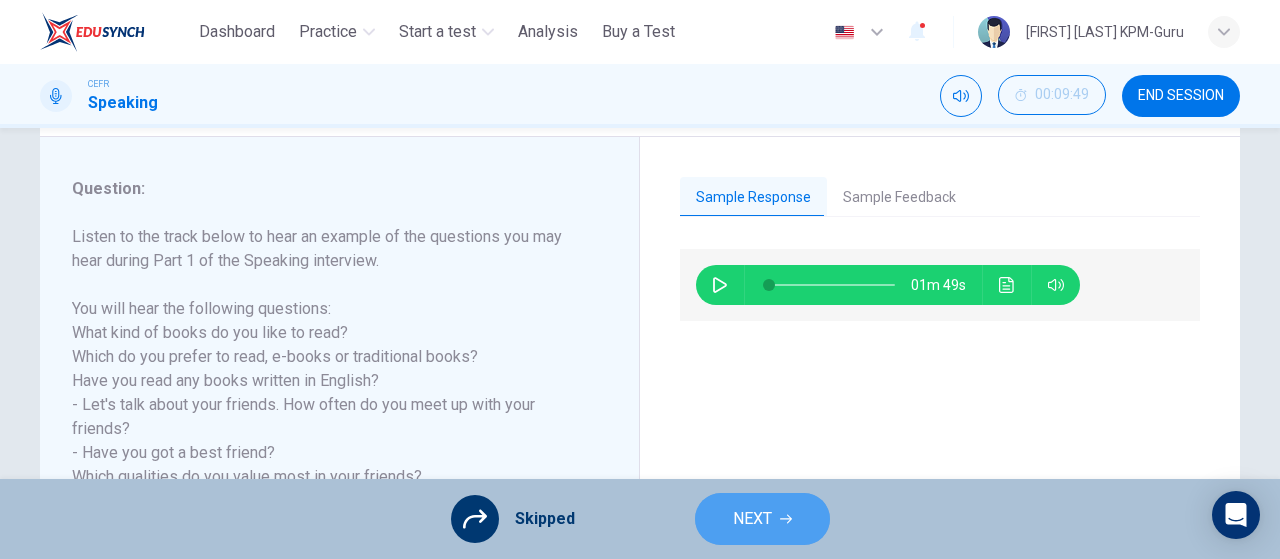 click on "NEXT" at bounding box center (752, 519) 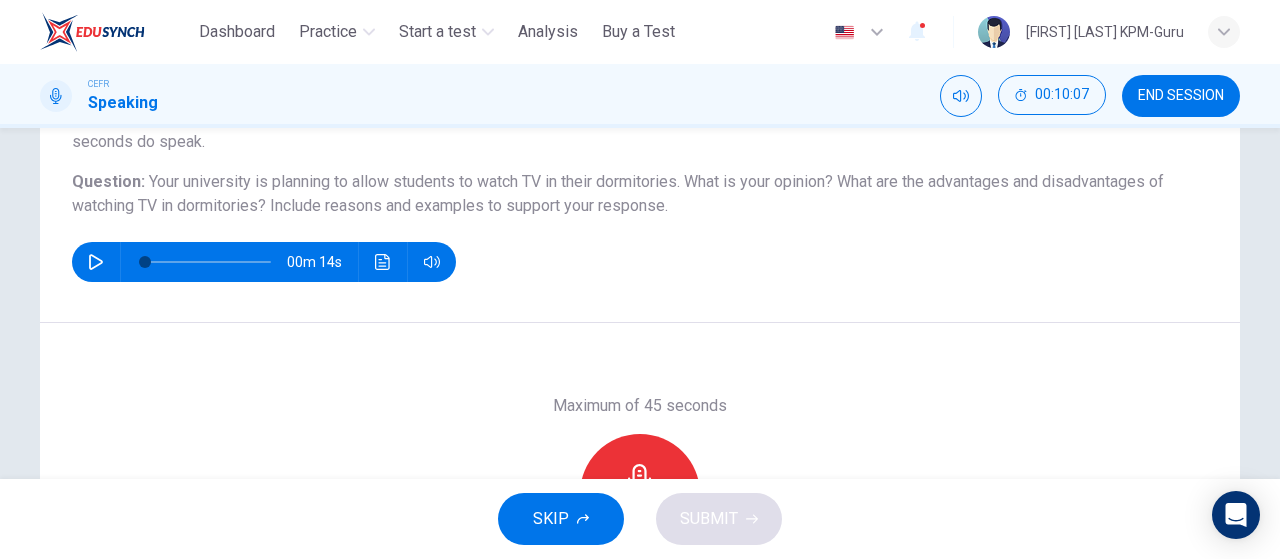 scroll, scrollTop: 232, scrollLeft: 0, axis: vertical 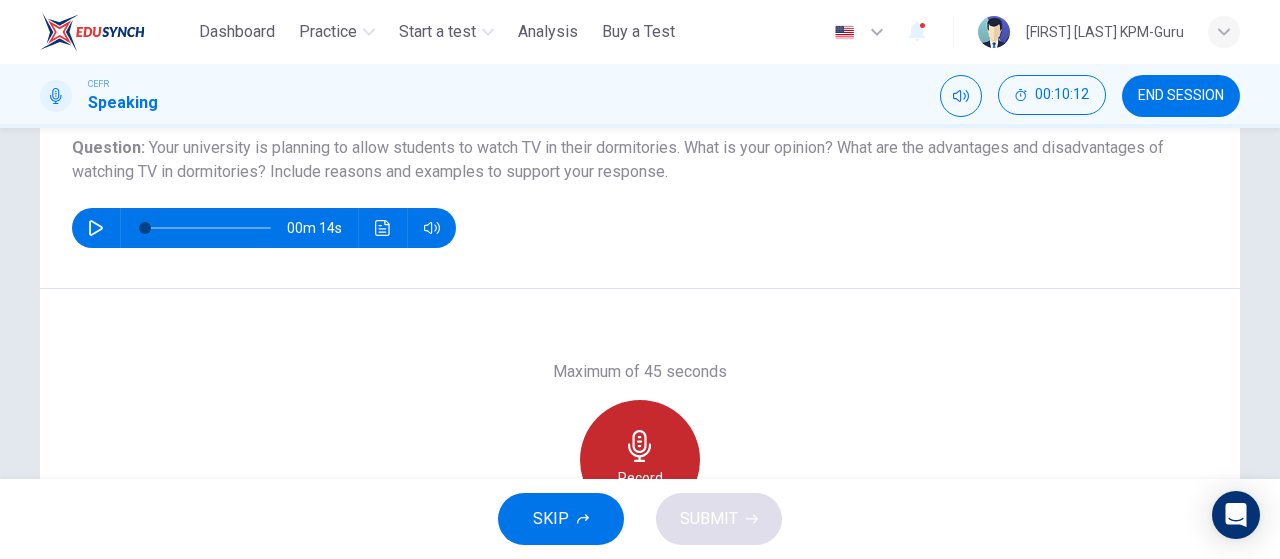 click on "Record" at bounding box center [640, 460] 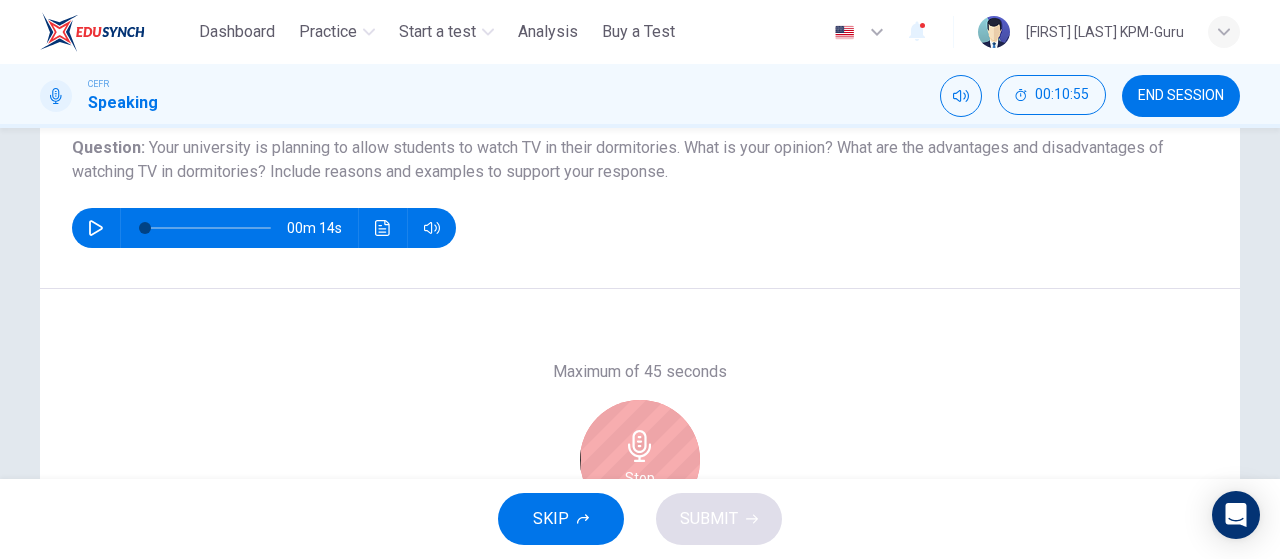 scroll, scrollTop: 348, scrollLeft: 0, axis: vertical 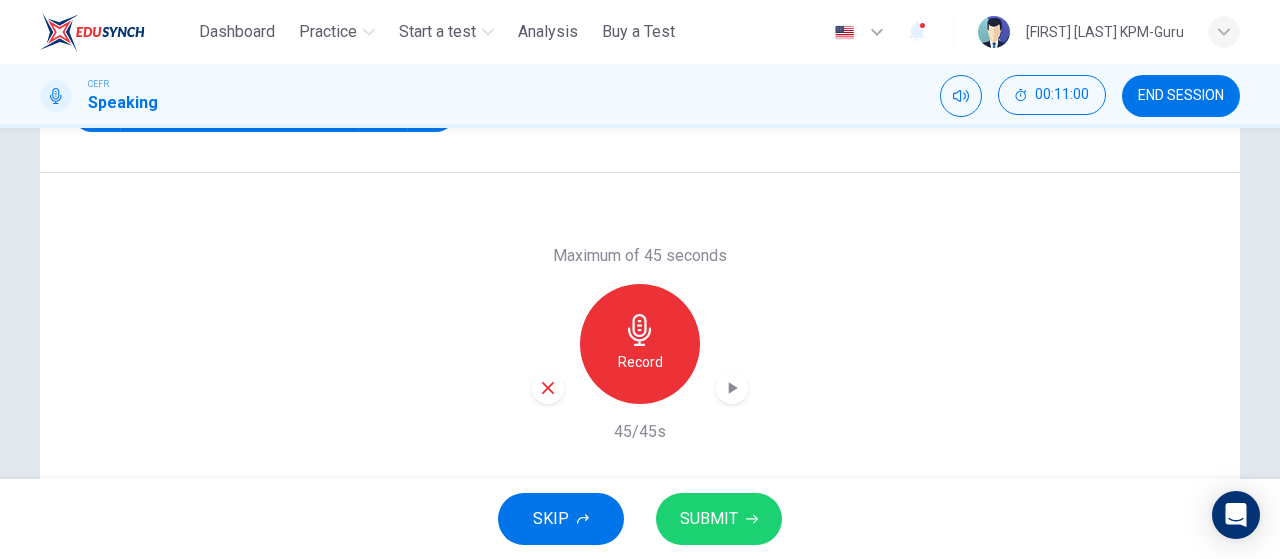 click on "SUBMIT" at bounding box center [709, 519] 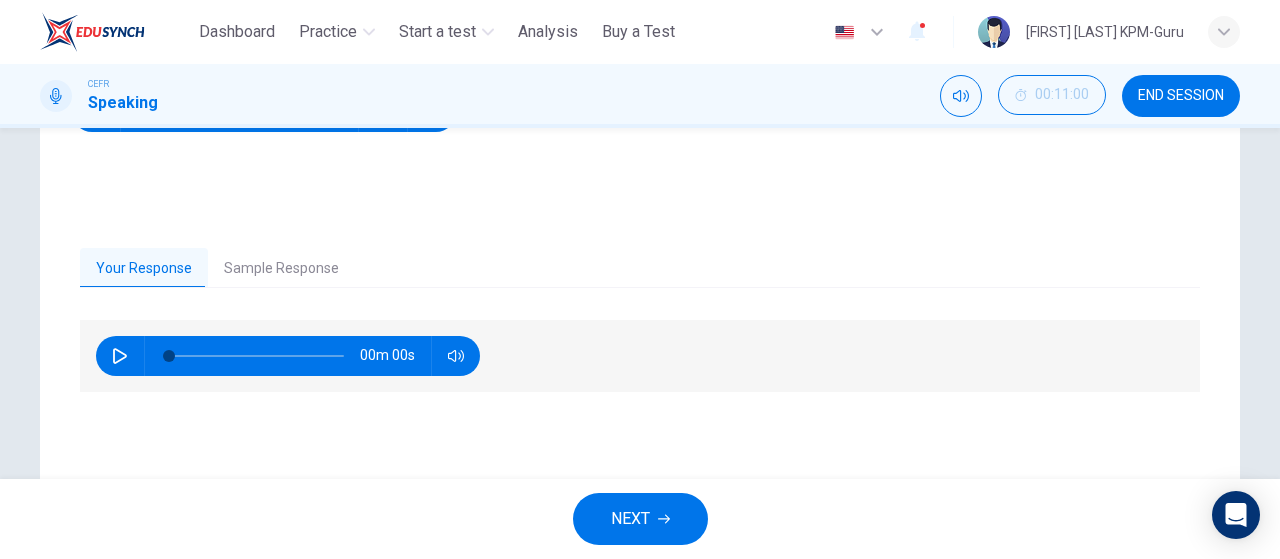 scroll, scrollTop: 425, scrollLeft: 0, axis: vertical 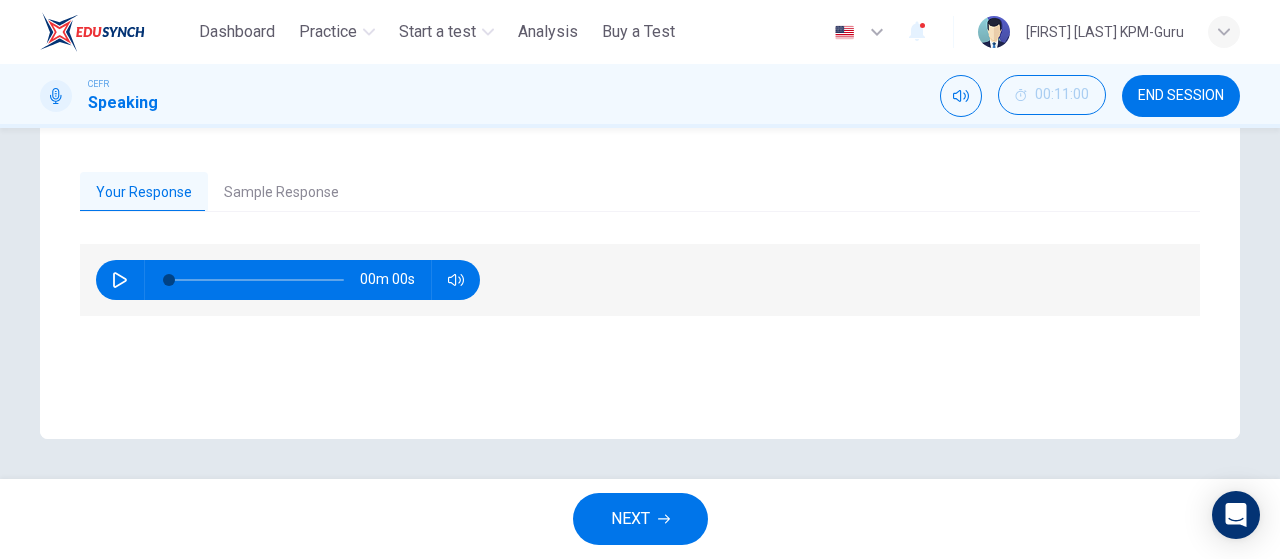 click on "Sample Response" at bounding box center [281, 193] 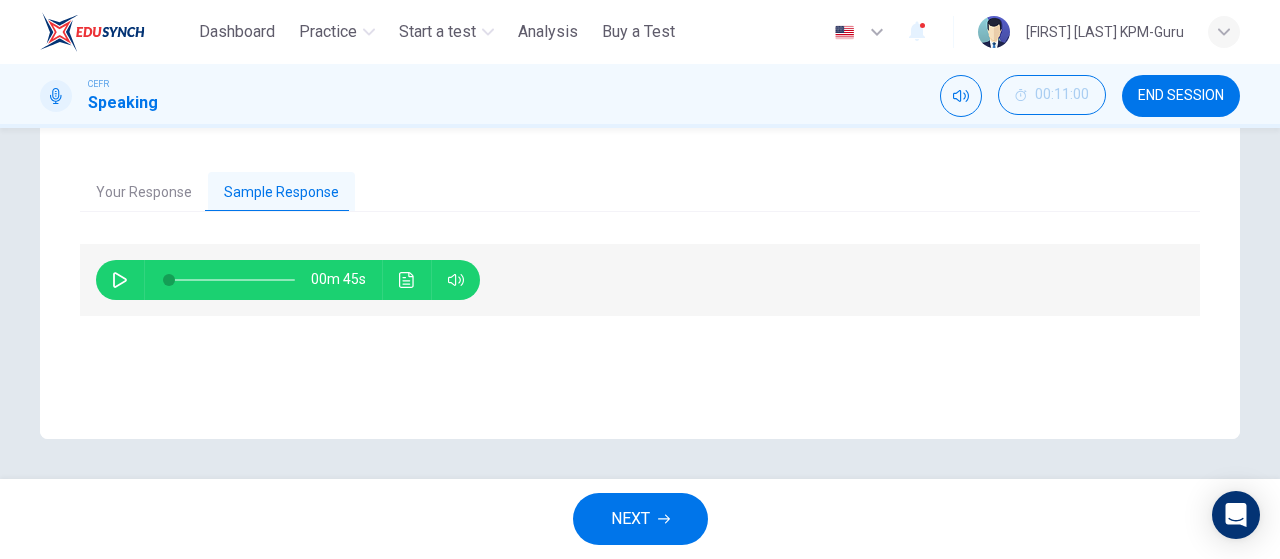 click 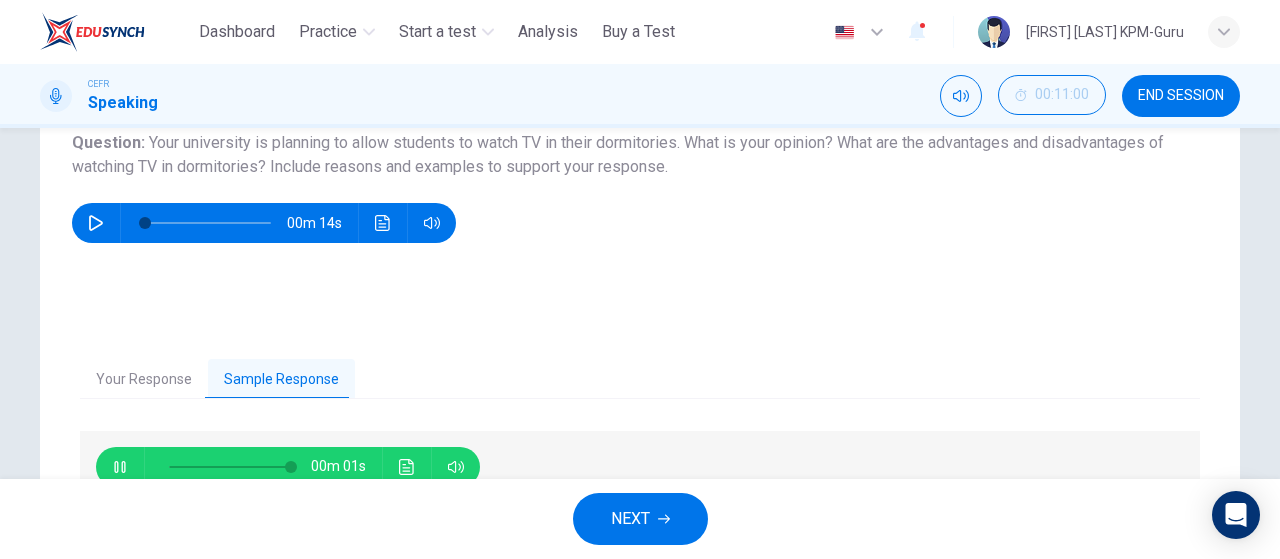 scroll, scrollTop: 193, scrollLeft: 0, axis: vertical 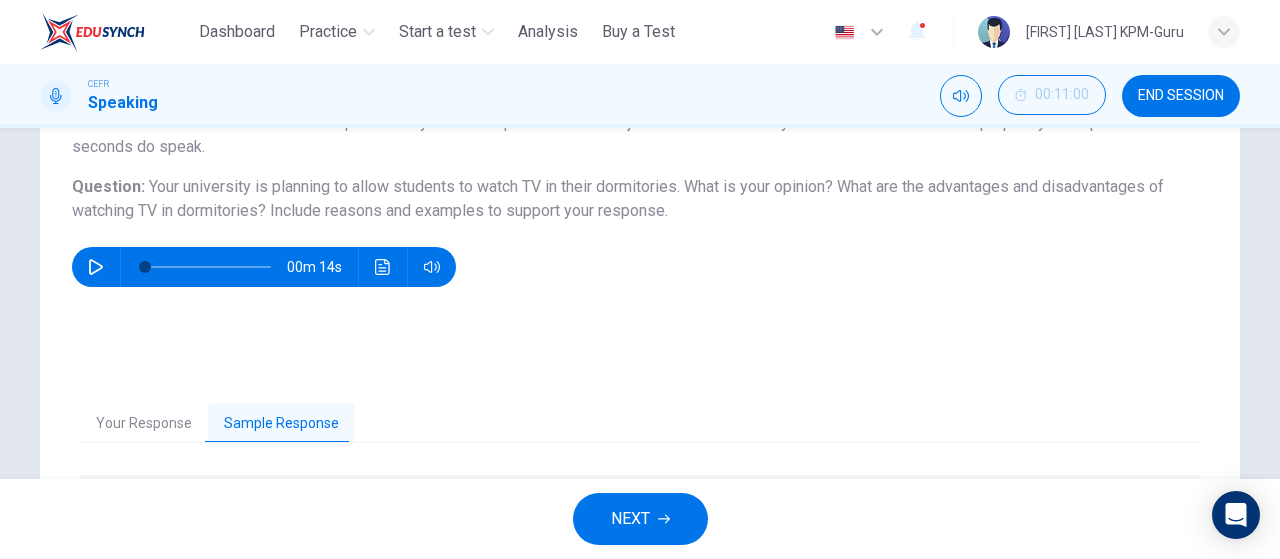 type on "*" 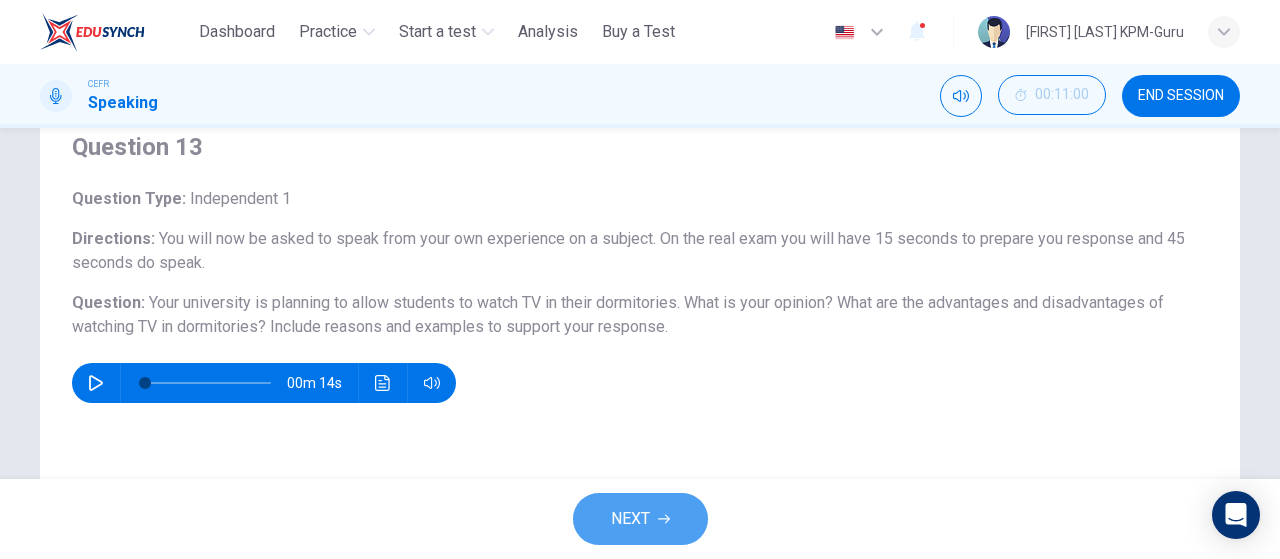click on "NEXT" at bounding box center [640, 519] 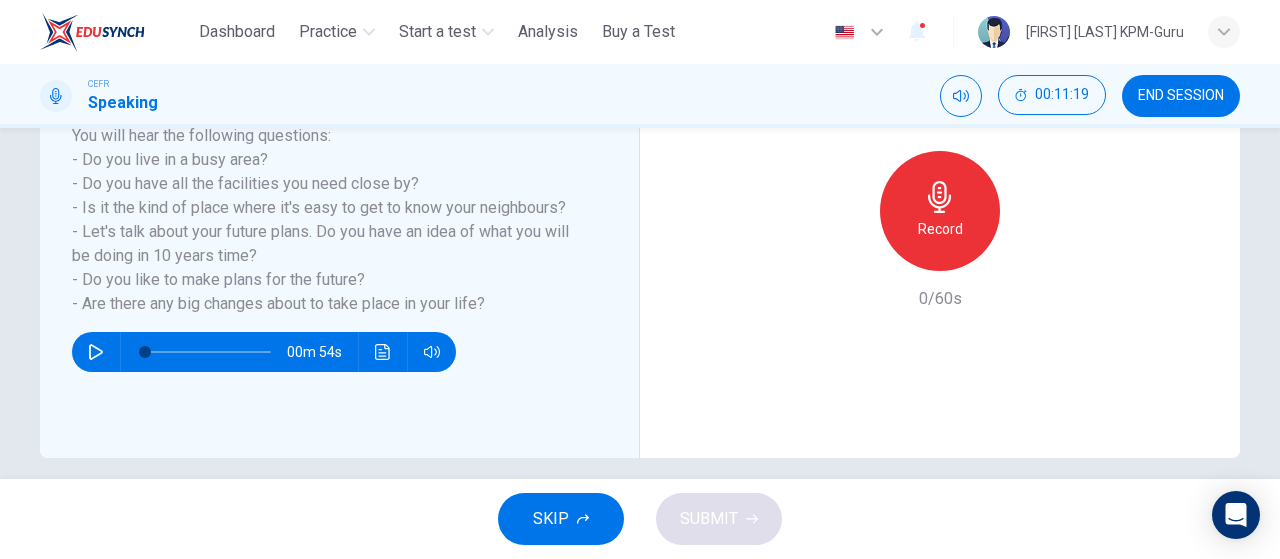 scroll, scrollTop: 425, scrollLeft: 0, axis: vertical 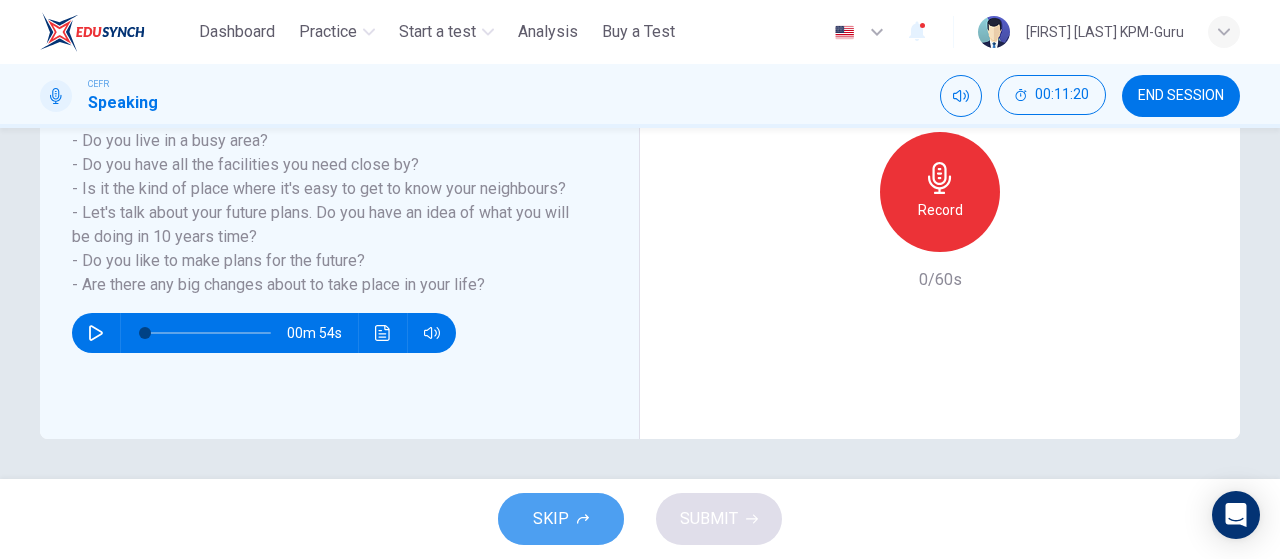 click on "SKIP" at bounding box center [551, 519] 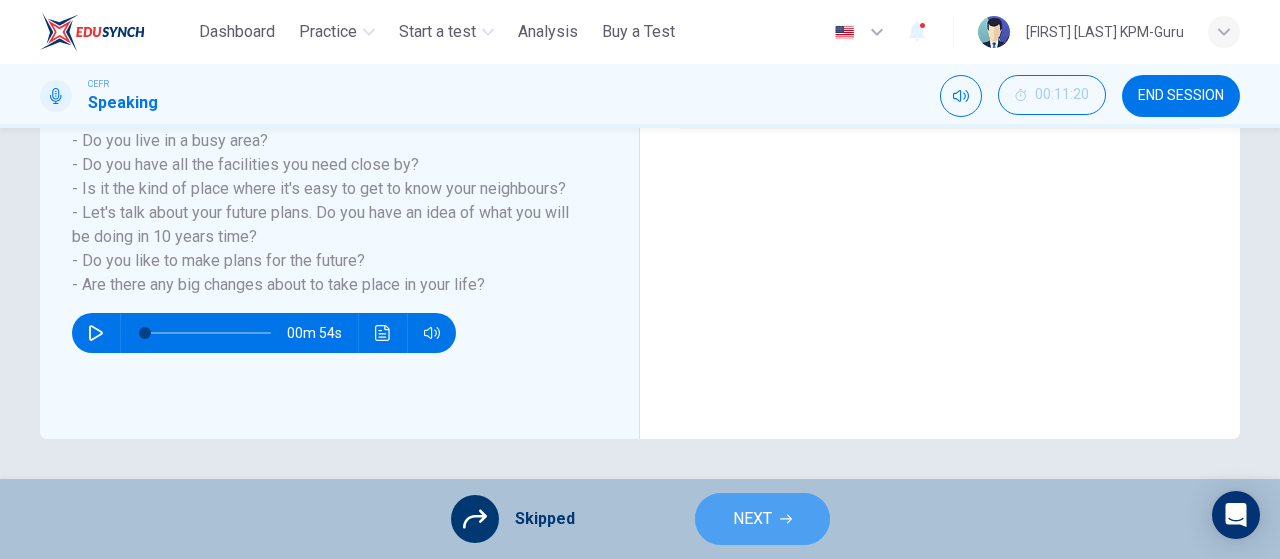 click on "NEXT" at bounding box center (762, 519) 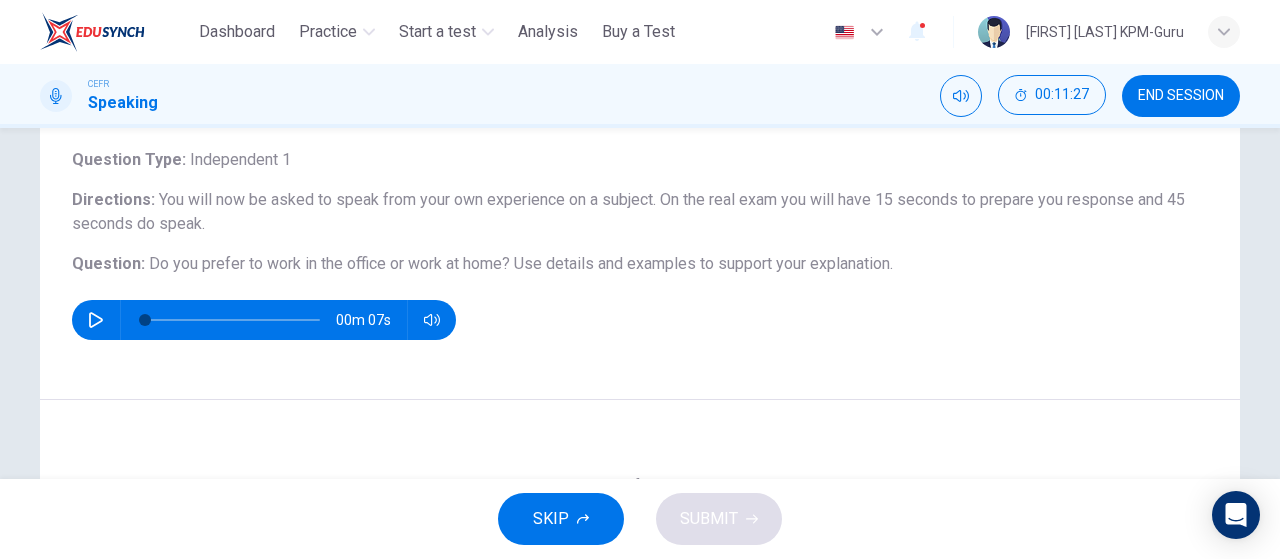 scroll, scrollTop: 232, scrollLeft: 0, axis: vertical 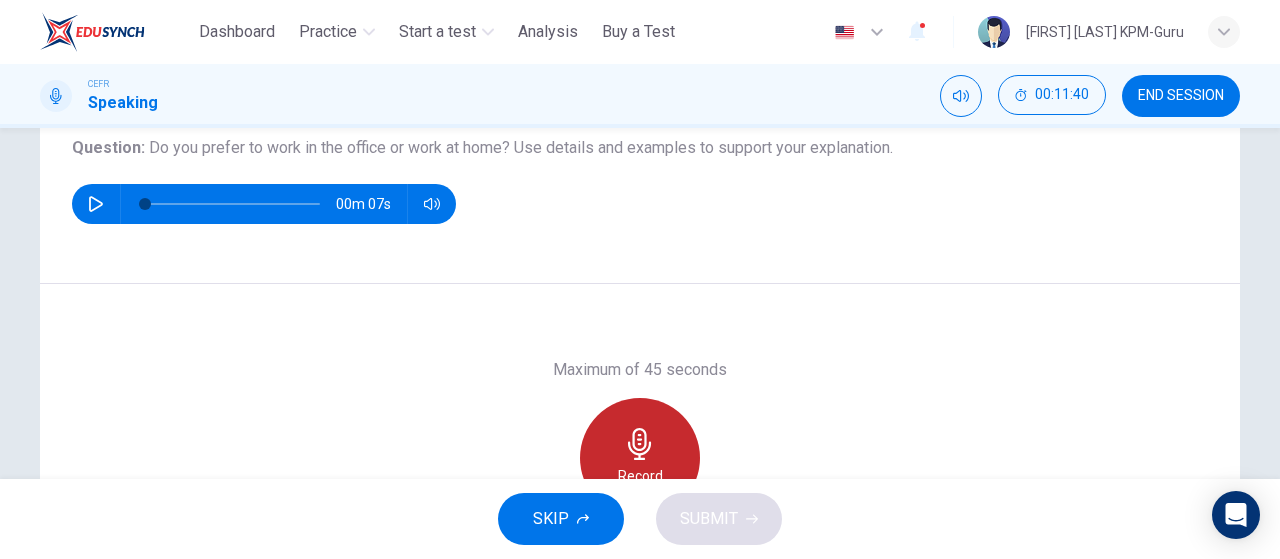 click 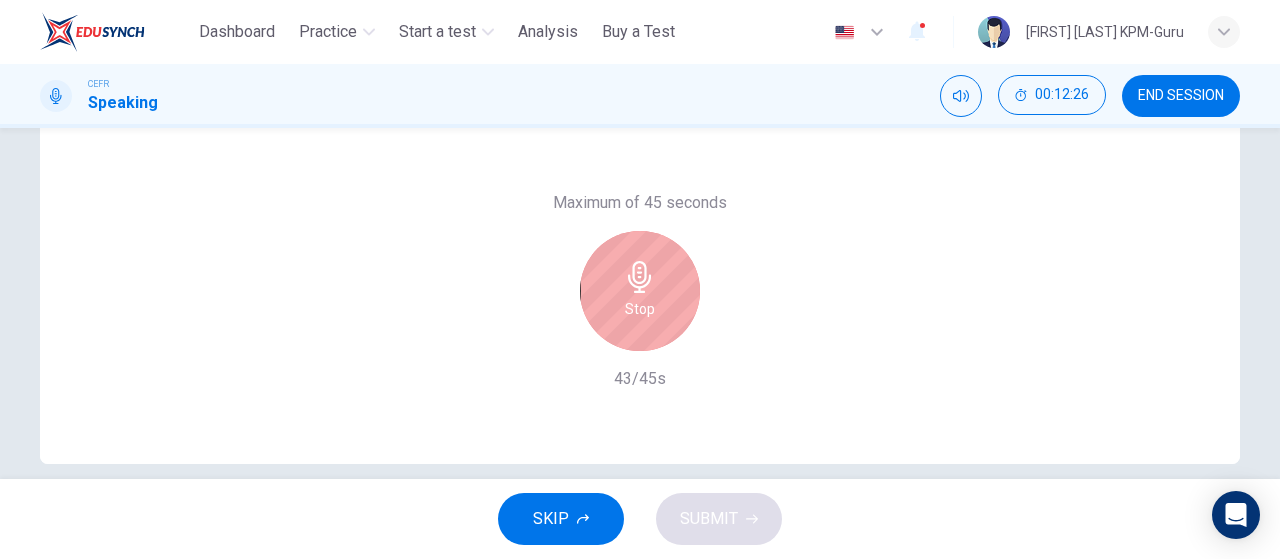 scroll, scrollTop: 425, scrollLeft: 0, axis: vertical 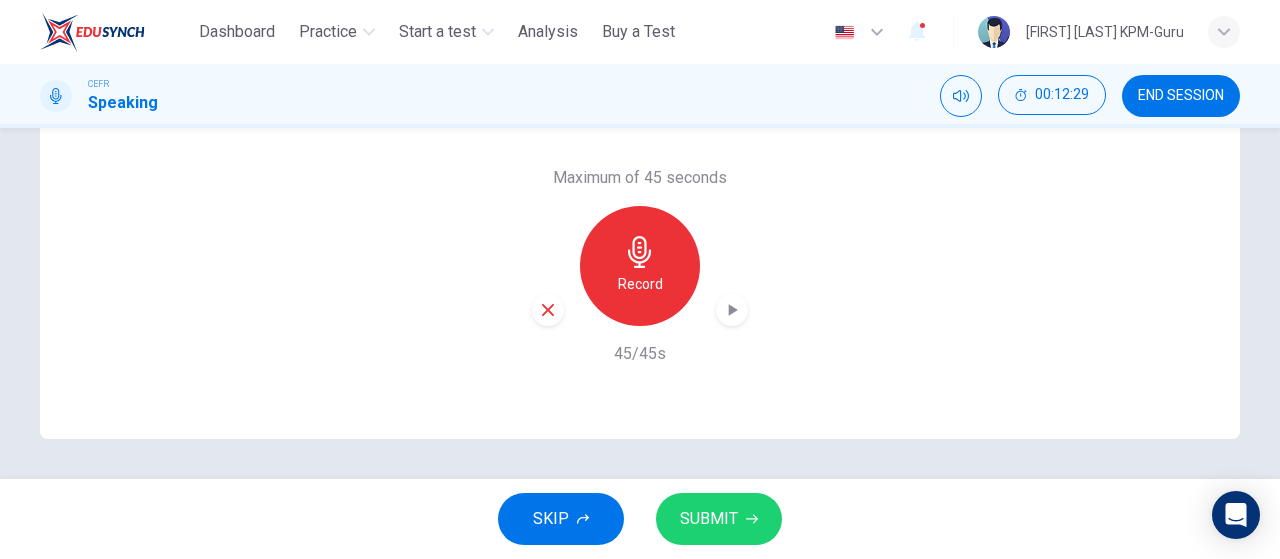 click on "SUBMIT" at bounding box center [709, 519] 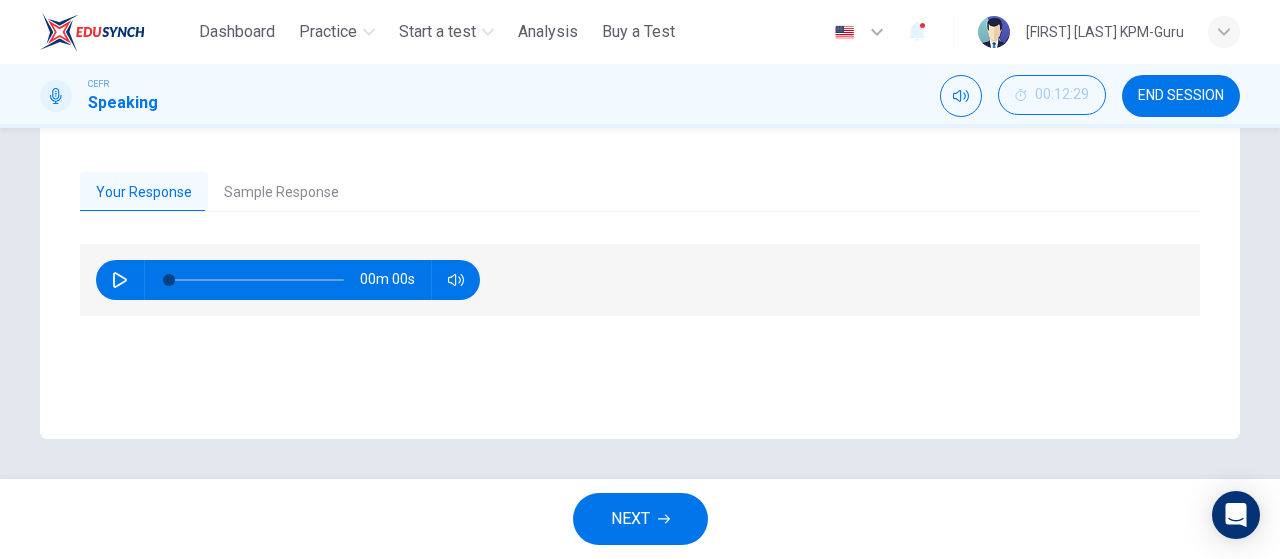 scroll, scrollTop: 309, scrollLeft: 0, axis: vertical 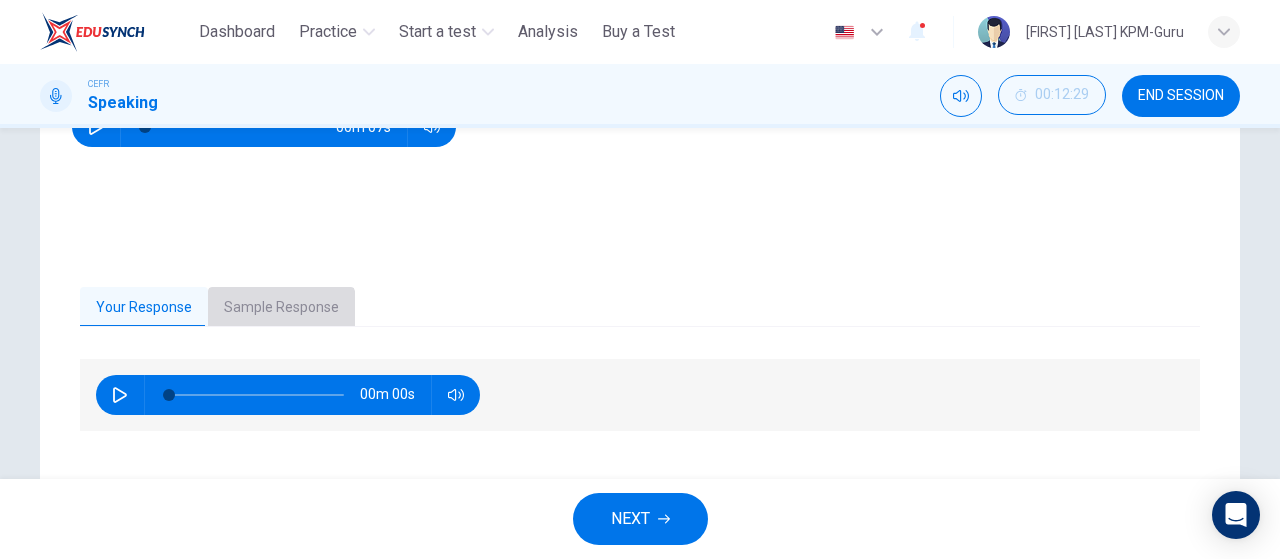 click on "Sample Response" at bounding box center [281, 308] 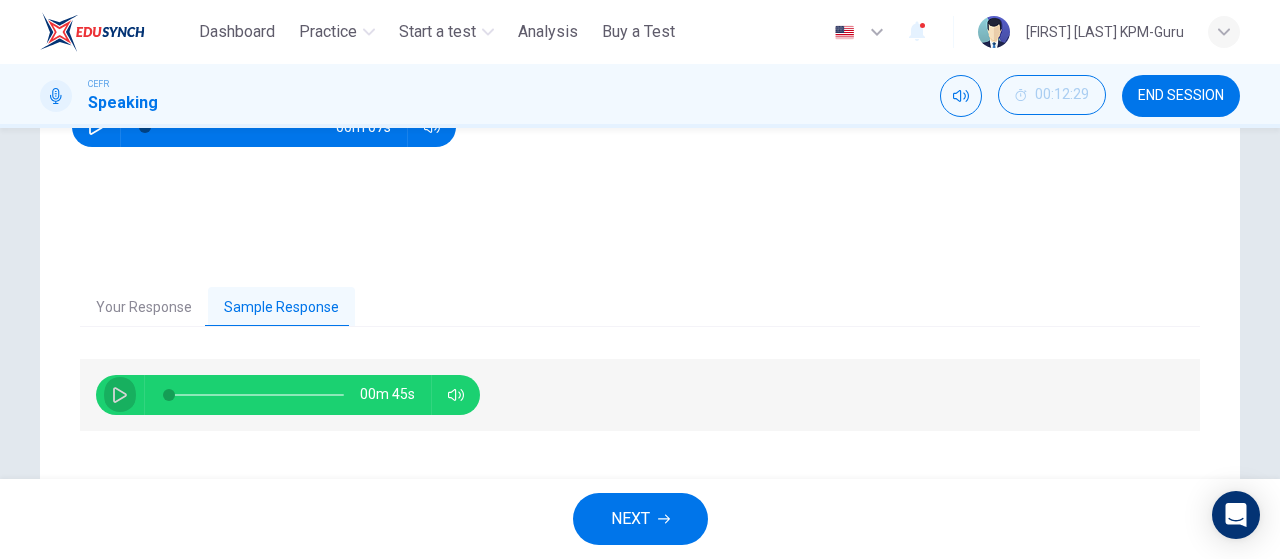click 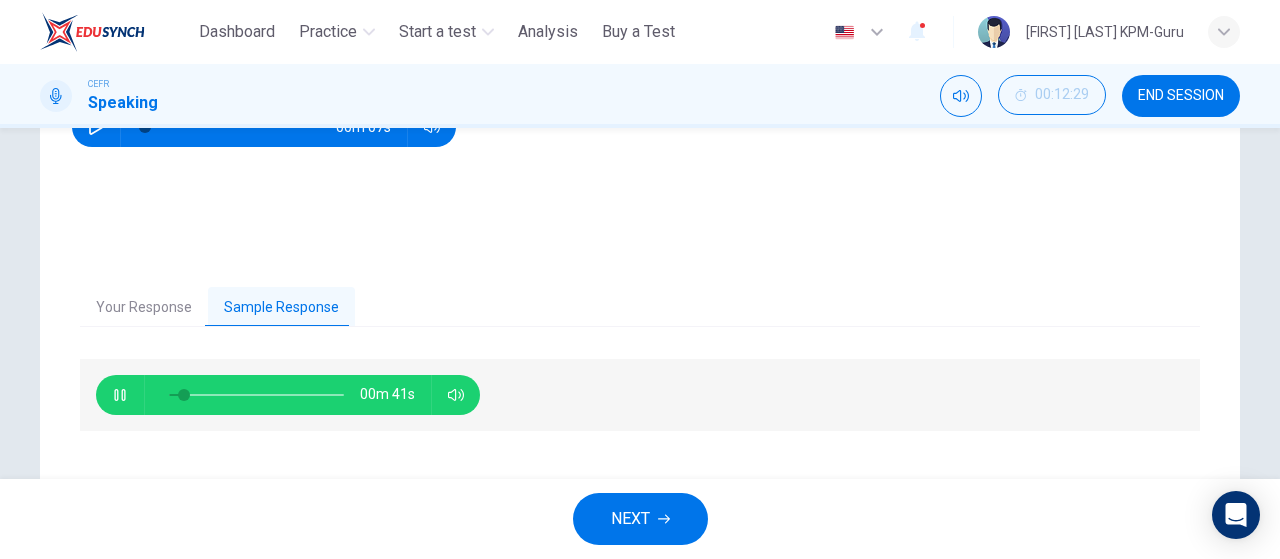 click at bounding box center (120, 395) 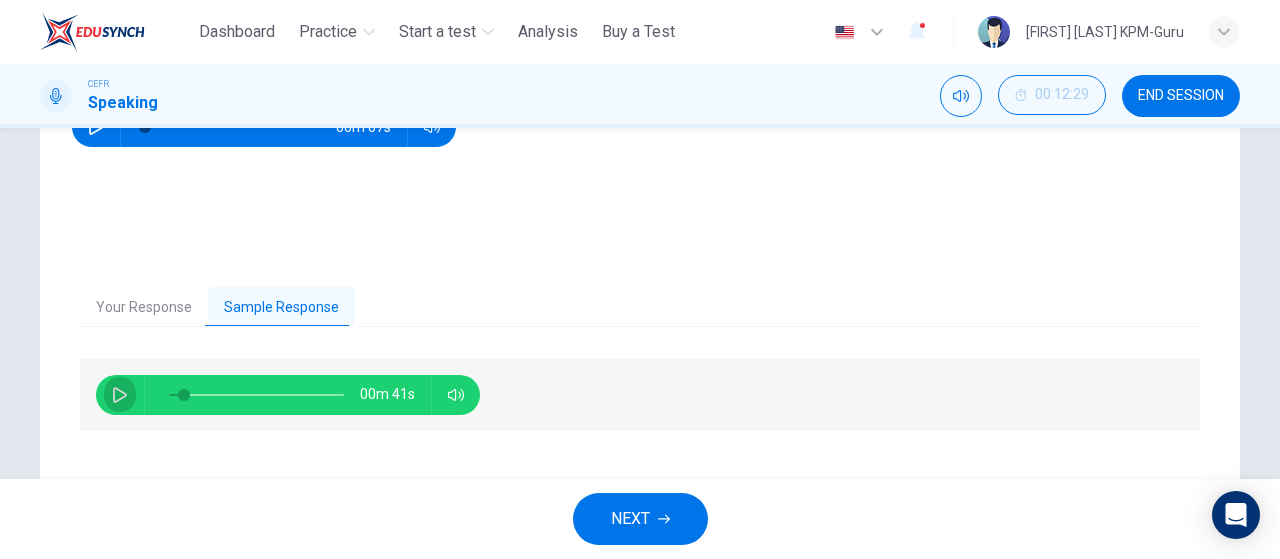 click at bounding box center (120, 395) 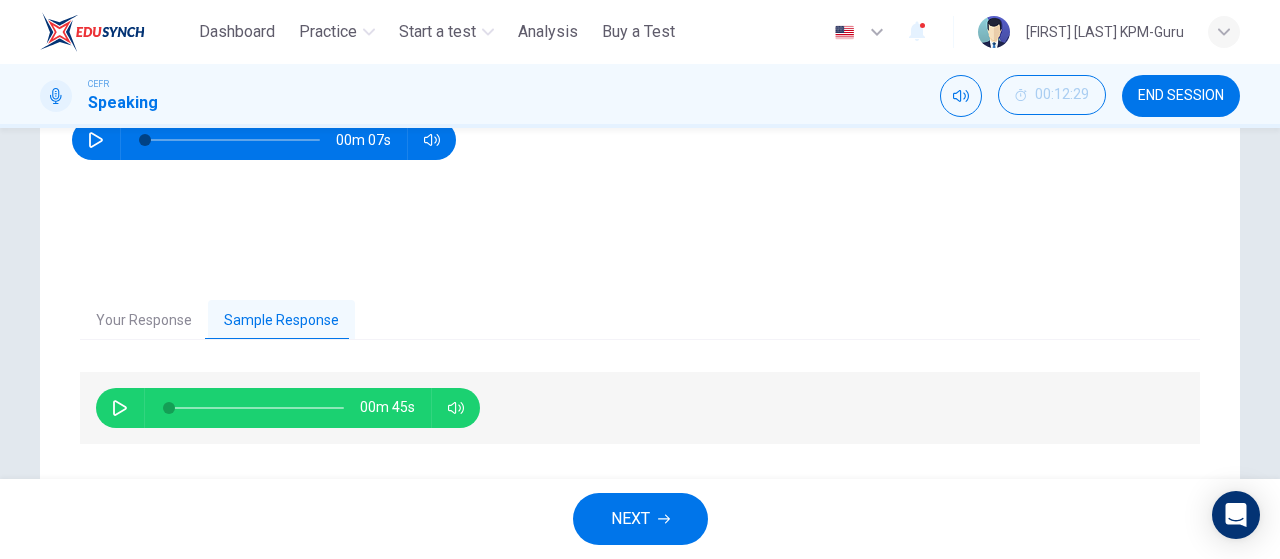 scroll, scrollTop: 309, scrollLeft: 0, axis: vertical 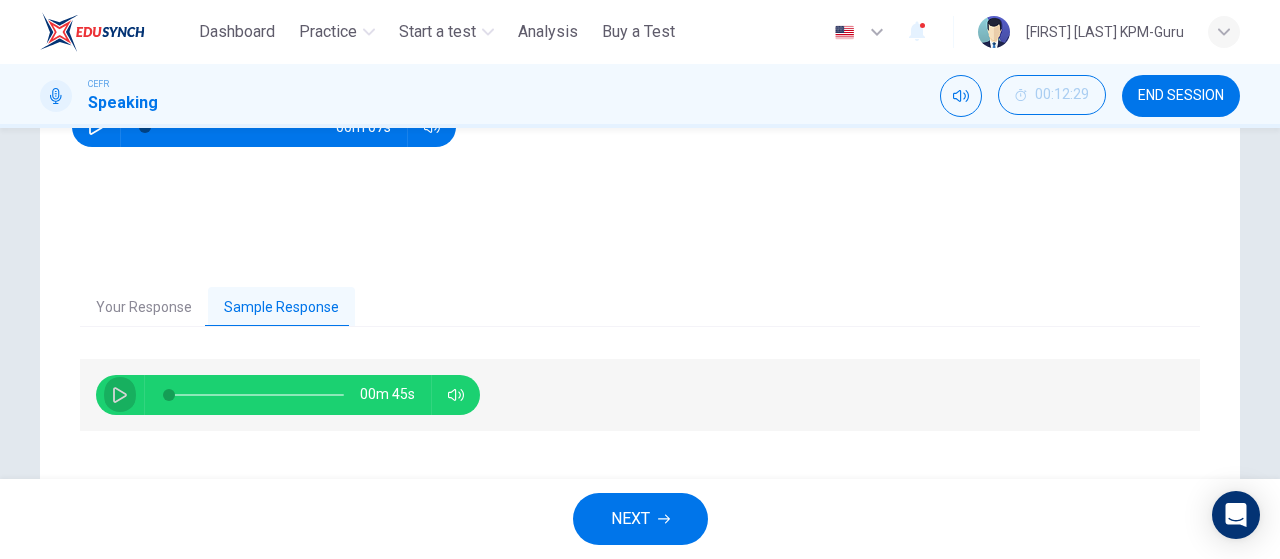 click at bounding box center [120, 395] 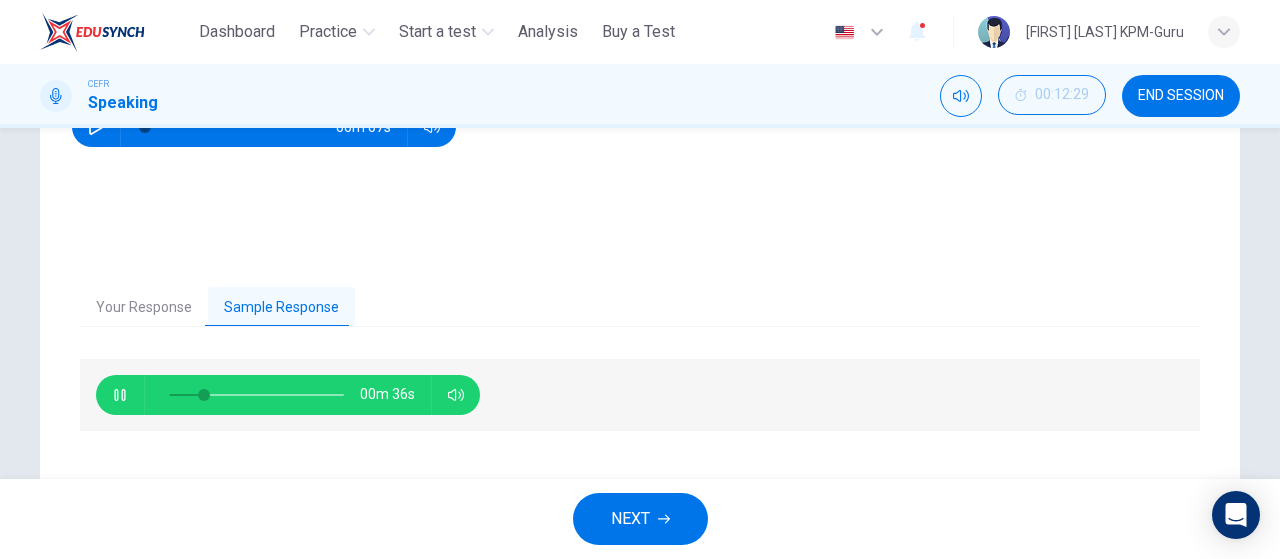 click 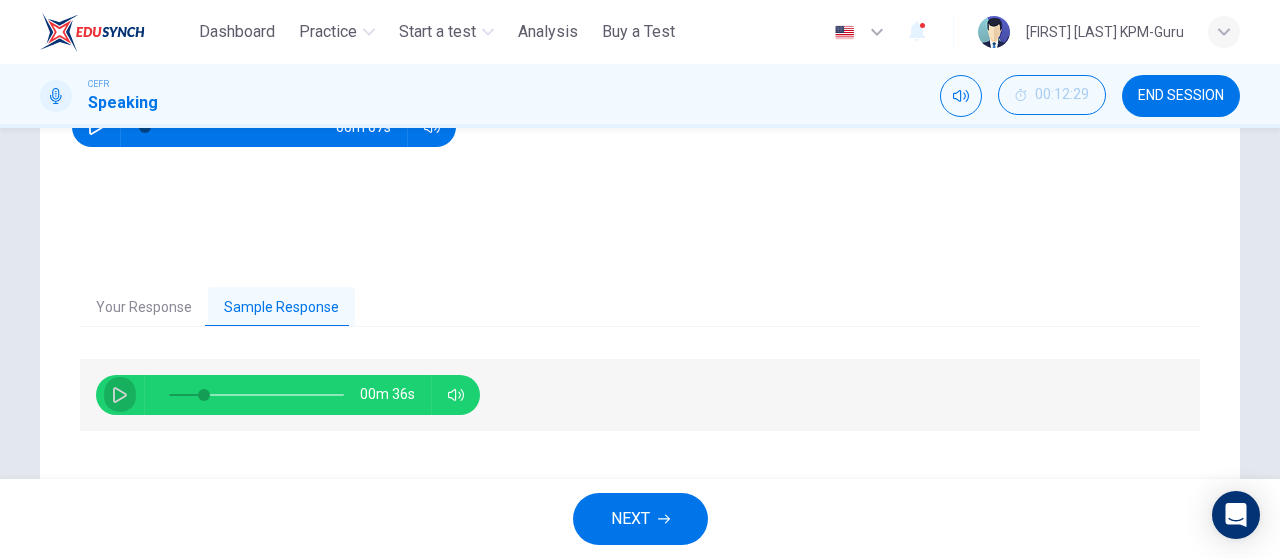 click 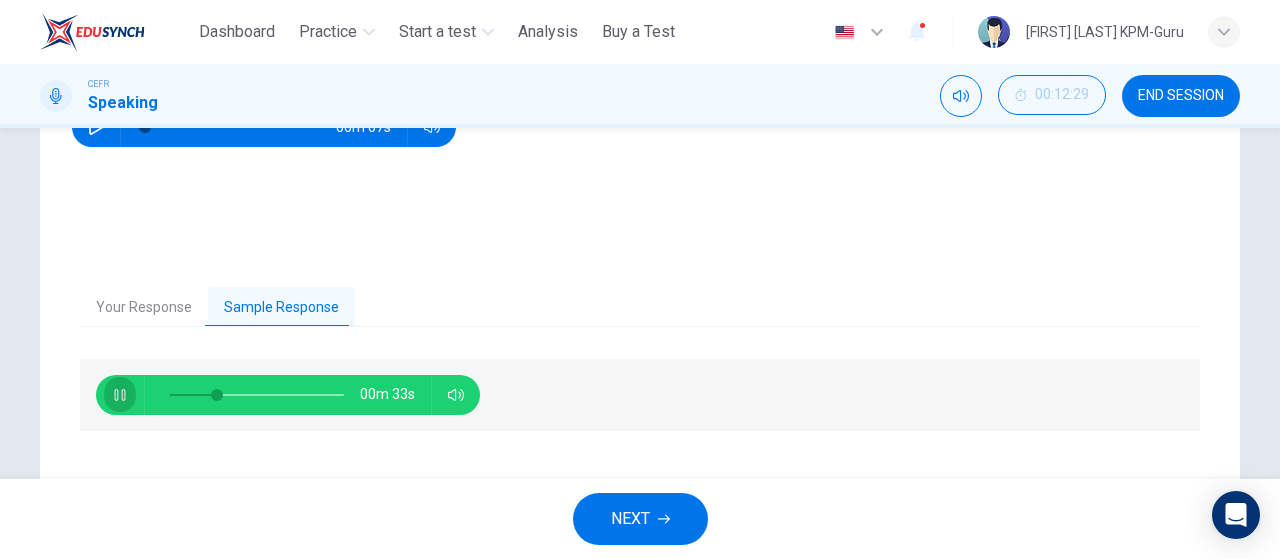 click 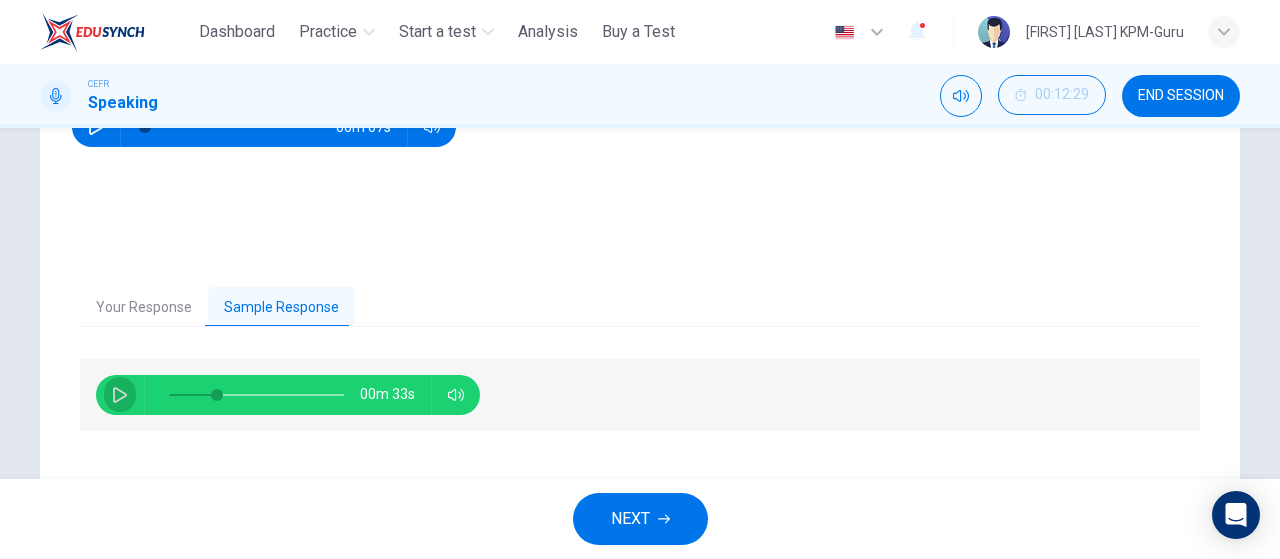 click 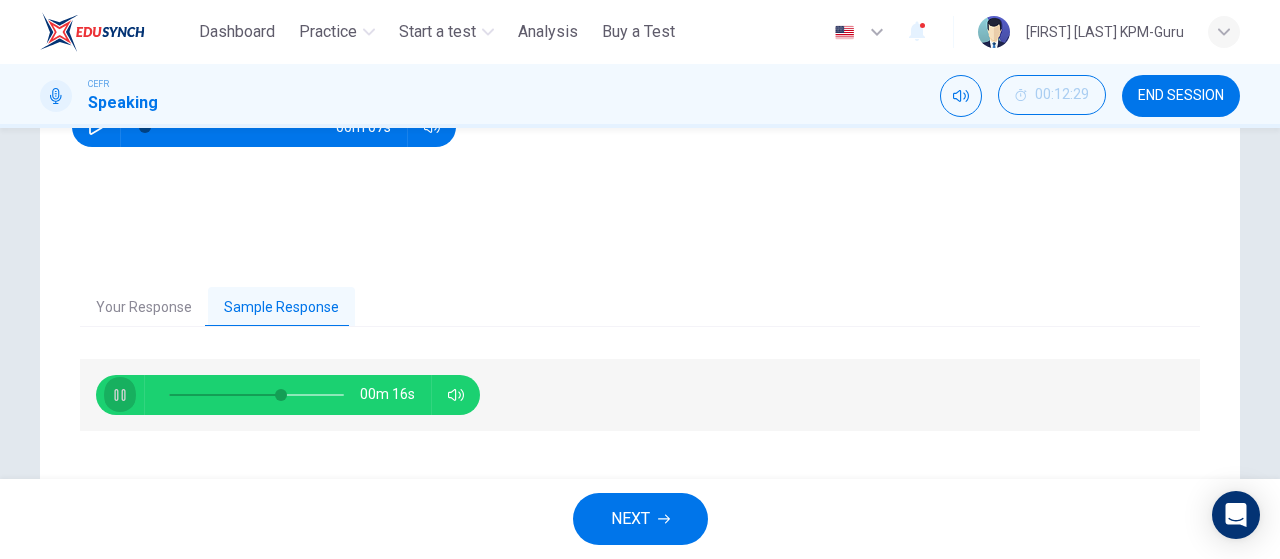 click 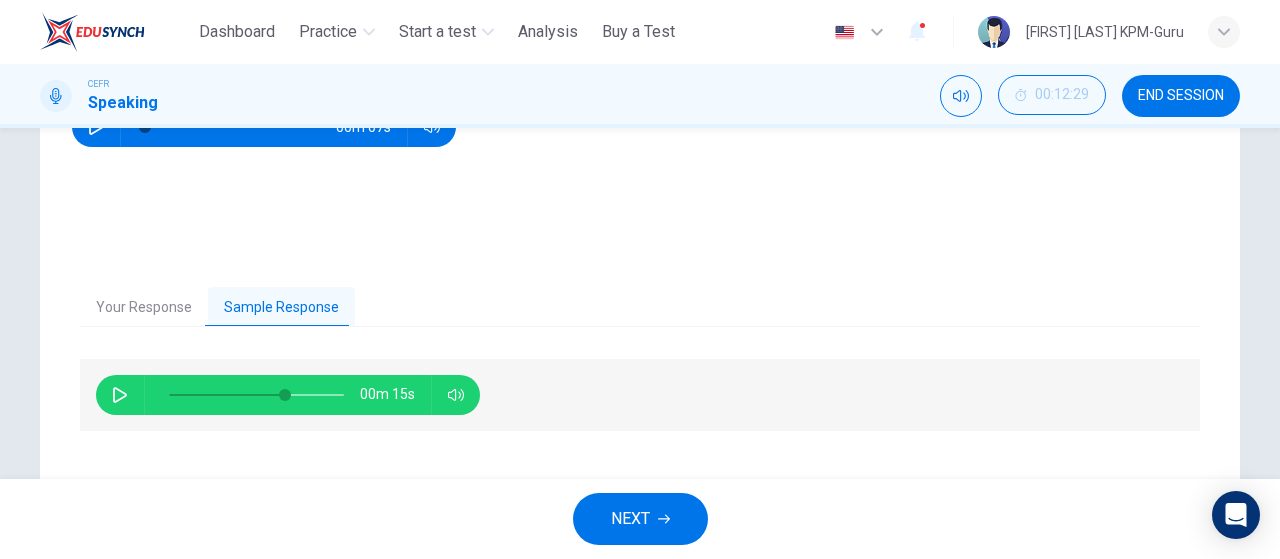 click 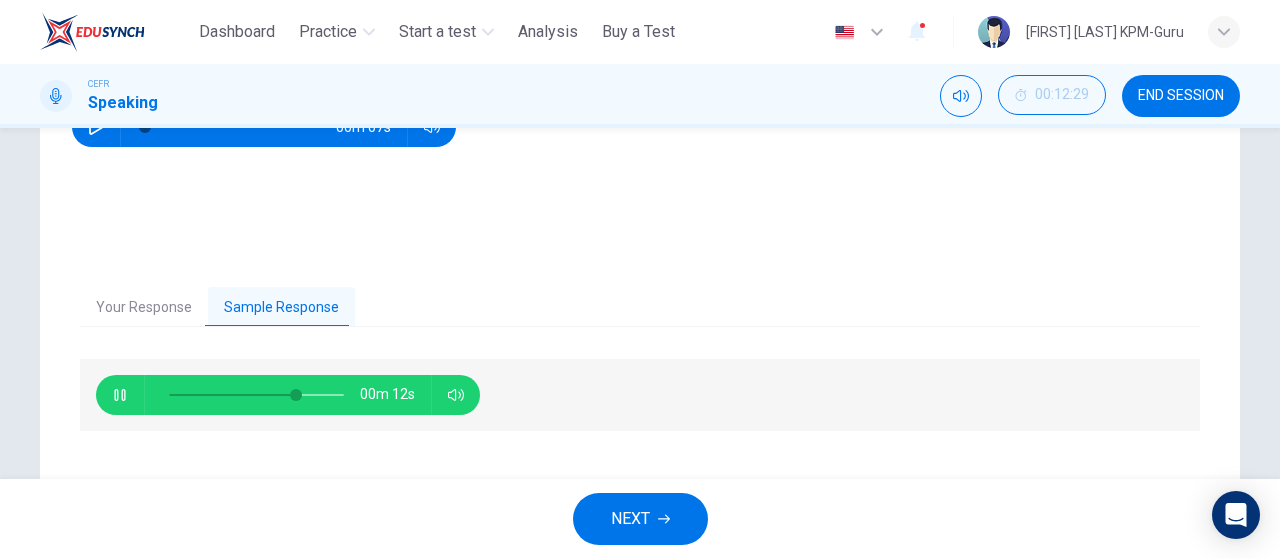click at bounding box center (120, 395) 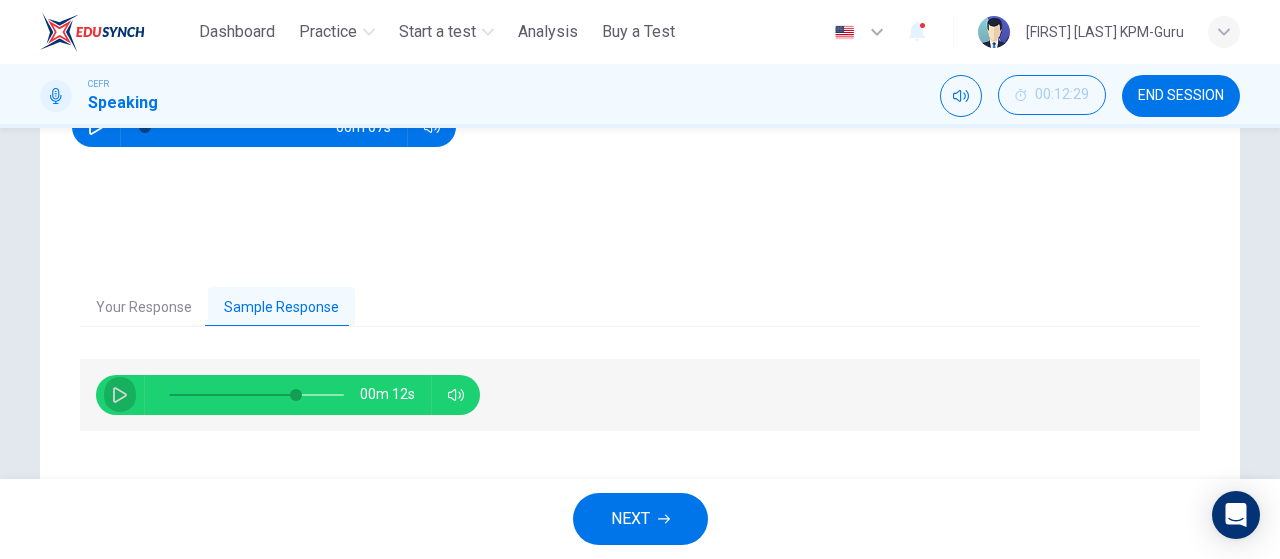 click 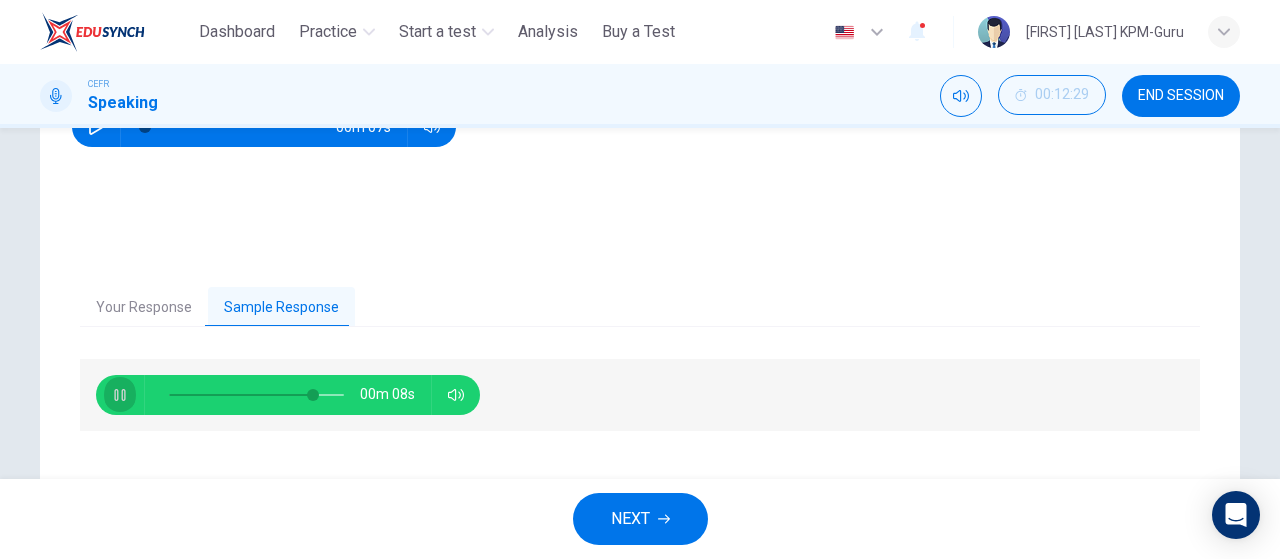 click 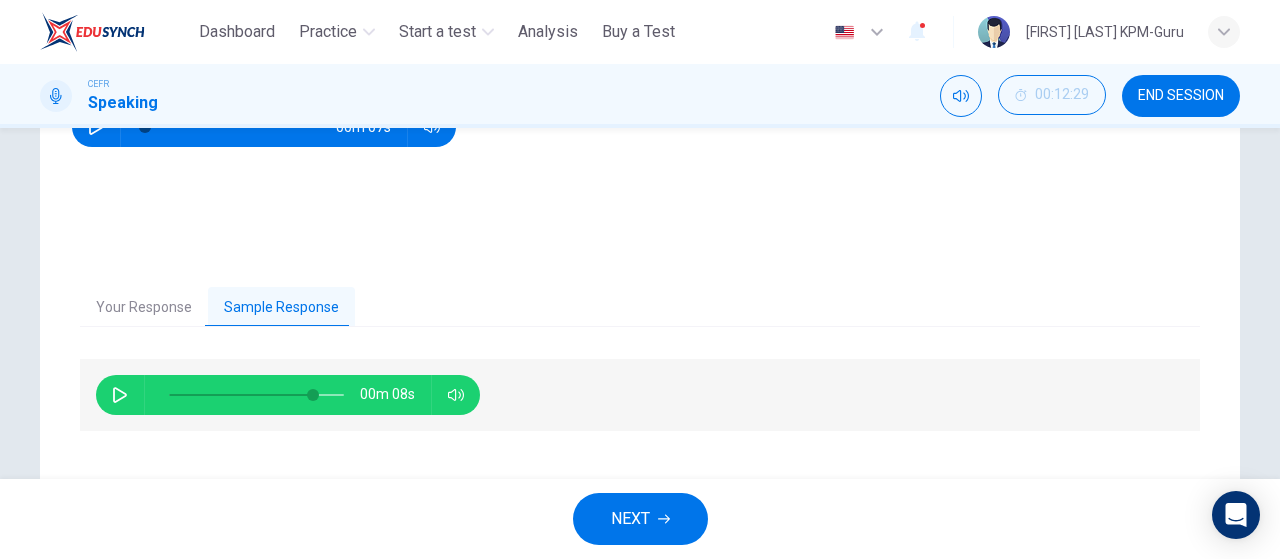 click at bounding box center (120, 395) 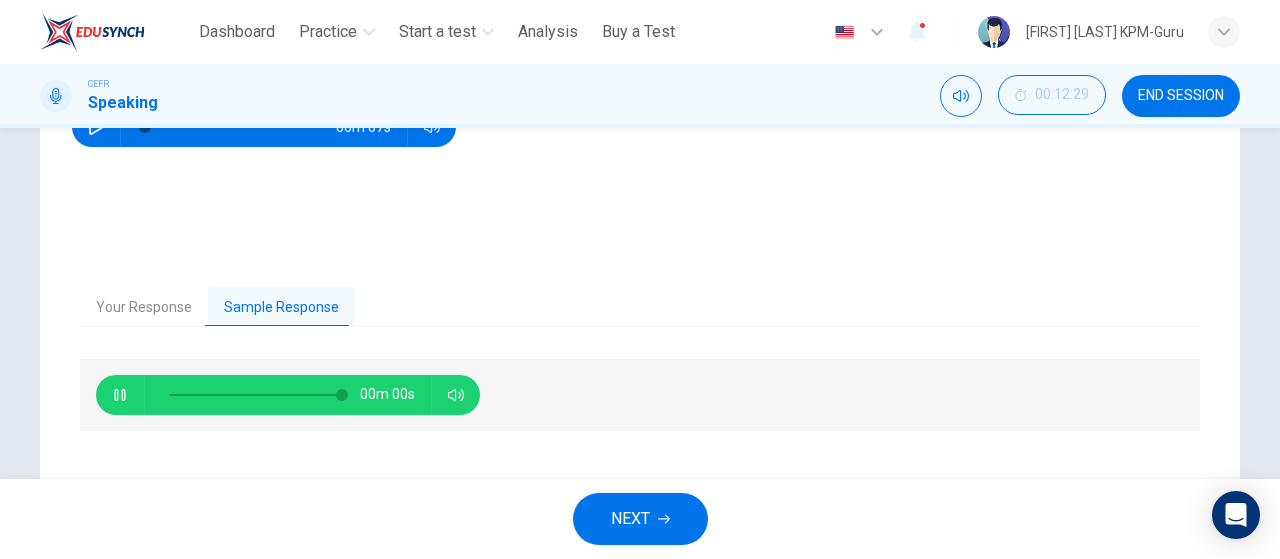 click 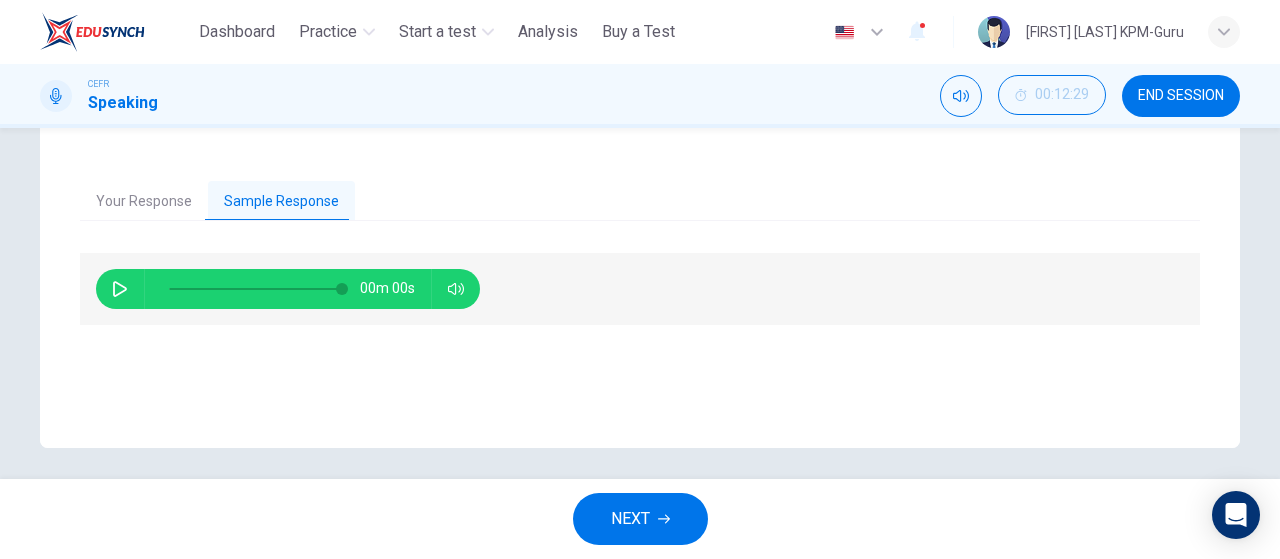 scroll, scrollTop: 425, scrollLeft: 0, axis: vertical 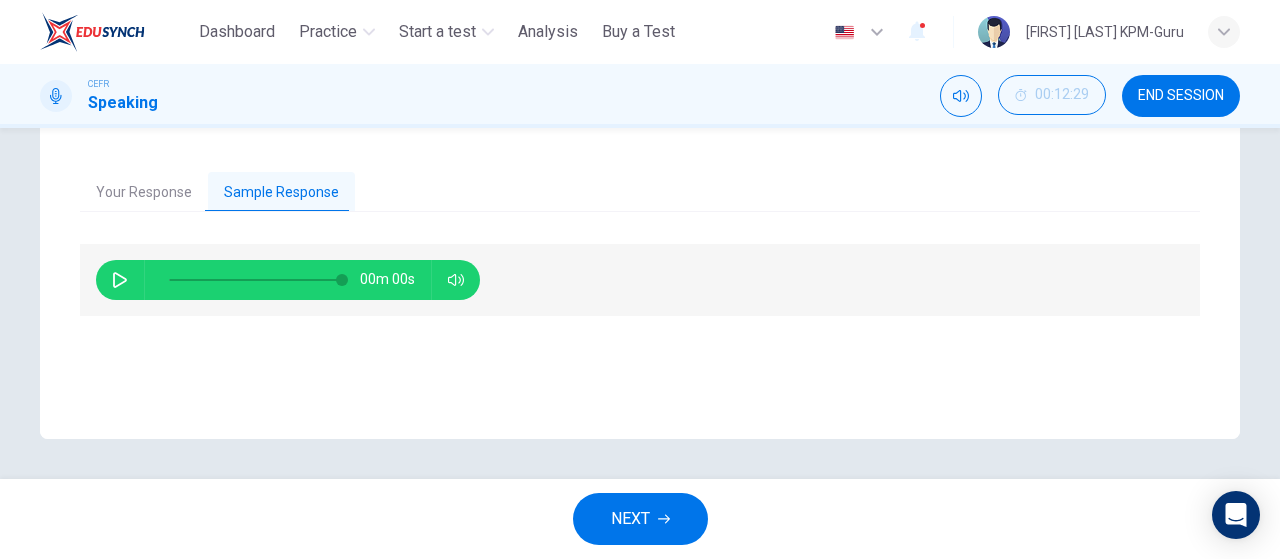 click on "NEXT" at bounding box center [630, 519] 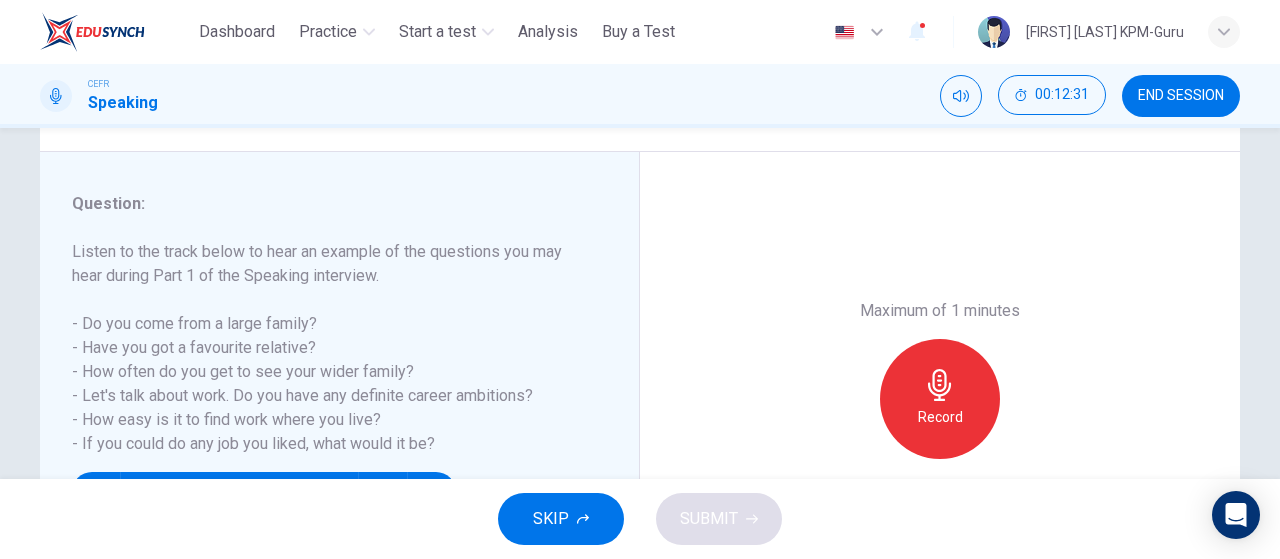scroll, scrollTop: 232, scrollLeft: 0, axis: vertical 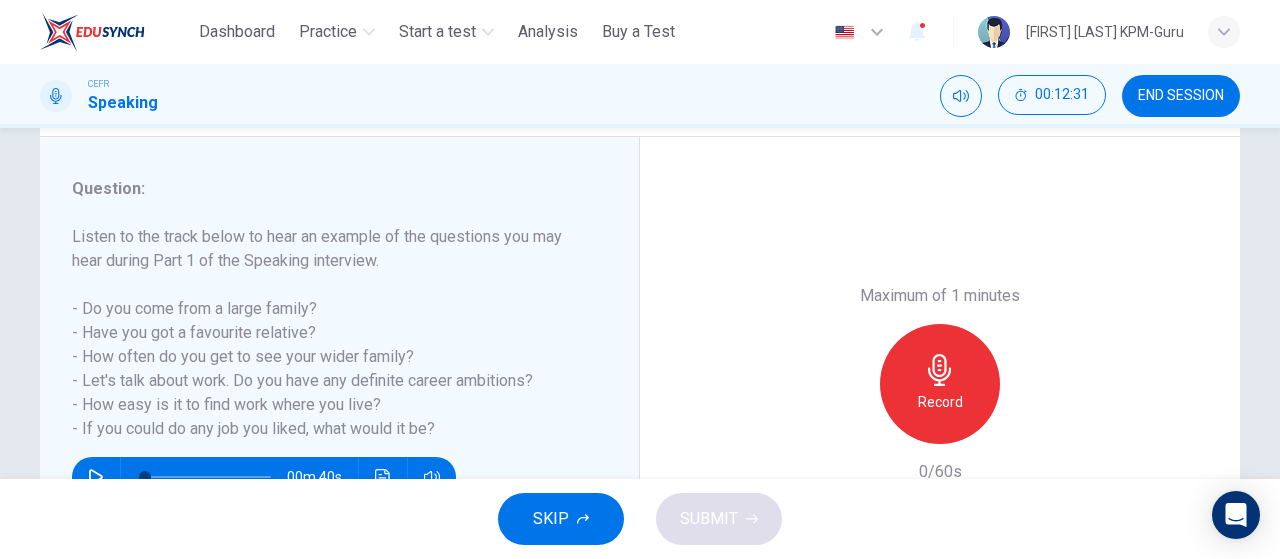 click on "SKIP" at bounding box center [561, 519] 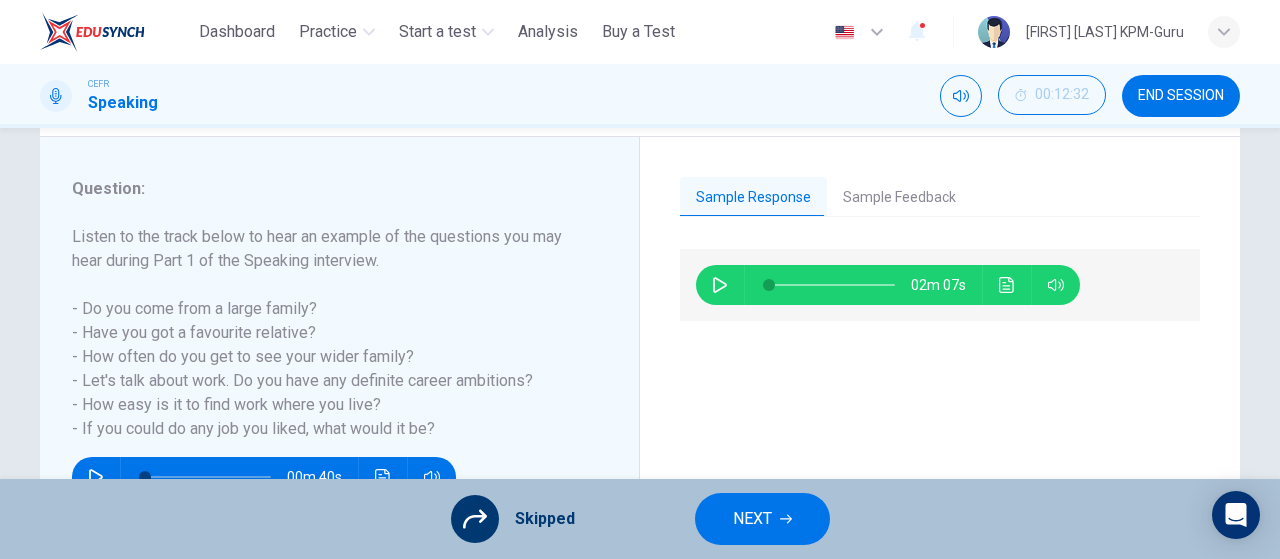 click on "NEXT" at bounding box center [752, 519] 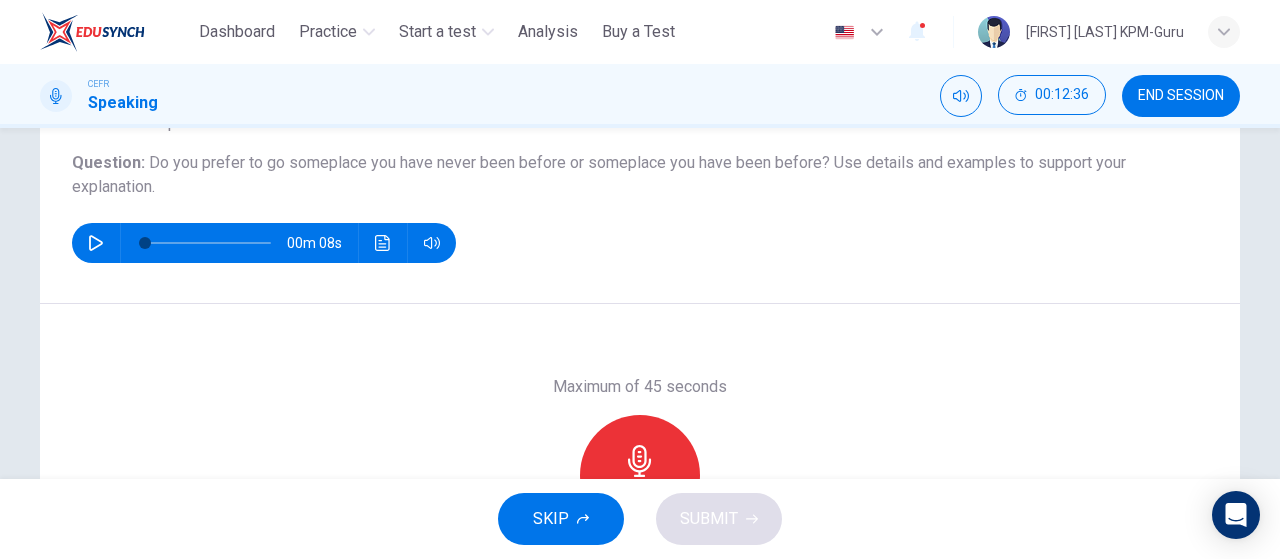 scroll, scrollTop: 232, scrollLeft: 0, axis: vertical 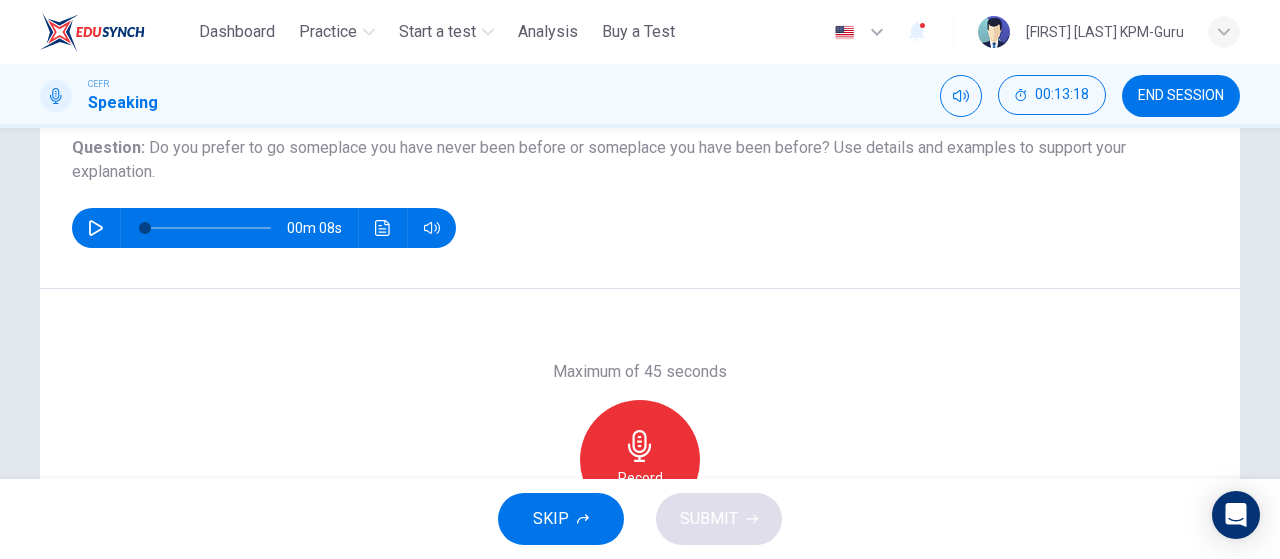 click on "Maximum of 45 seconds Record 0/45s" at bounding box center (640, 460) 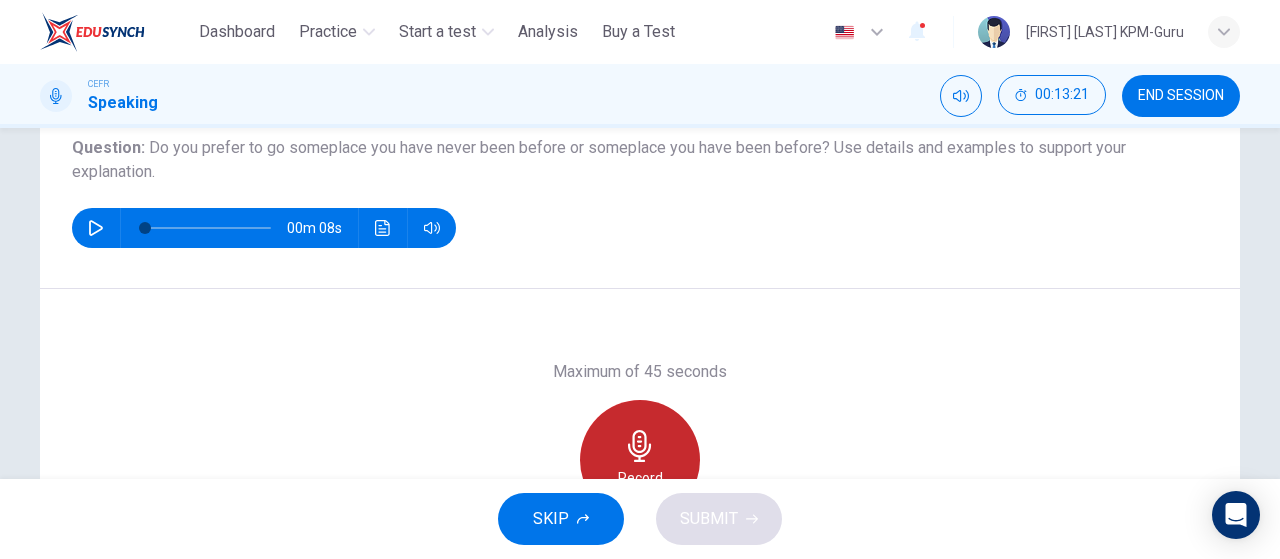 click on "Record" at bounding box center [640, 460] 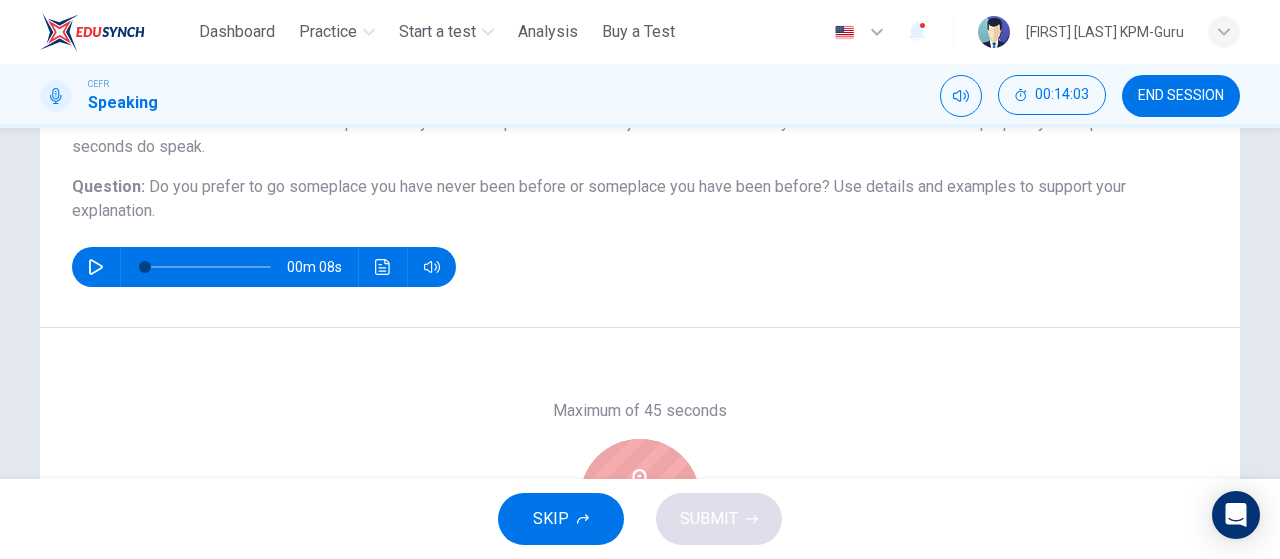 scroll, scrollTop: 425, scrollLeft: 0, axis: vertical 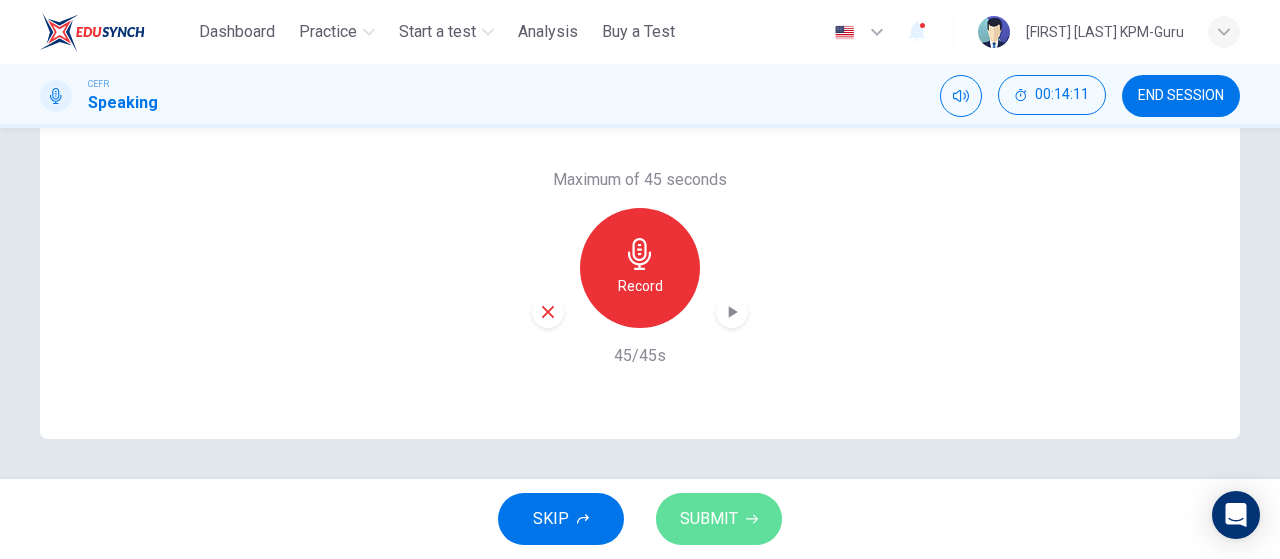 click on "SUBMIT" at bounding box center [709, 519] 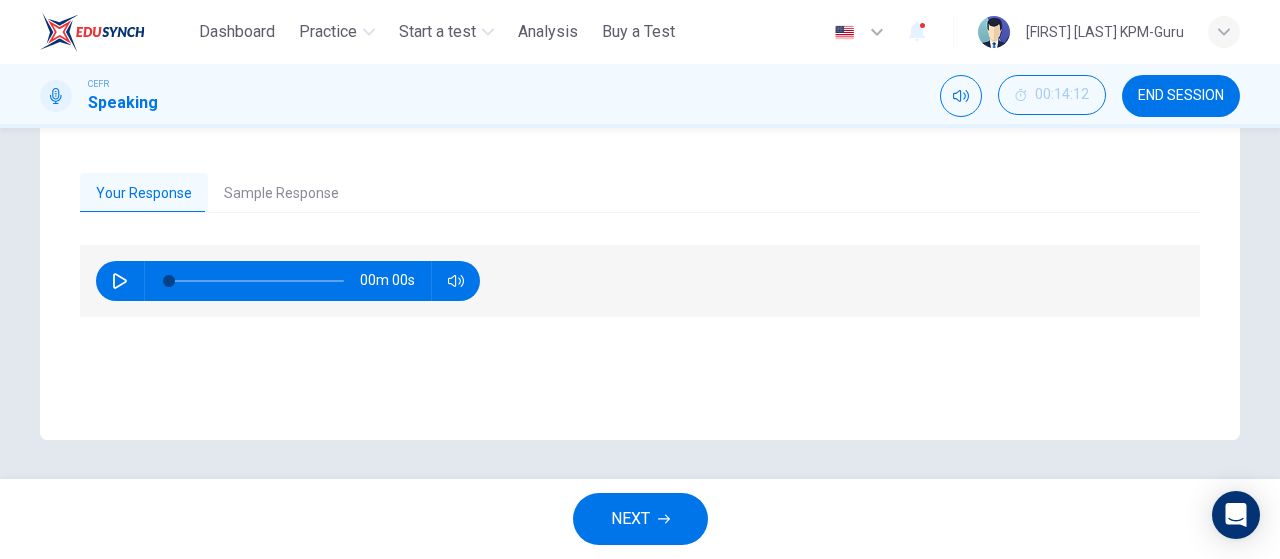 scroll, scrollTop: 425, scrollLeft: 0, axis: vertical 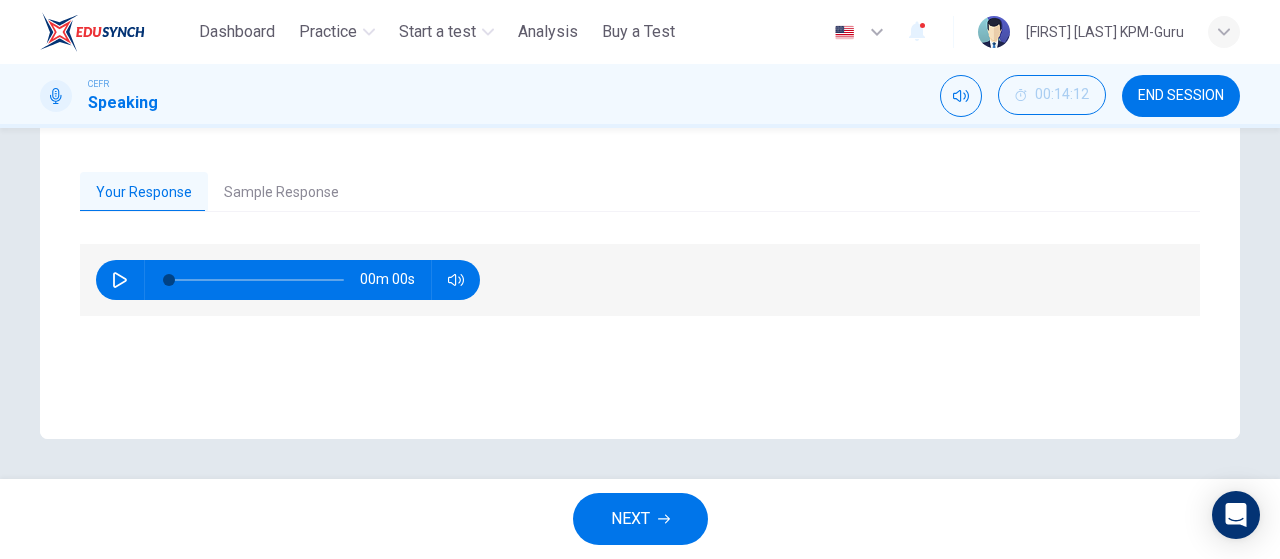 click on "Sample Response" at bounding box center (281, 193) 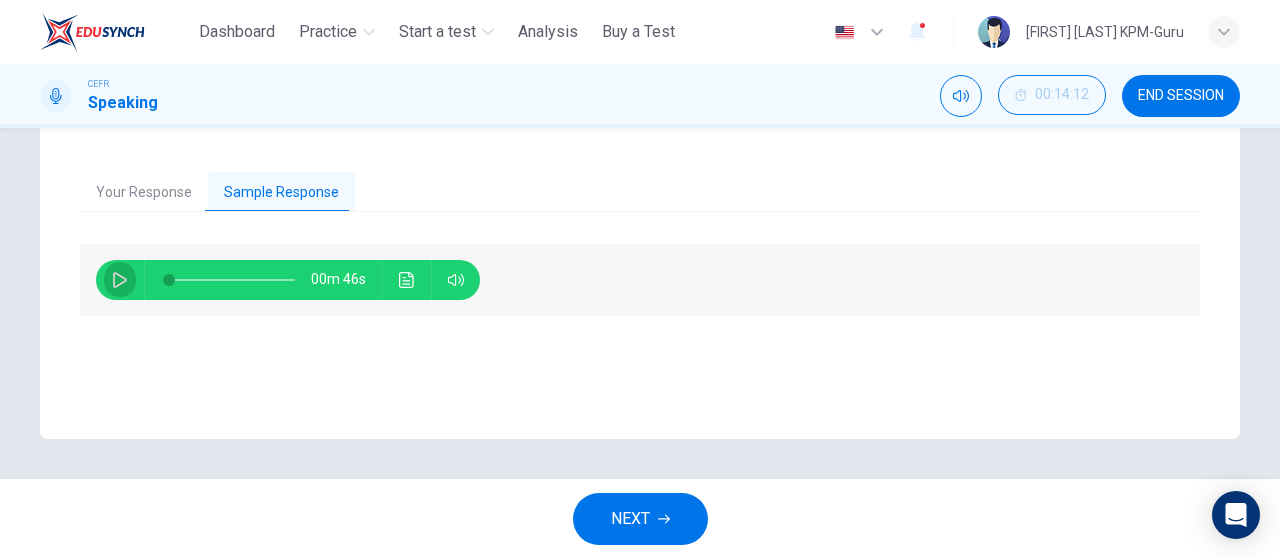 click 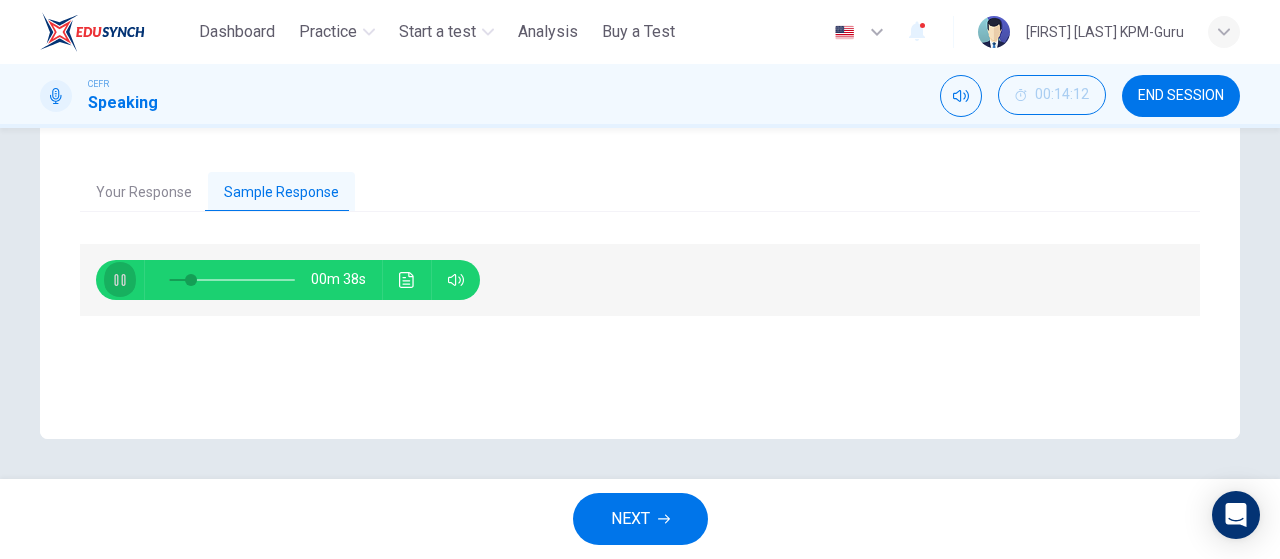 click at bounding box center (120, 280) 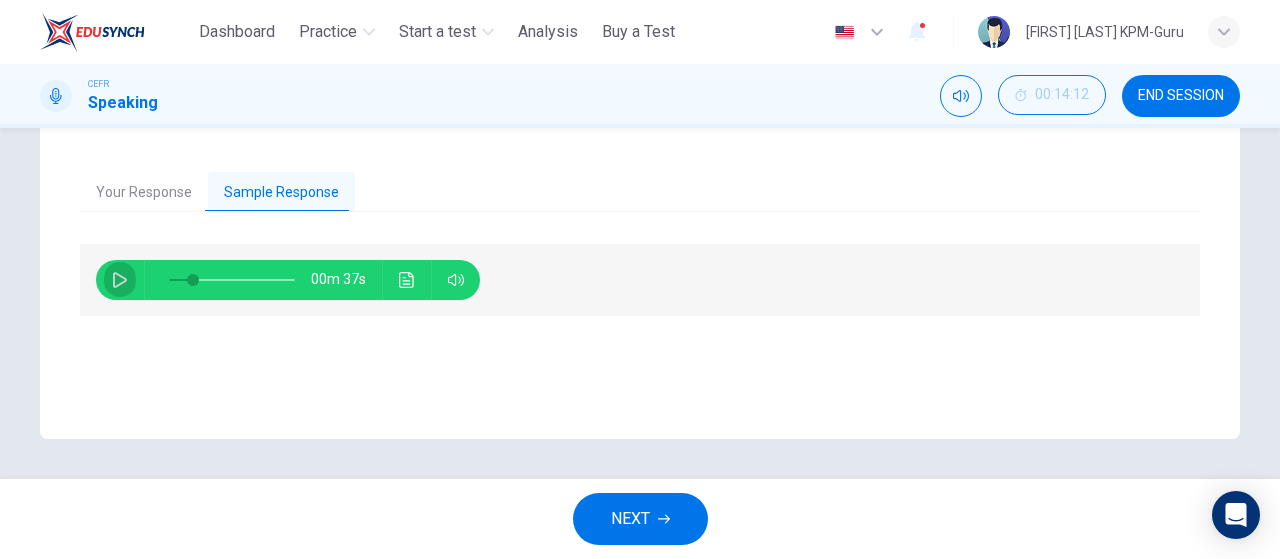 click at bounding box center [120, 280] 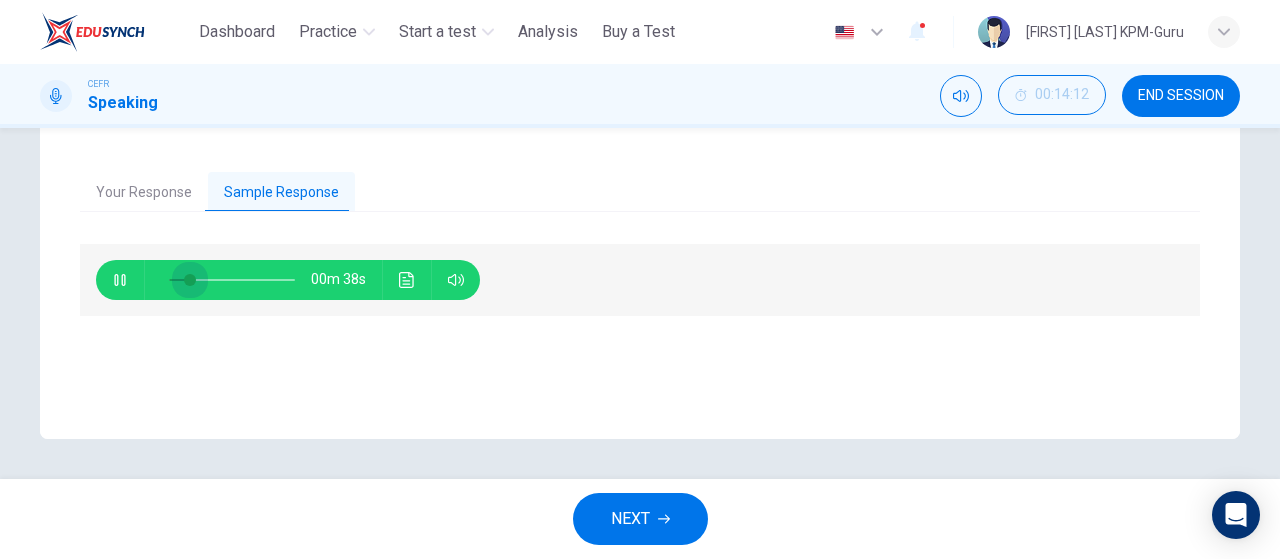 click at bounding box center [190, 280] 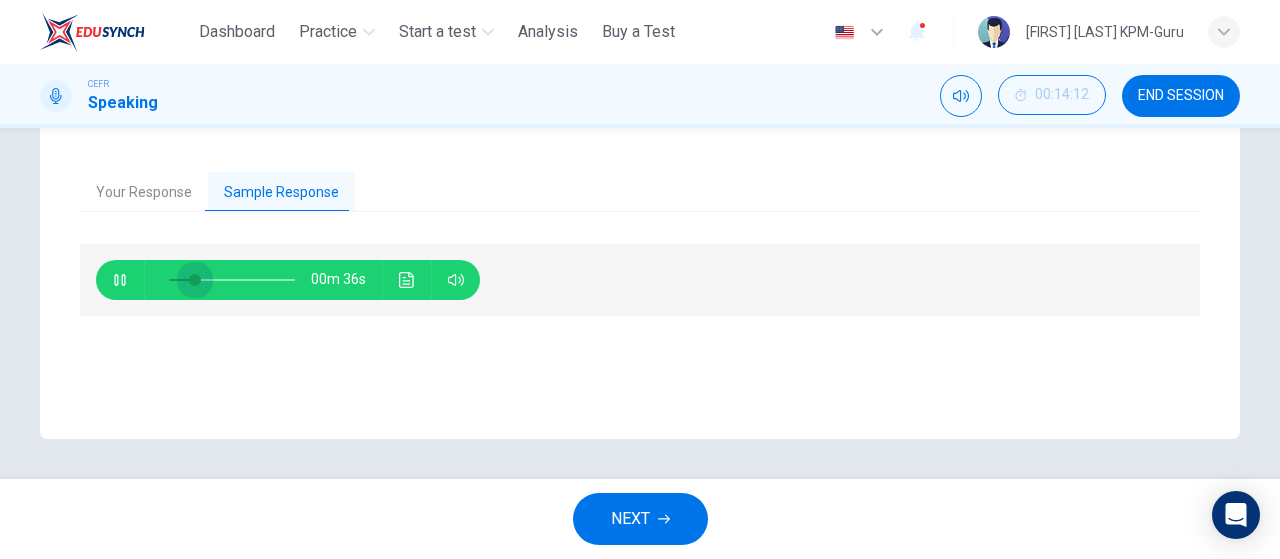 click at bounding box center [195, 280] 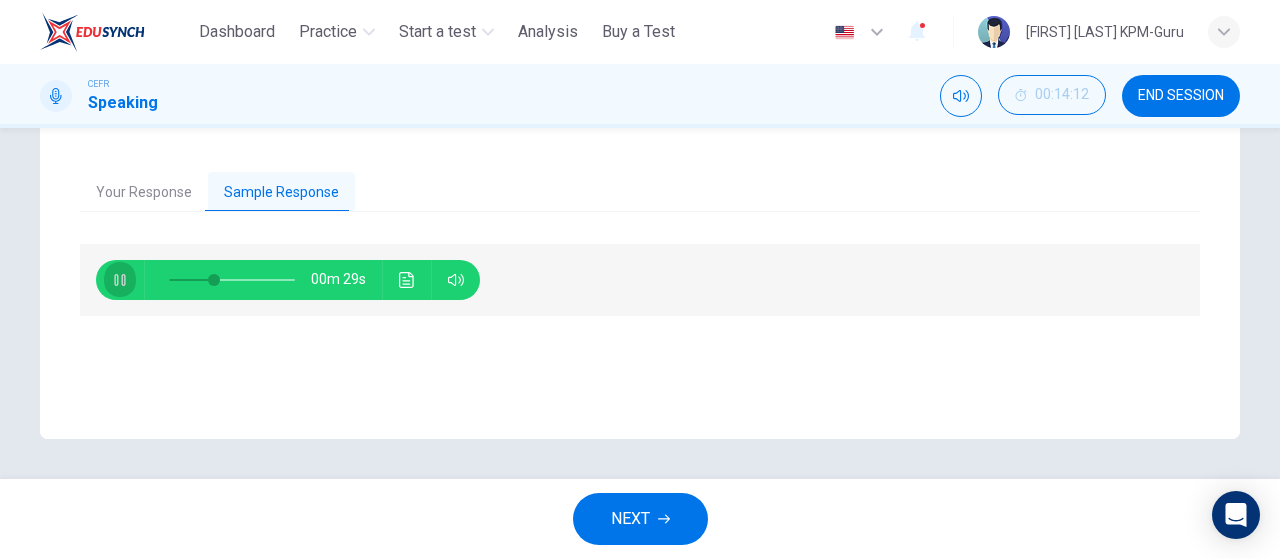 click 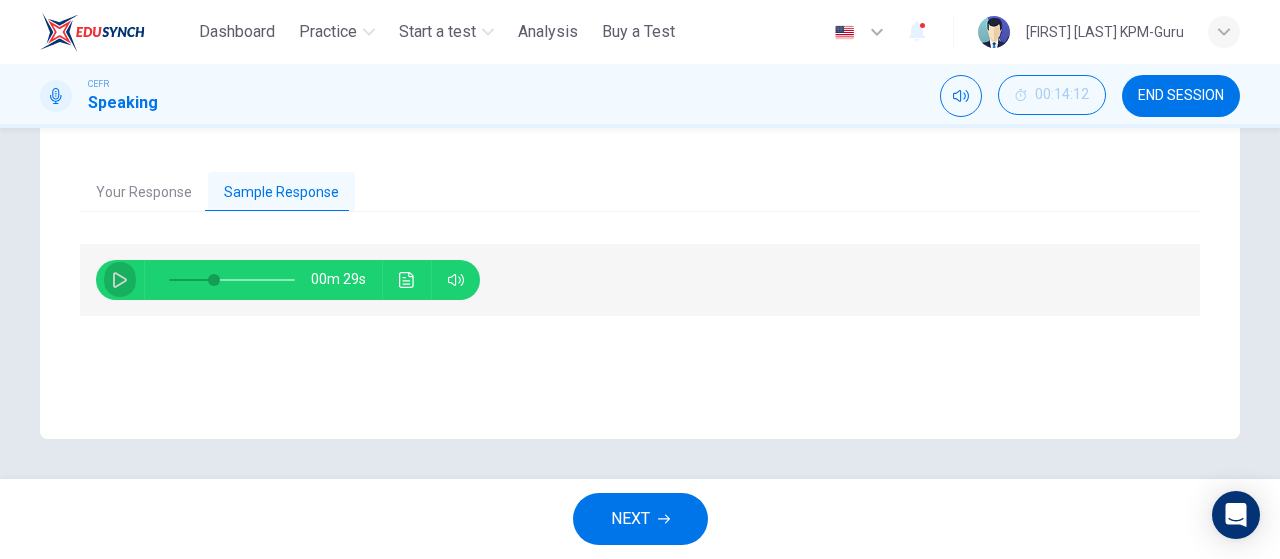 click at bounding box center (120, 280) 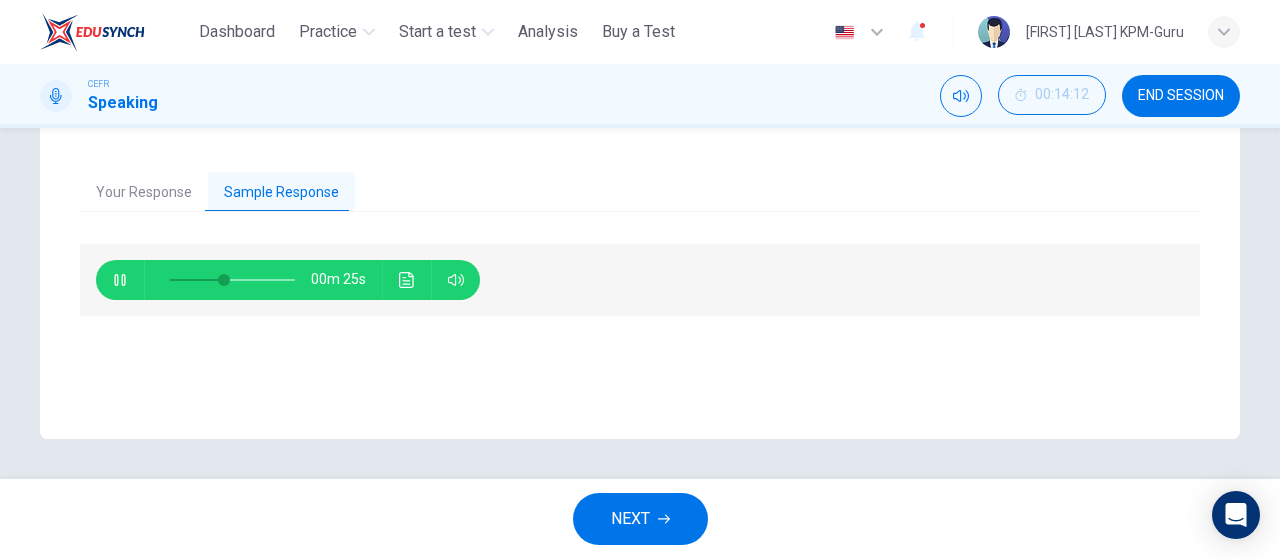 click 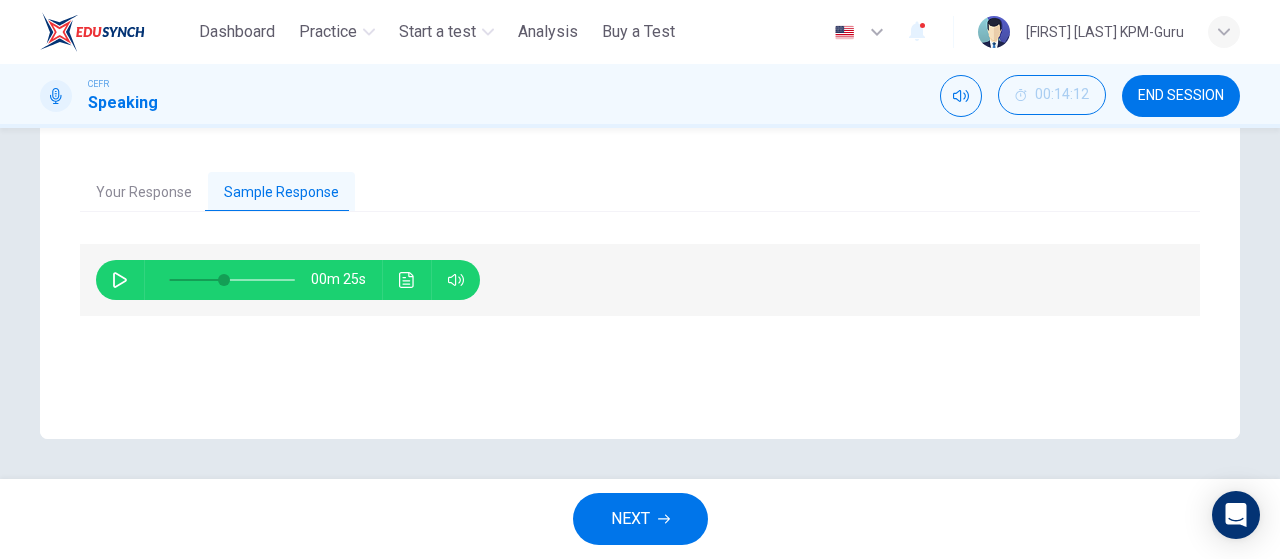 click 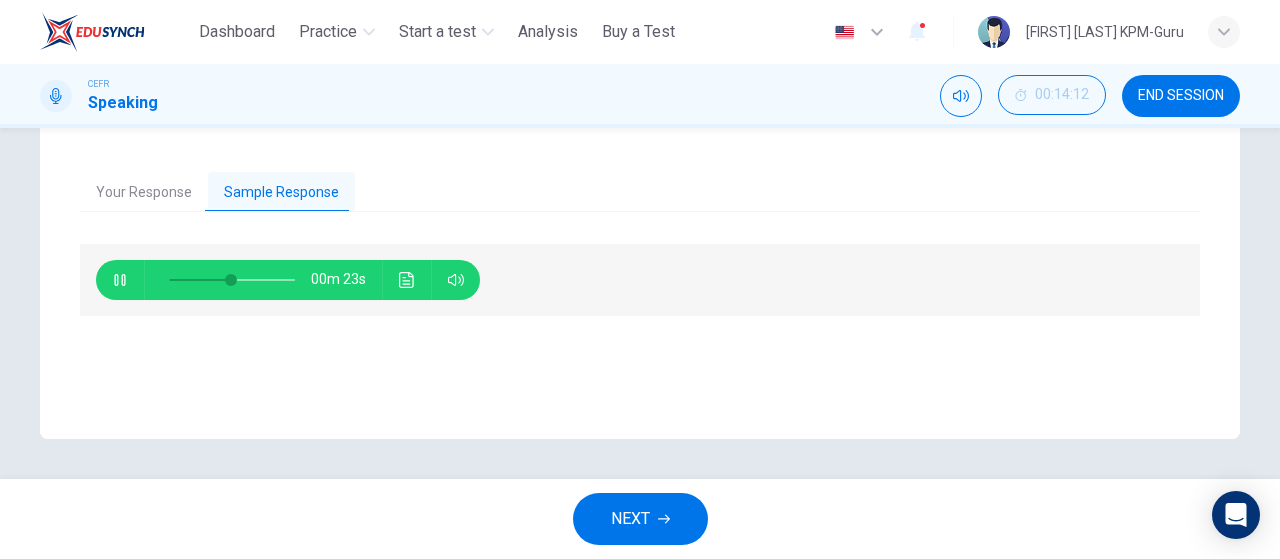 click 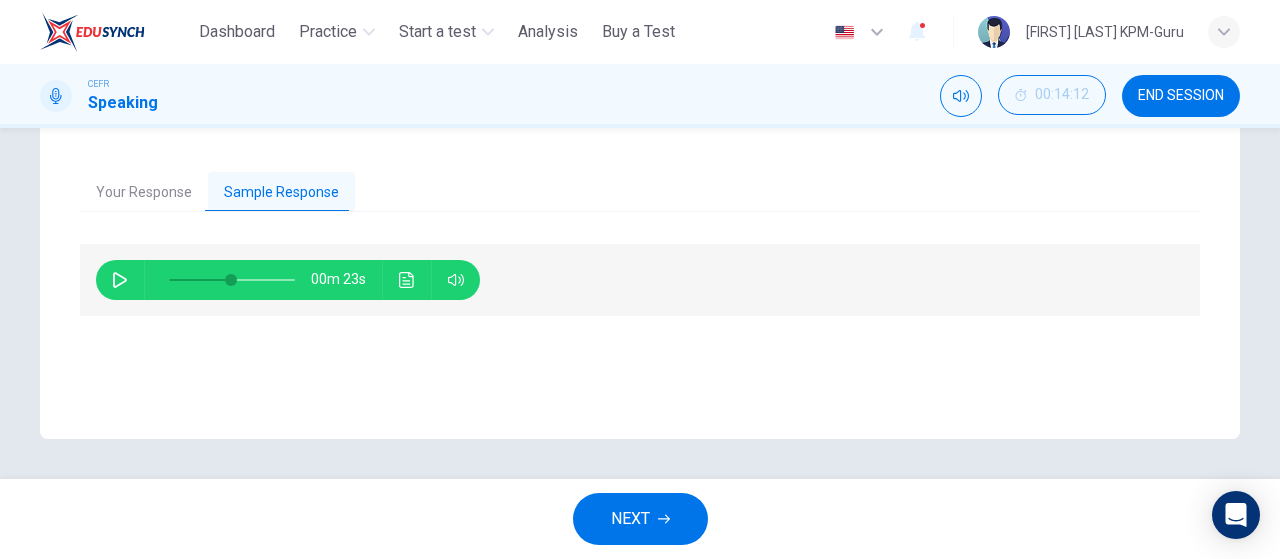 click 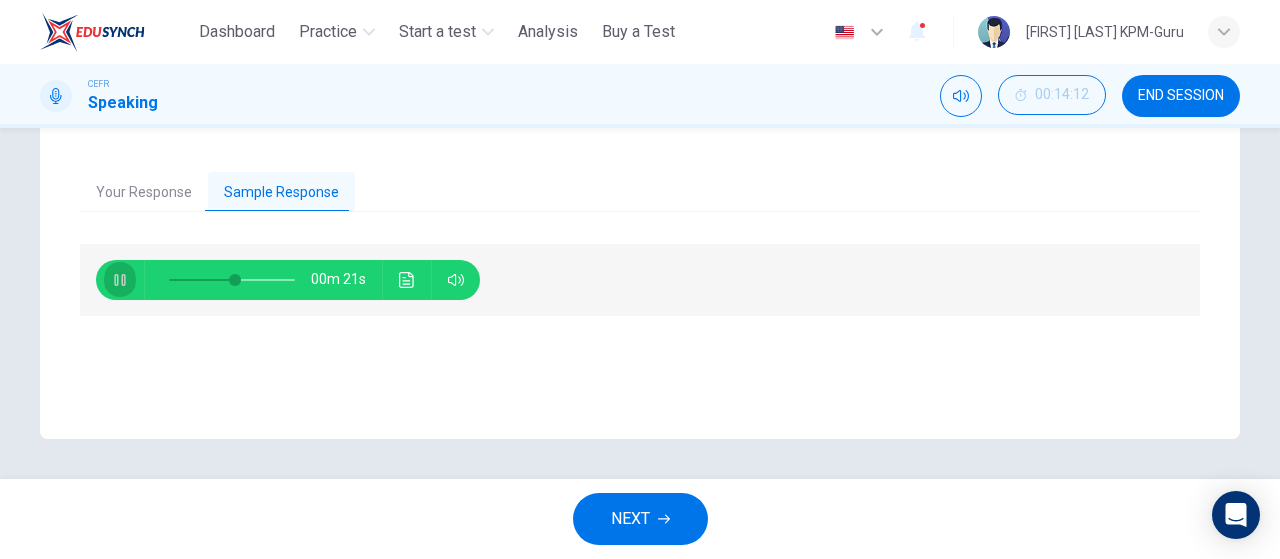 click 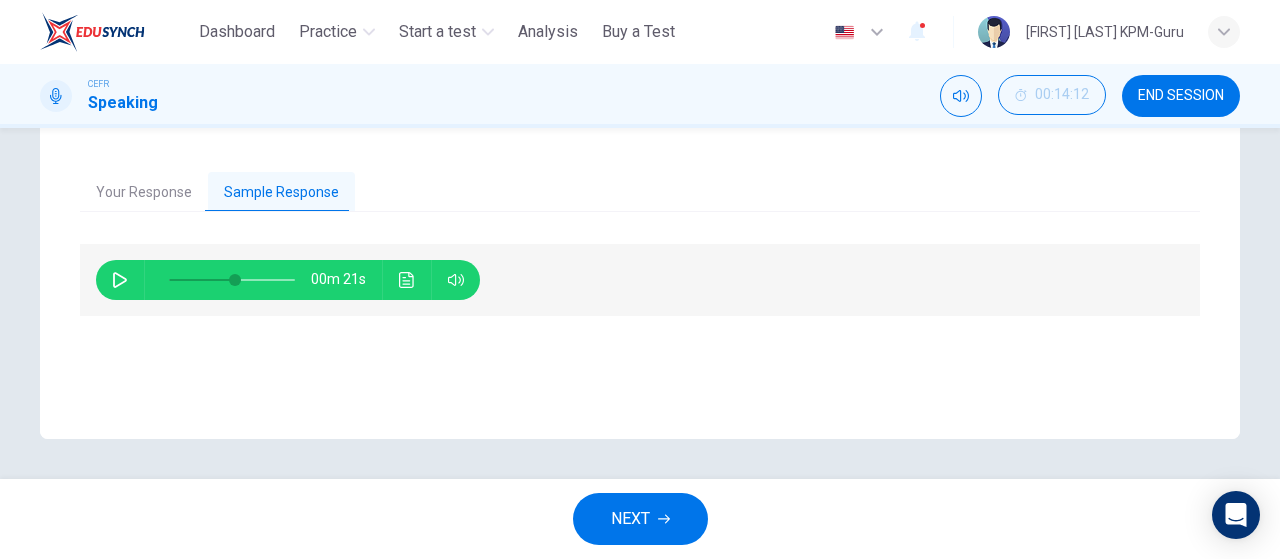 click 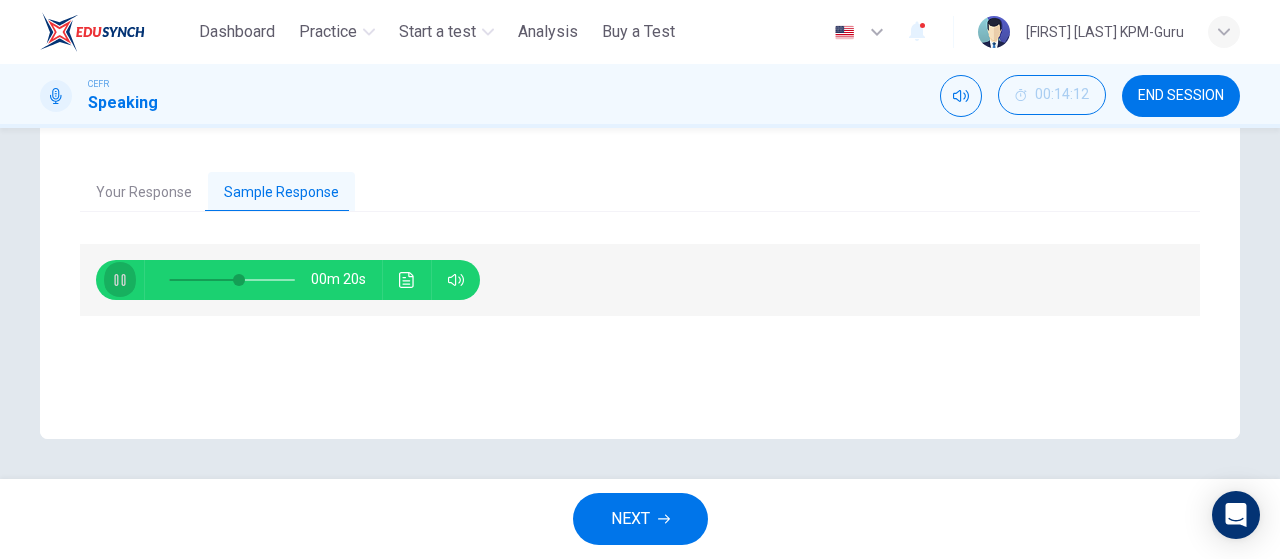 click 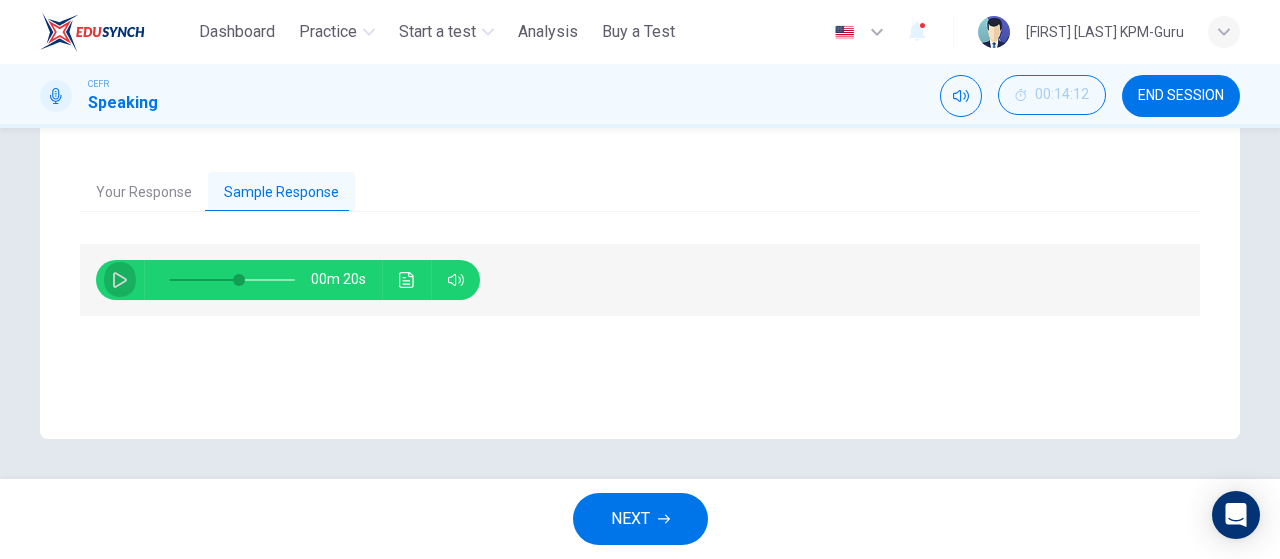 click 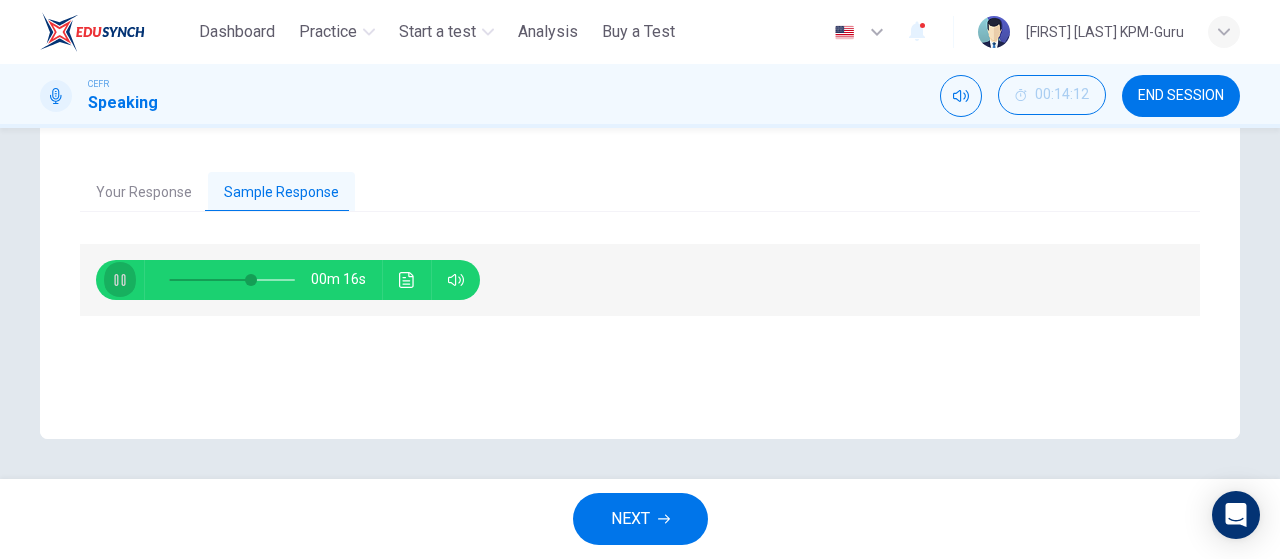 click 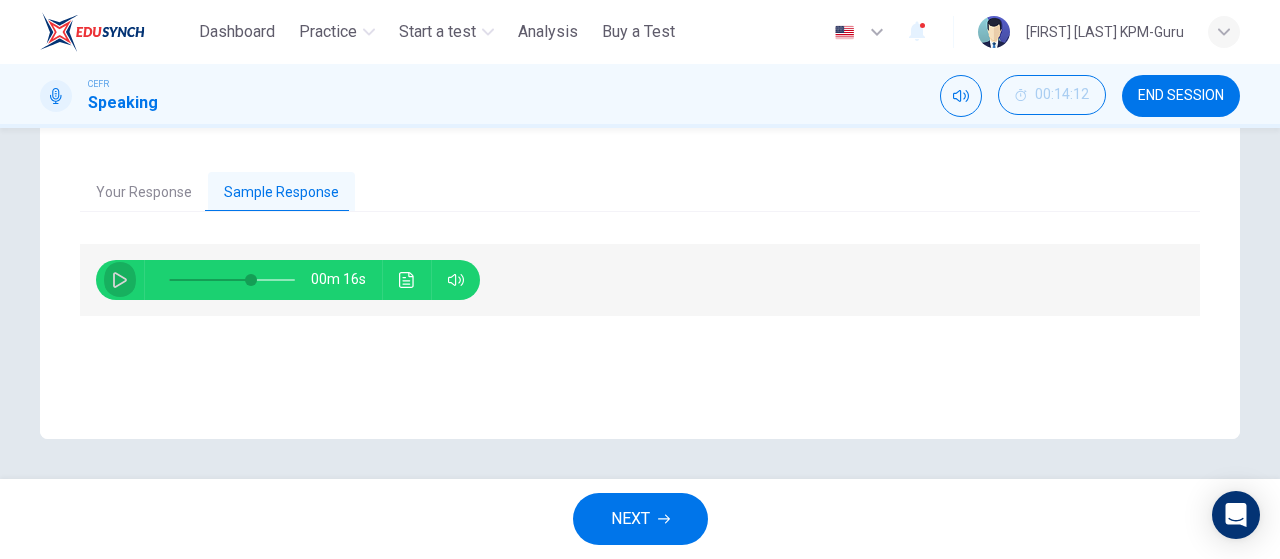 click at bounding box center (120, 280) 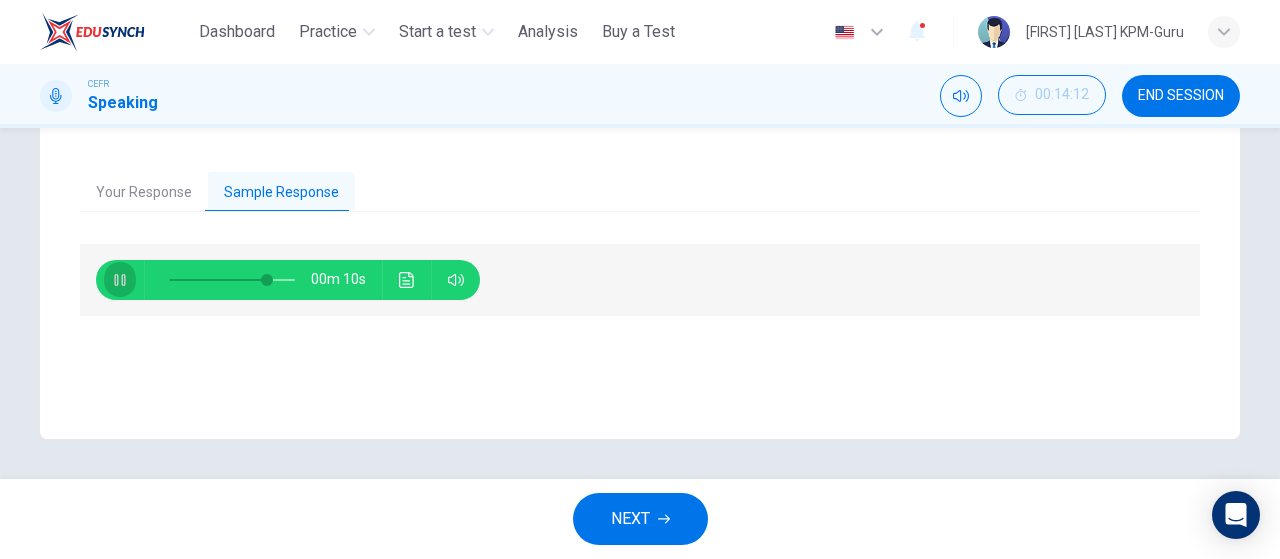 click at bounding box center [120, 280] 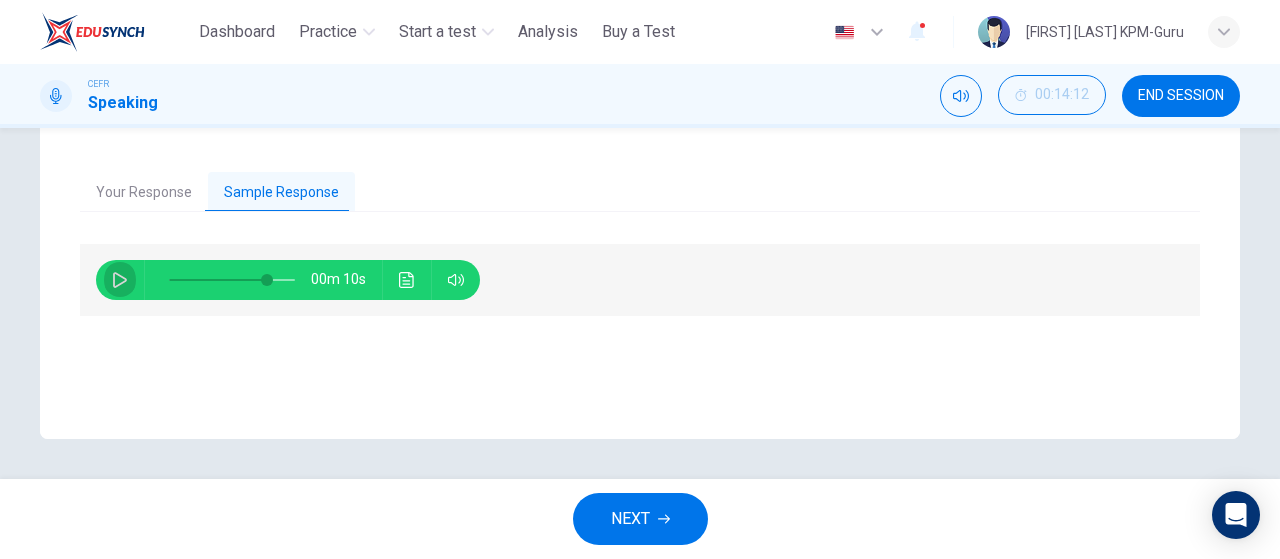 click at bounding box center [120, 280] 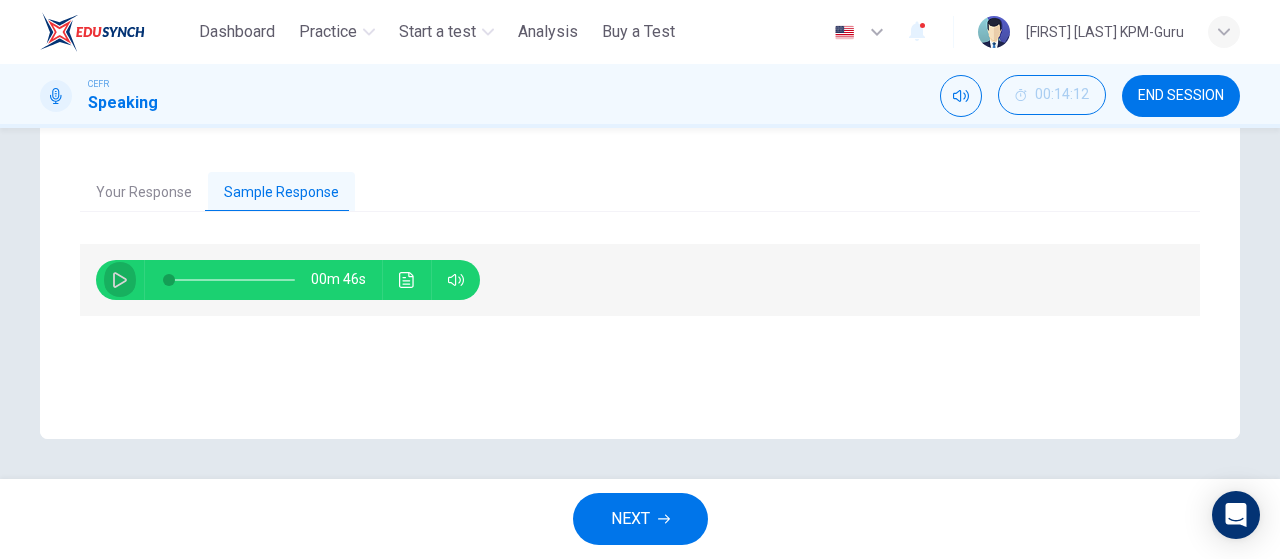 click 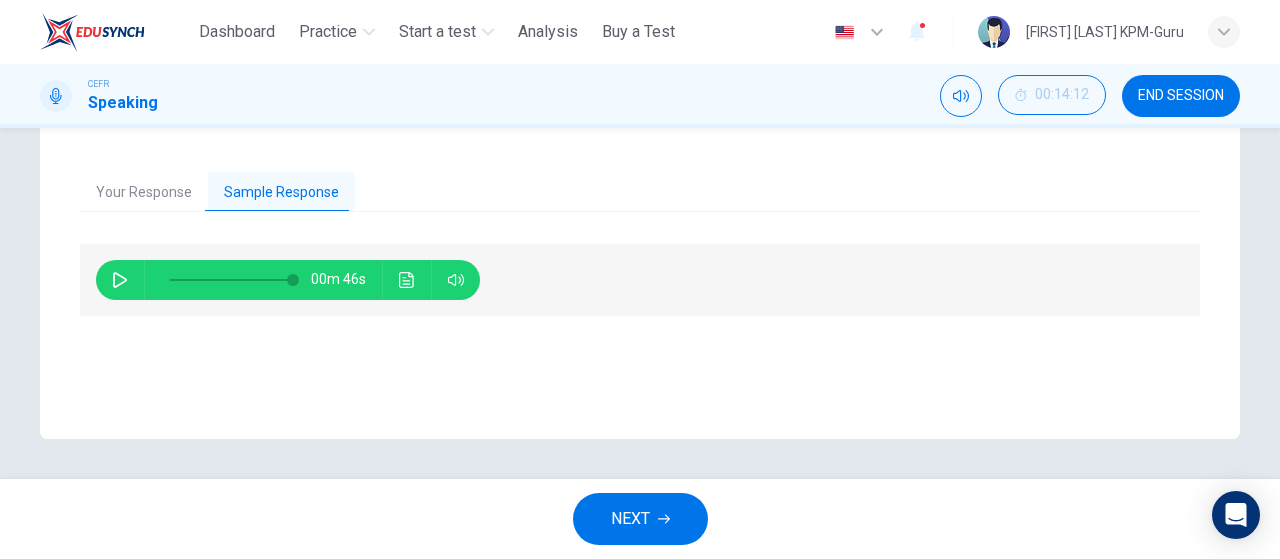 type on "*" 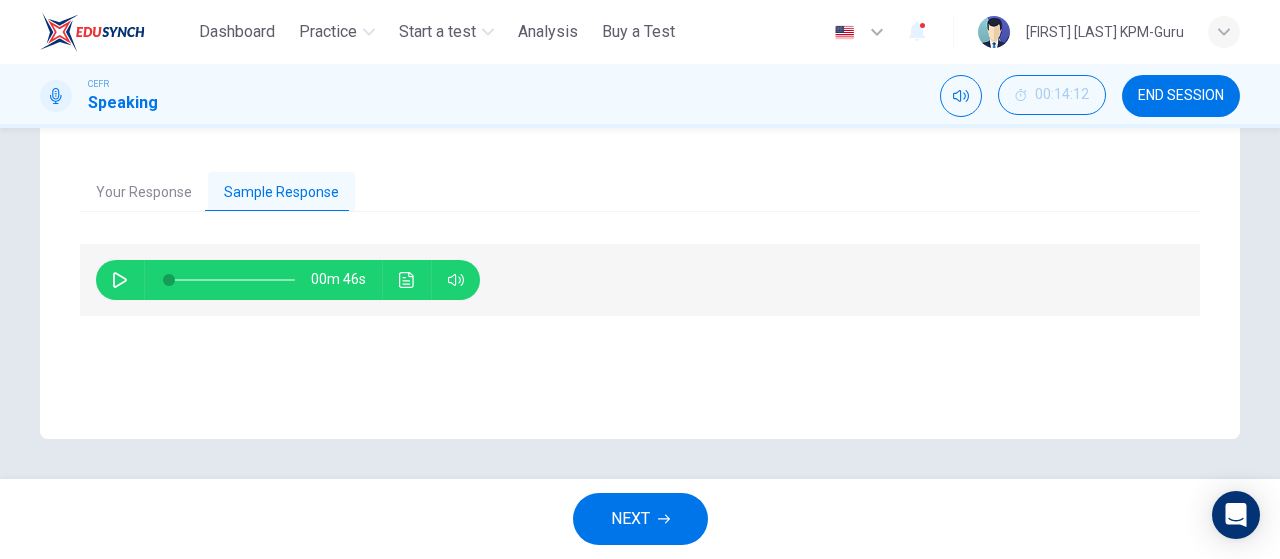 click on "00m 46s" at bounding box center (640, 330) 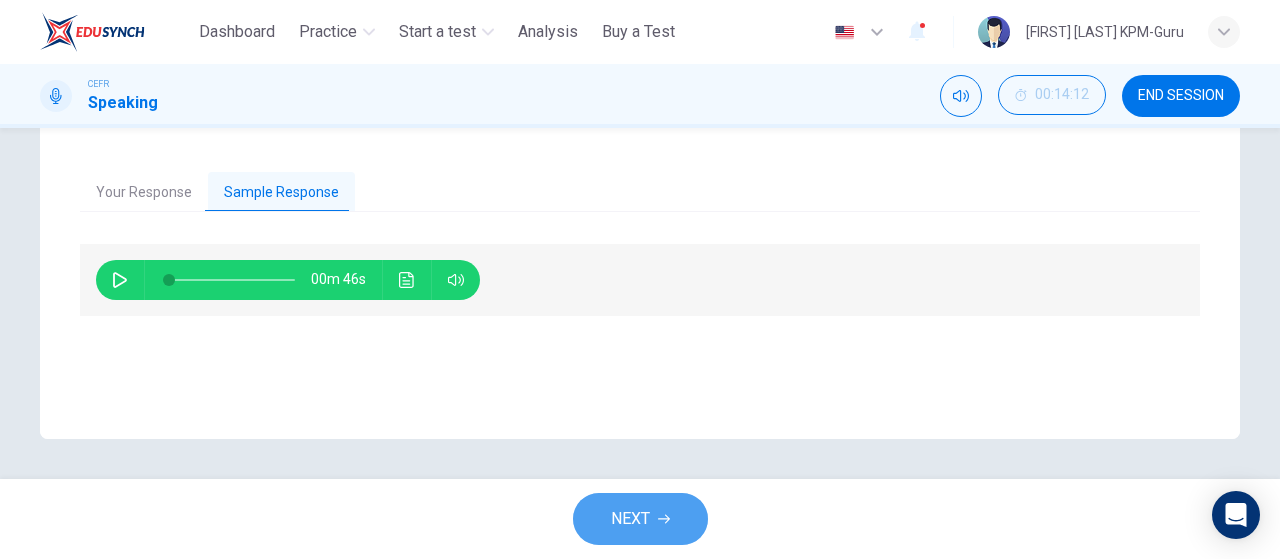 click on "NEXT" at bounding box center (640, 519) 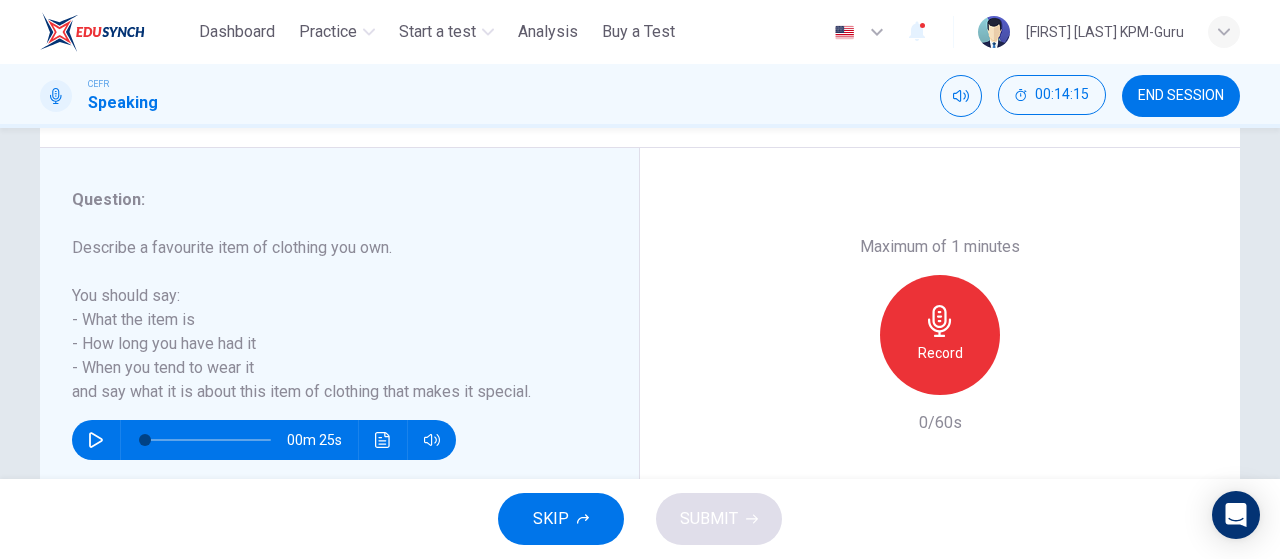 scroll, scrollTop: 348, scrollLeft: 0, axis: vertical 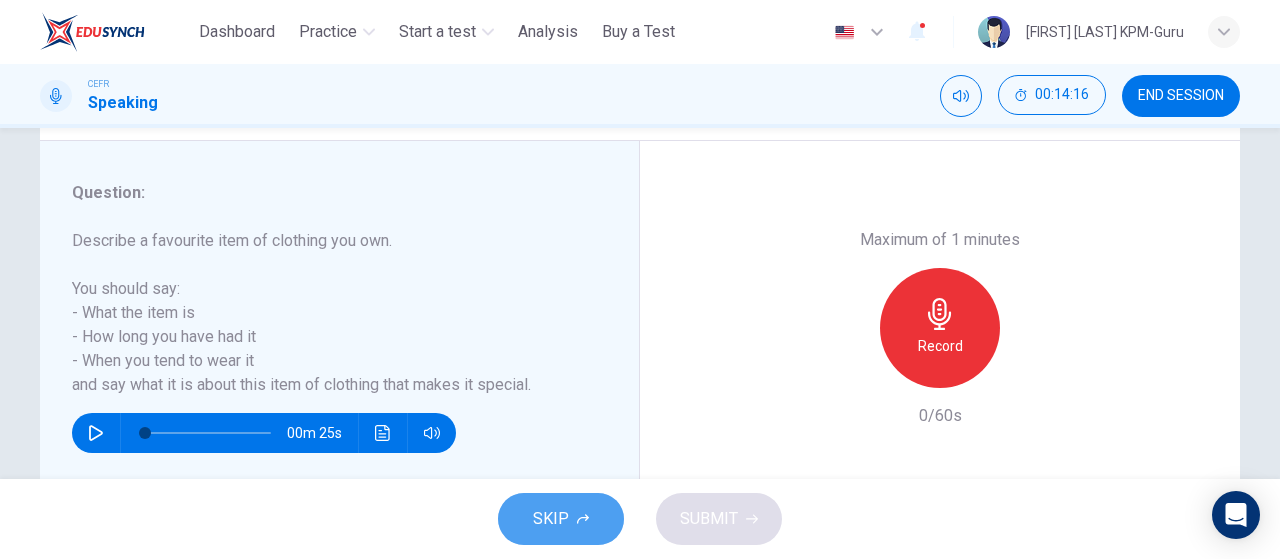 click on "SKIP" at bounding box center [551, 519] 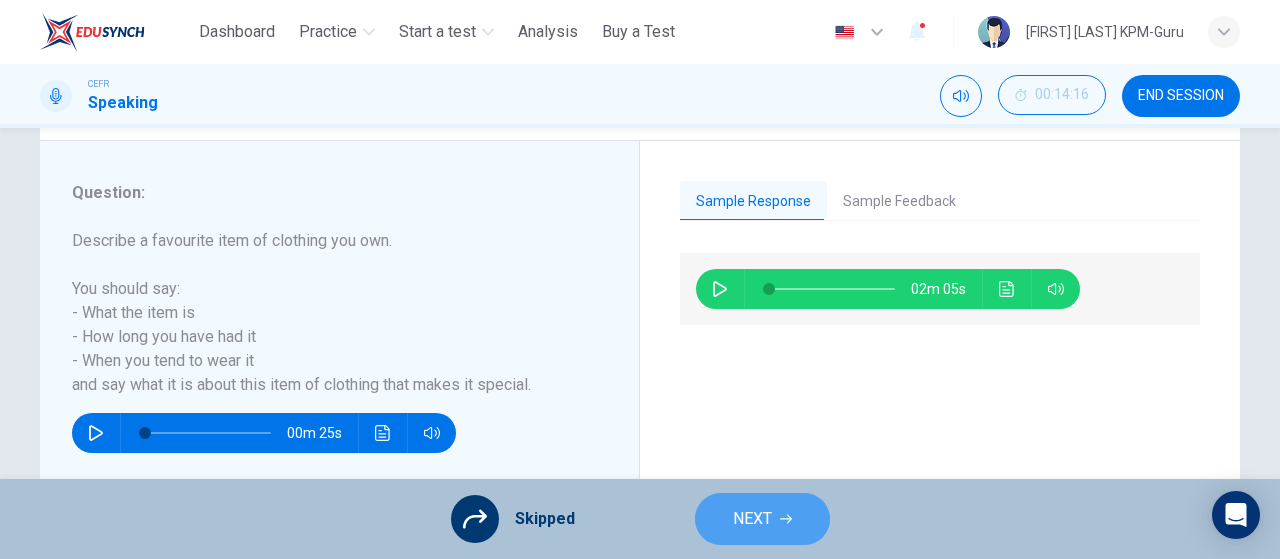click on "NEXT" at bounding box center (762, 519) 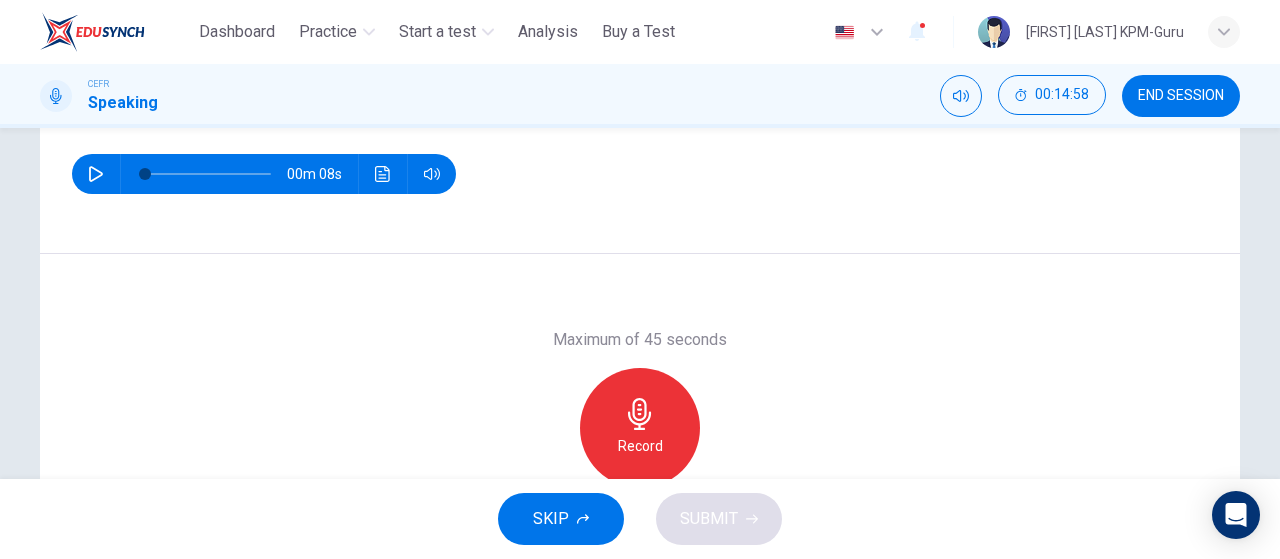 scroll, scrollTop: 232, scrollLeft: 0, axis: vertical 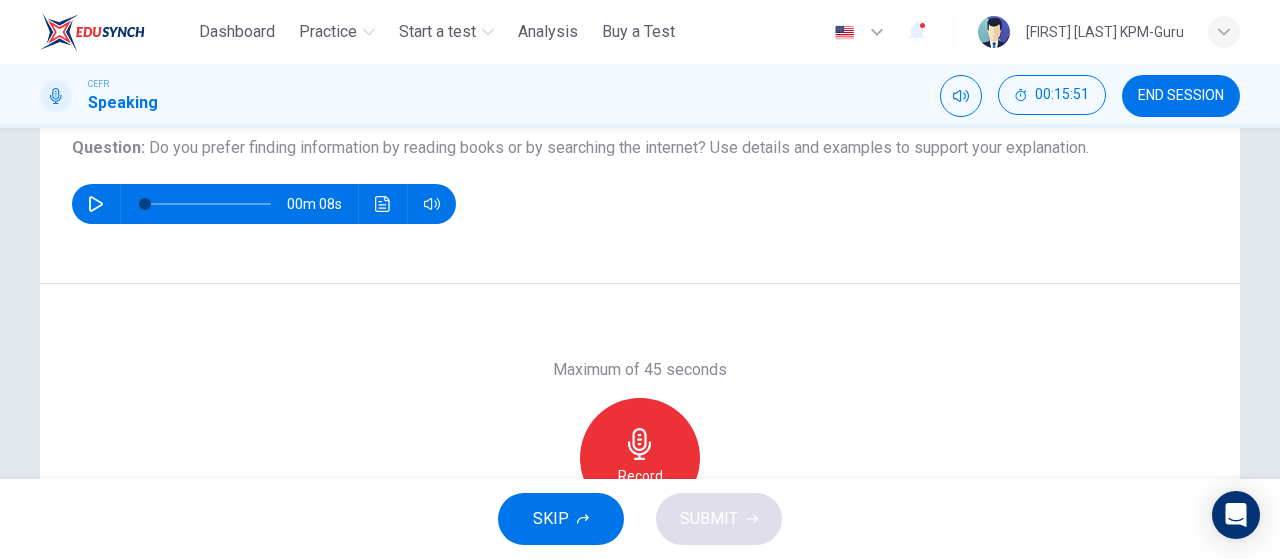 click on "Maximum of 45 seconds Record 0/45s" at bounding box center (640, 457) 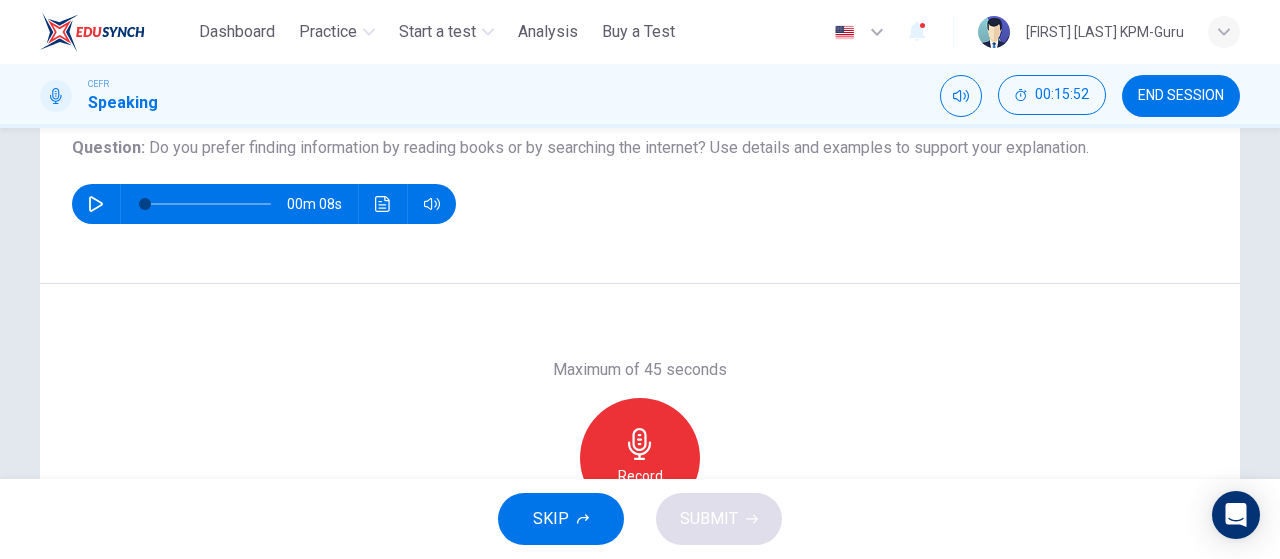 click on "Record" at bounding box center (640, 458) 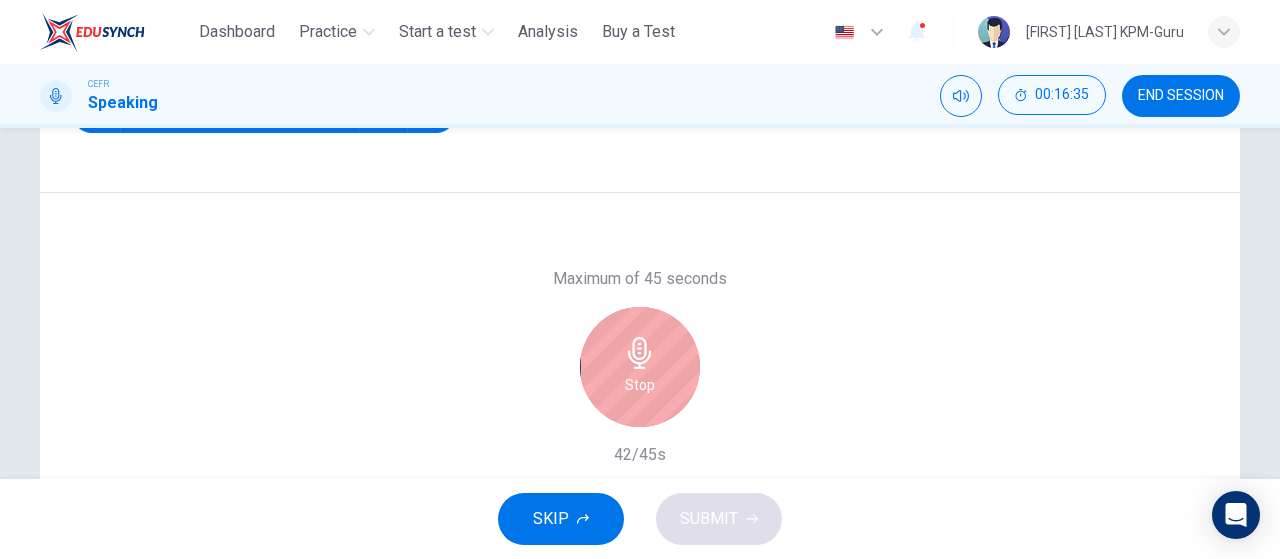 scroll, scrollTop: 348, scrollLeft: 0, axis: vertical 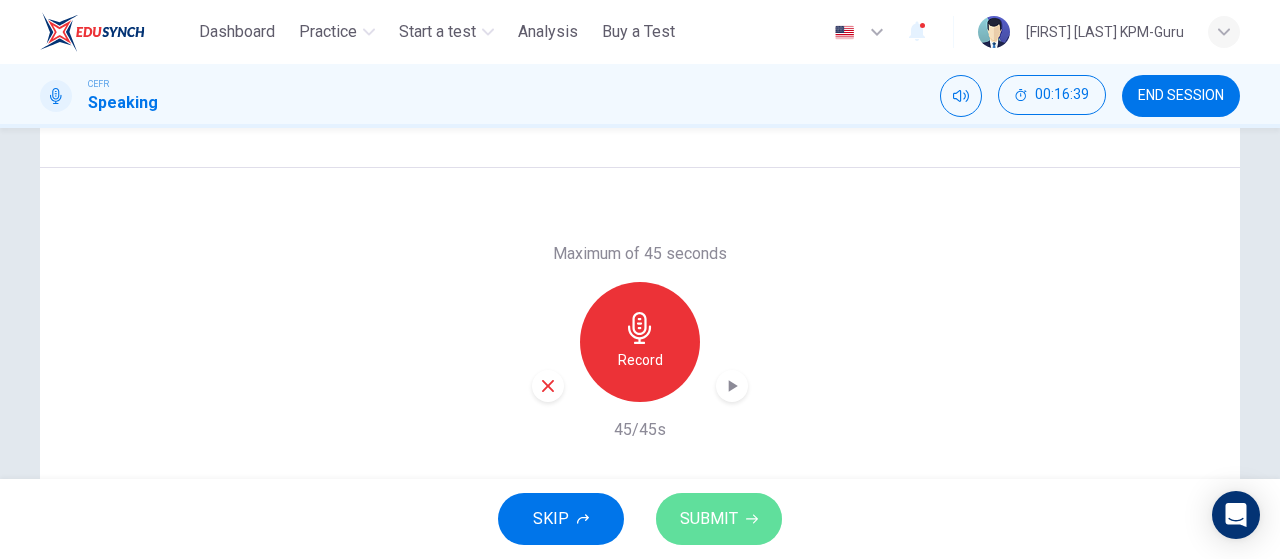 click on "SUBMIT" at bounding box center (709, 519) 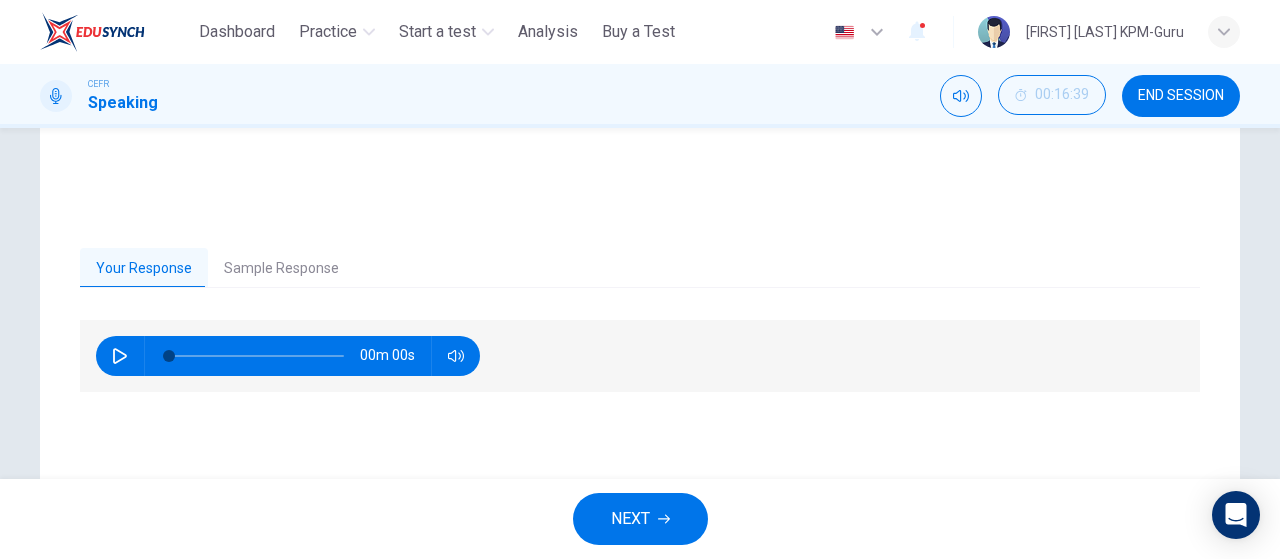 click on "Sample Response" at bounding box center (281, 269) 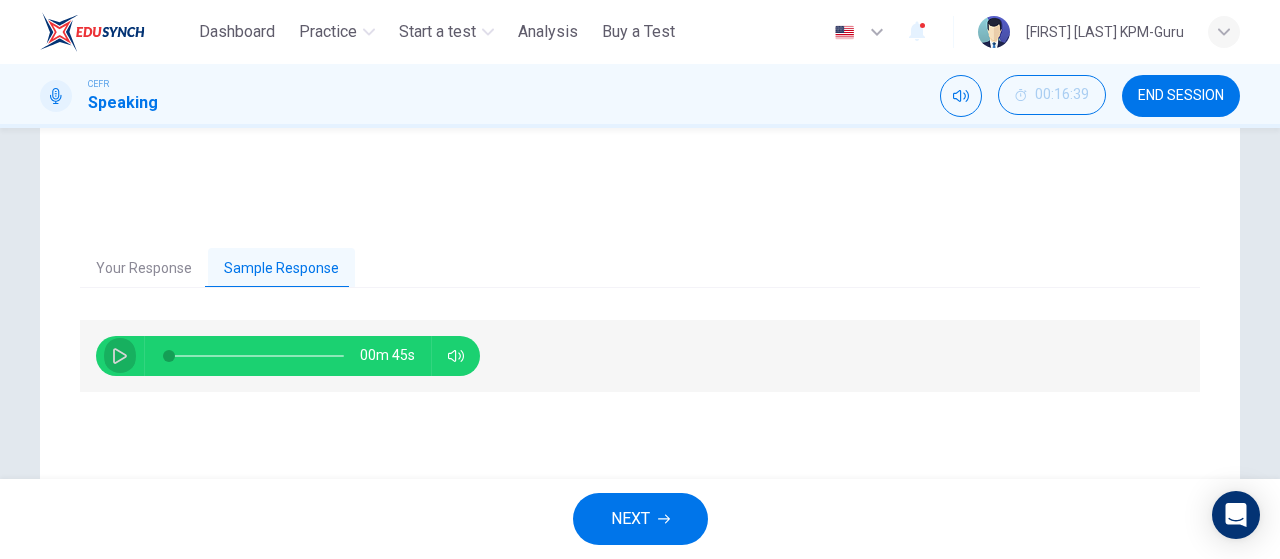 click at bounding box center [120, 356] 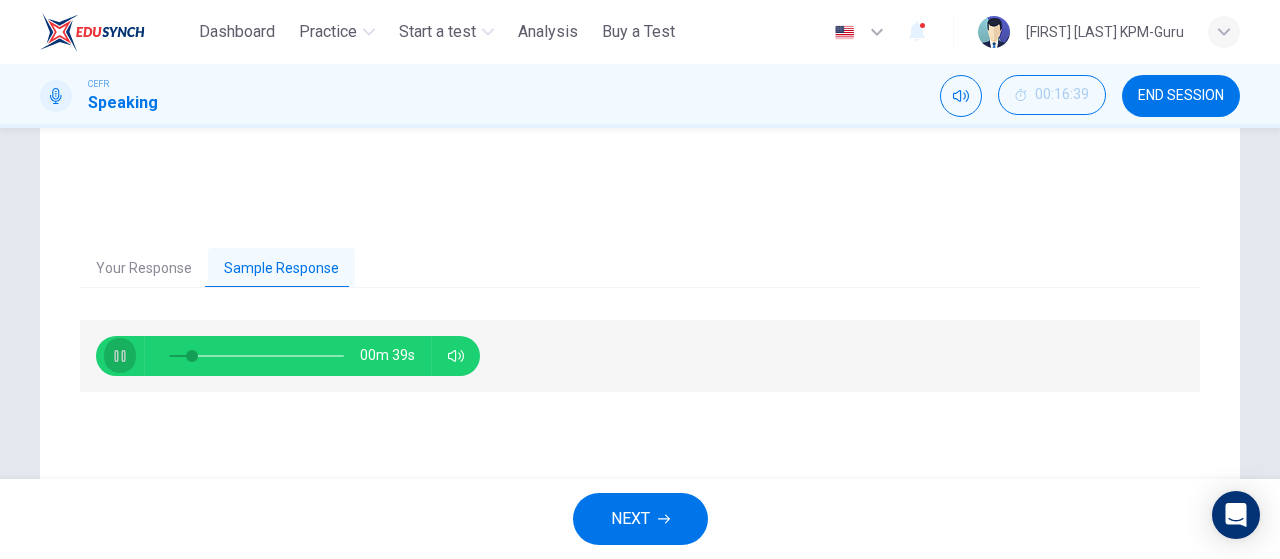 click at bounding box center (120, 356) 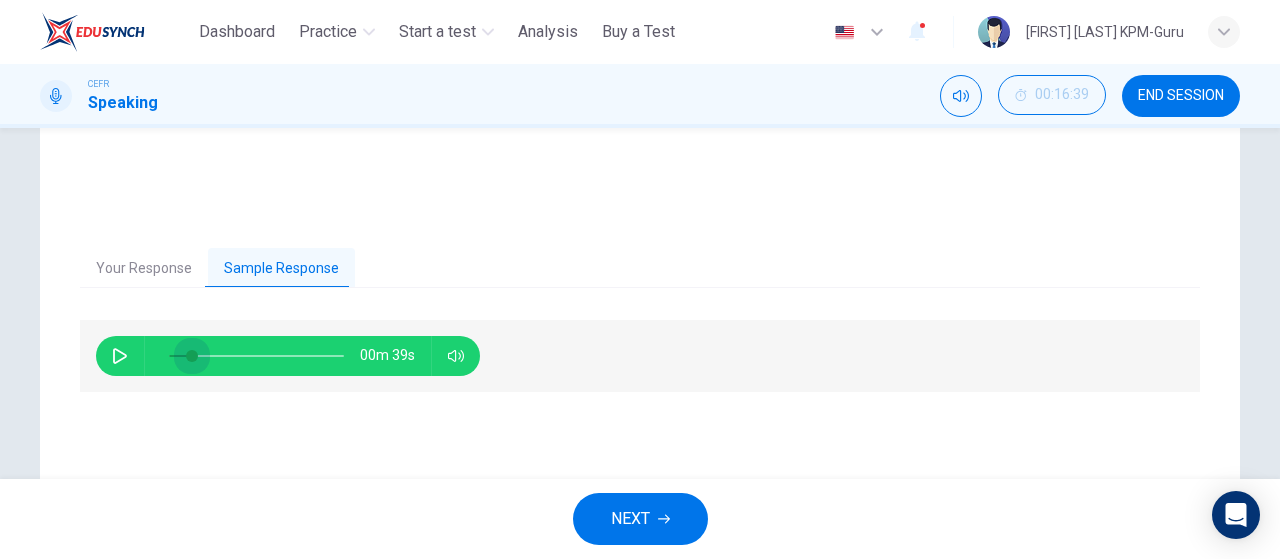 drag, startPoint x: 193, startPoint y: 357, endPoint x: 165, endPoint y: 357, distance: 28 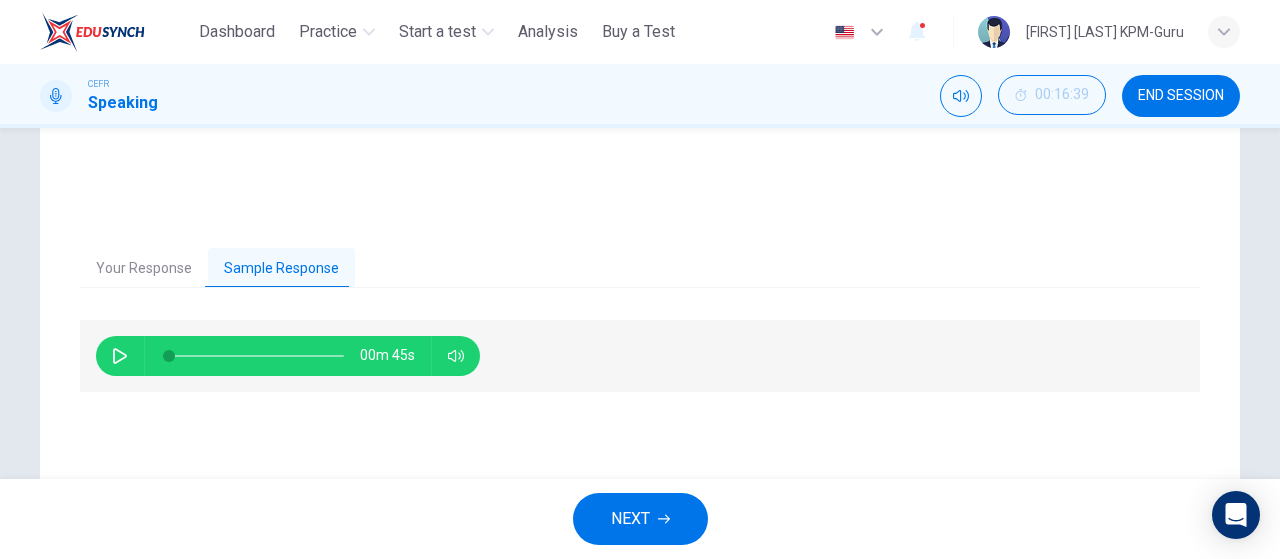 click 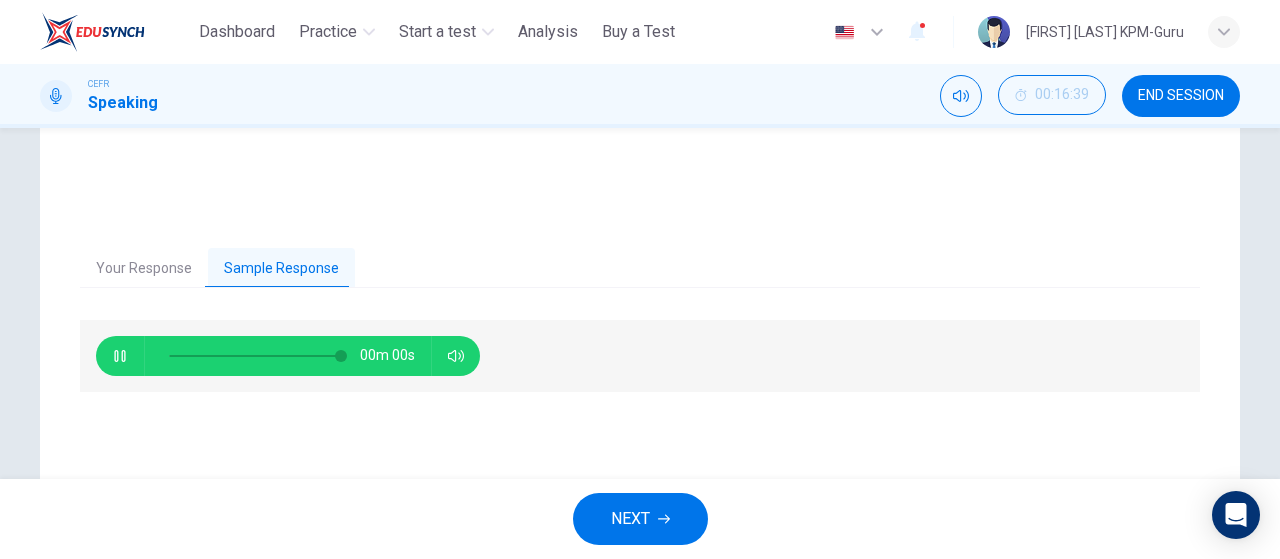 type on "*" 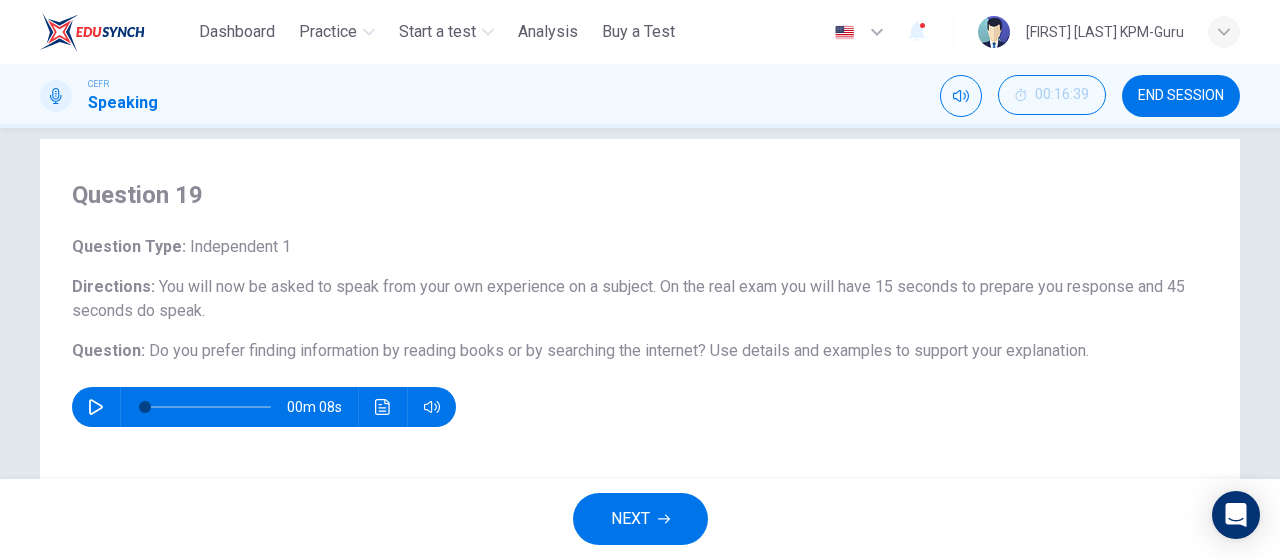 scroll, scrollTop: 0, scrollLeft: 0, axis: both 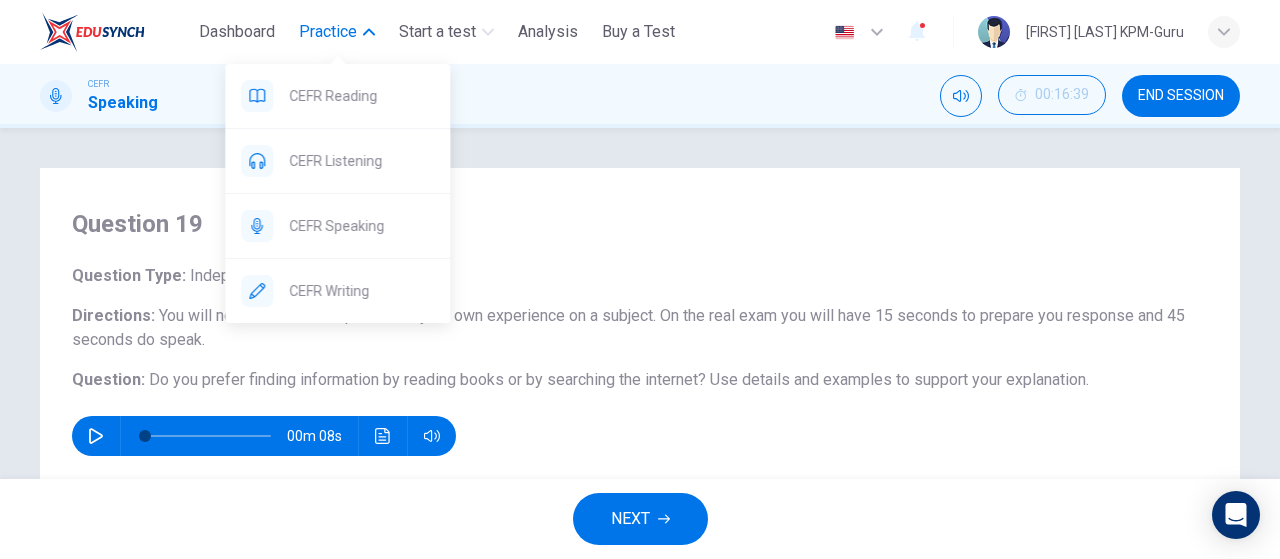 click 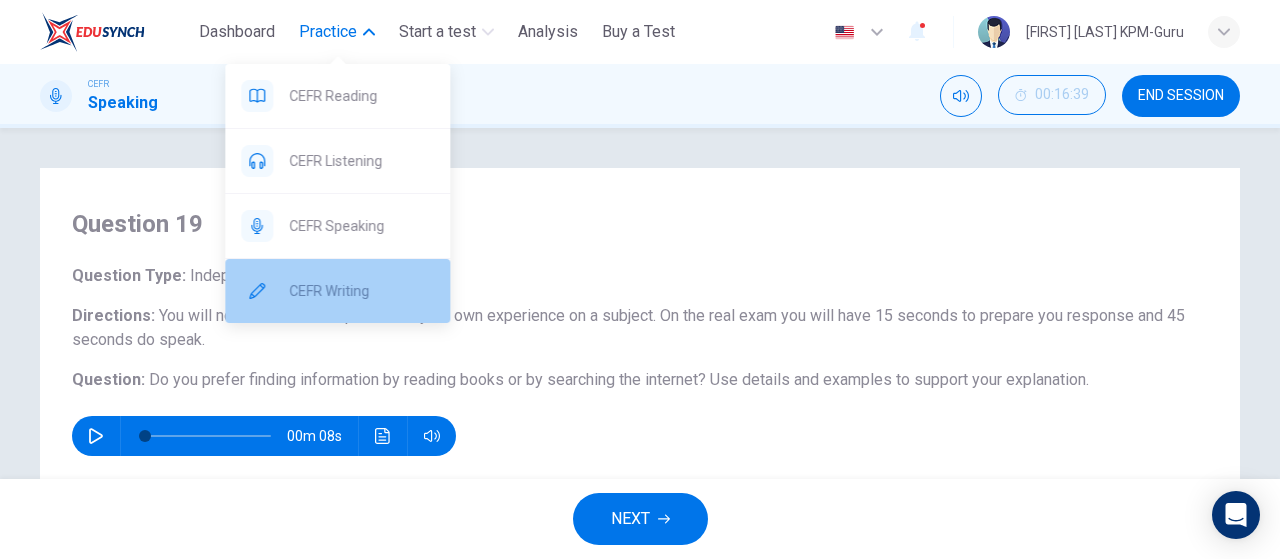 click on "CEFR Writing" at bounding box center (361, 291) 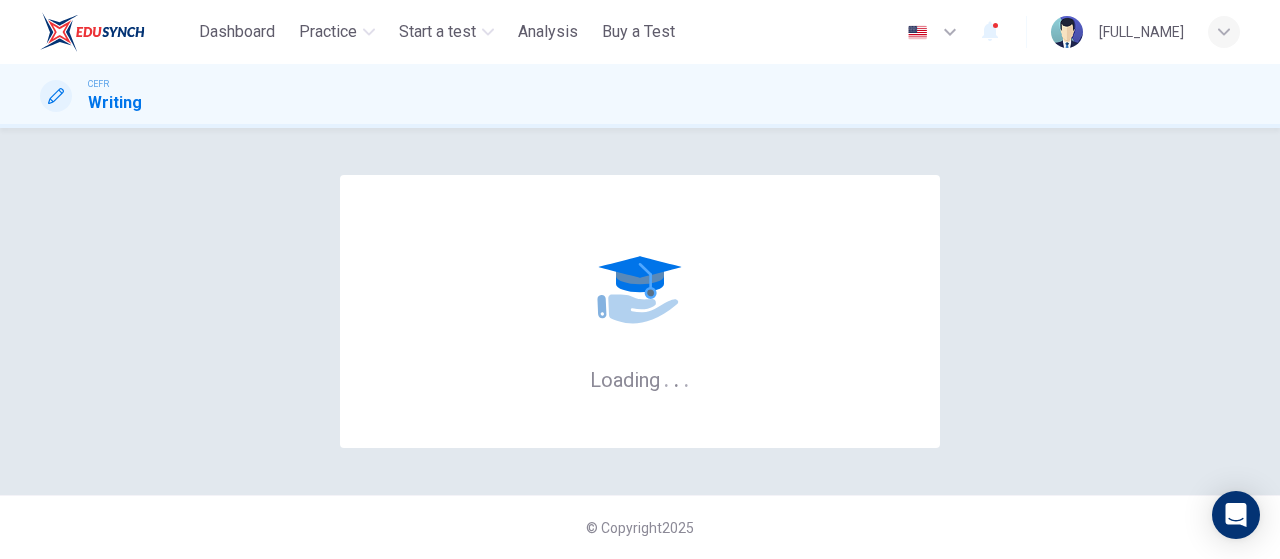 scroll, scrollTop: 0, scrollLeft: 0, axis: both 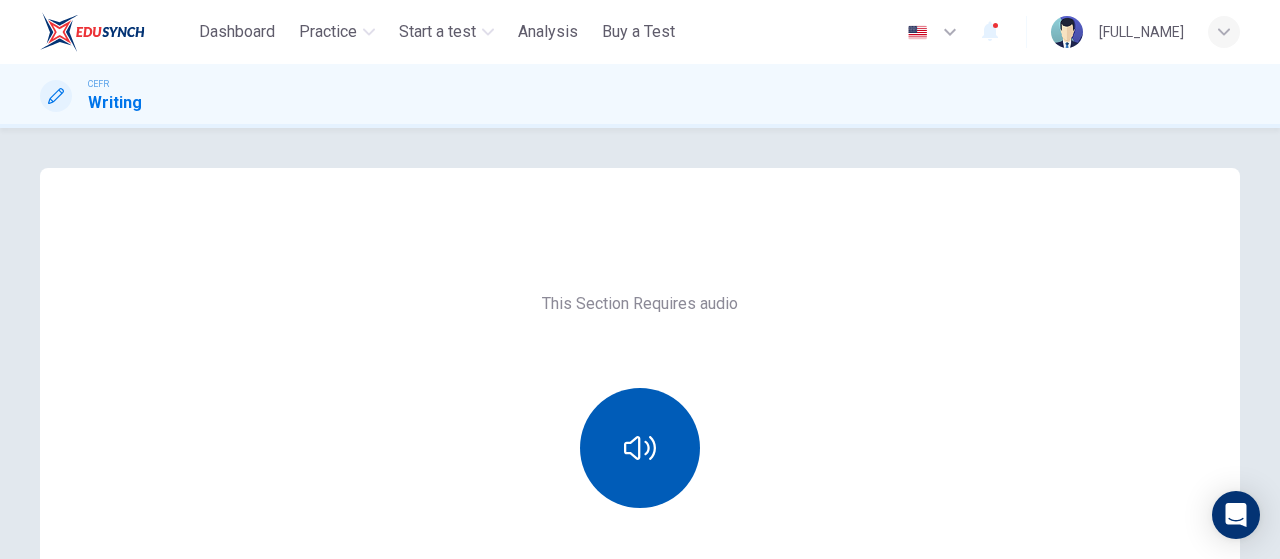 click 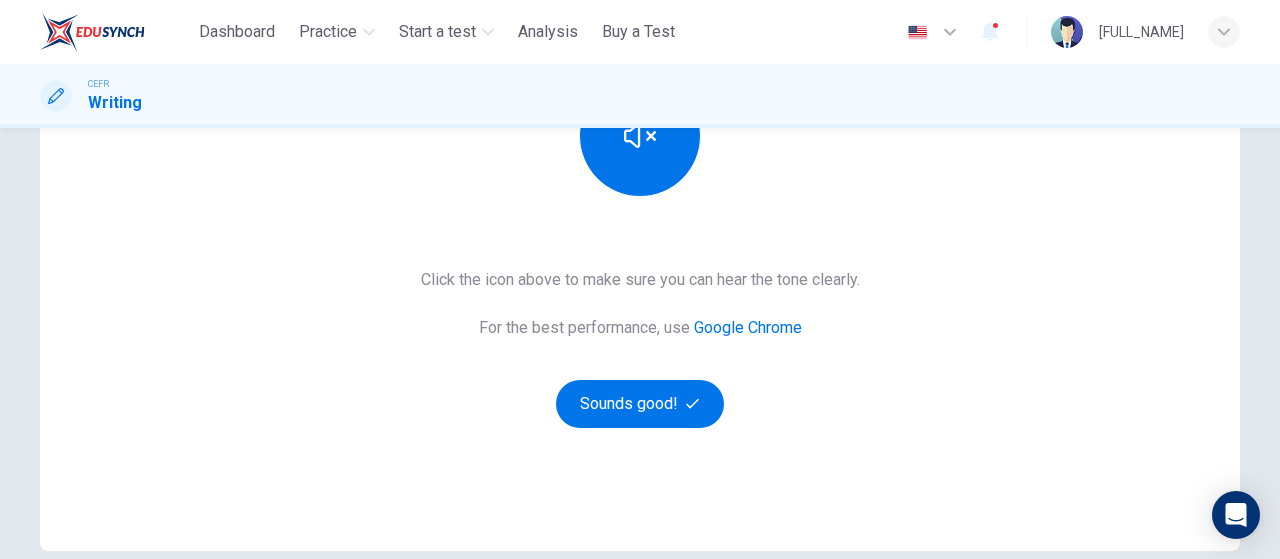 scroll, scrollTop: 348, scrollLeft: 0, axis: vertical 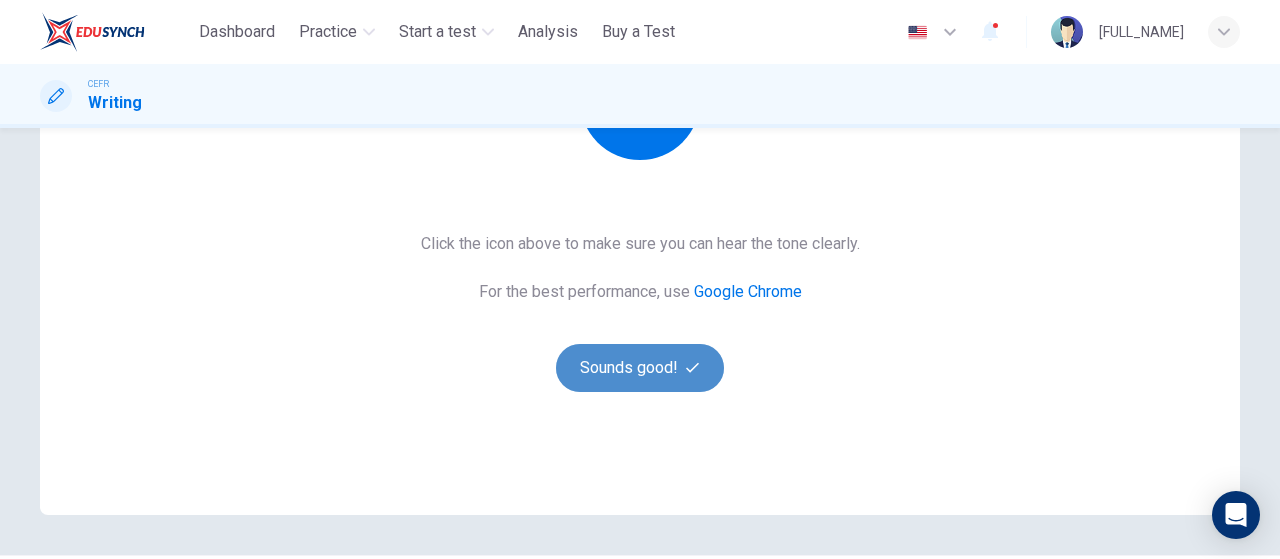 click on "Sounds good!" at bounding box center [640, 368] 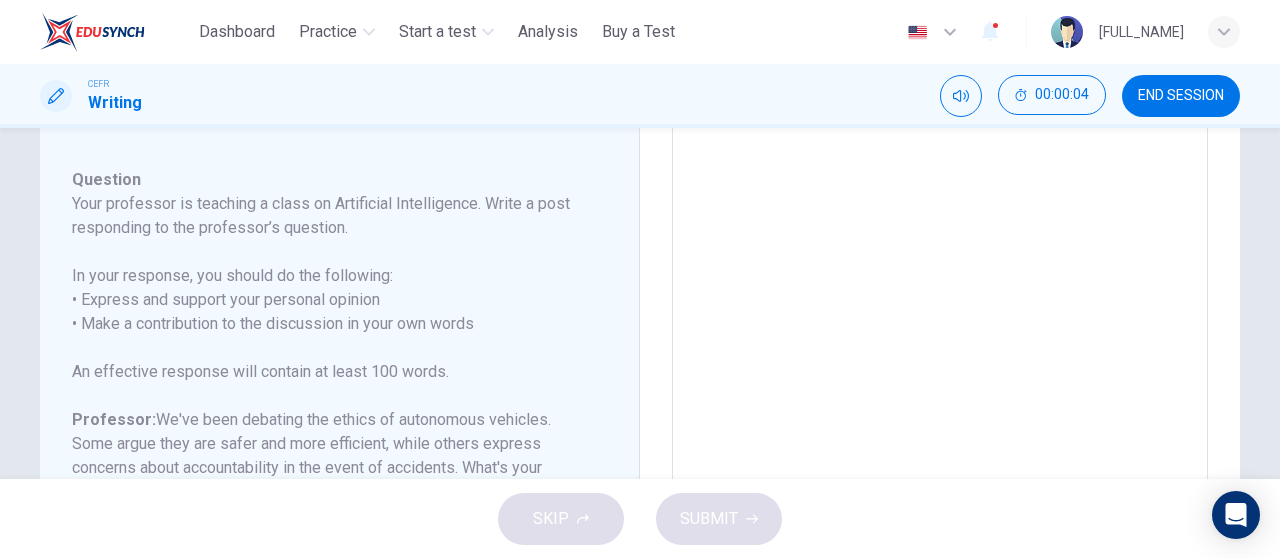 scroll, scrollTop: 222, scrollLeft: 0, axis: vertical 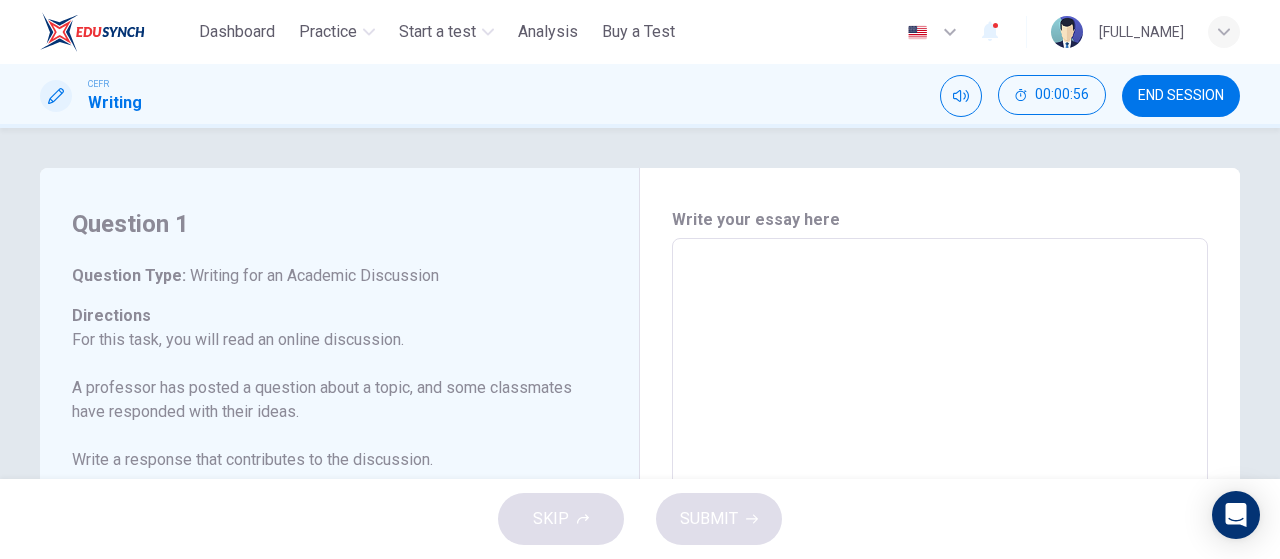 click at bounding box center [940, 572] 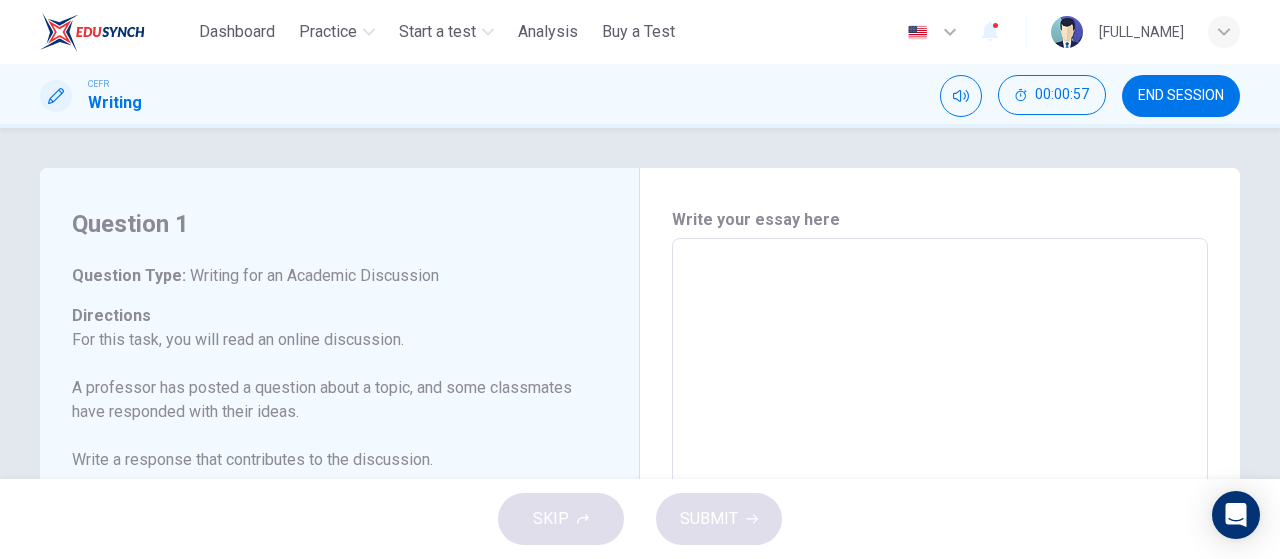 type on "*" 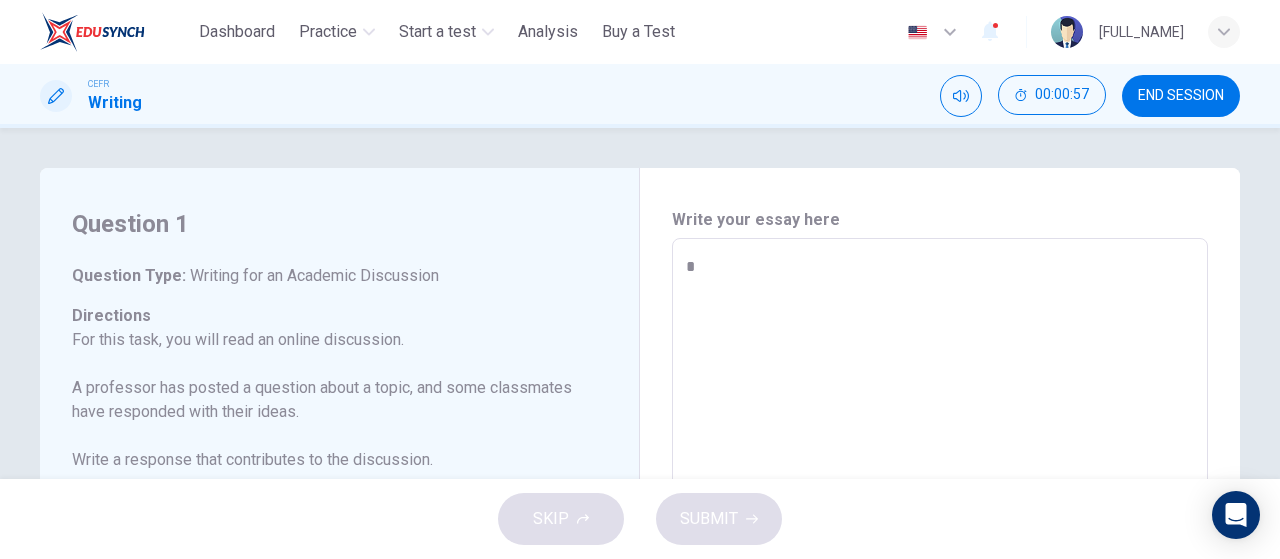 type on "*" 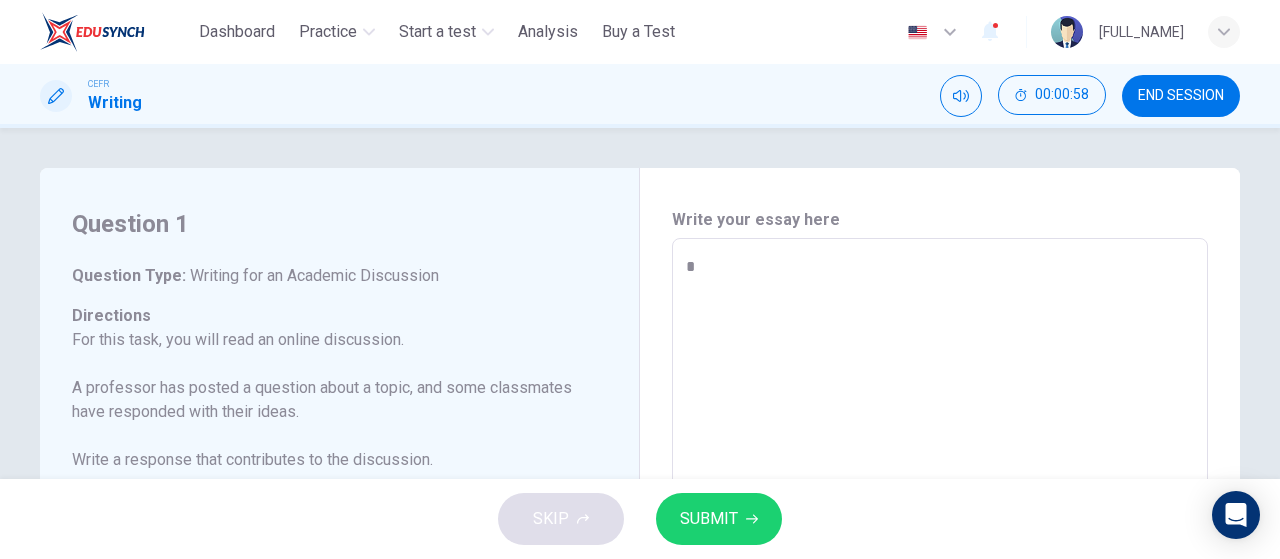 type on "**" 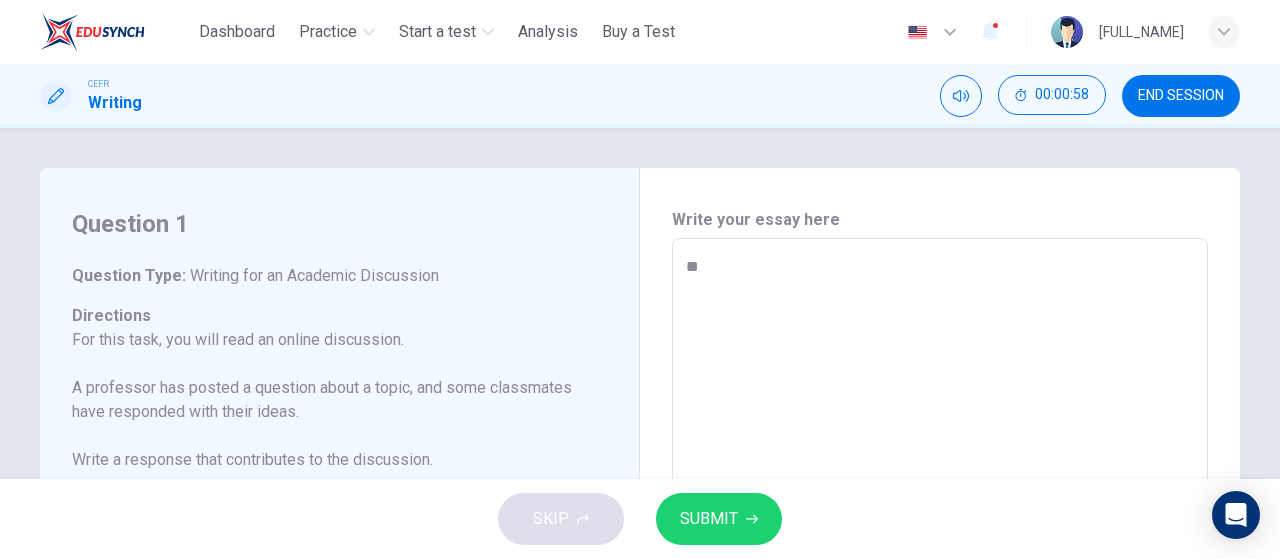 type on "*" 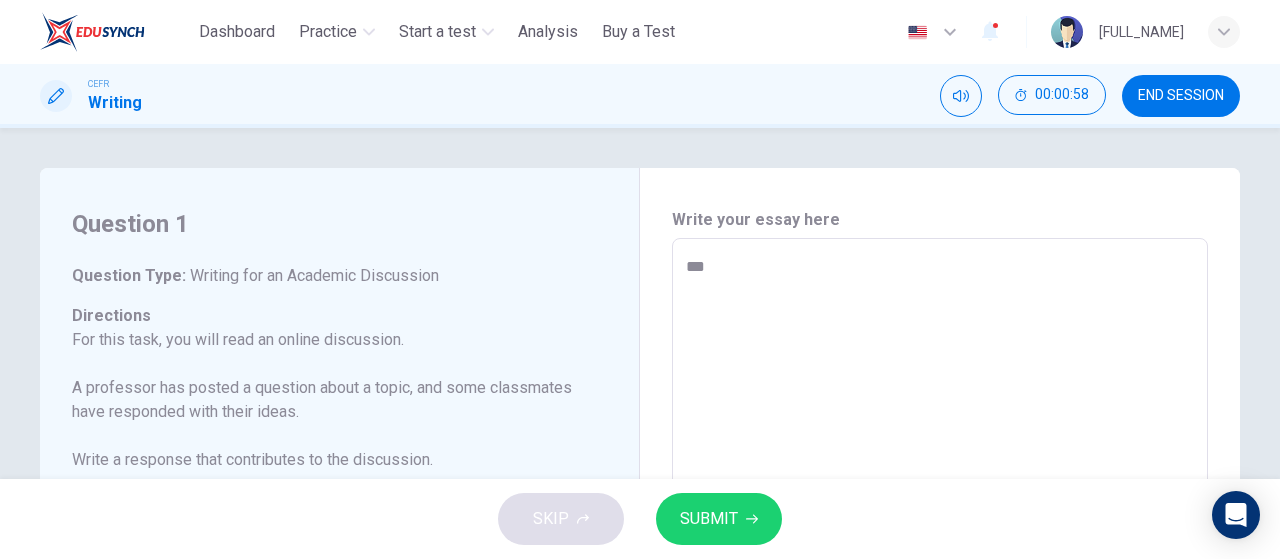 type on "*" 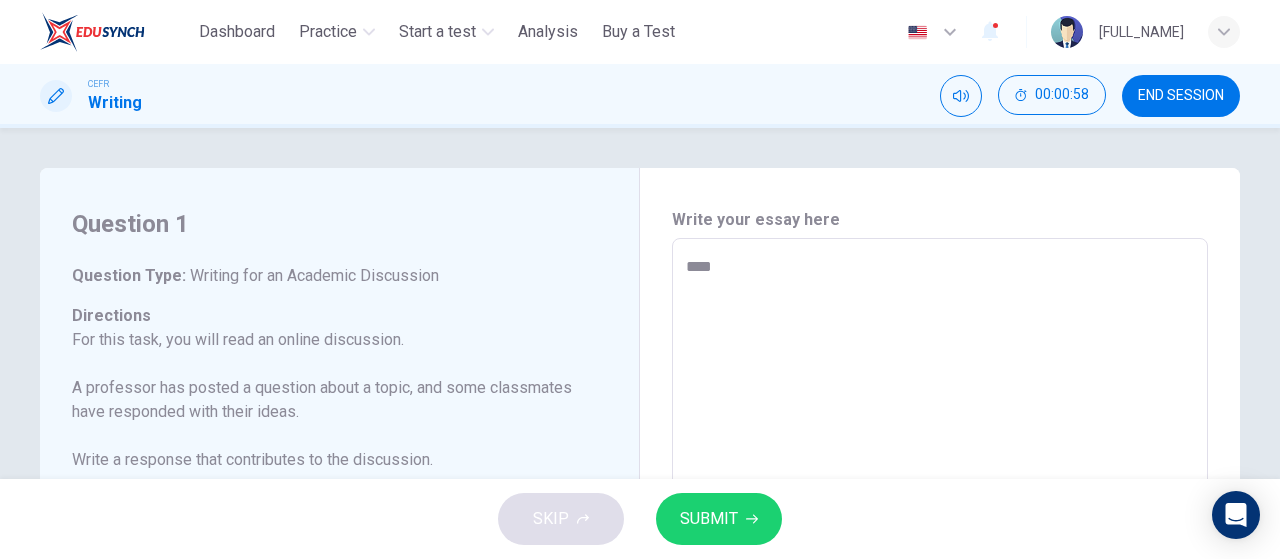 type on "*" 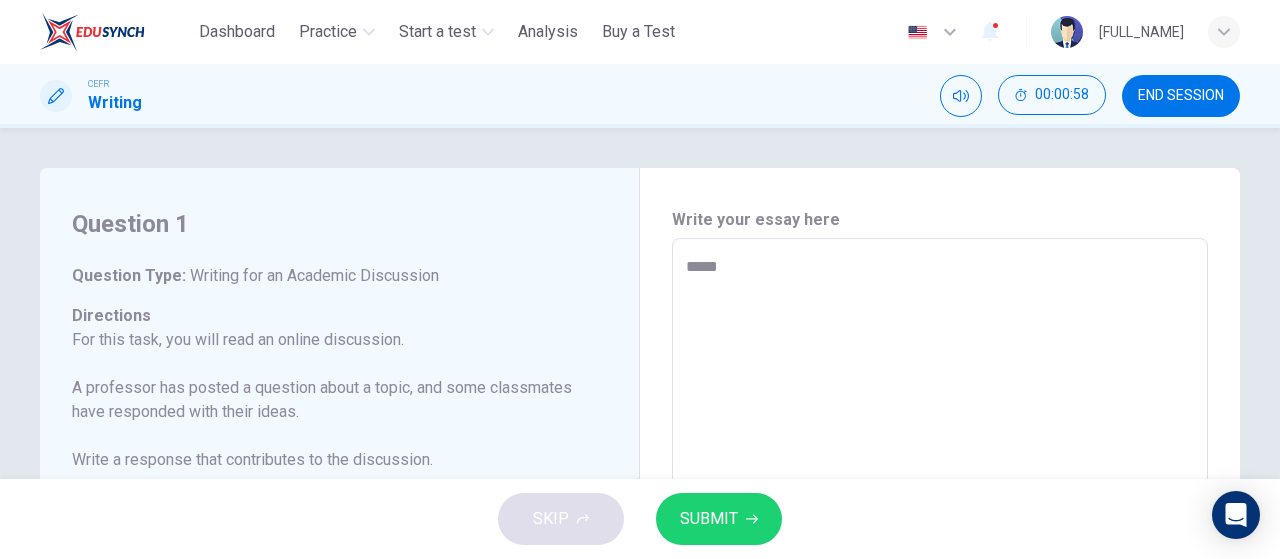 type on "*" 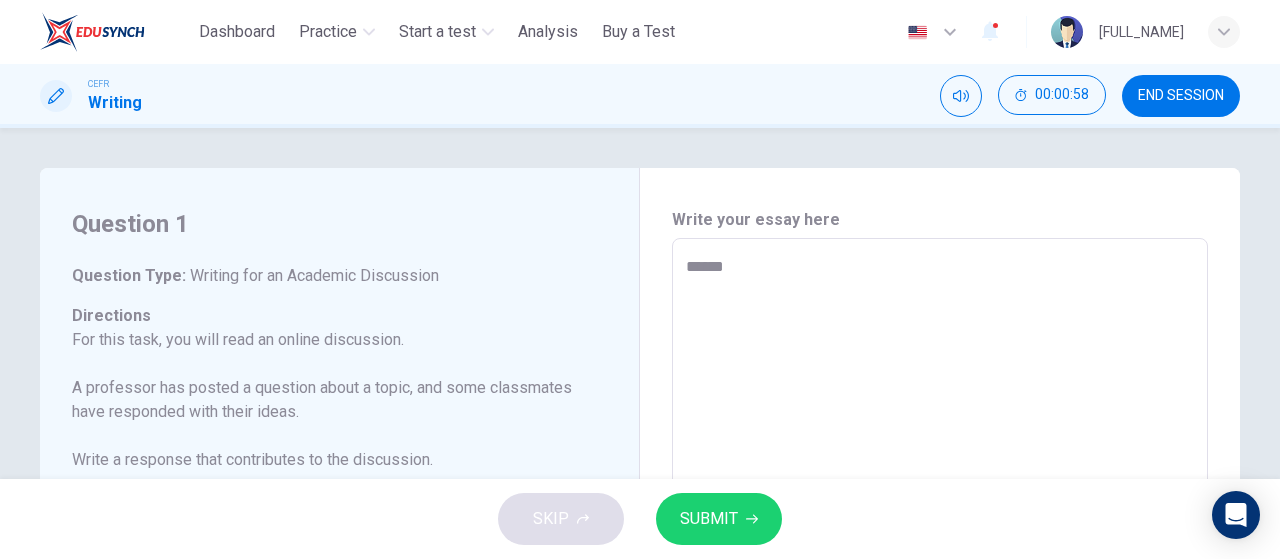 type on "*" 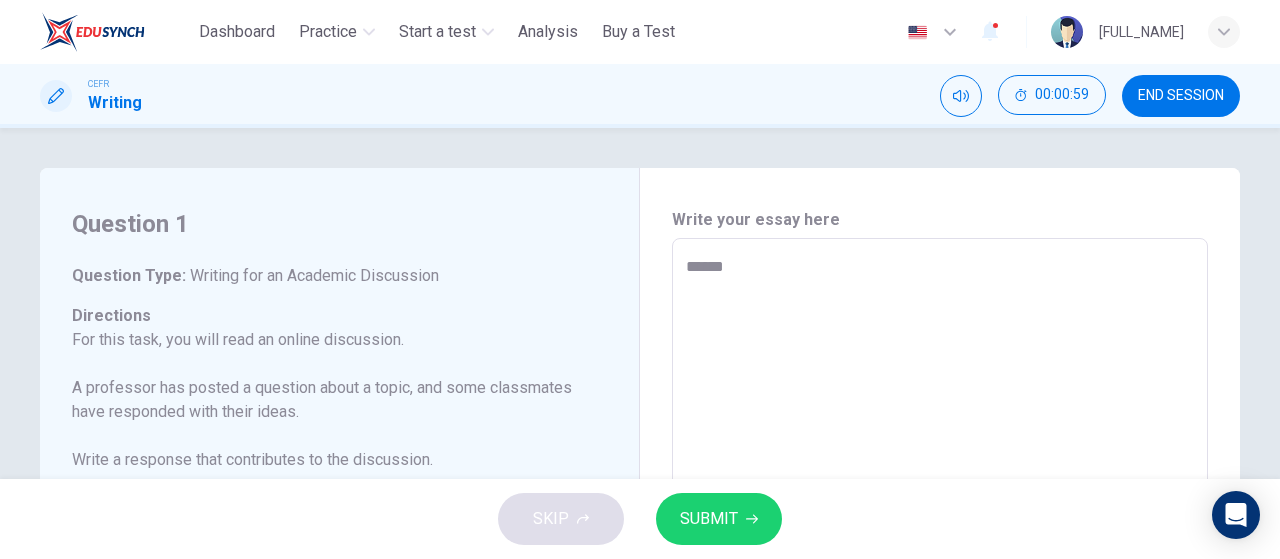 type on "*******" 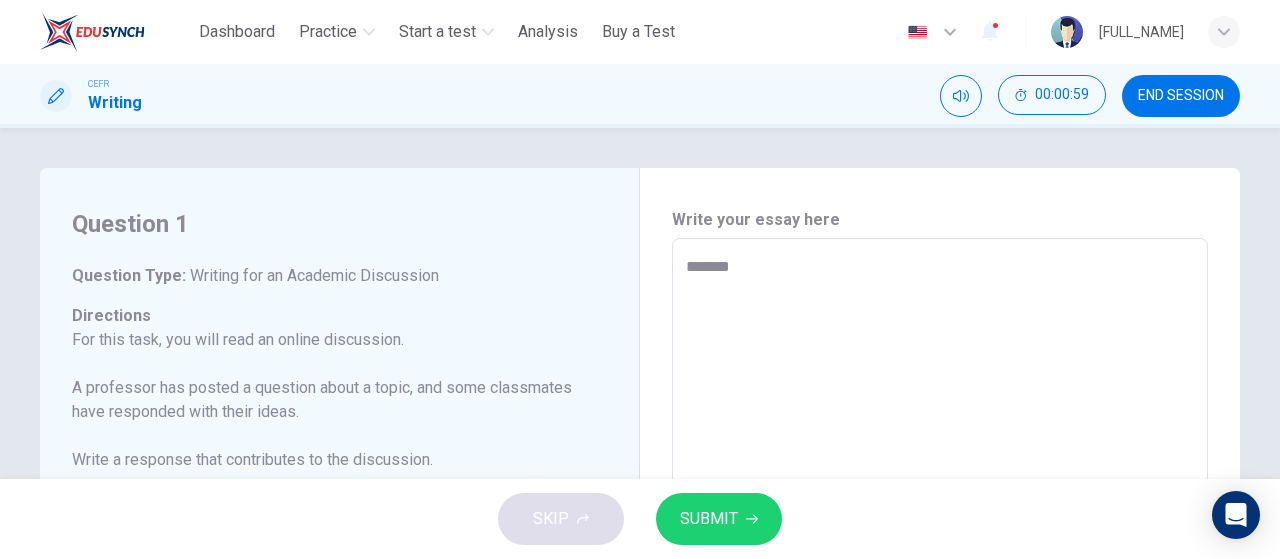 type on "*" 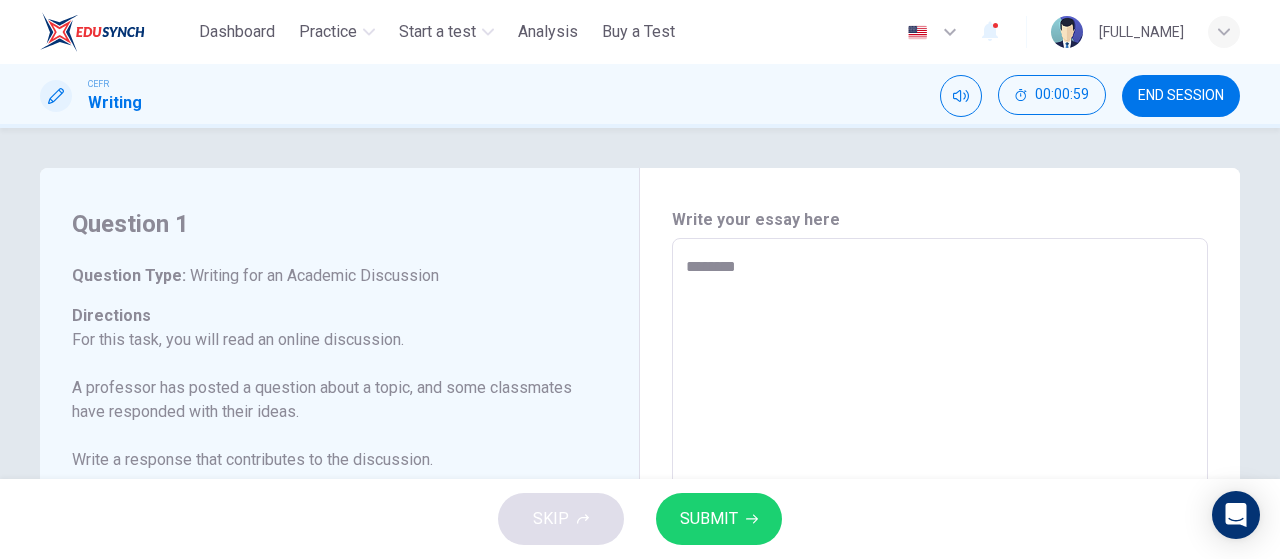 type on "*" 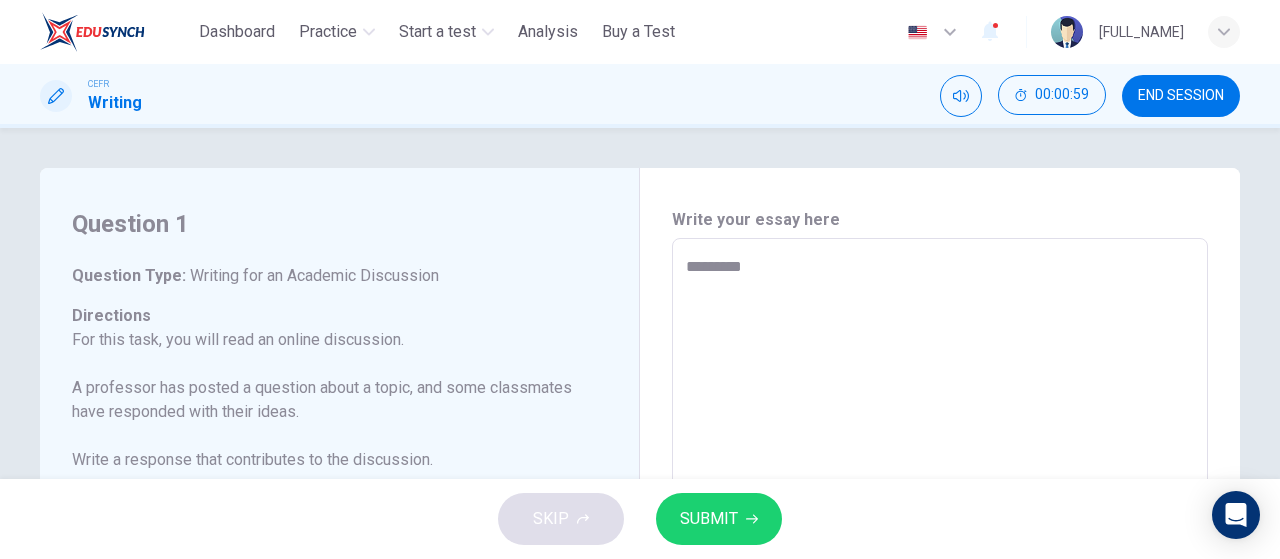 type on "*" 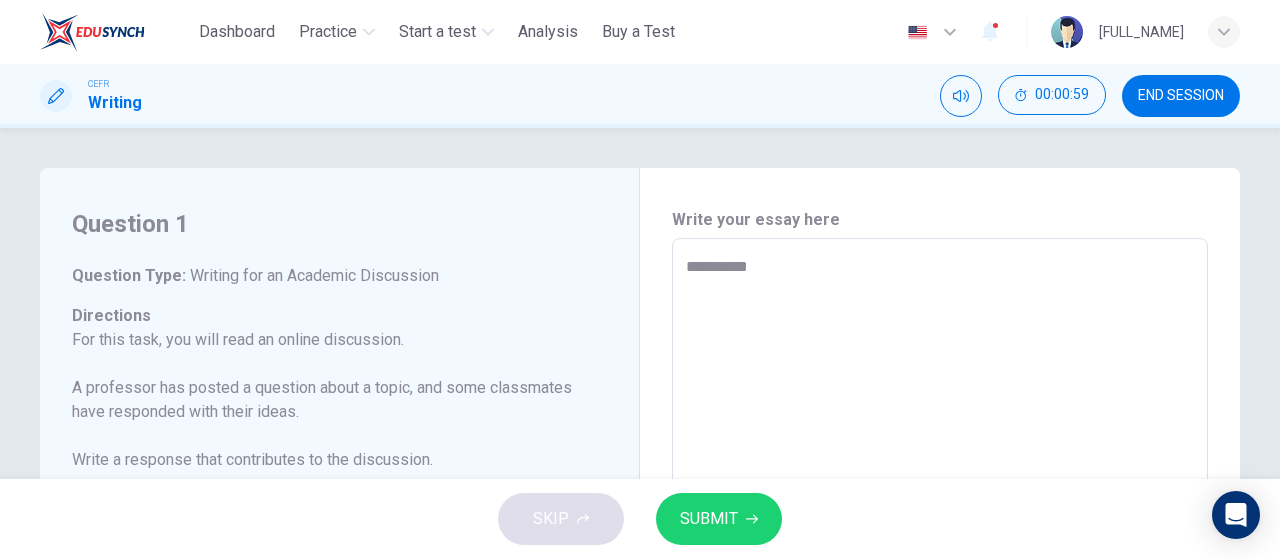 type on "*" 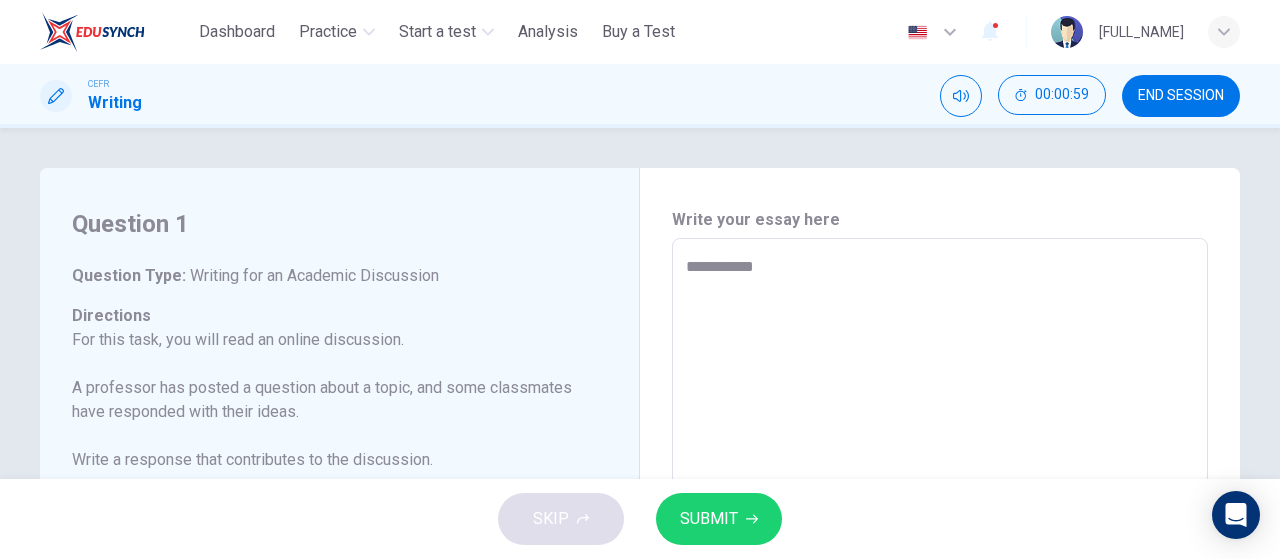 type on "*" 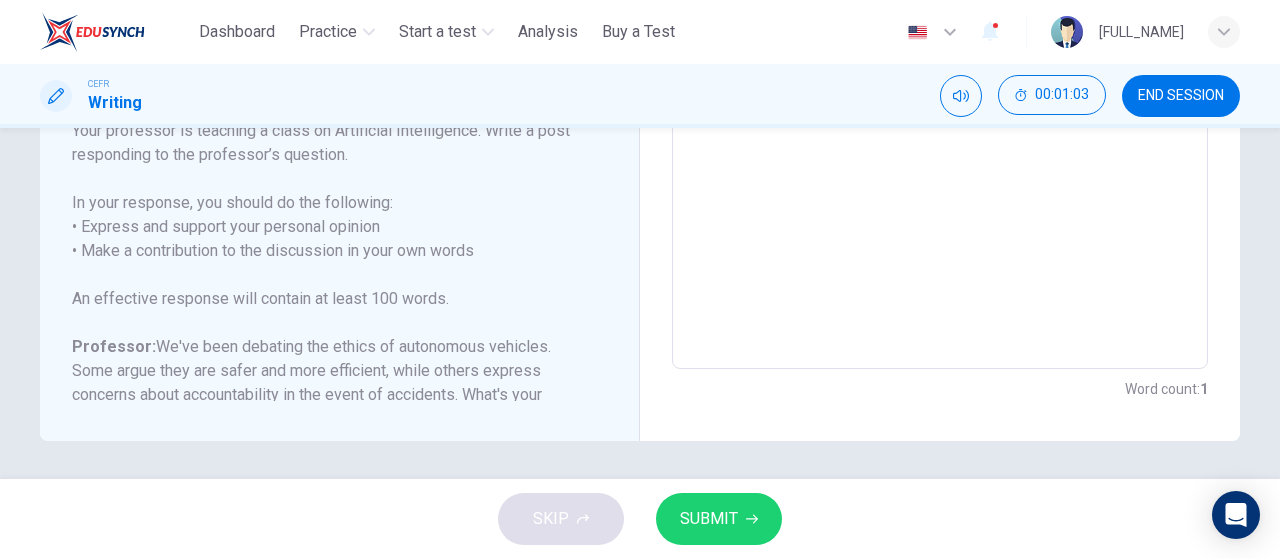 scroll, scrollTop: 539, scrollLeft: 0, axis: vertical 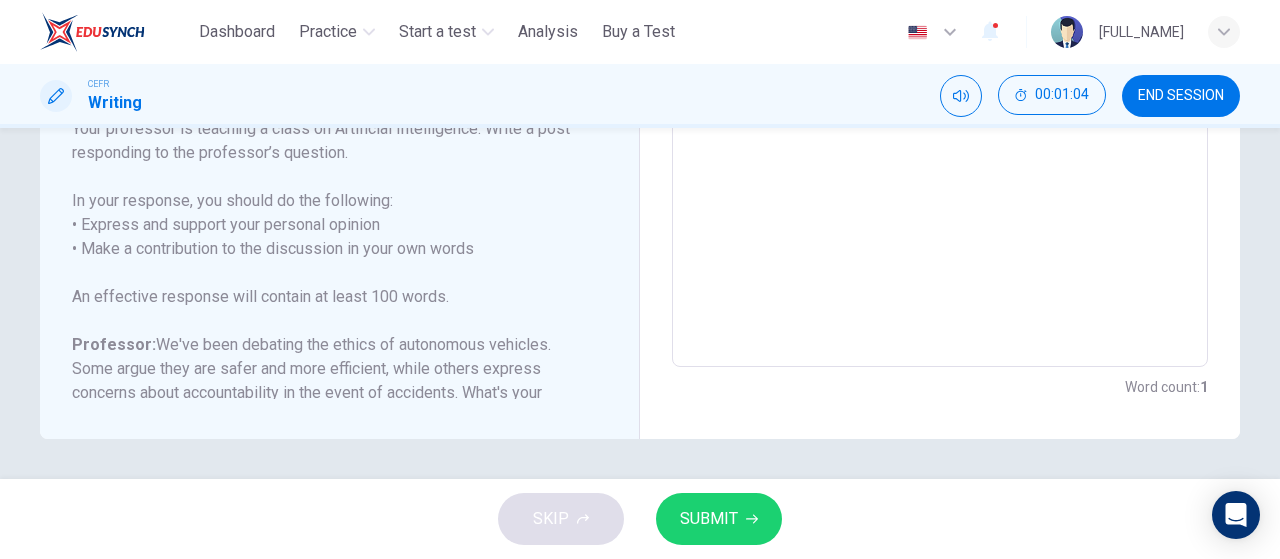 type on "**********" 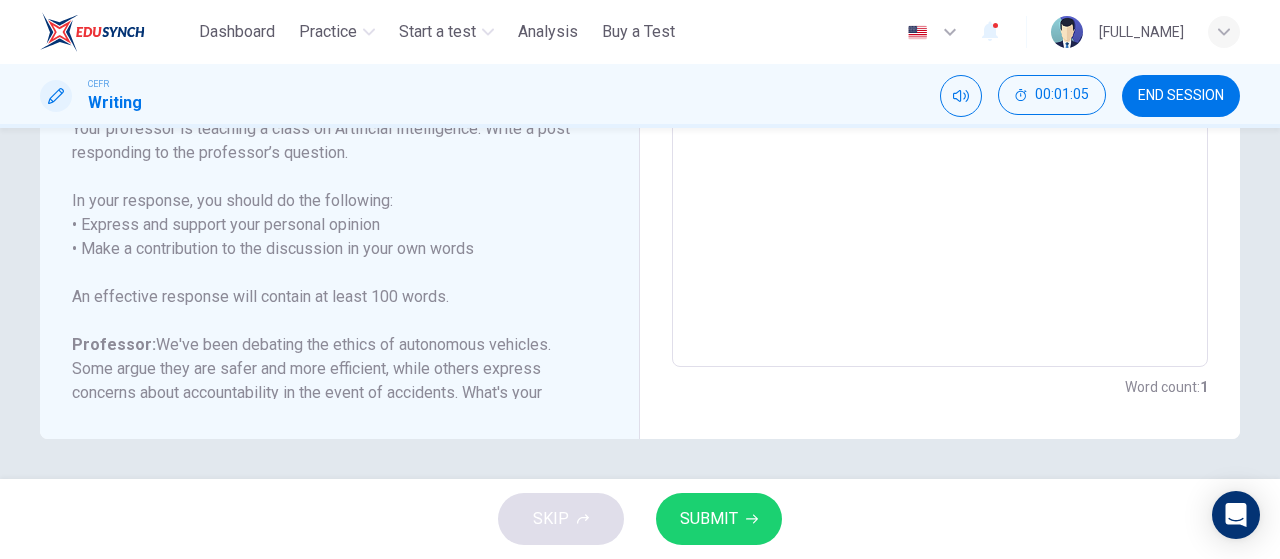 drag, startPoint x: 151, startPoint y: 343, endPoint x: 525, endPoint y: 384, distance: 376.2406 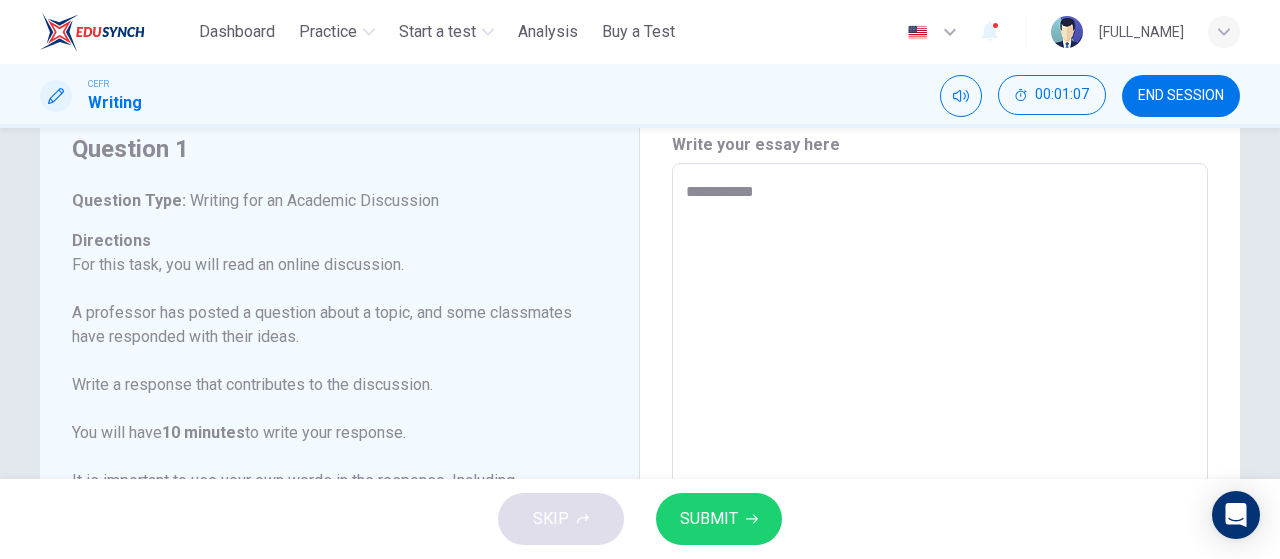scroll, scrollTop: 0, scrollLeft: 0, axis: both 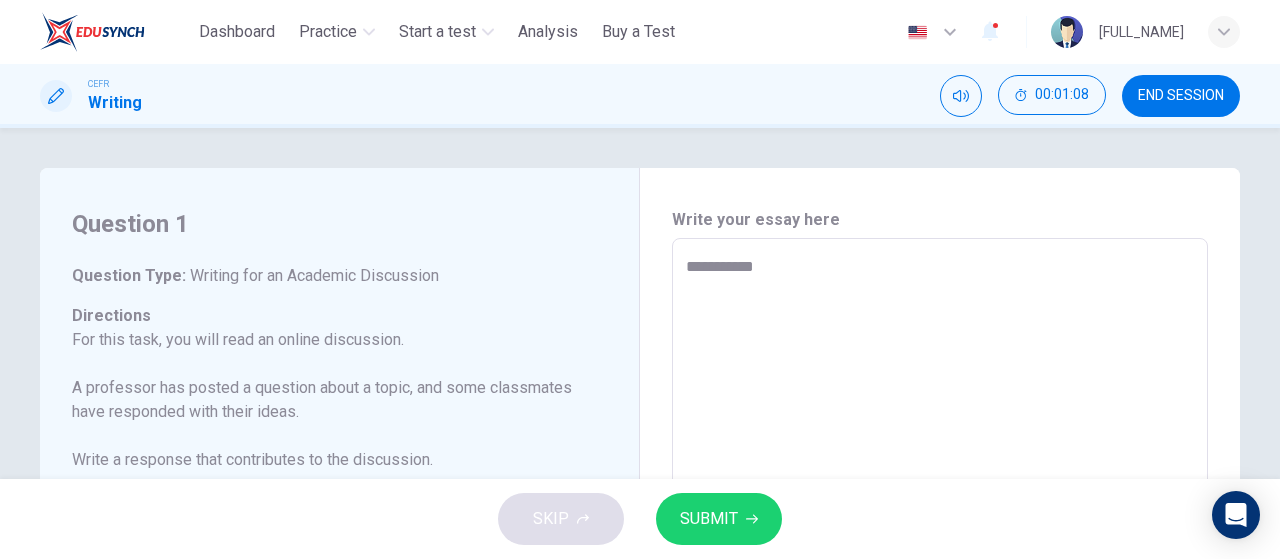 drag, startPoint x: 684, startPoint y: 260, endPoint x: 809, endPoint y: 265, distance: 125.09996 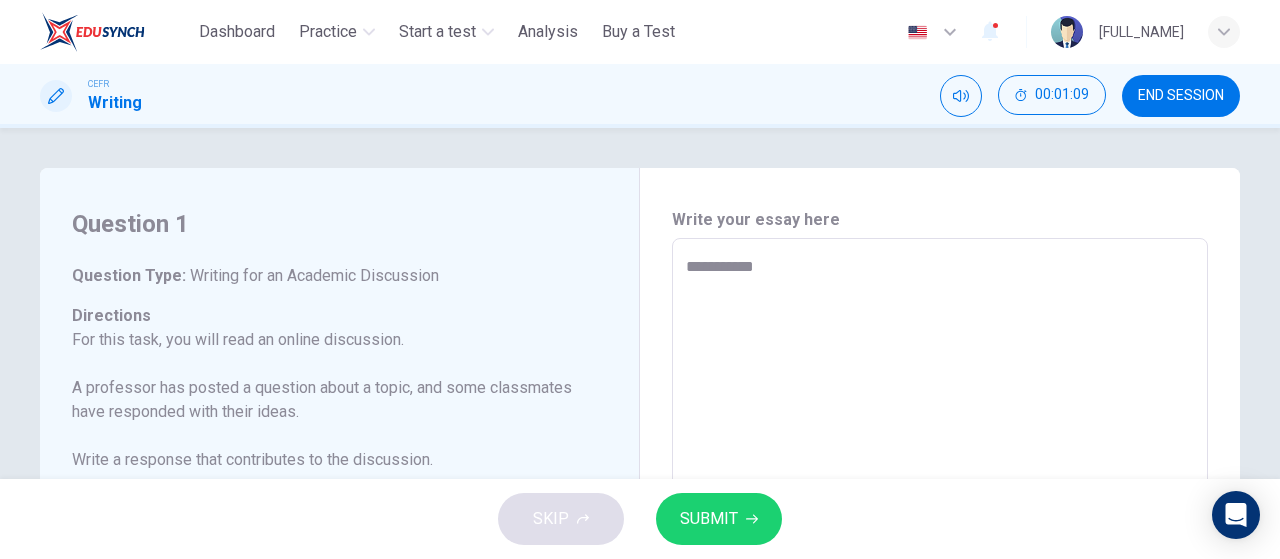 type on "**********" 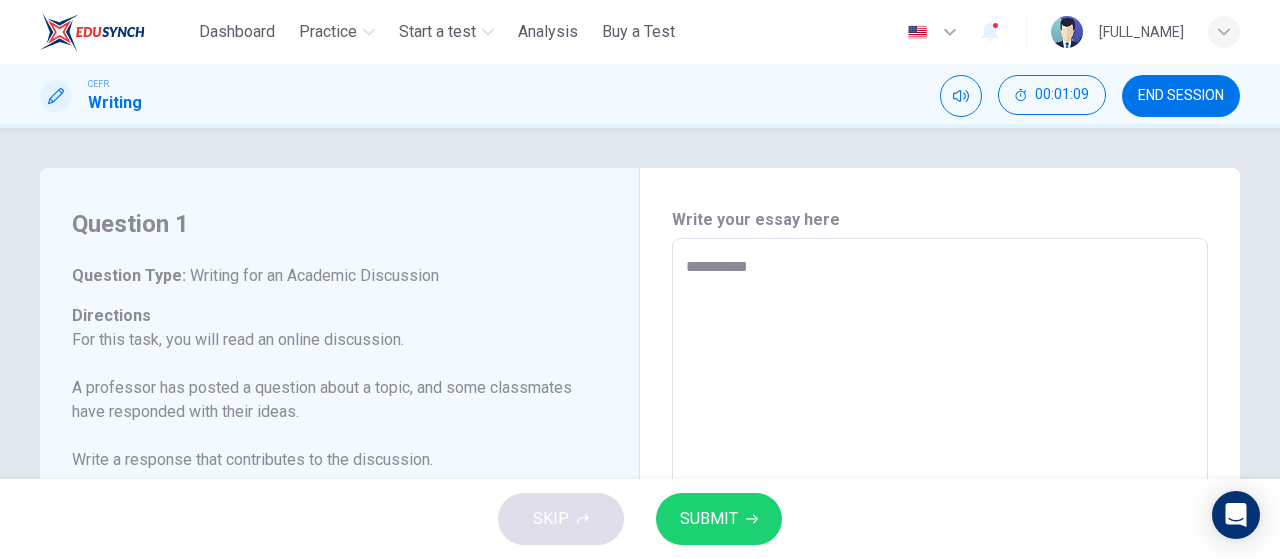 type on "*" 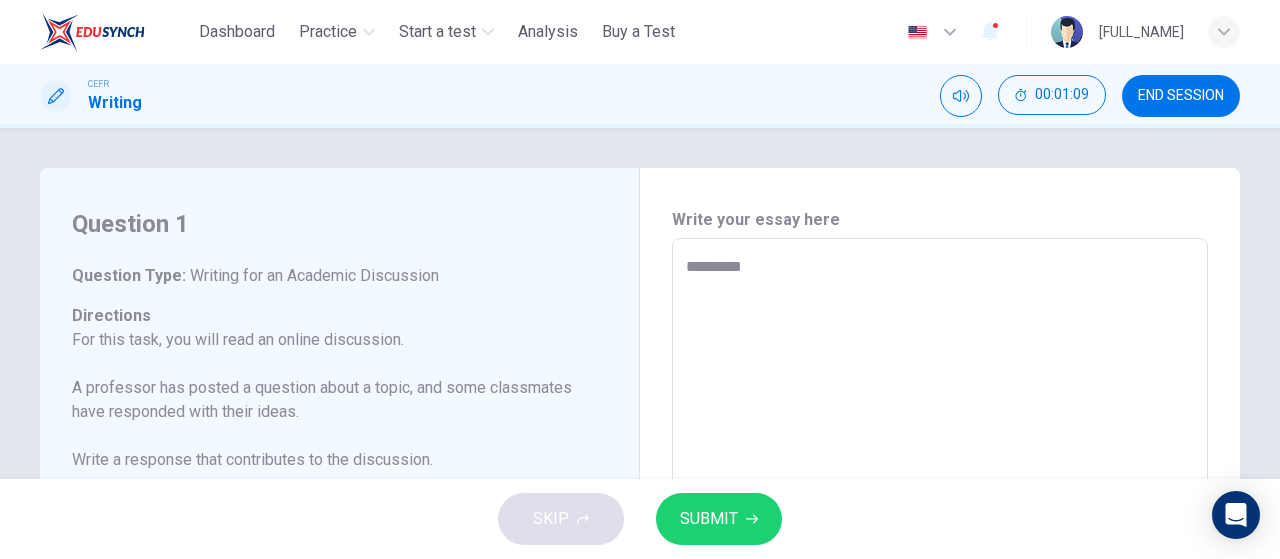 type on "*" 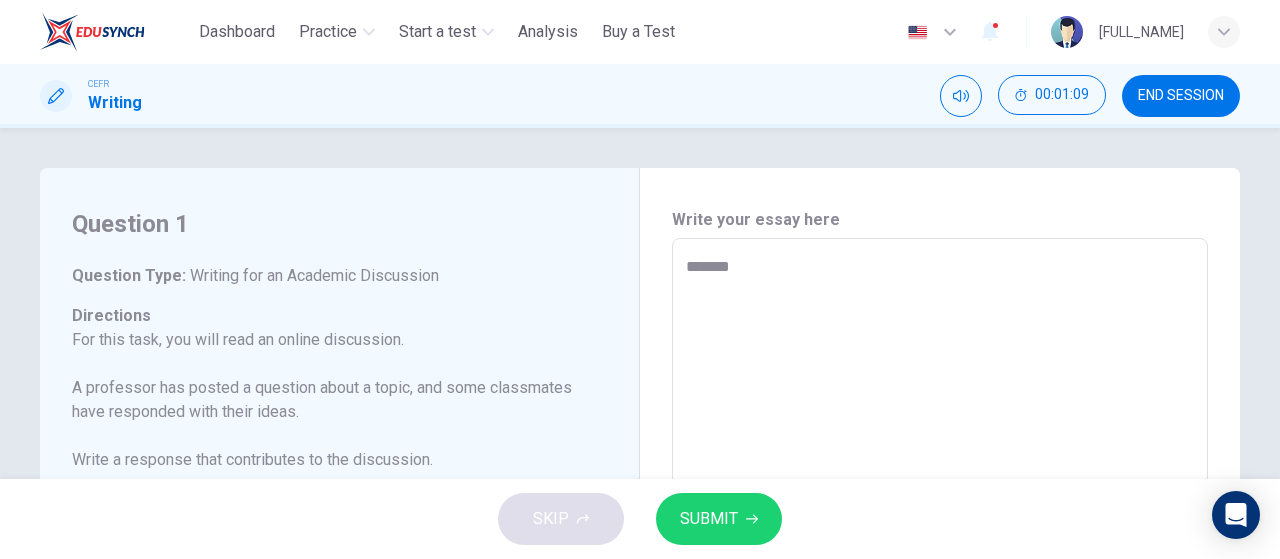 type on "******" 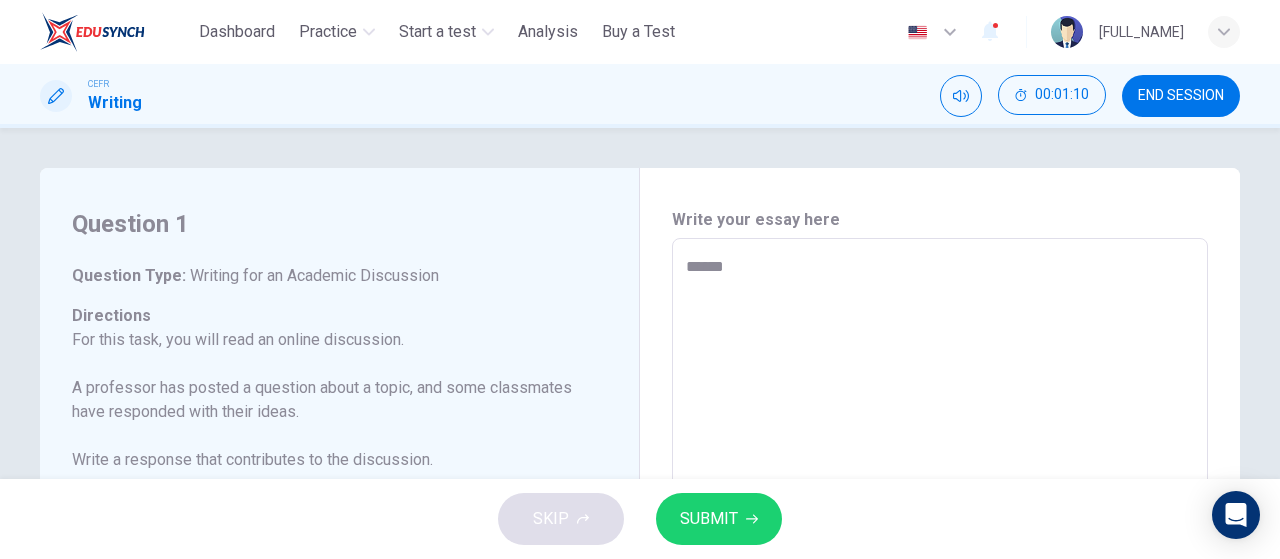 type on "*****" 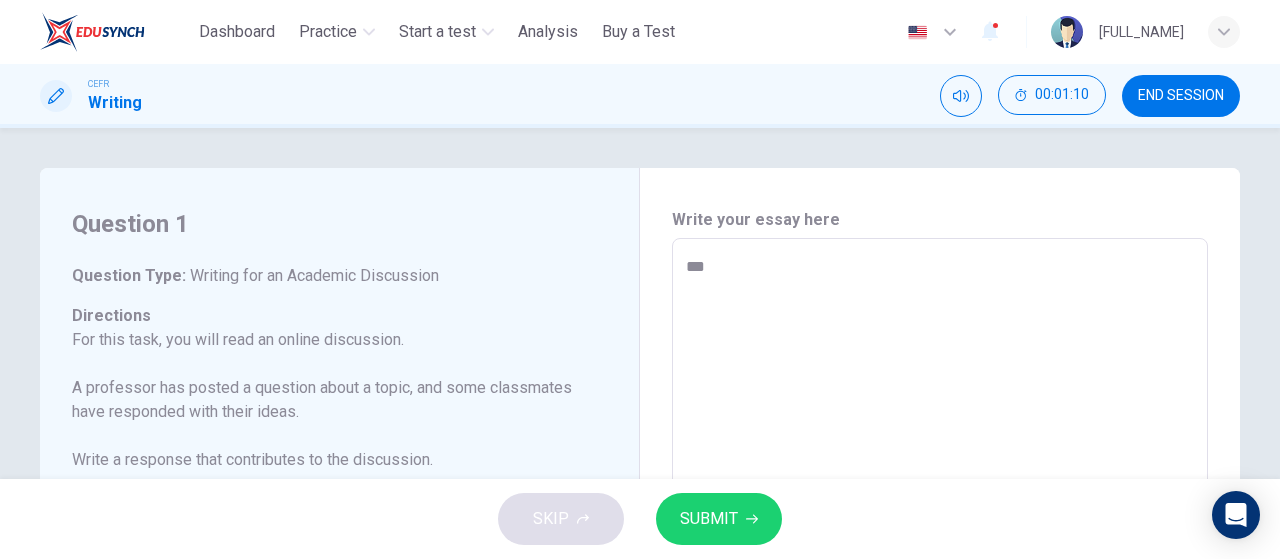type on "**" 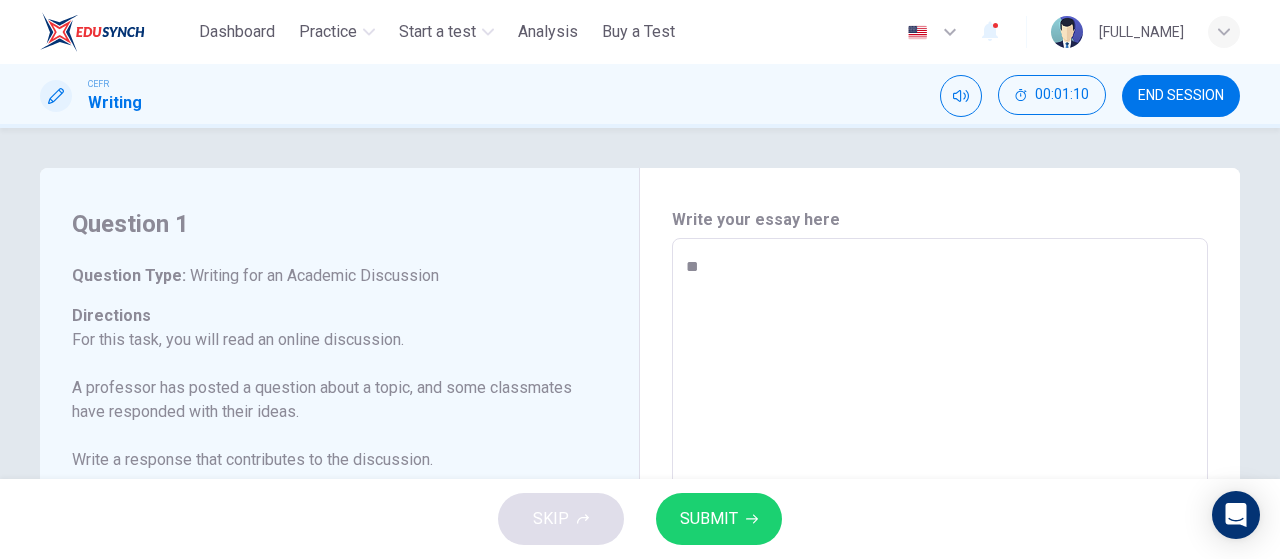 type on "*" 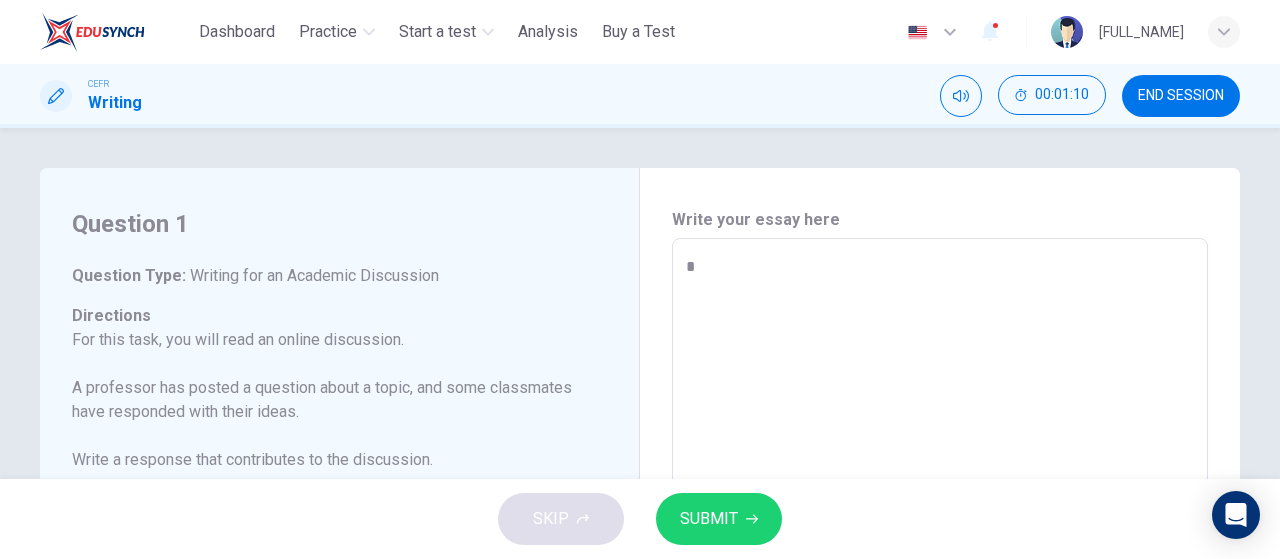type 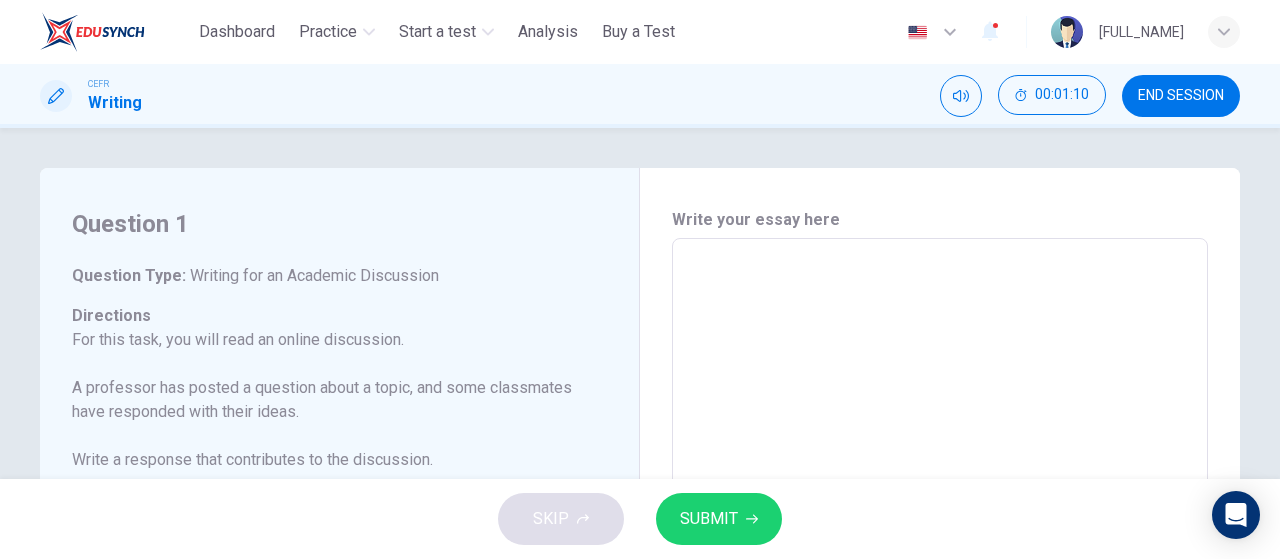 type on "*" 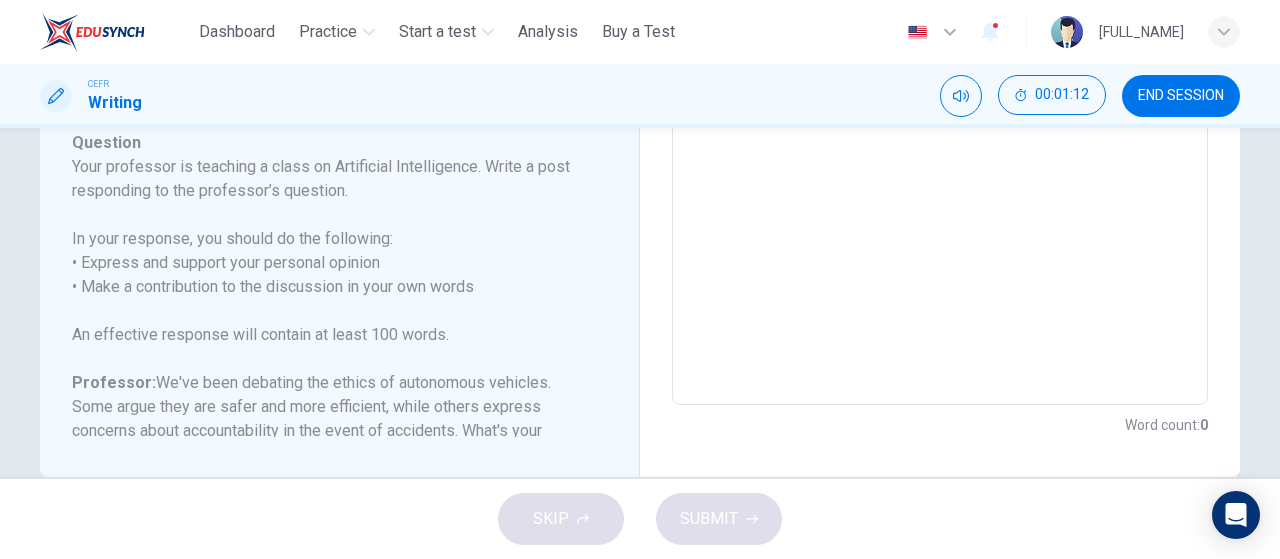 scroll, scrollTop: 539, scrollLeft: 0, axis: vertical 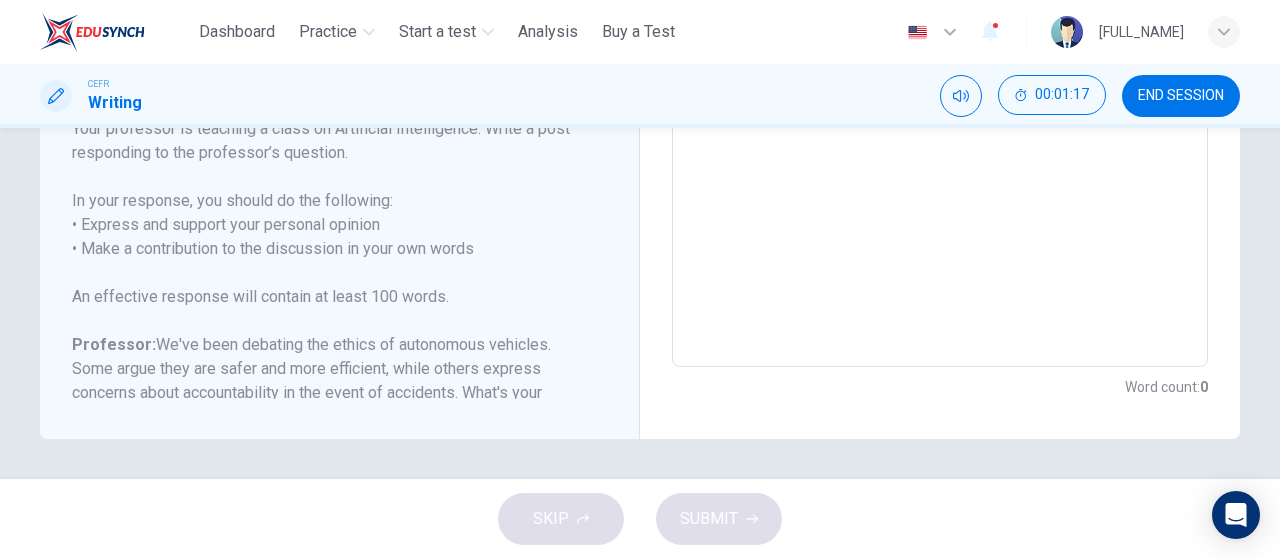 type on "*" 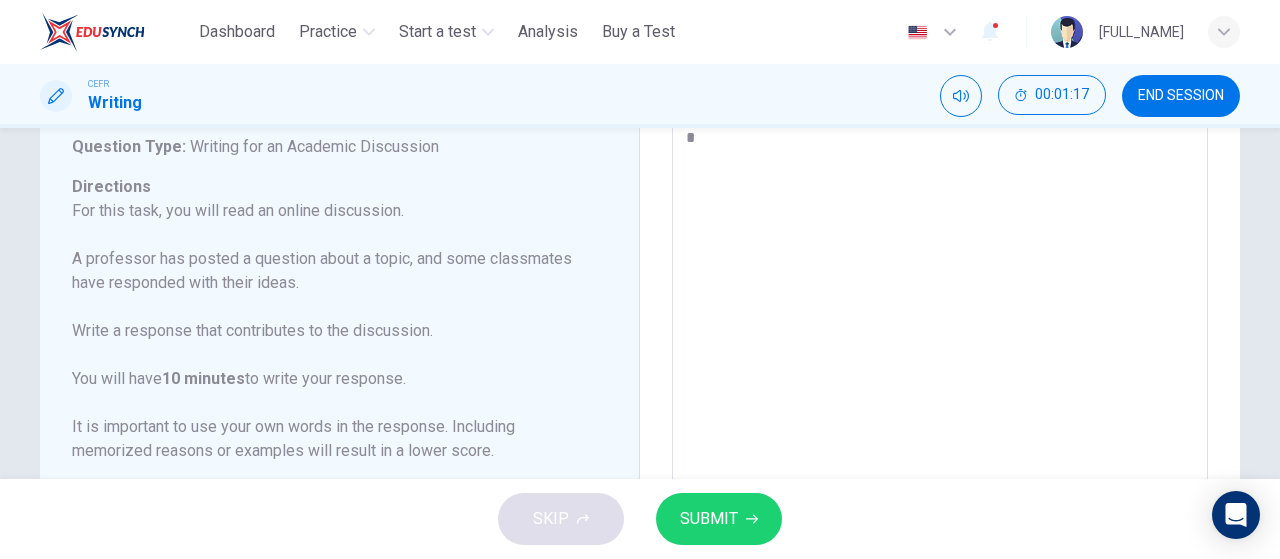 type on "**" 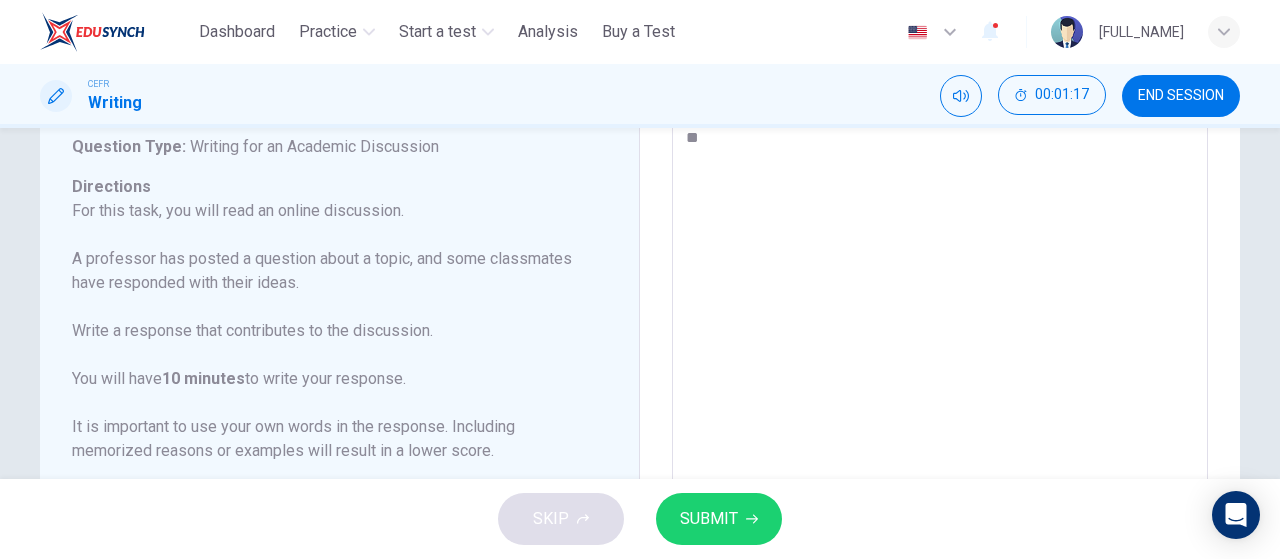 type on "*" 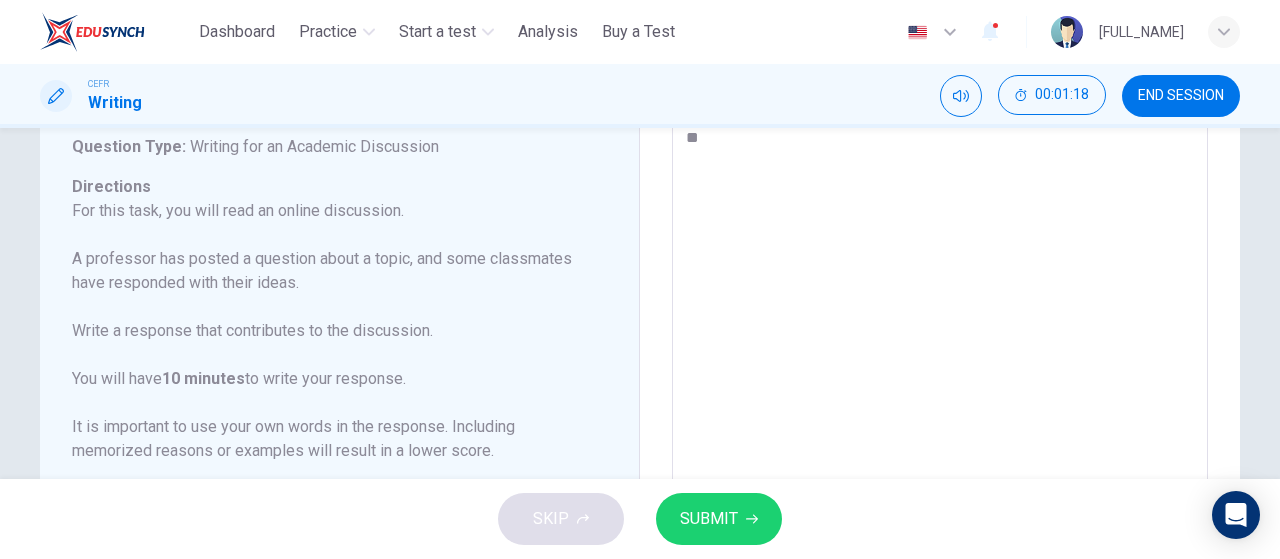 type on "***" 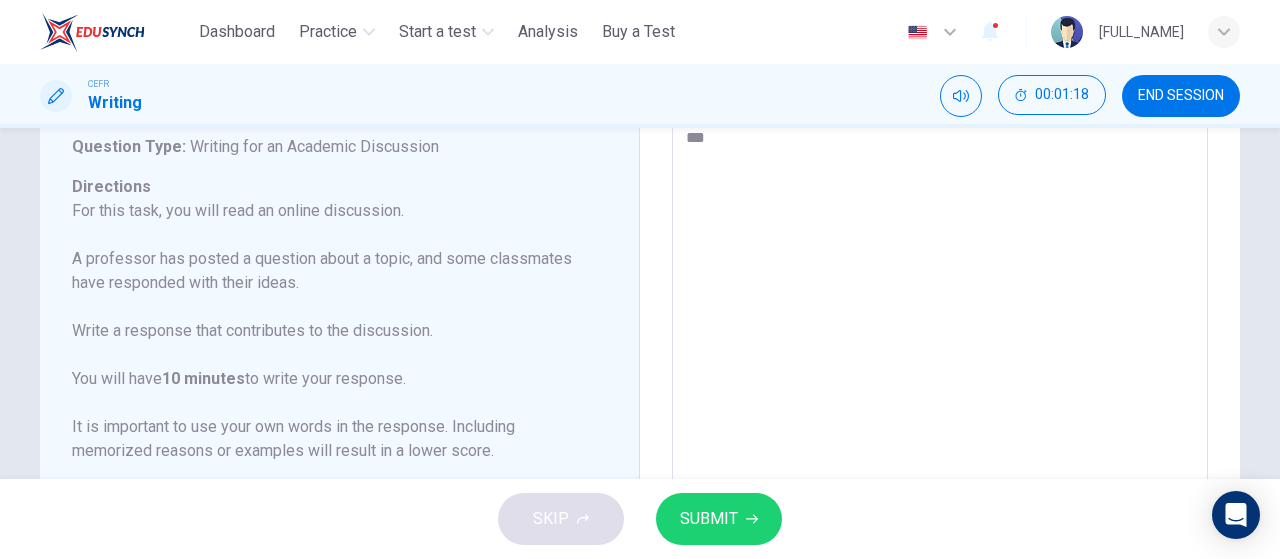 type on "*" 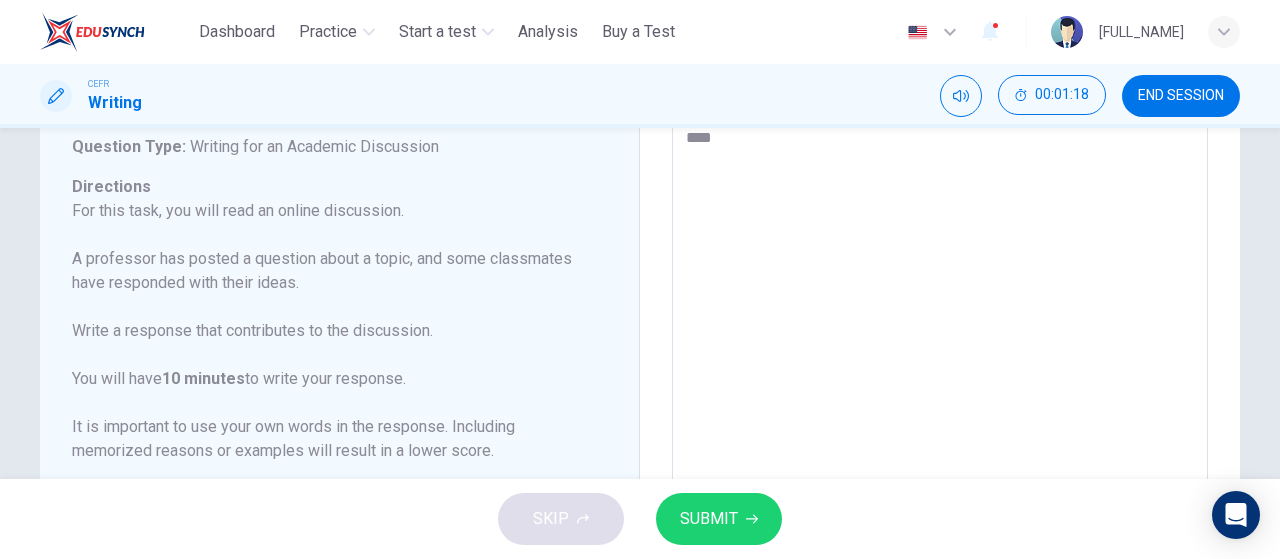 type on "*" 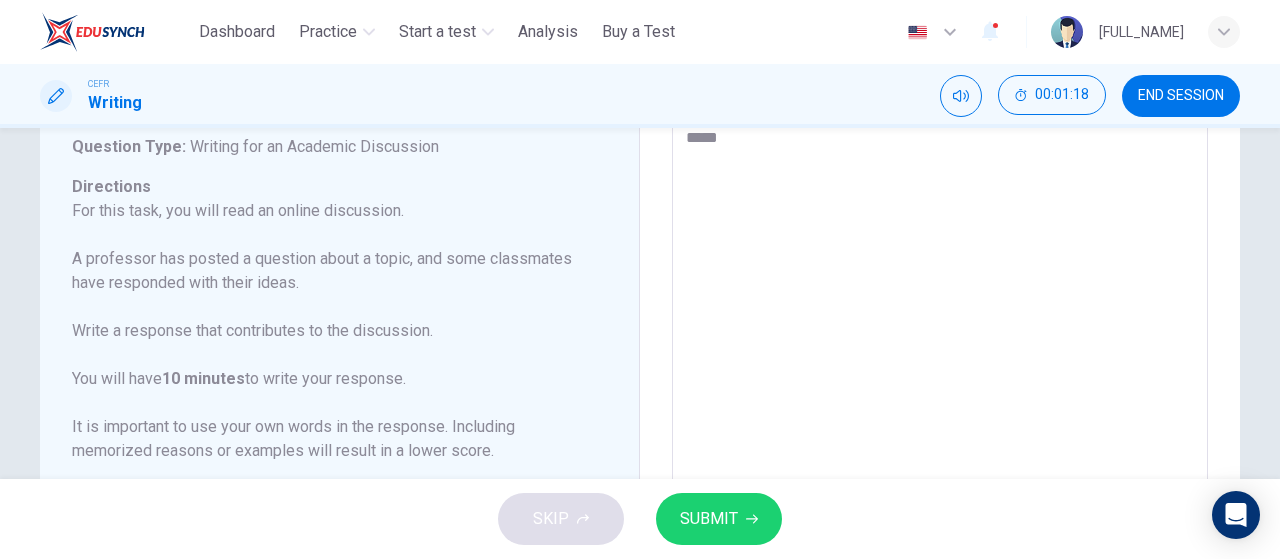 type on "*" 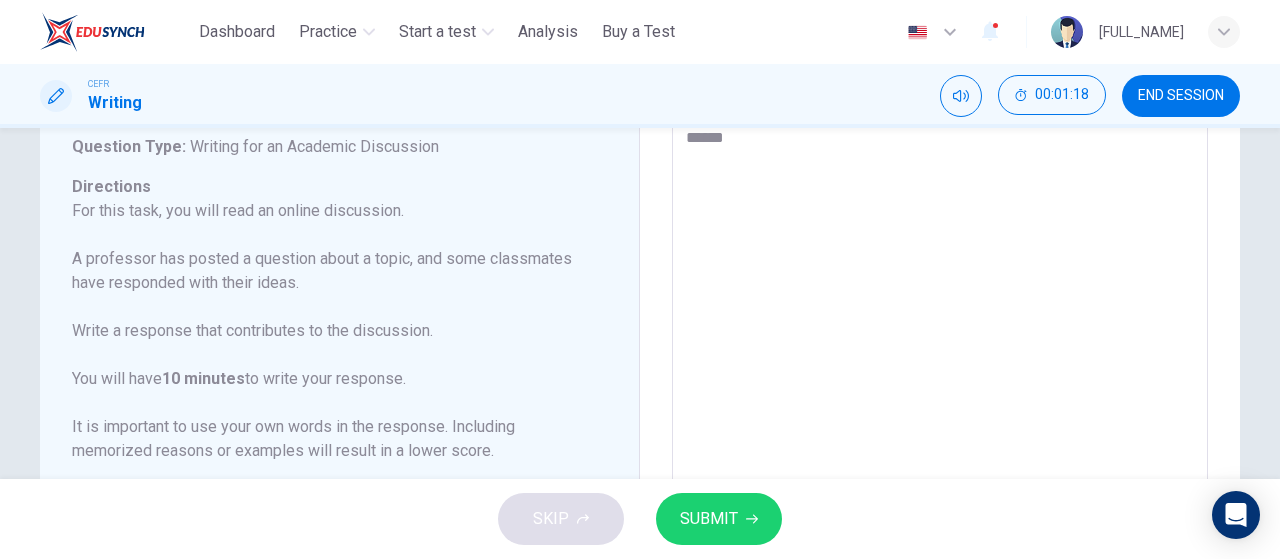 type on "*" 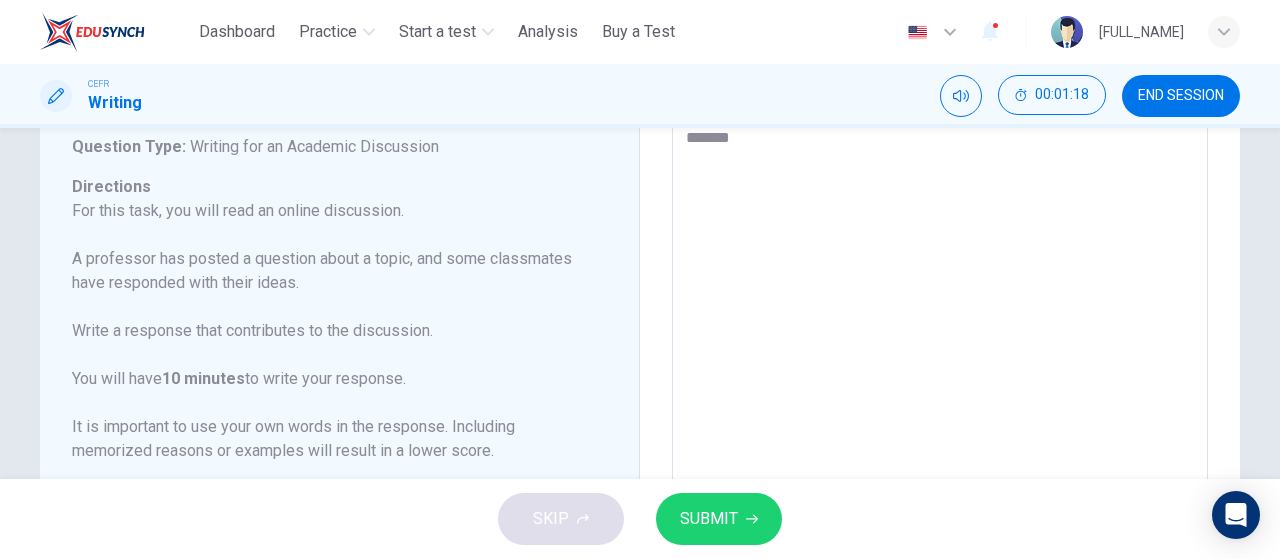 type on "*" 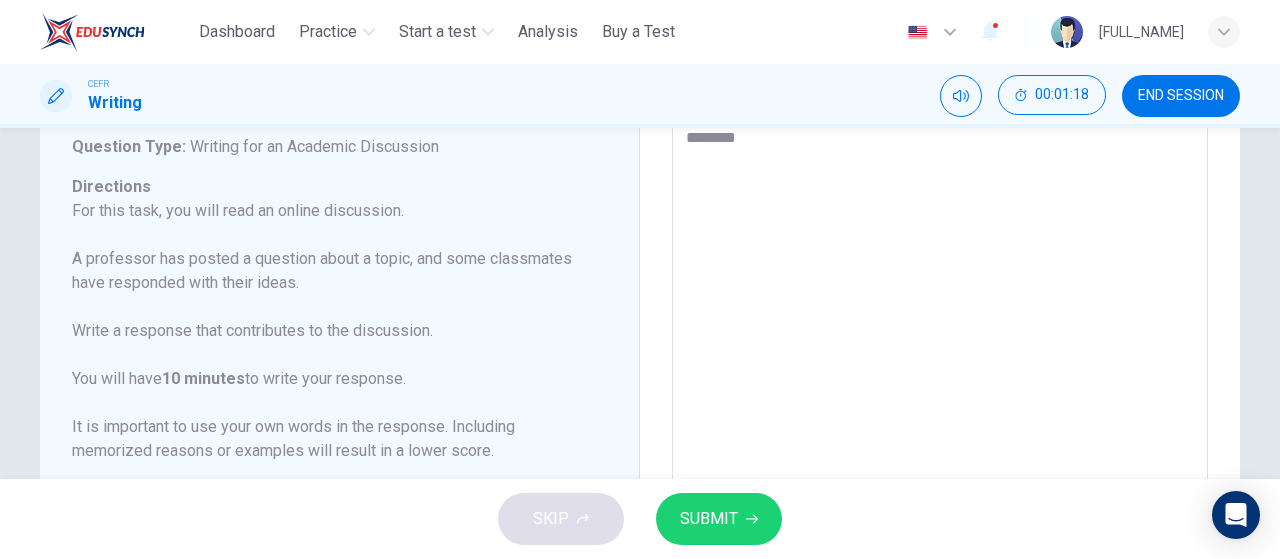 type on "*" 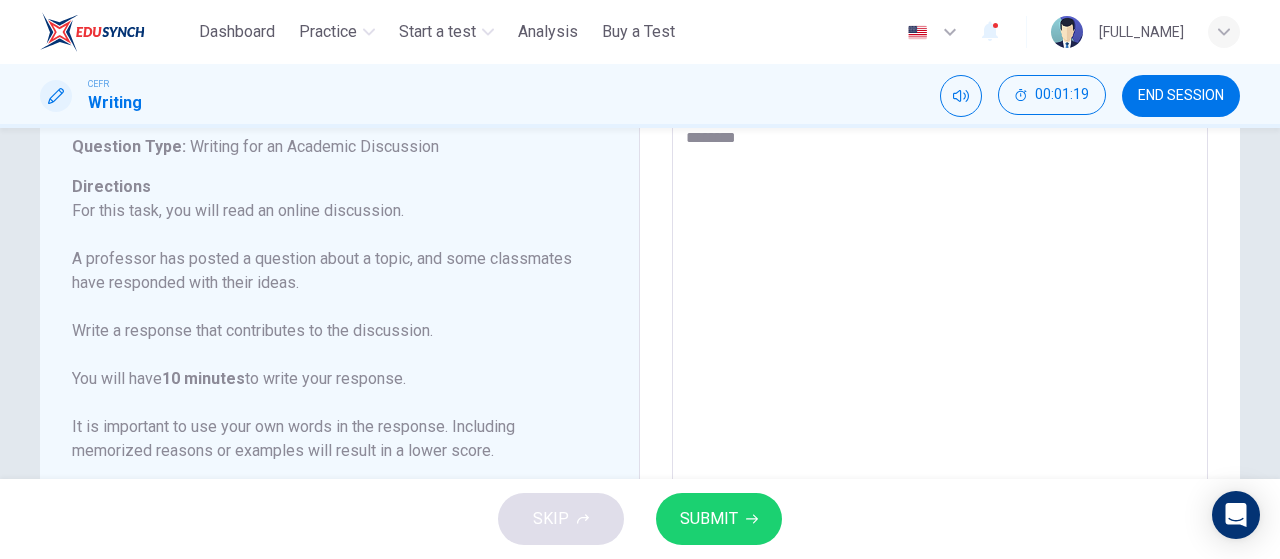 type on "*********" 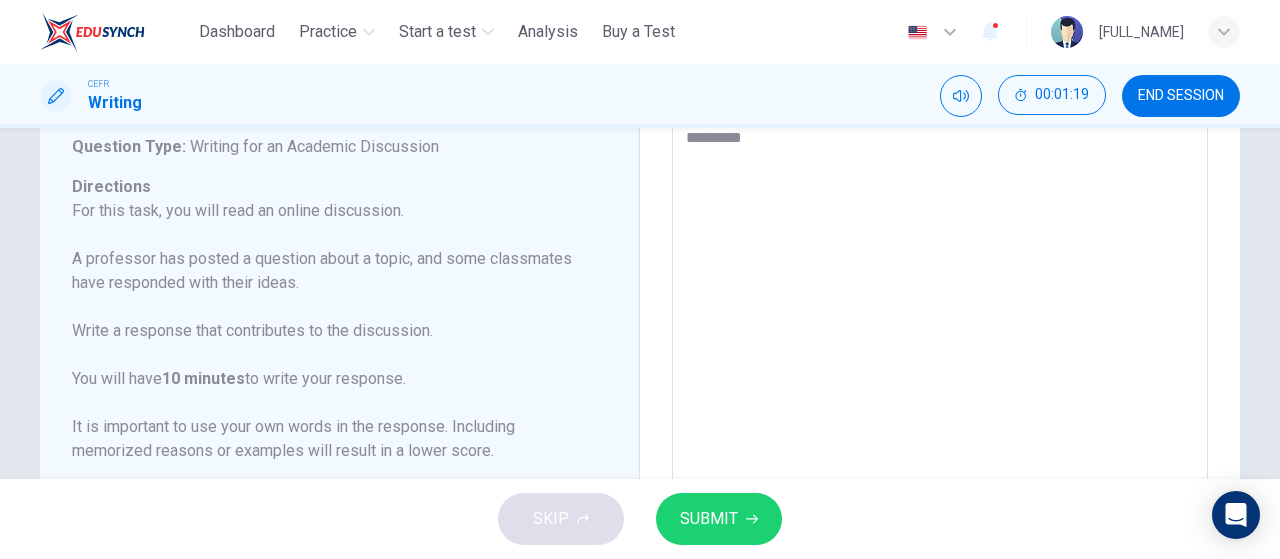 type on "*" 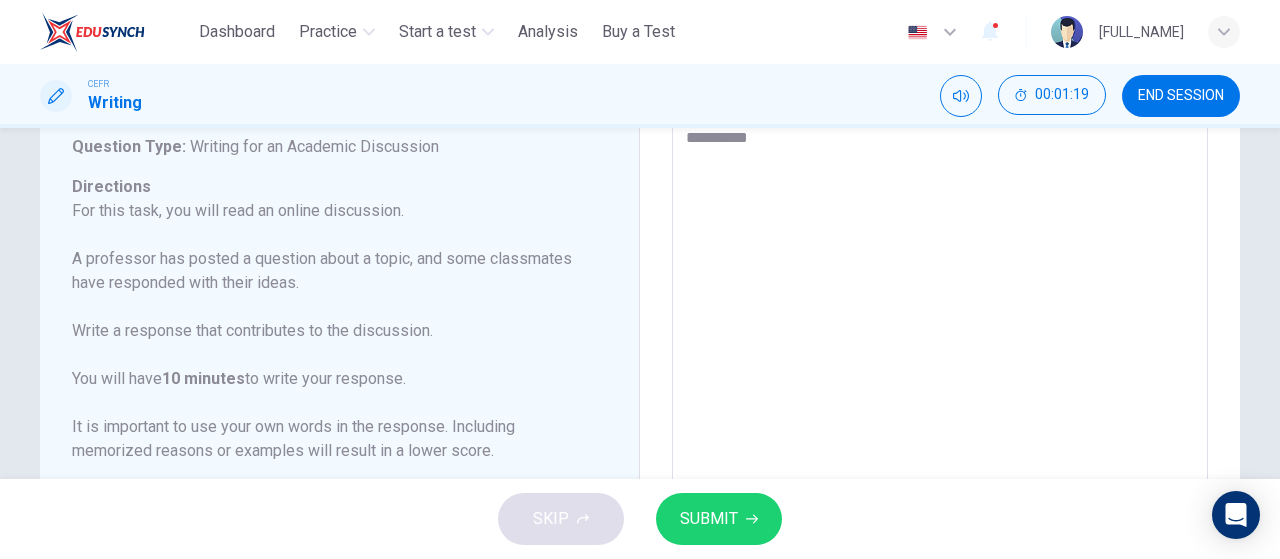 type on "*" 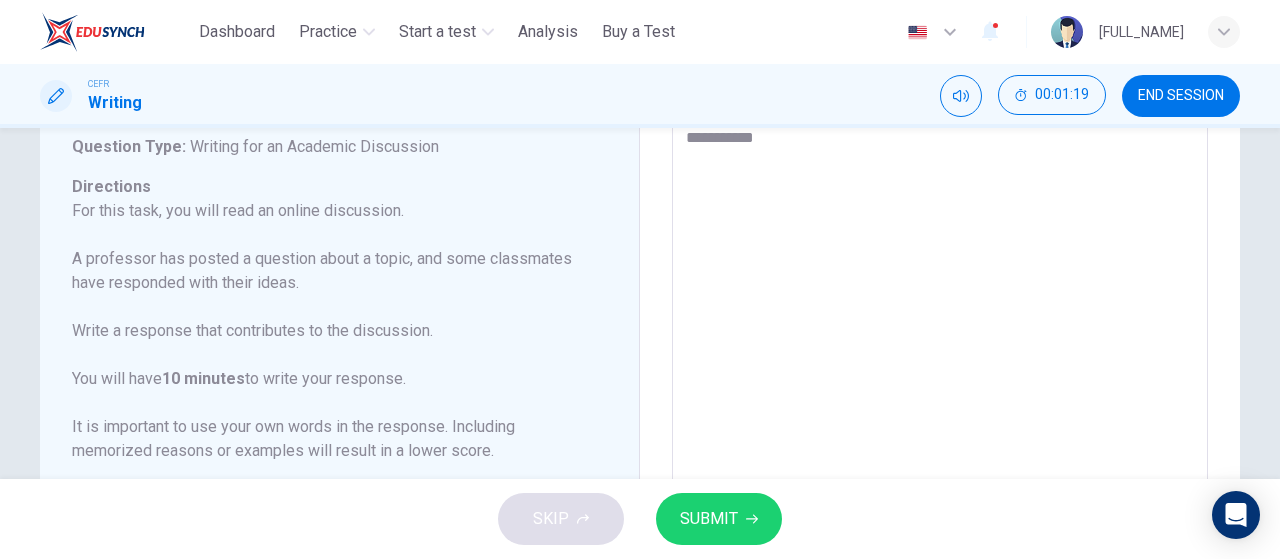 type on "*" 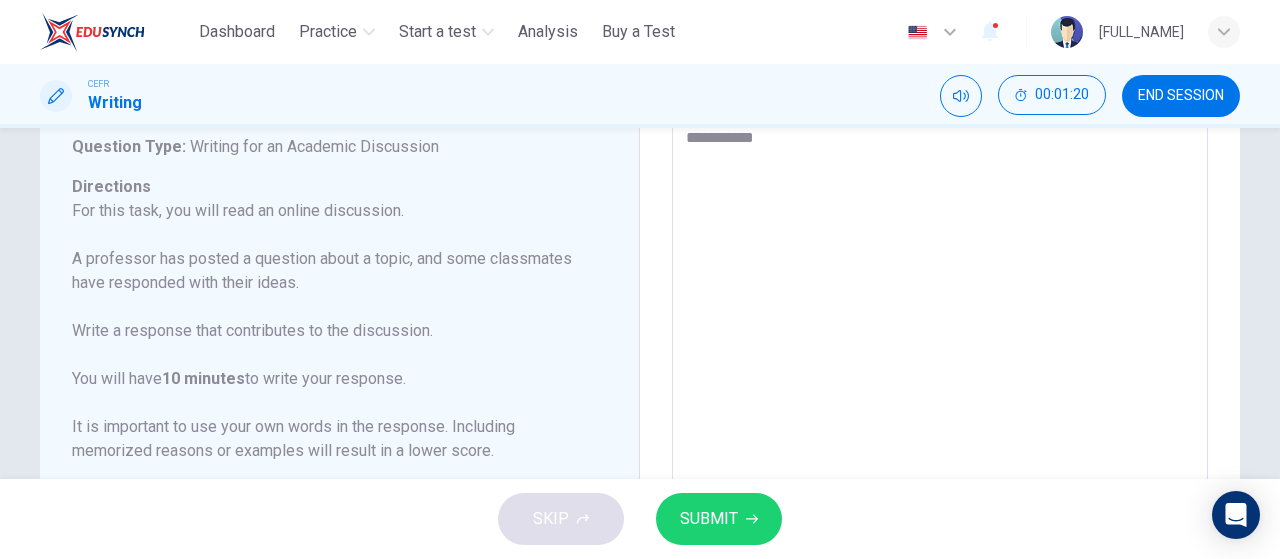 type on "**********" 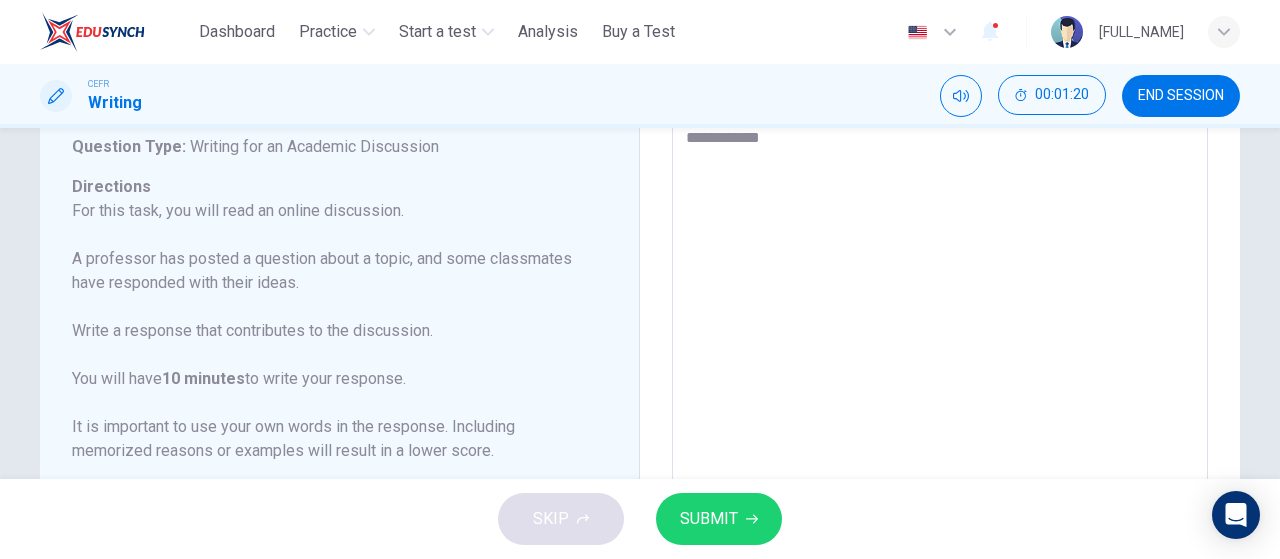 type on "*" 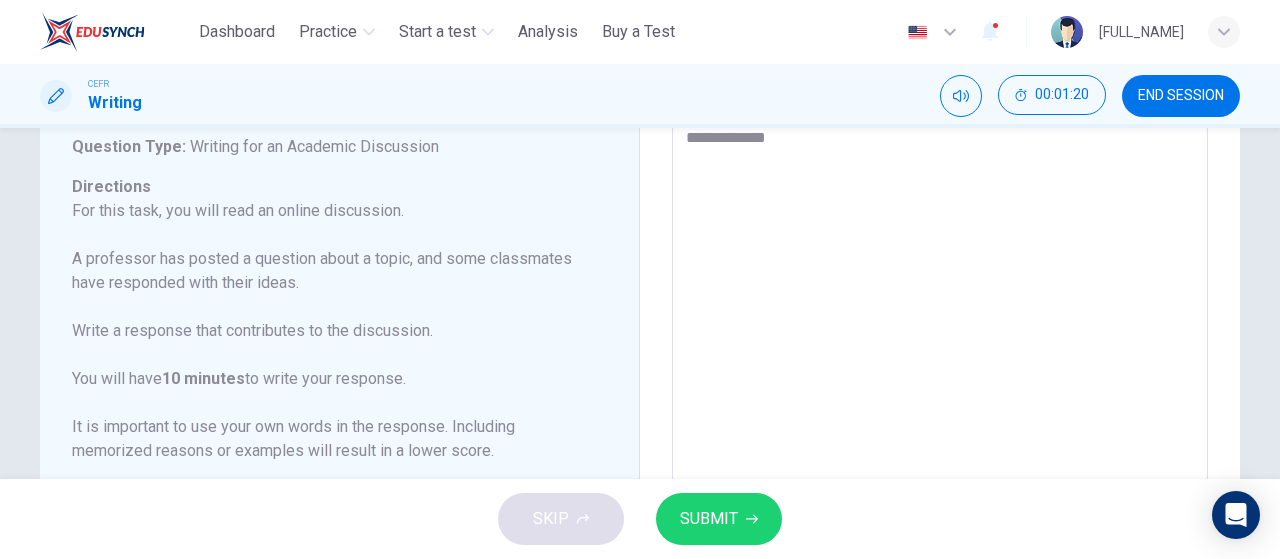 type on "*" 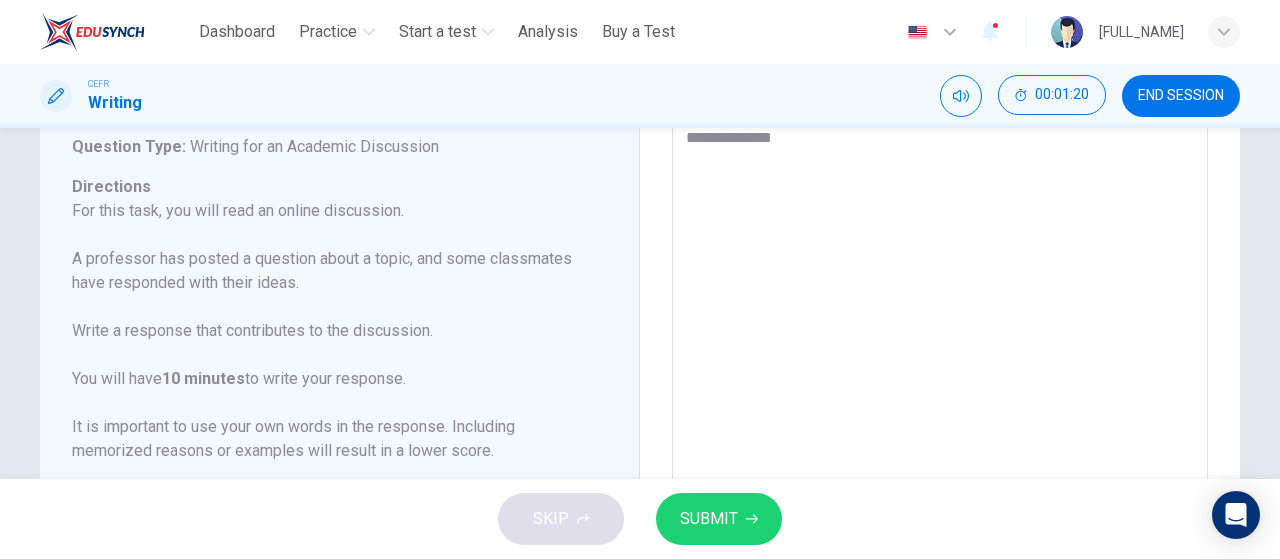 type on "*" 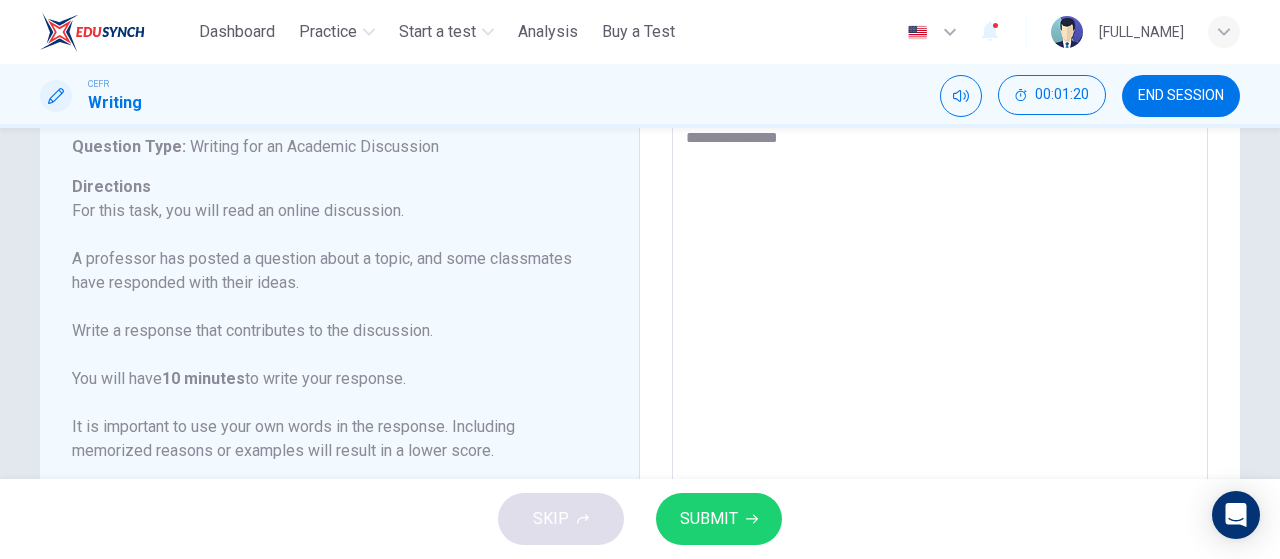 type on "*" 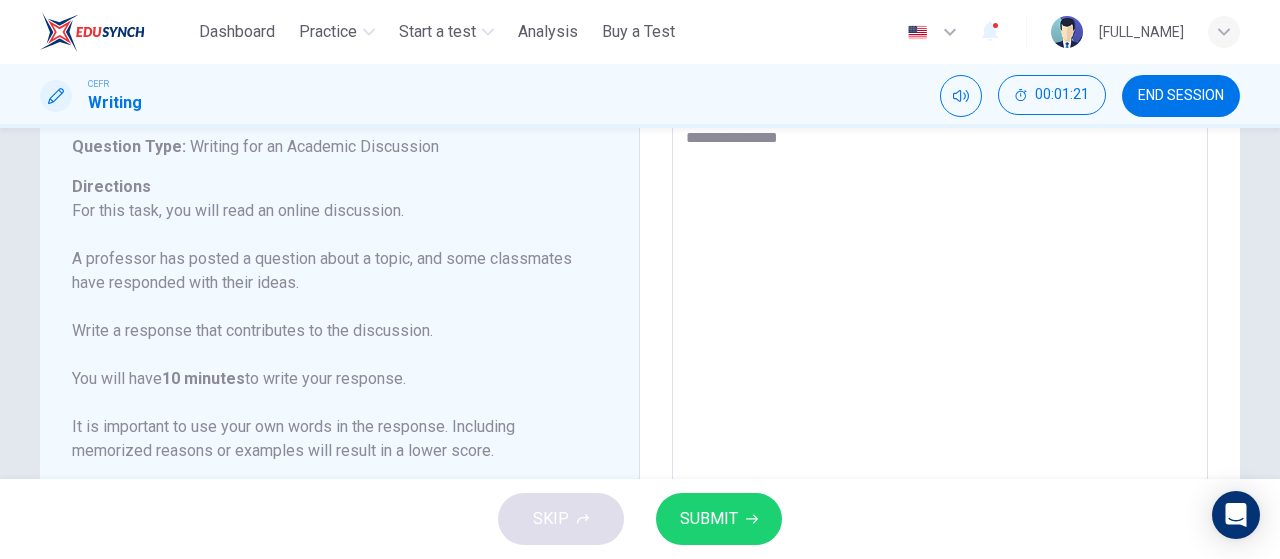 type on "**********" 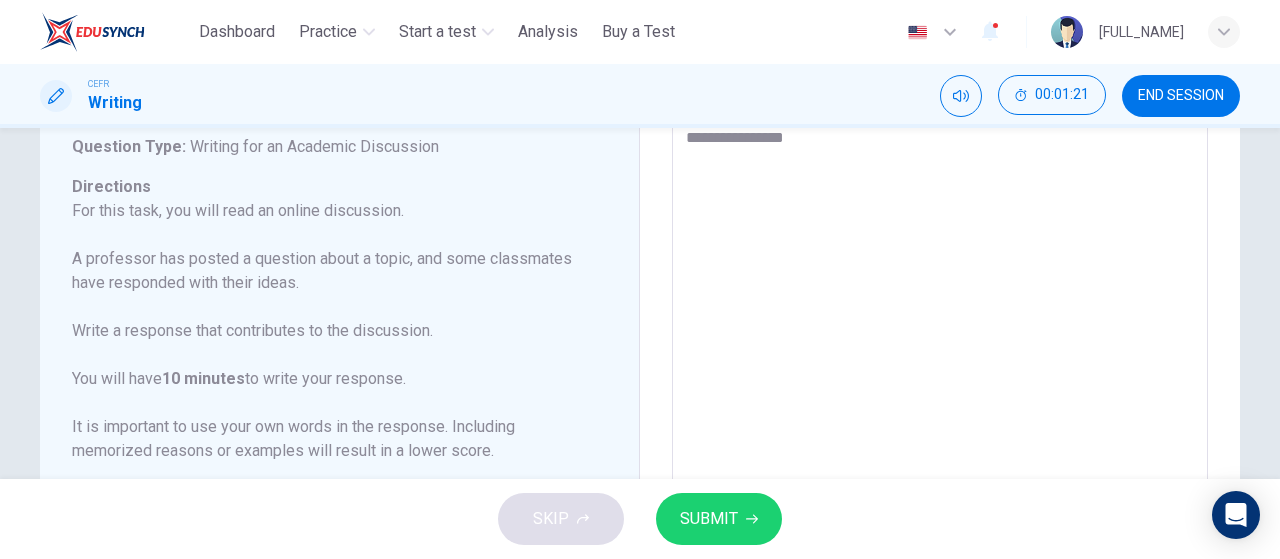 type on "*" 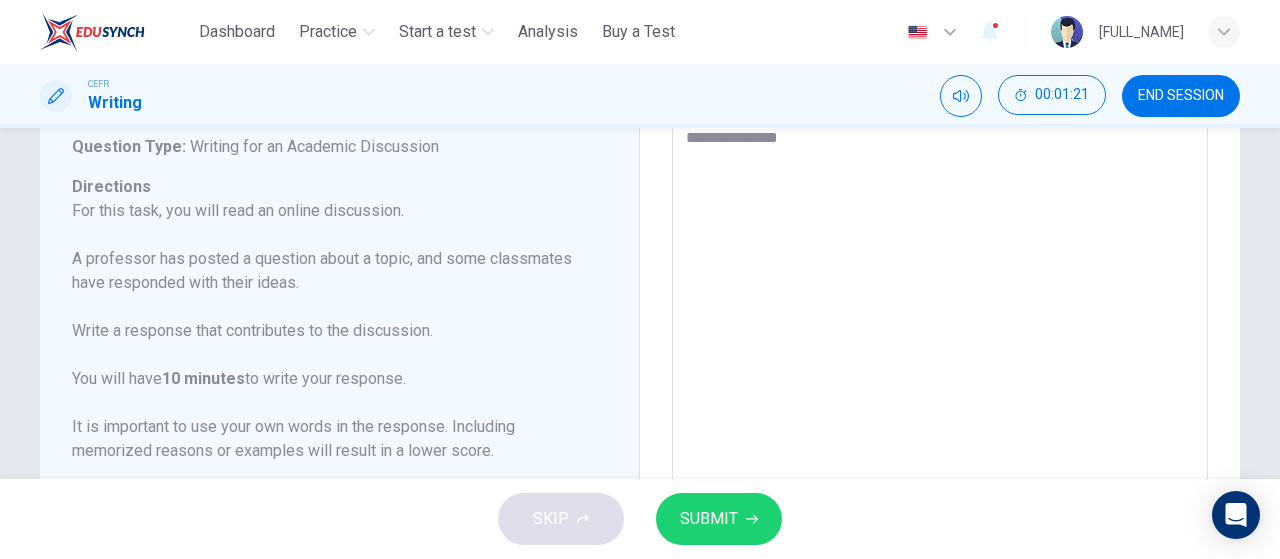 type on "**********" 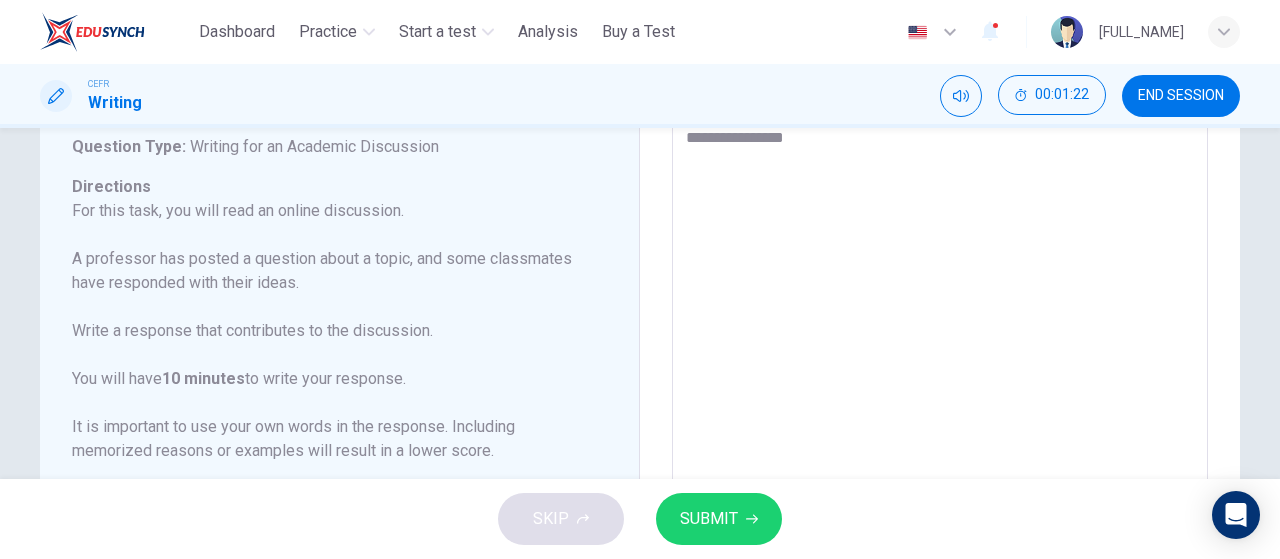 type on "*" 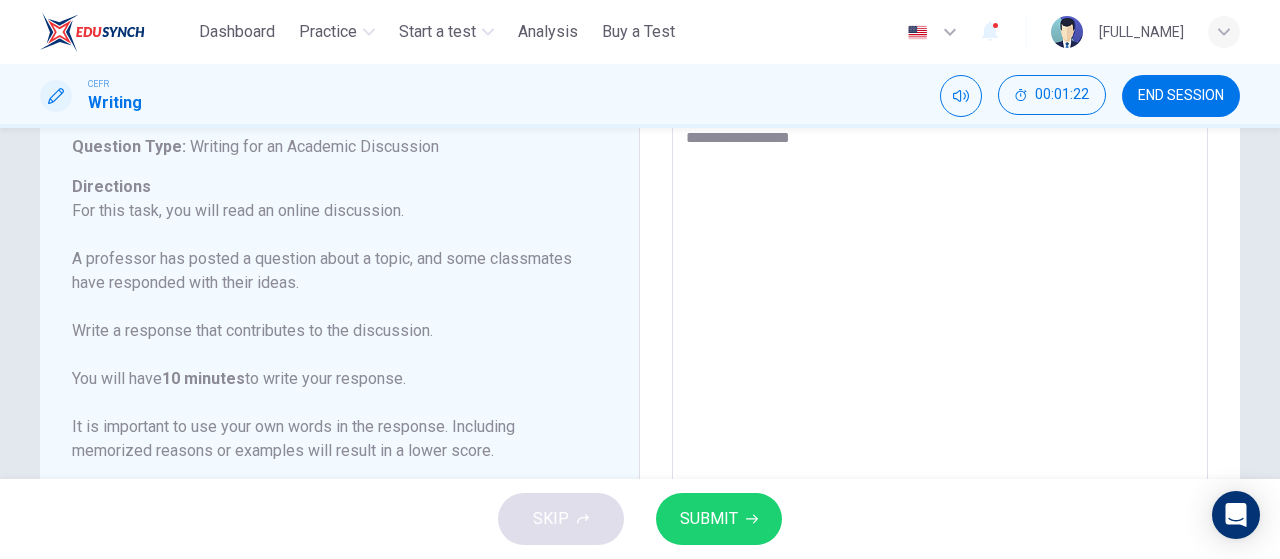 type on "*" 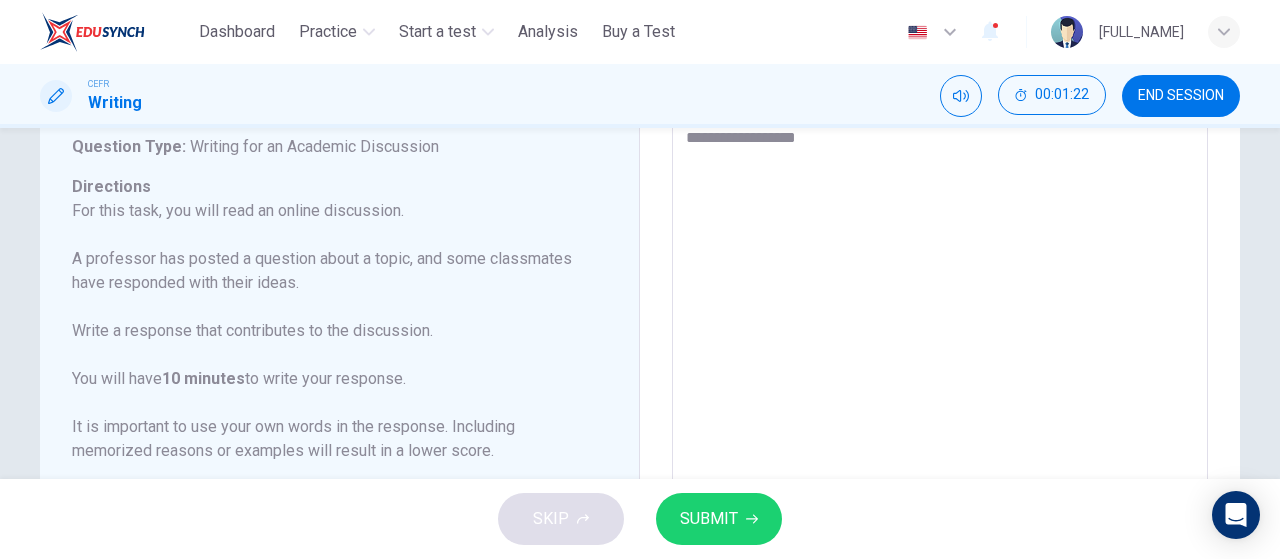 type on "*" 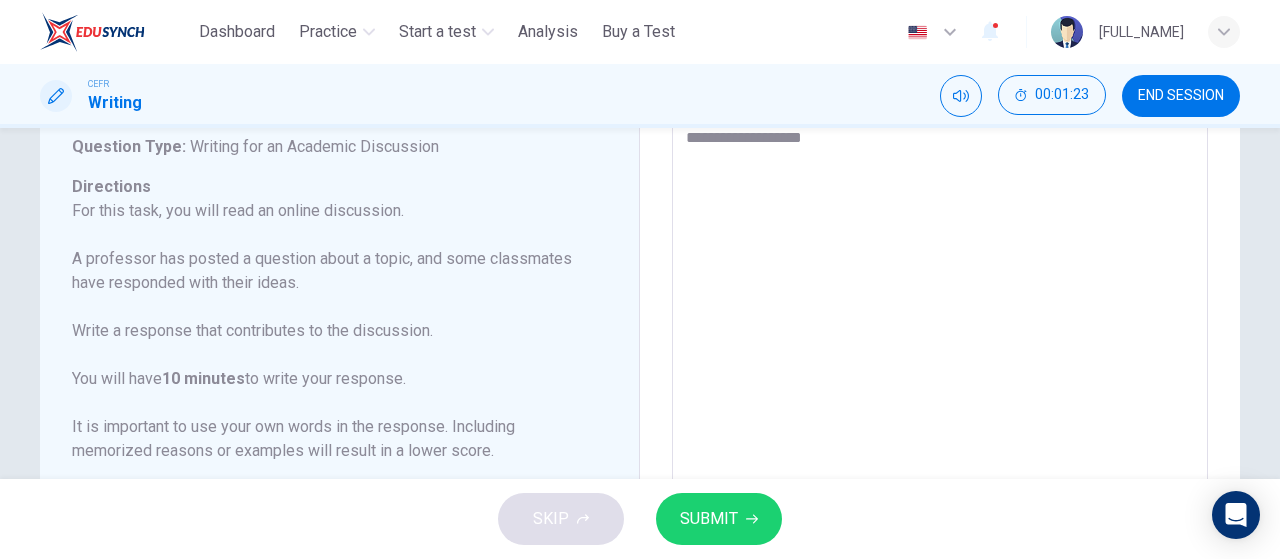 type on "*" 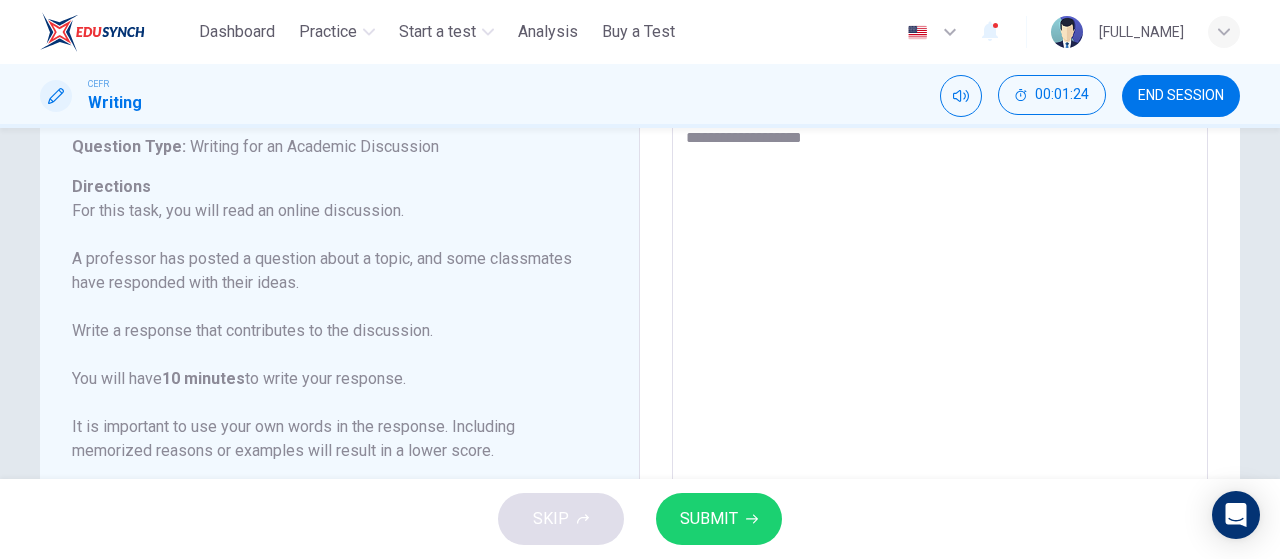 type on "**********" 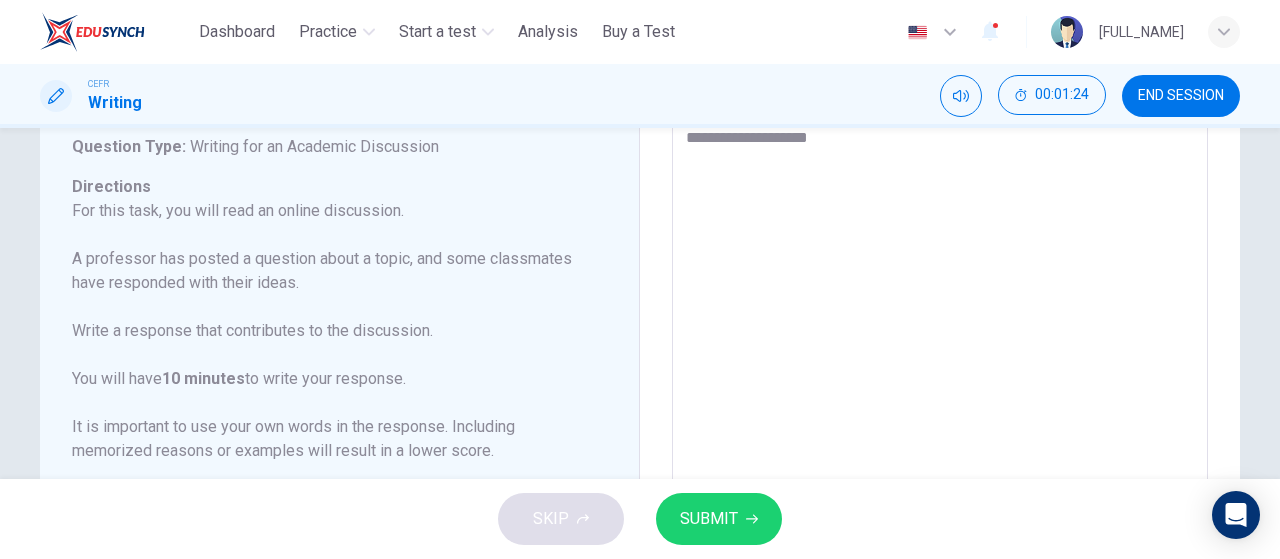 type on "*" 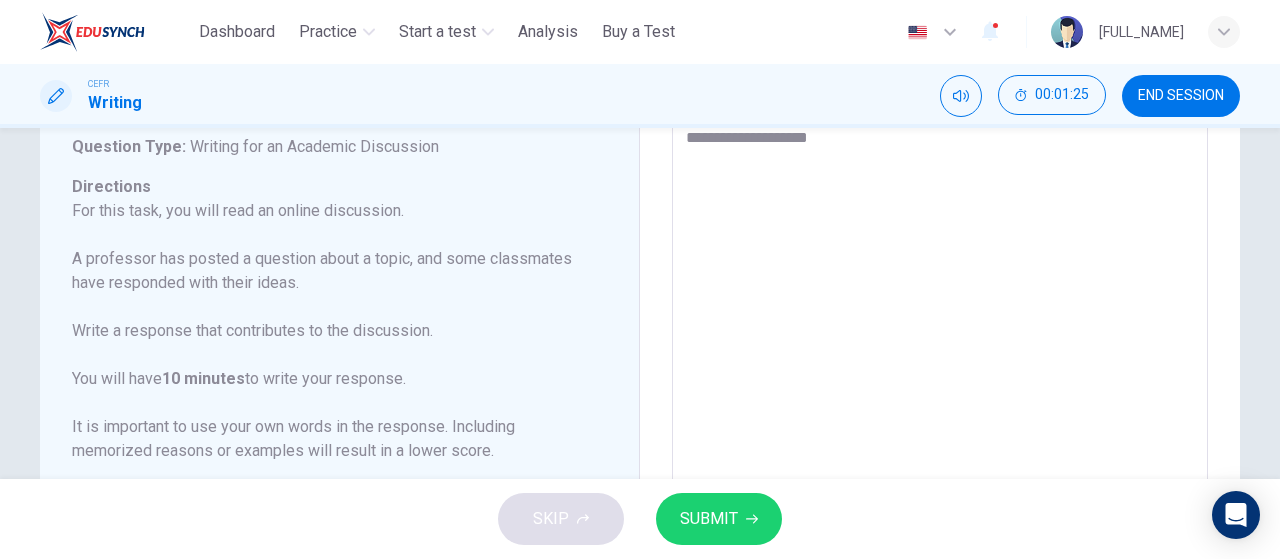 type on "**********" 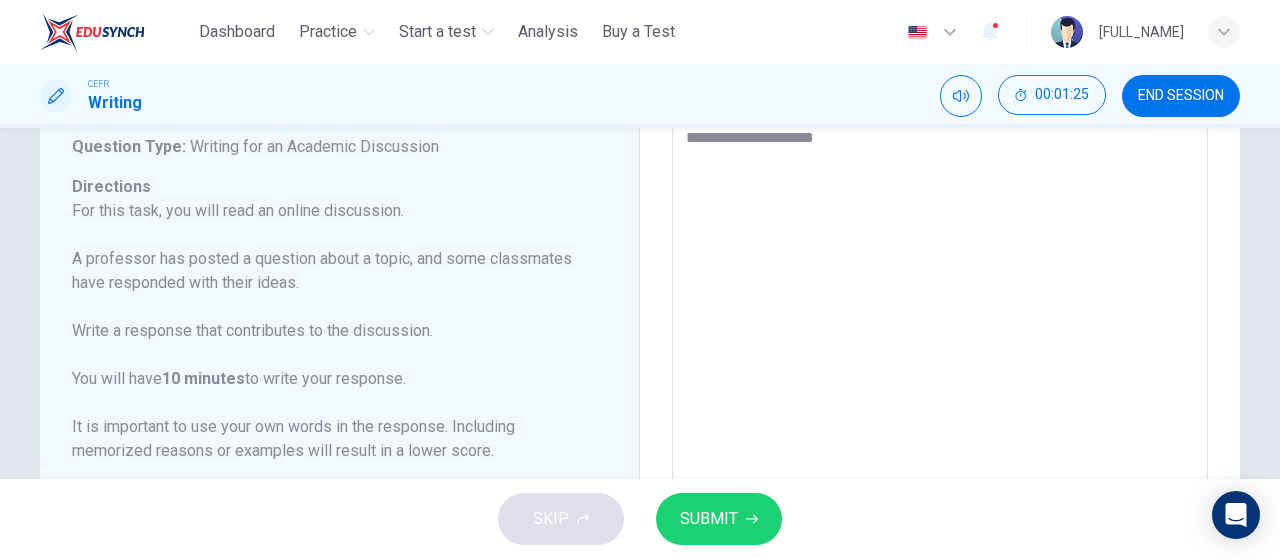 type on "*" 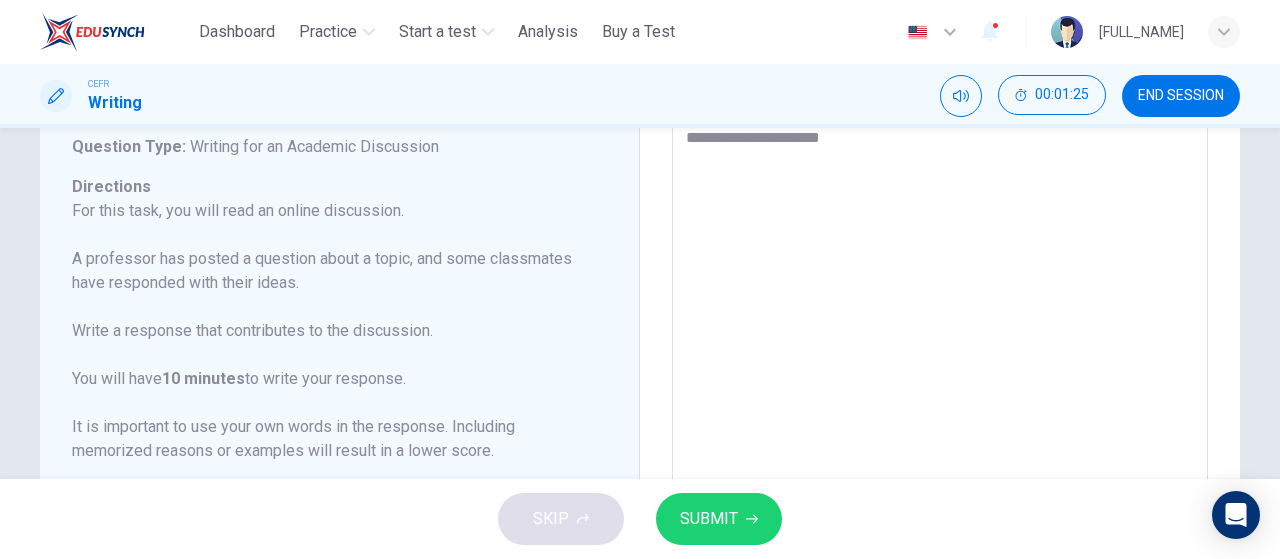 type on "*" 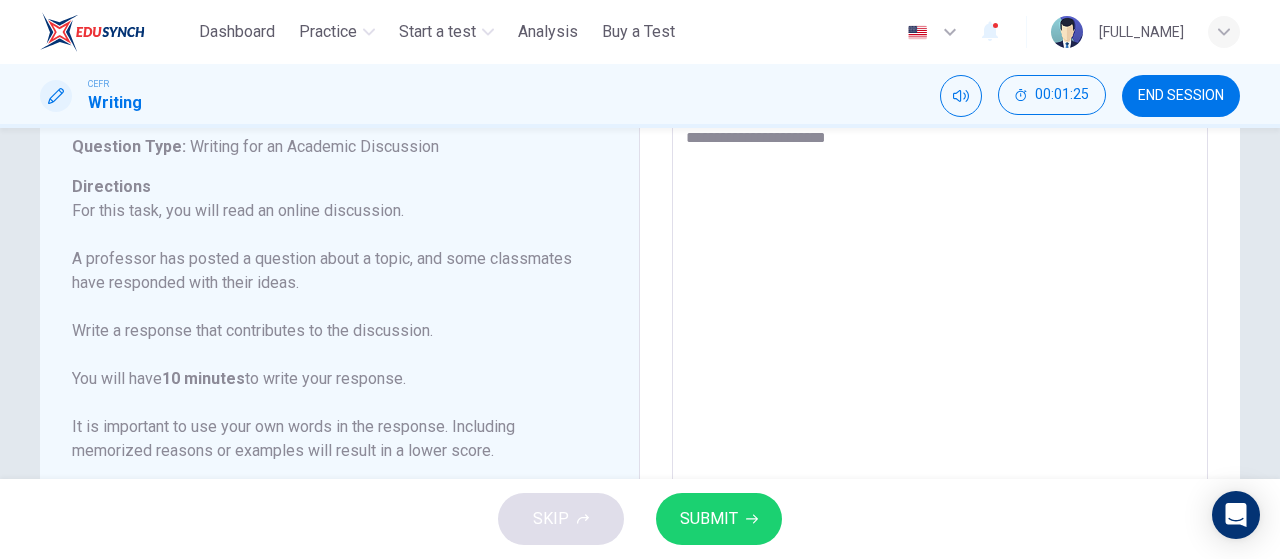 type on "*" 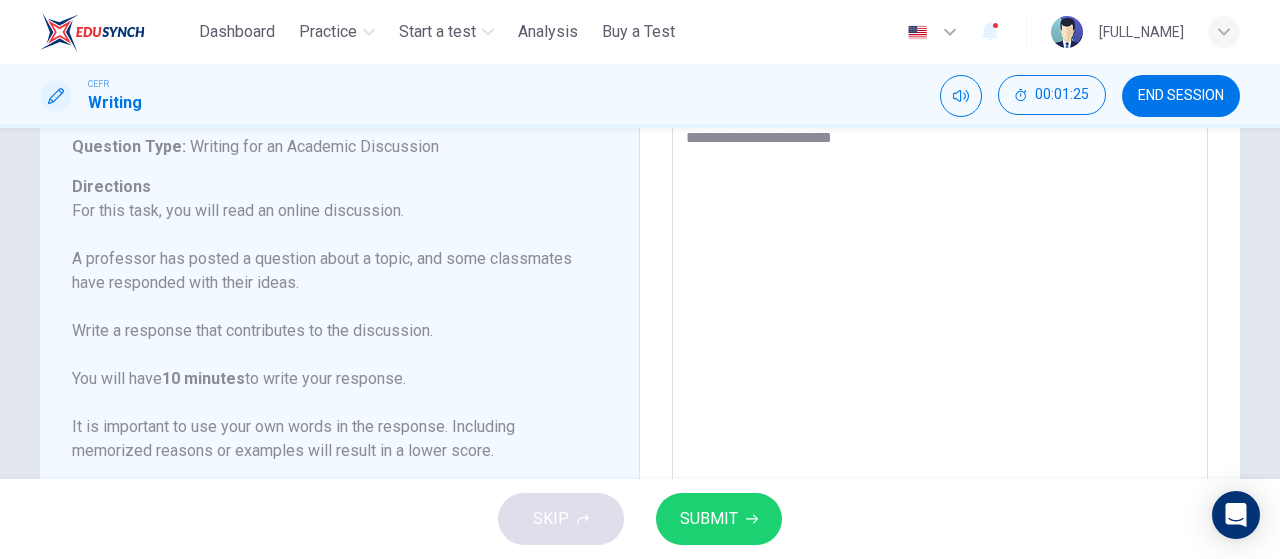 type on "*" 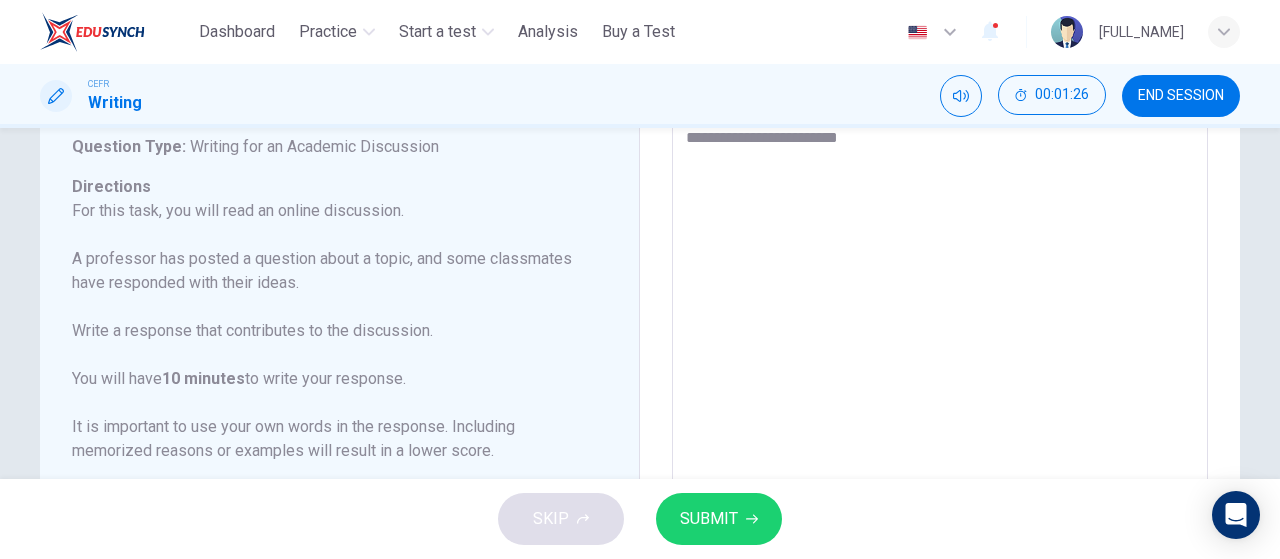 type on "*" 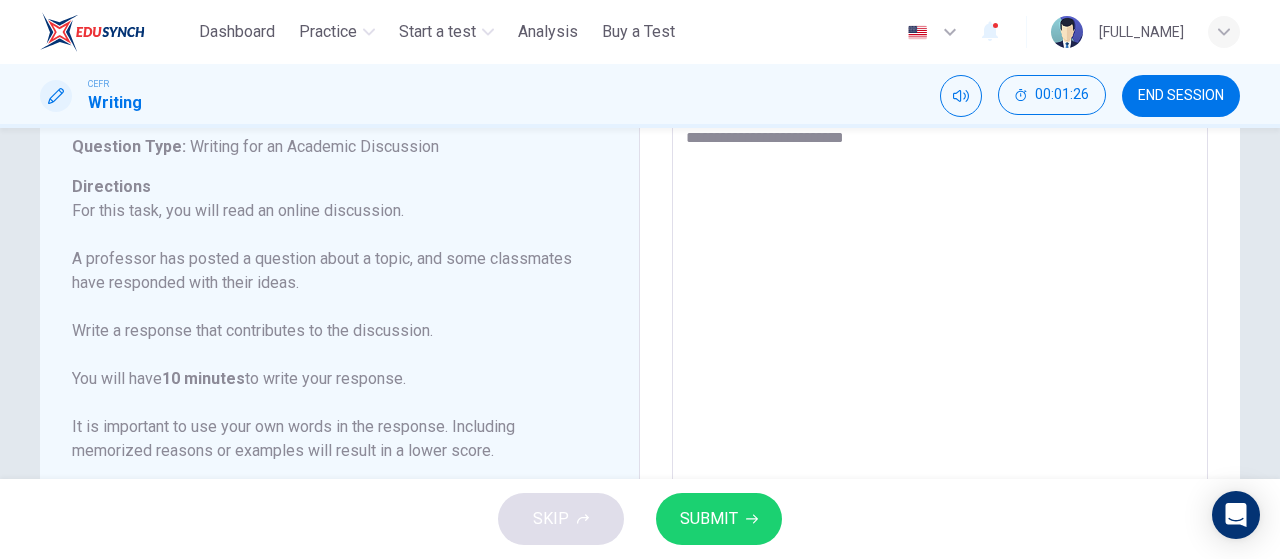 type on "*" 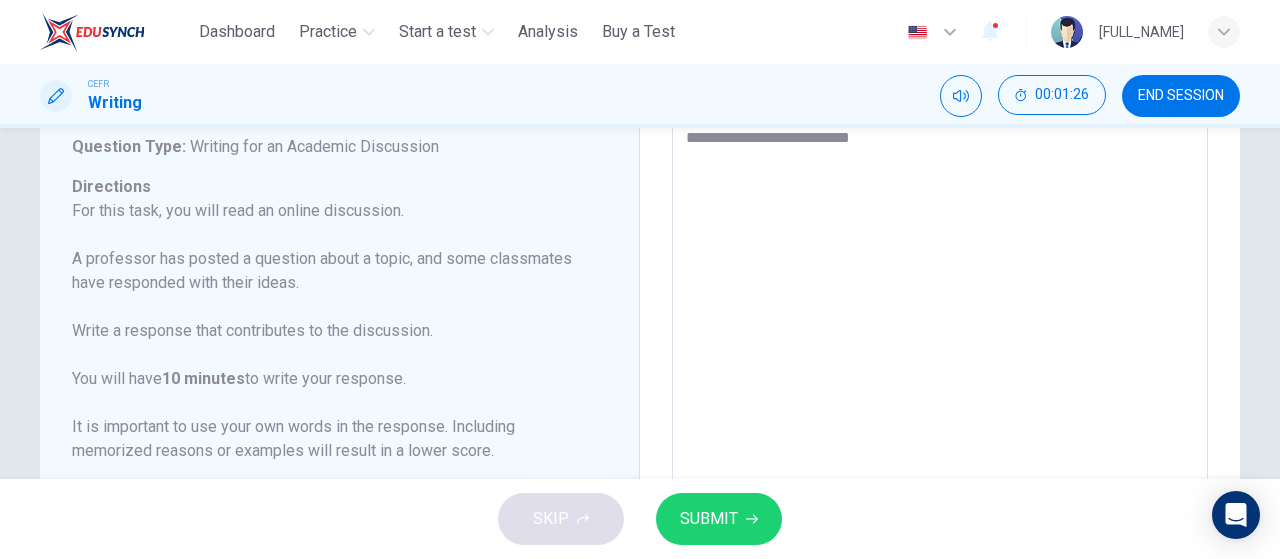 type on "**********" 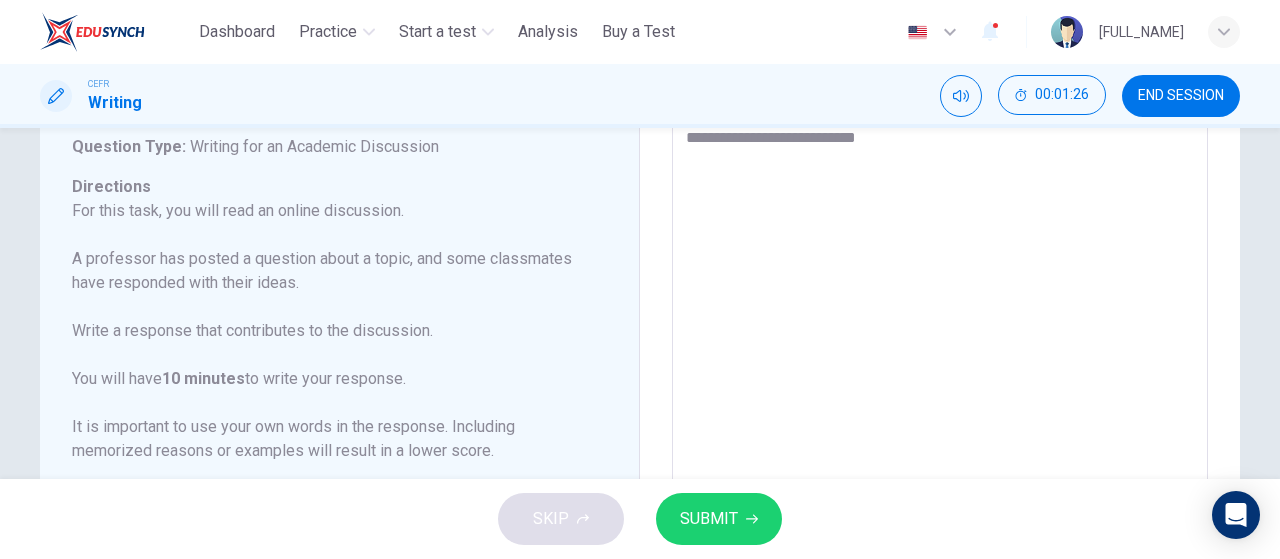 type on "*" 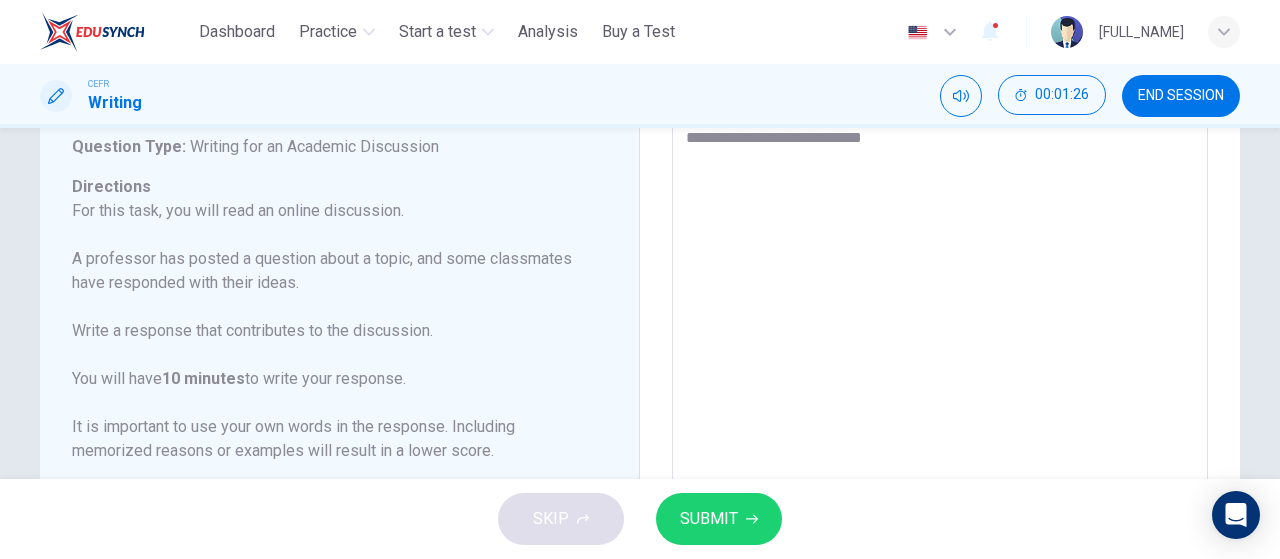 type on "*" 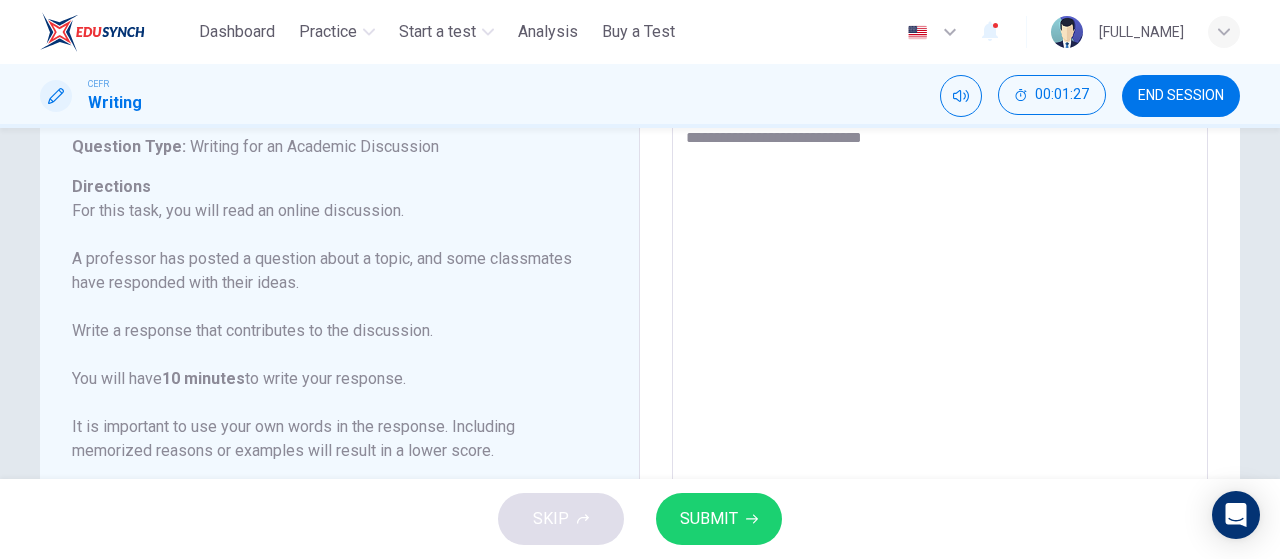 type on "**********" 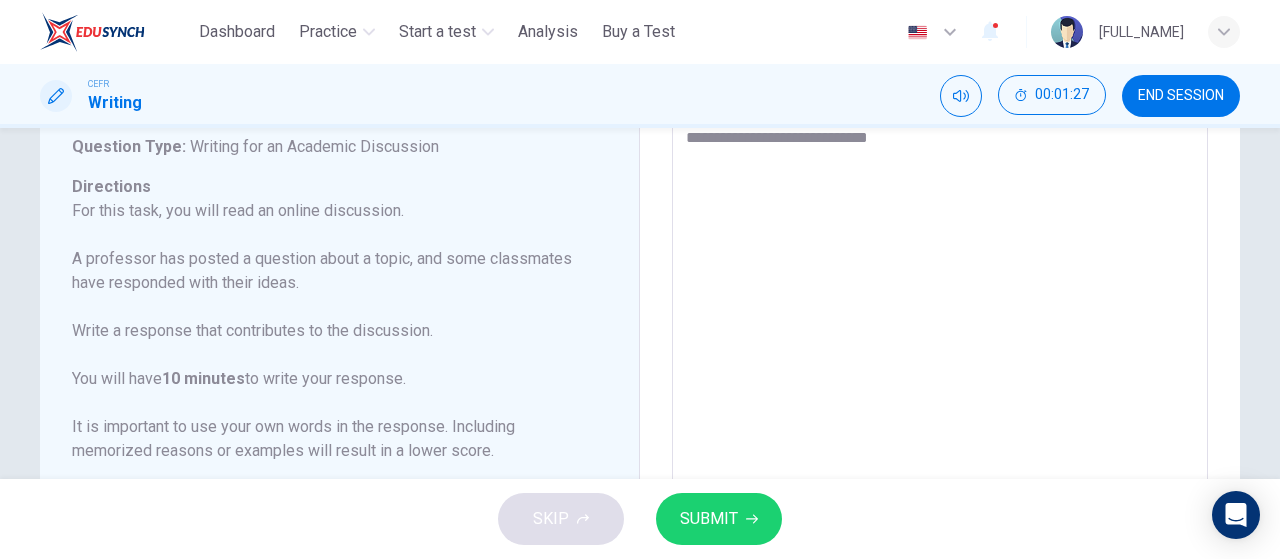 type on "*" 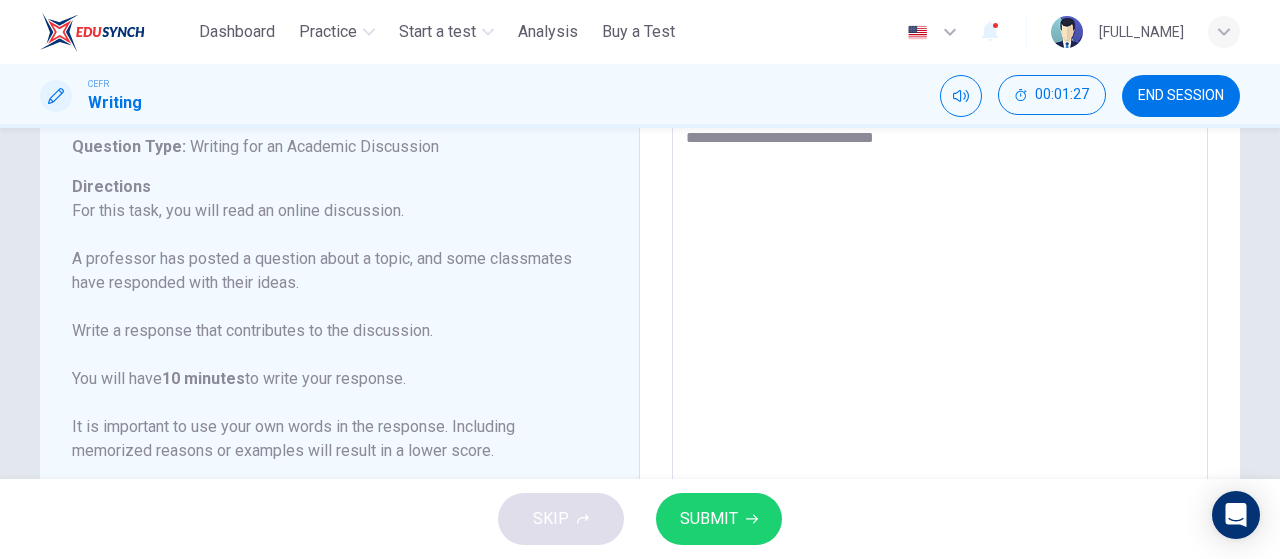 type on "**********" 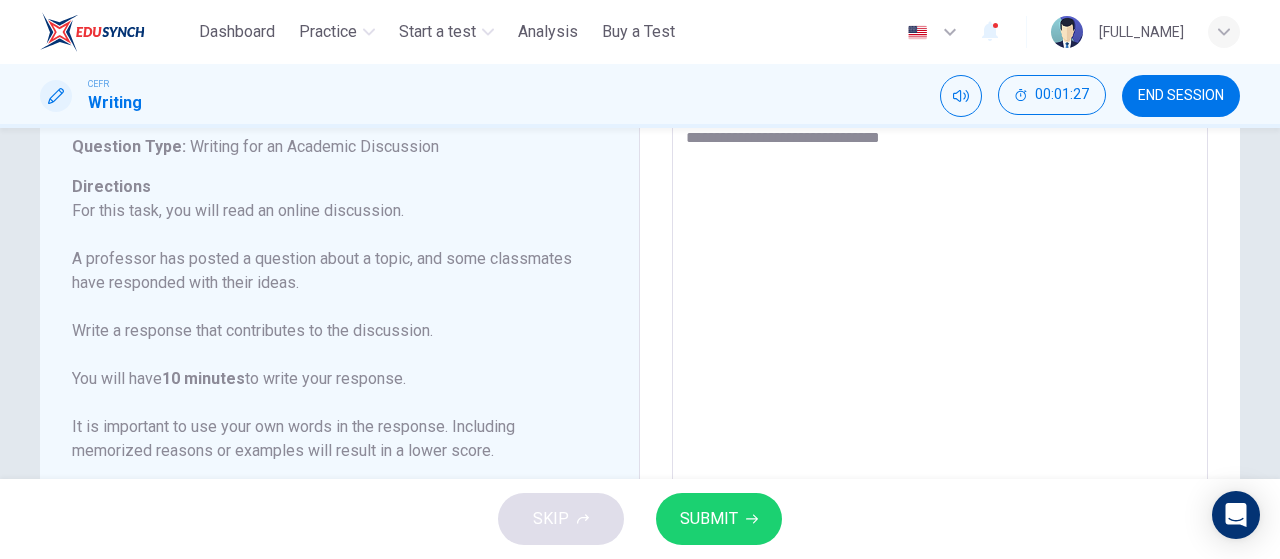 type on "*" 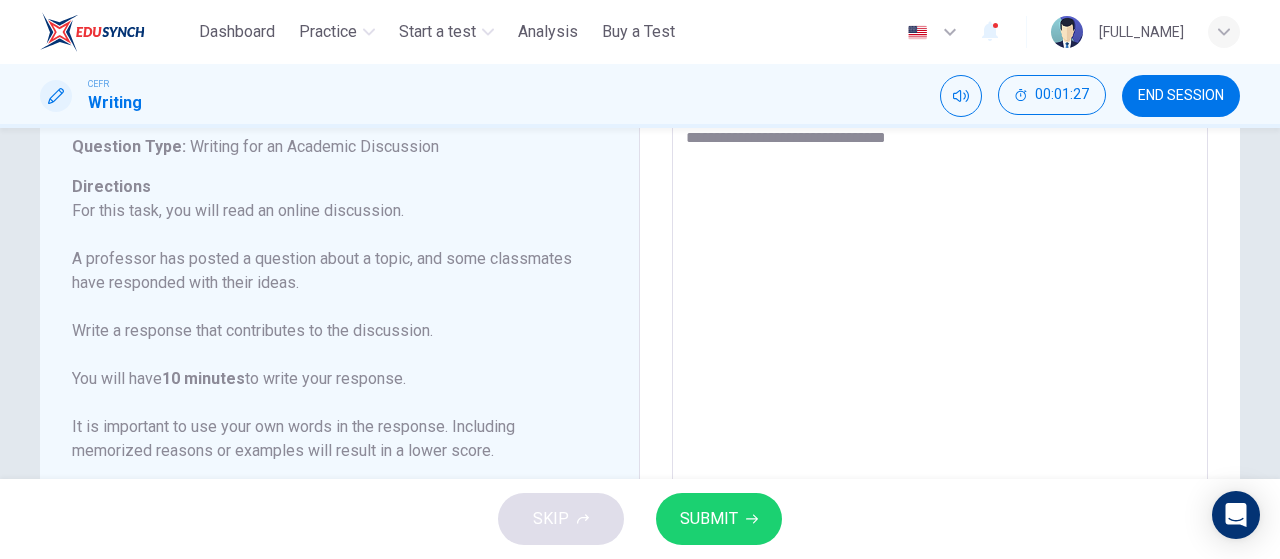 type on "*" 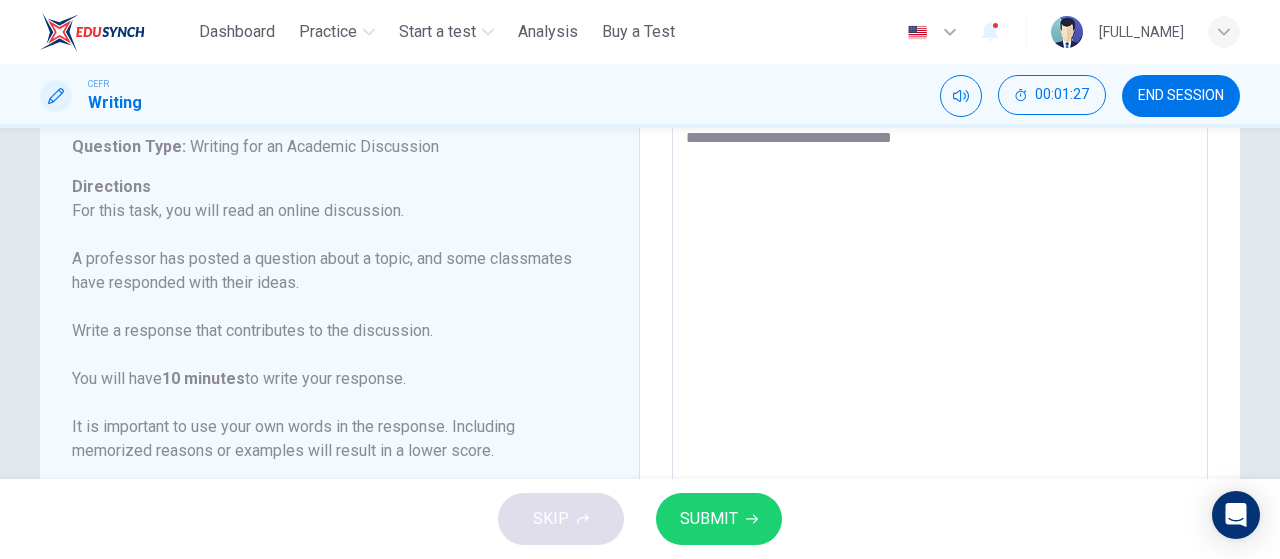 type on "*" 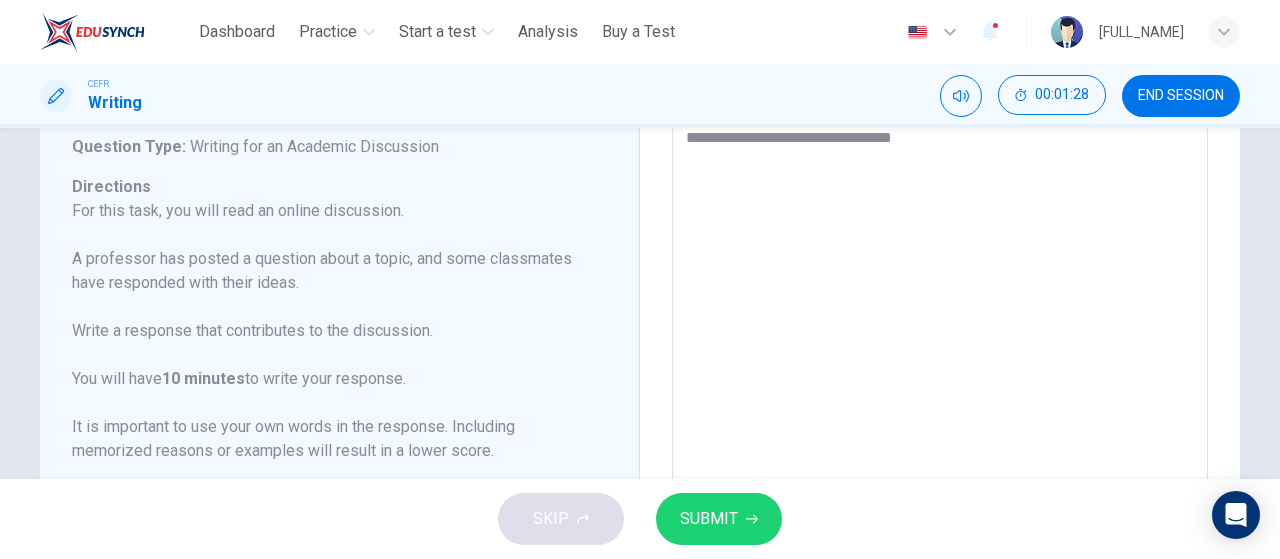 type on "**********" 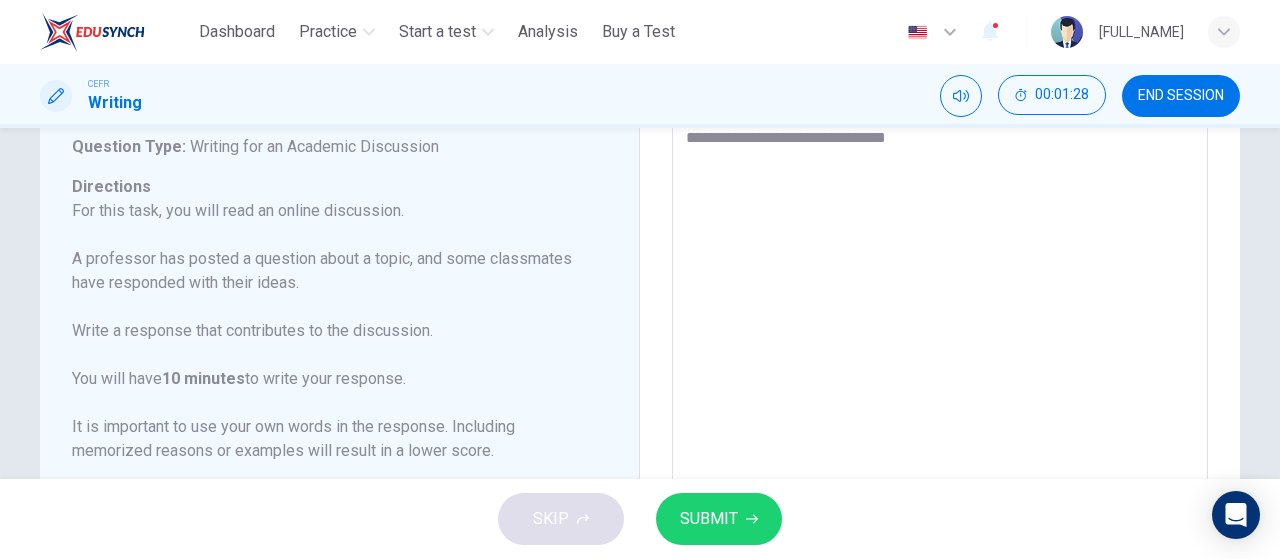 type on "*" 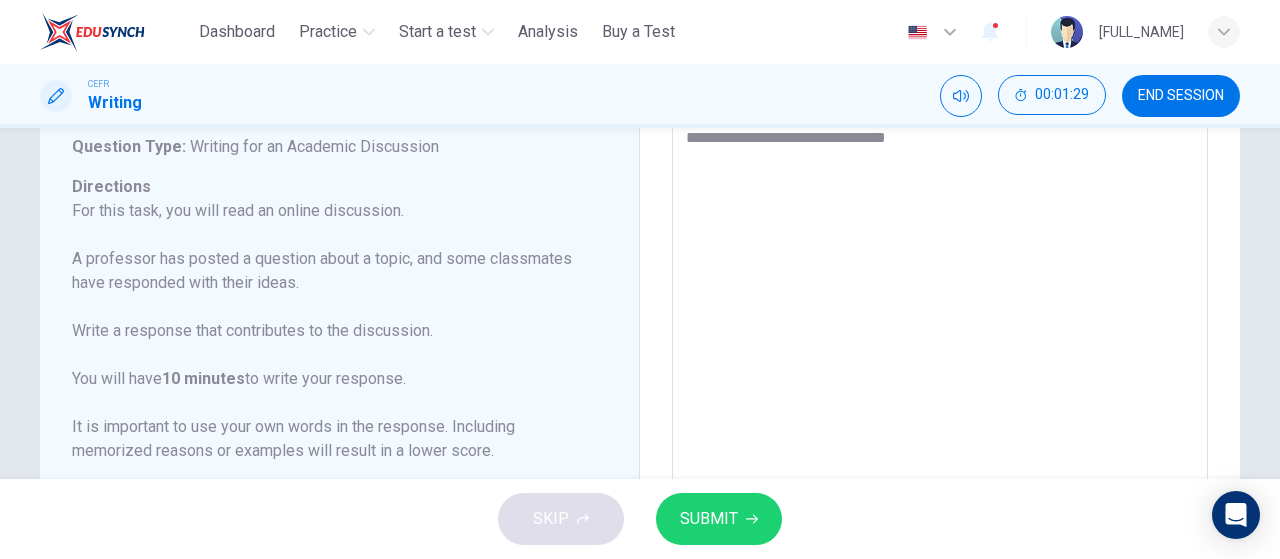 type on "**********" 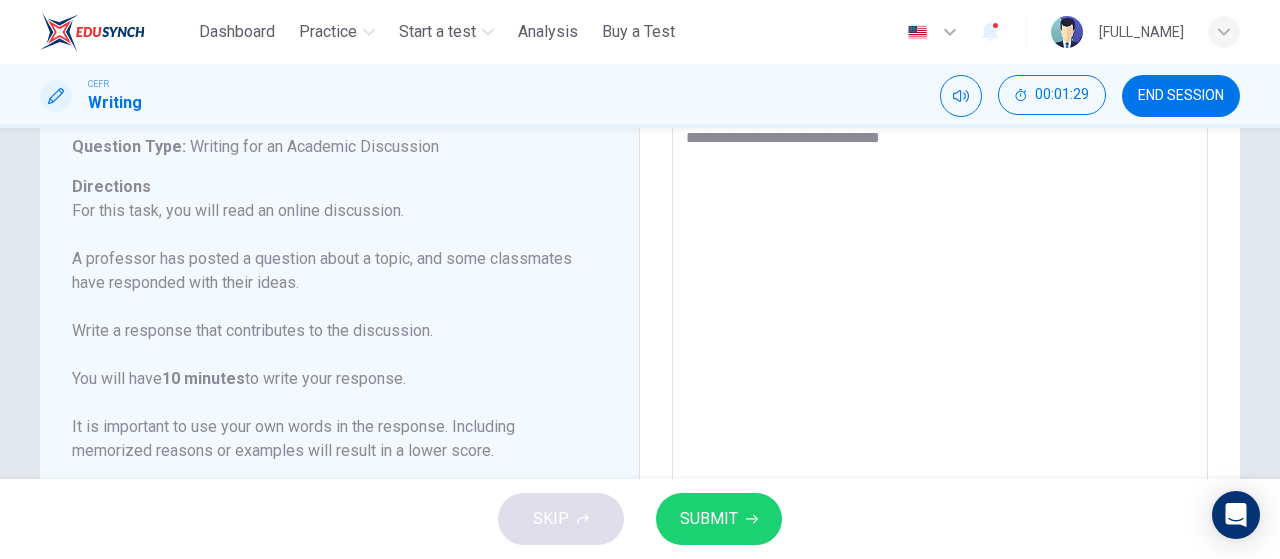 type on "*" 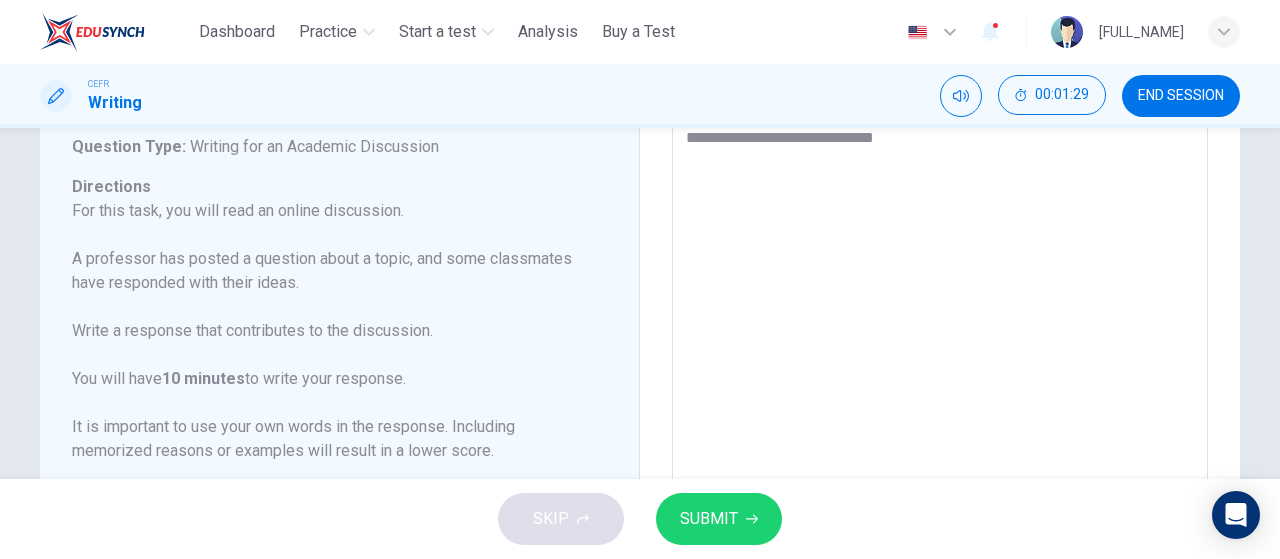 type on "*" 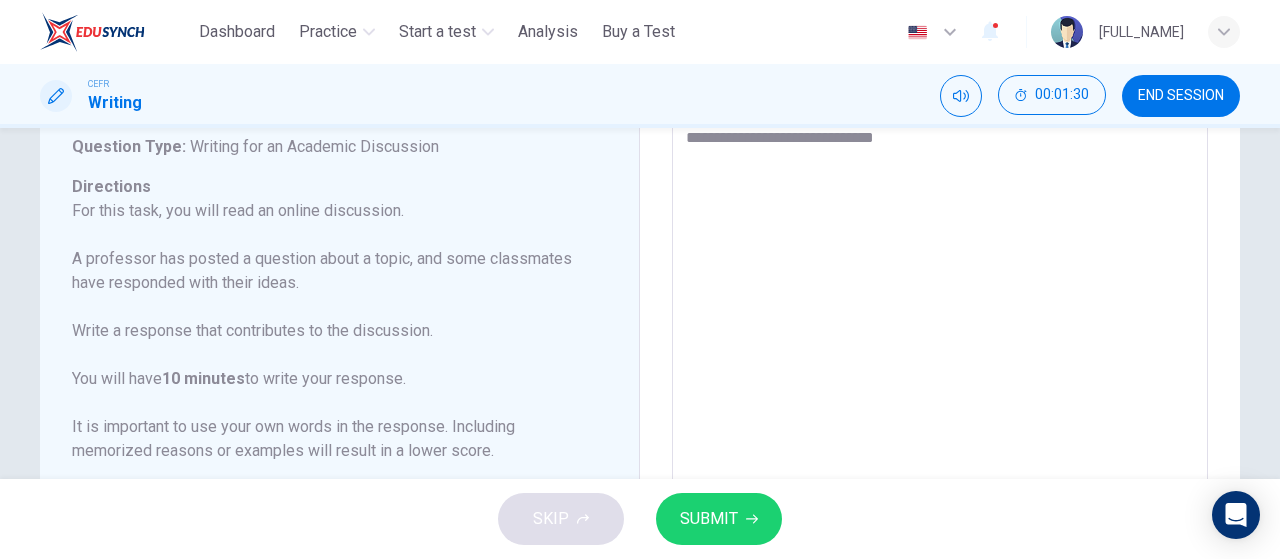 type on "**********" 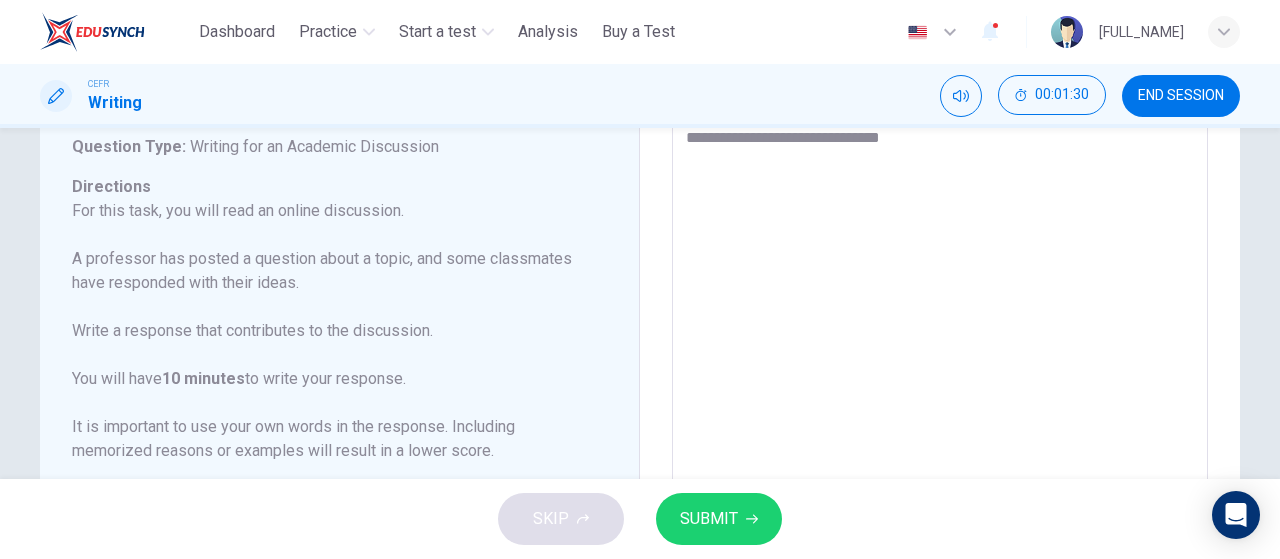 type on "*" 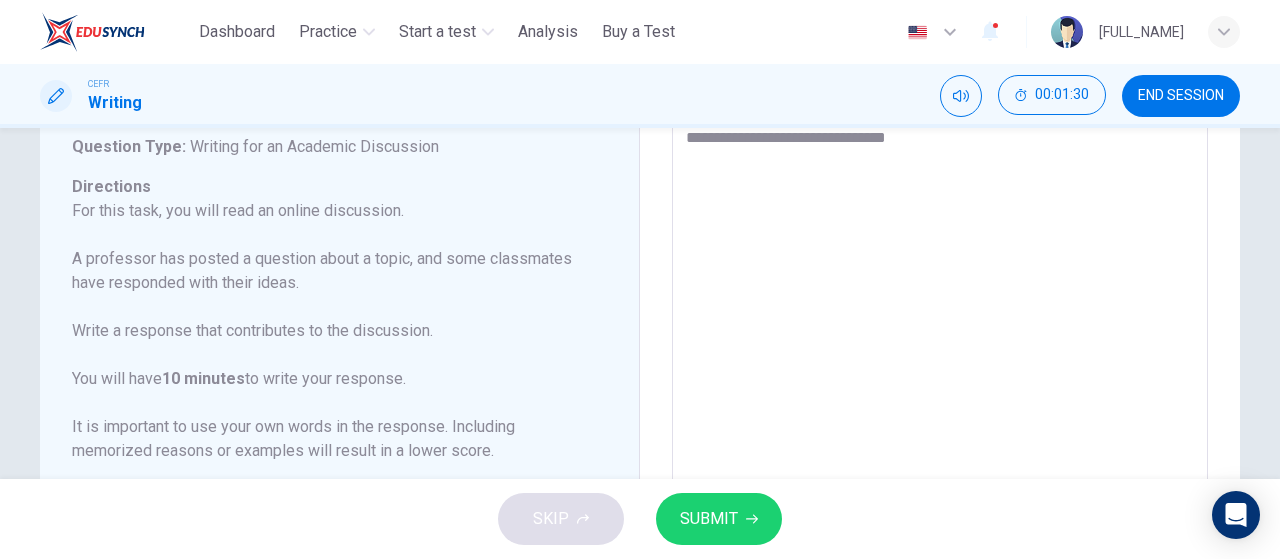 type on "*" 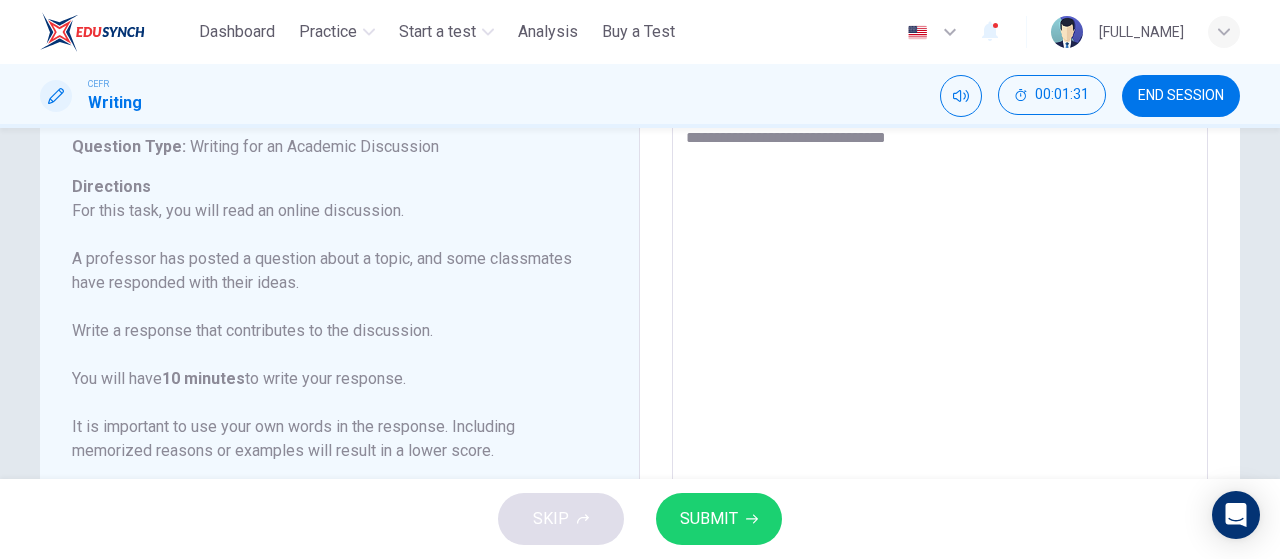 type on "**********" 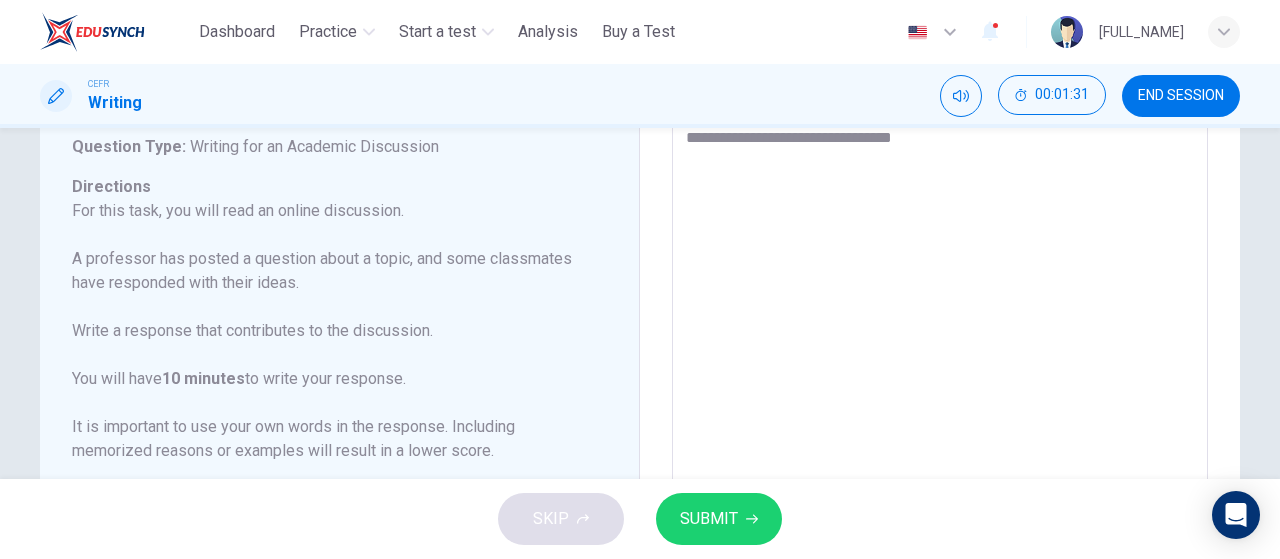 type on "**********" 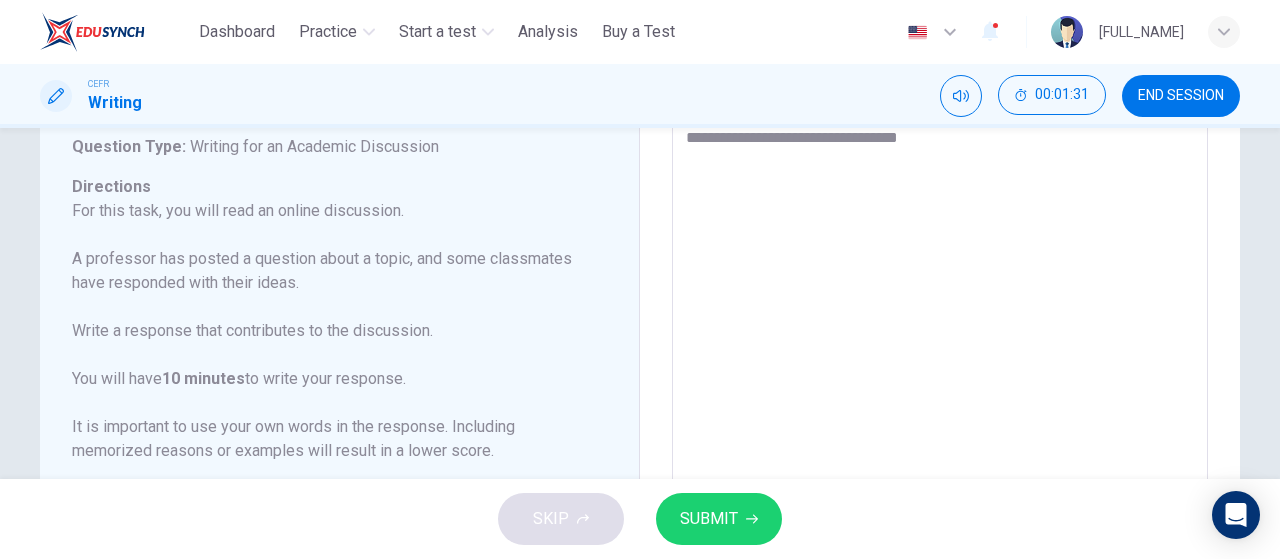 type on "*" 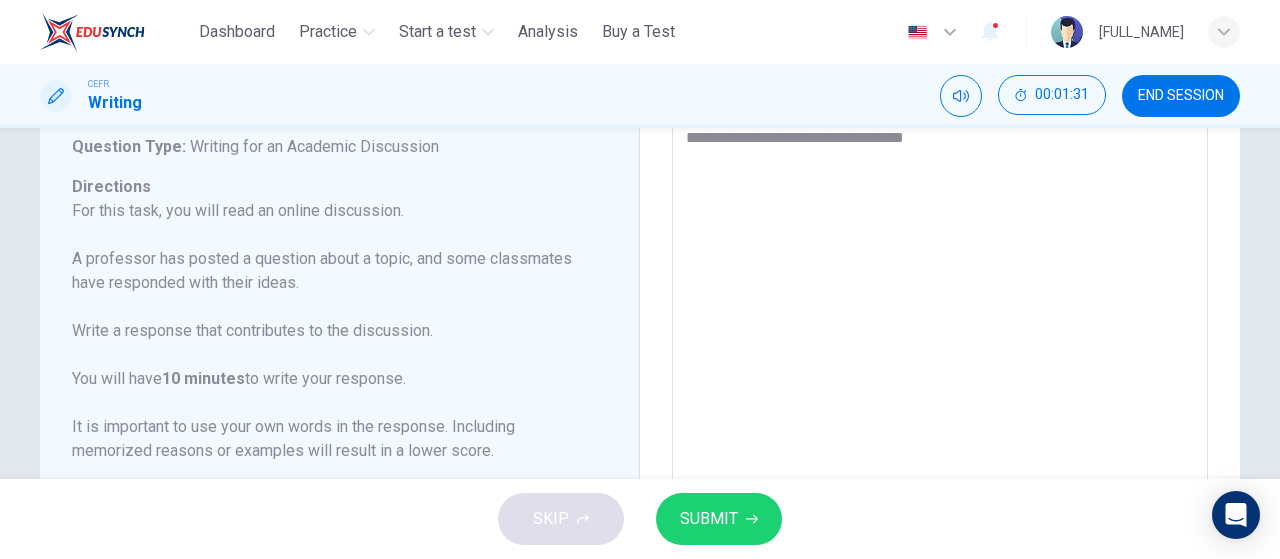 type on "**********" 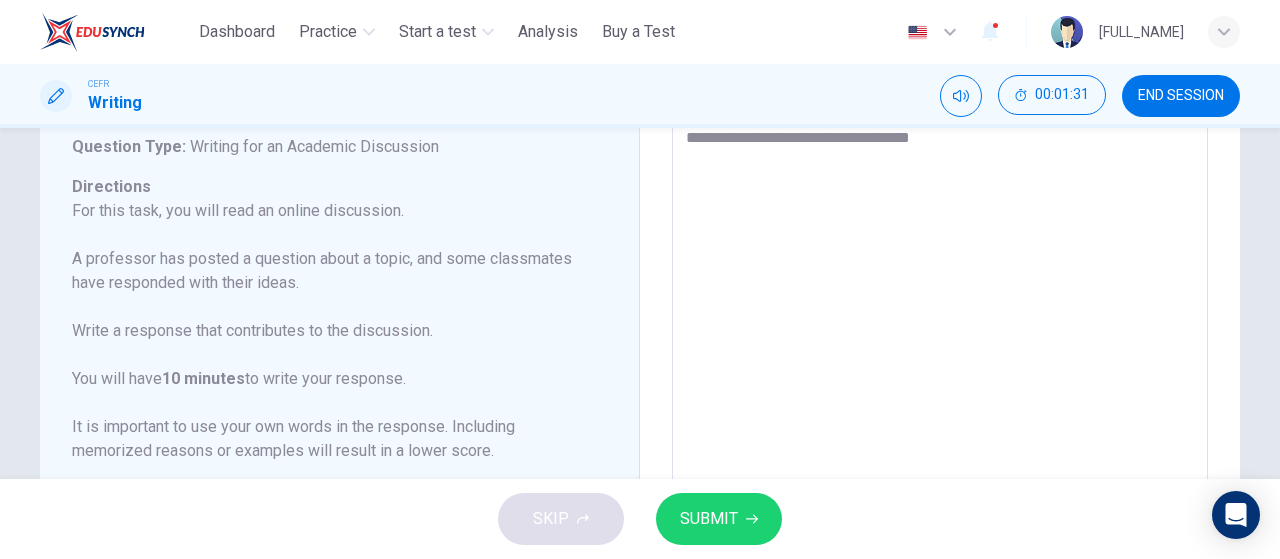 type on "*" 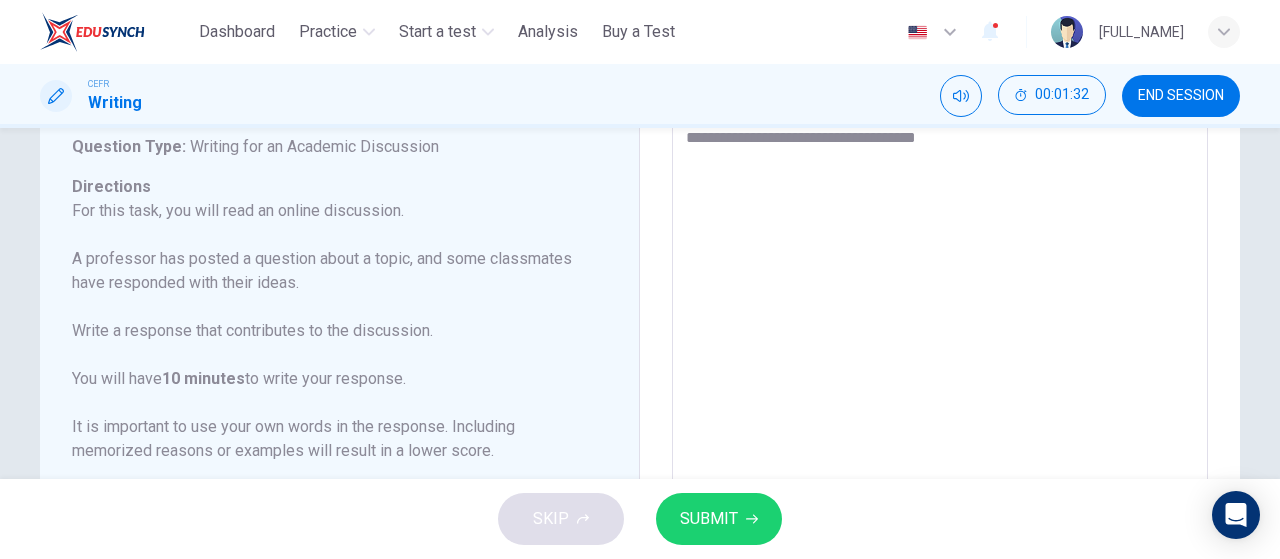 type on "*" 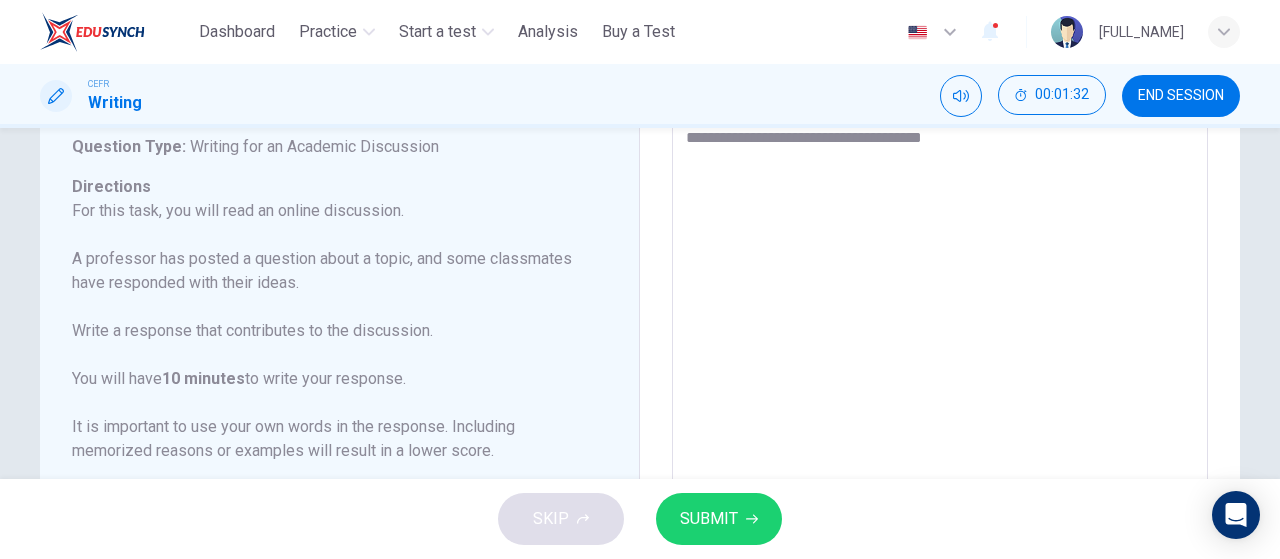 type on "*" 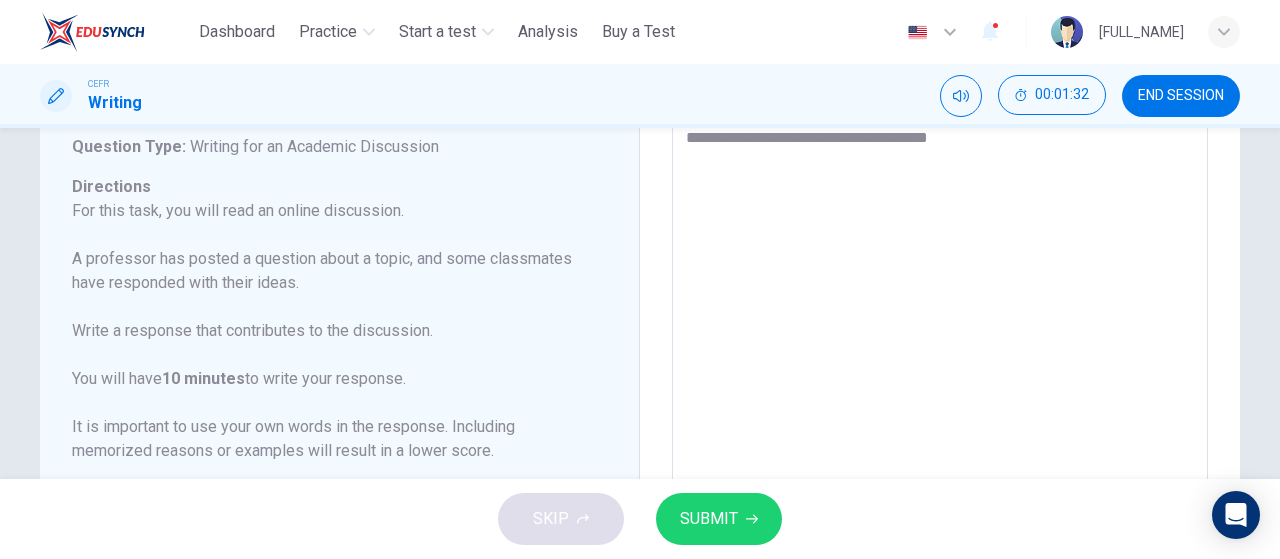 type on "**********" 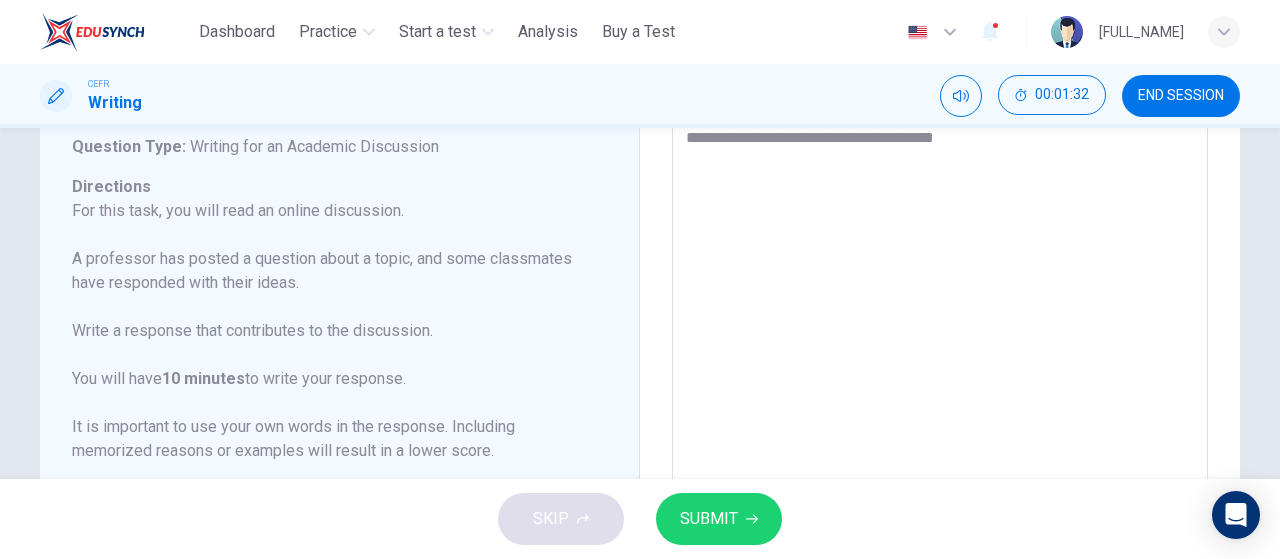 type on "*" 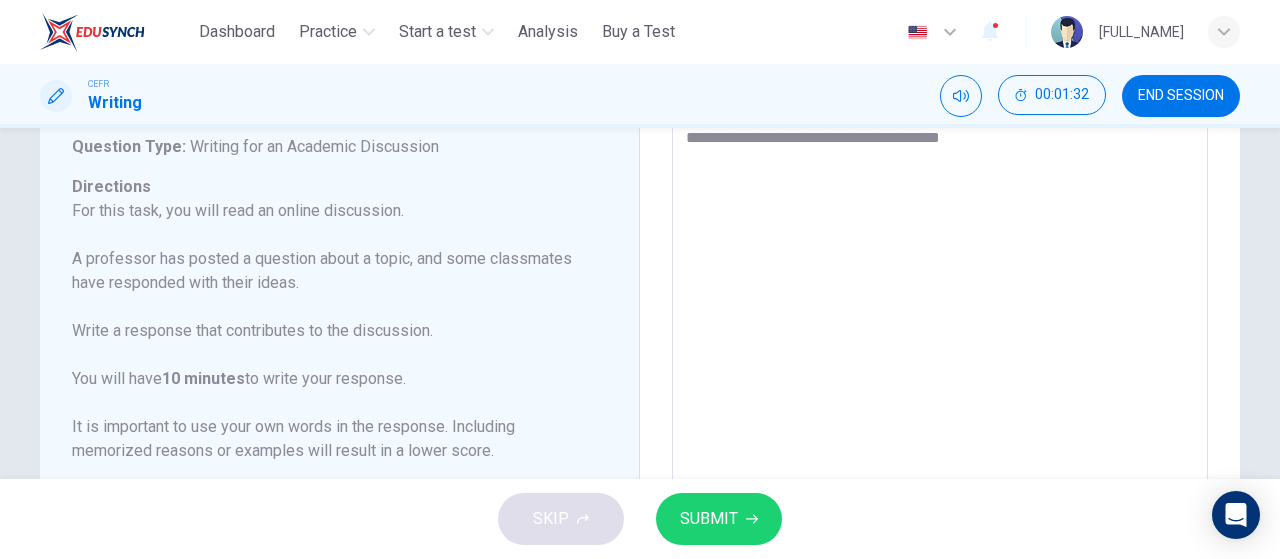 type on "*" 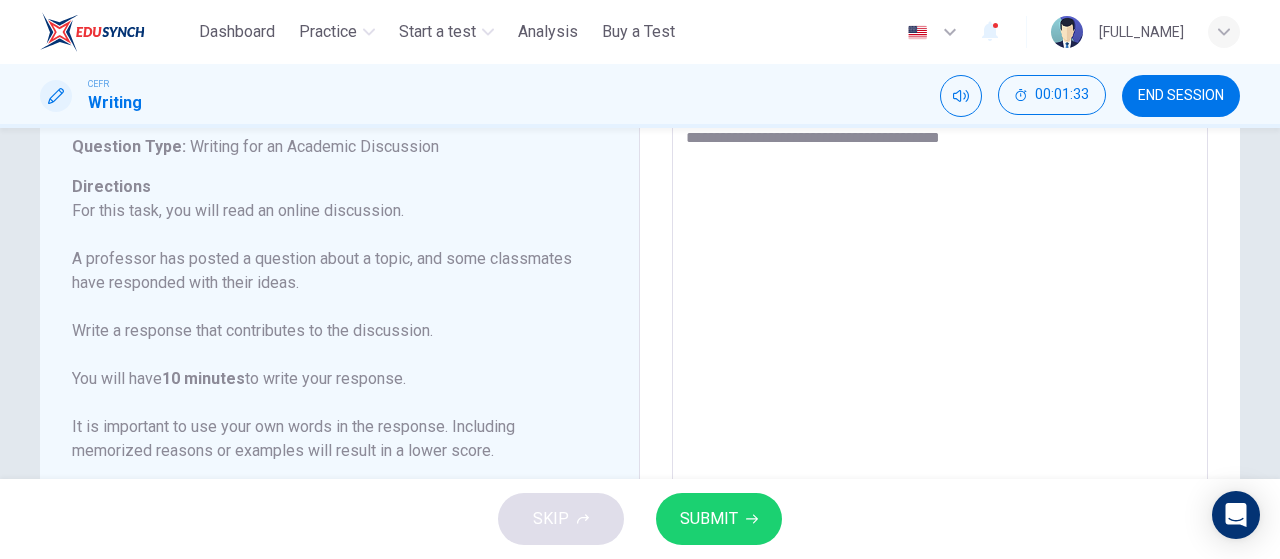type on "**********" 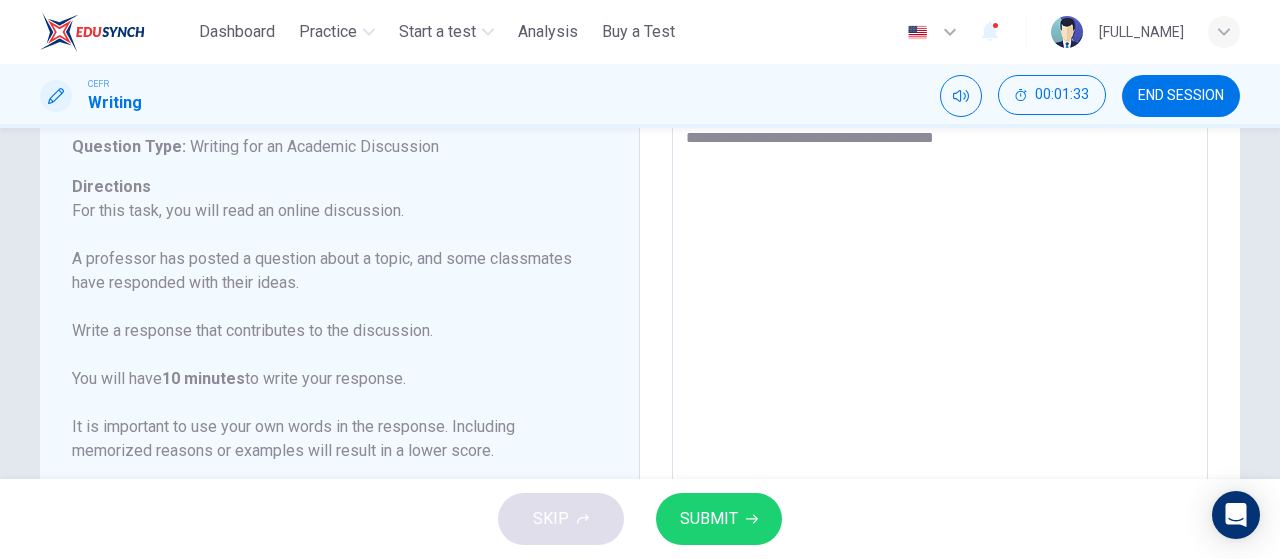 type on "*" 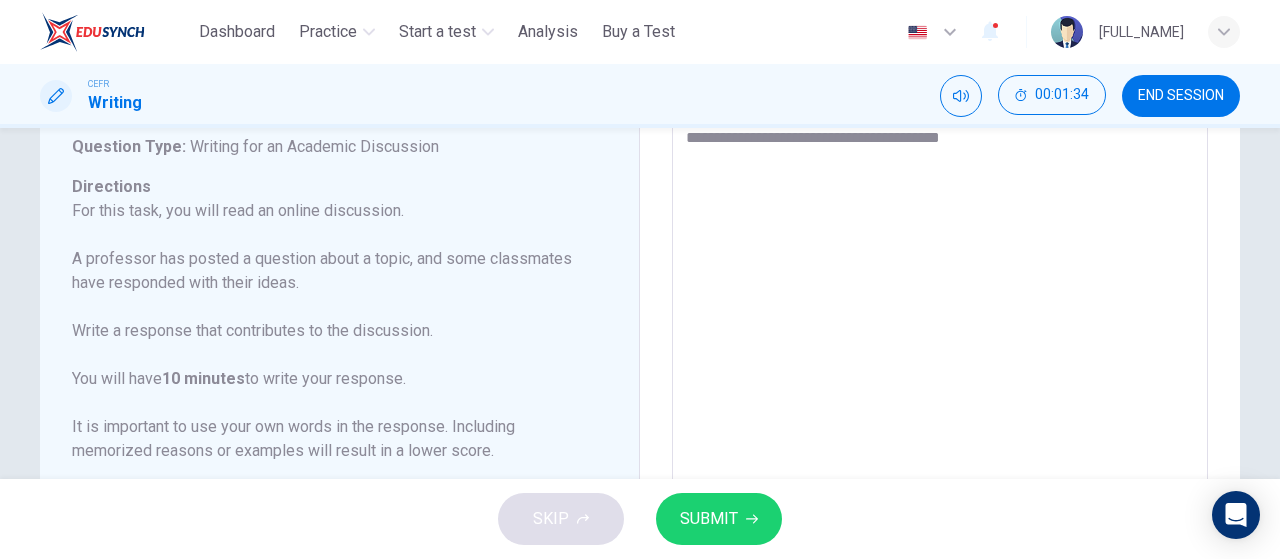 type on "**********" 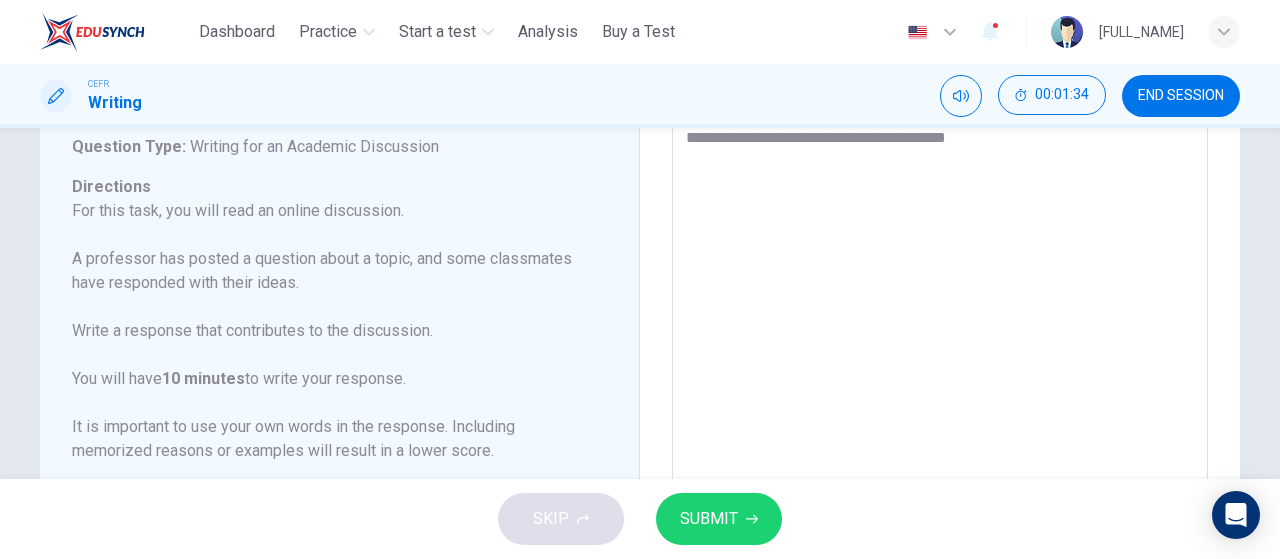 type on "*" 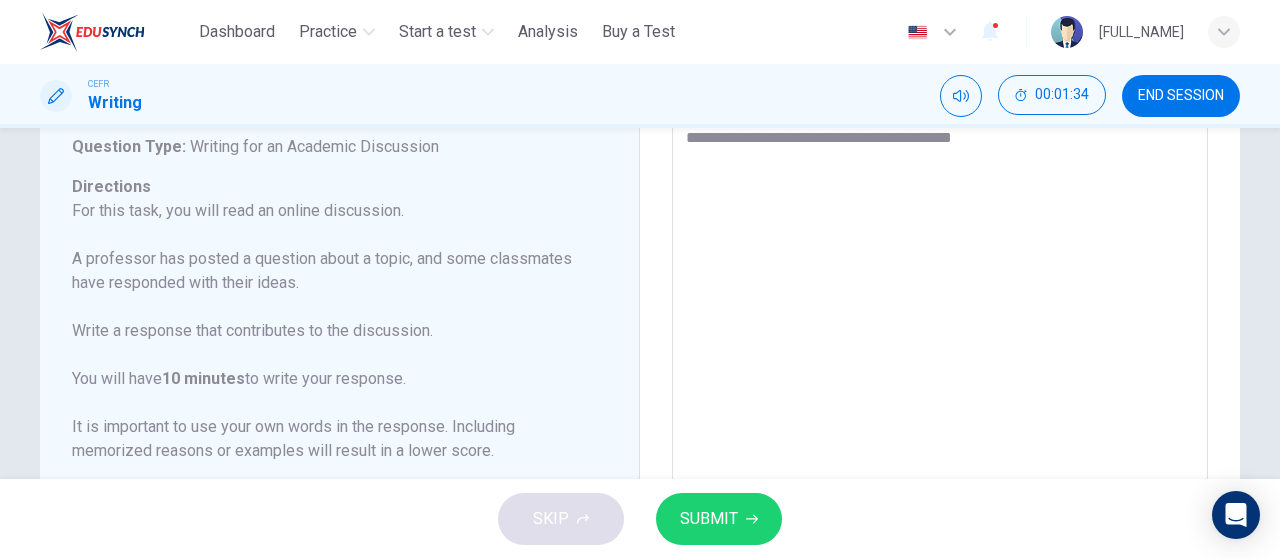 type on "*" 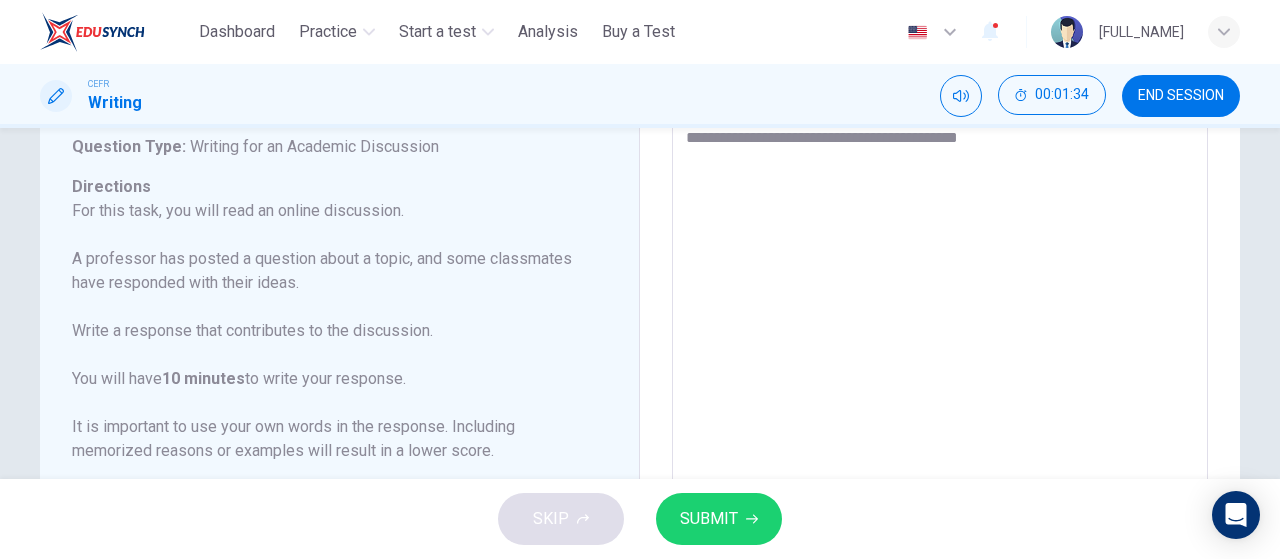 type on "*" 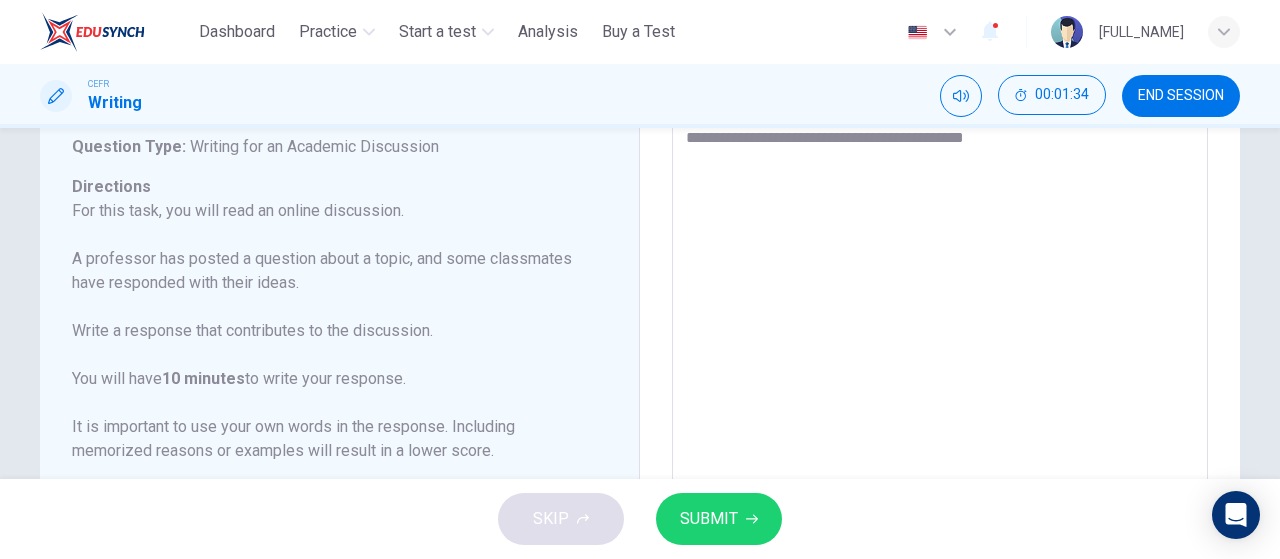 type on "*" 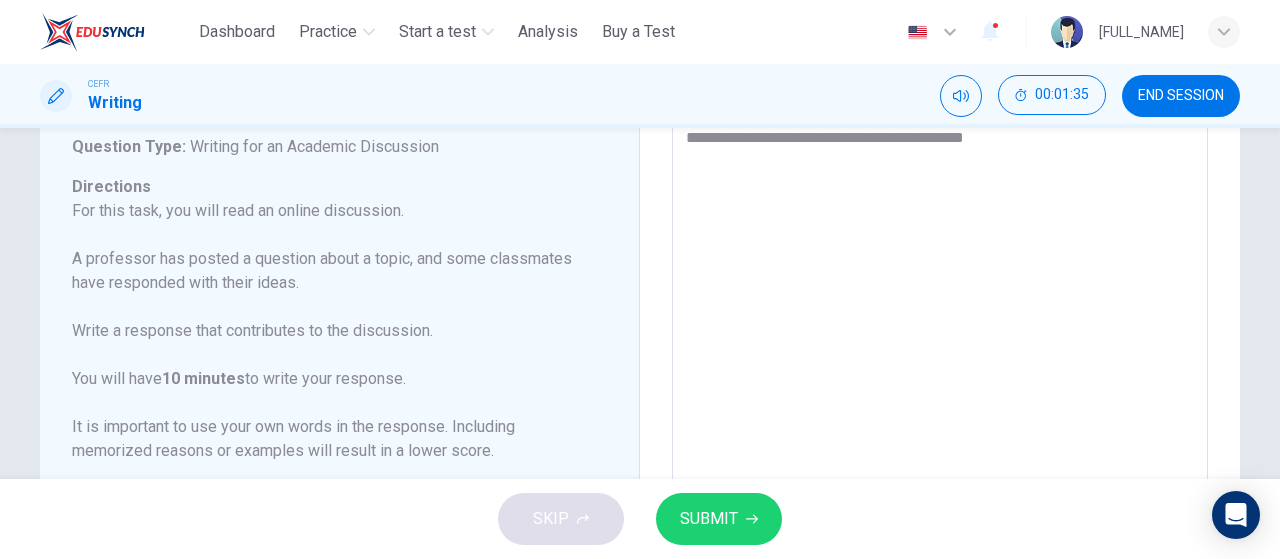 type on "**********" 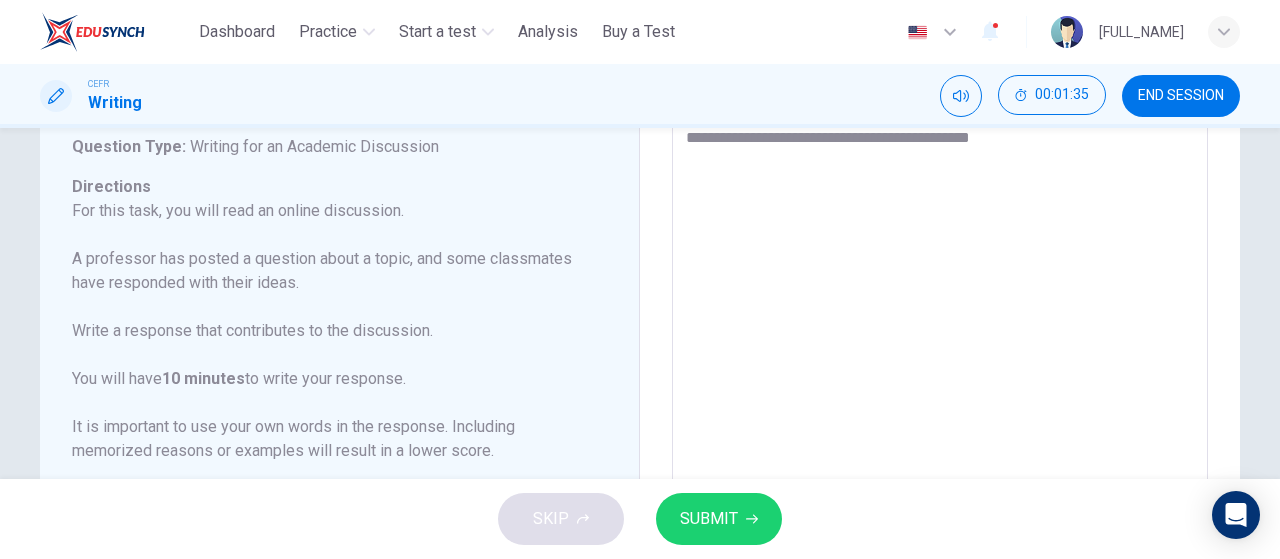 type on "**********" 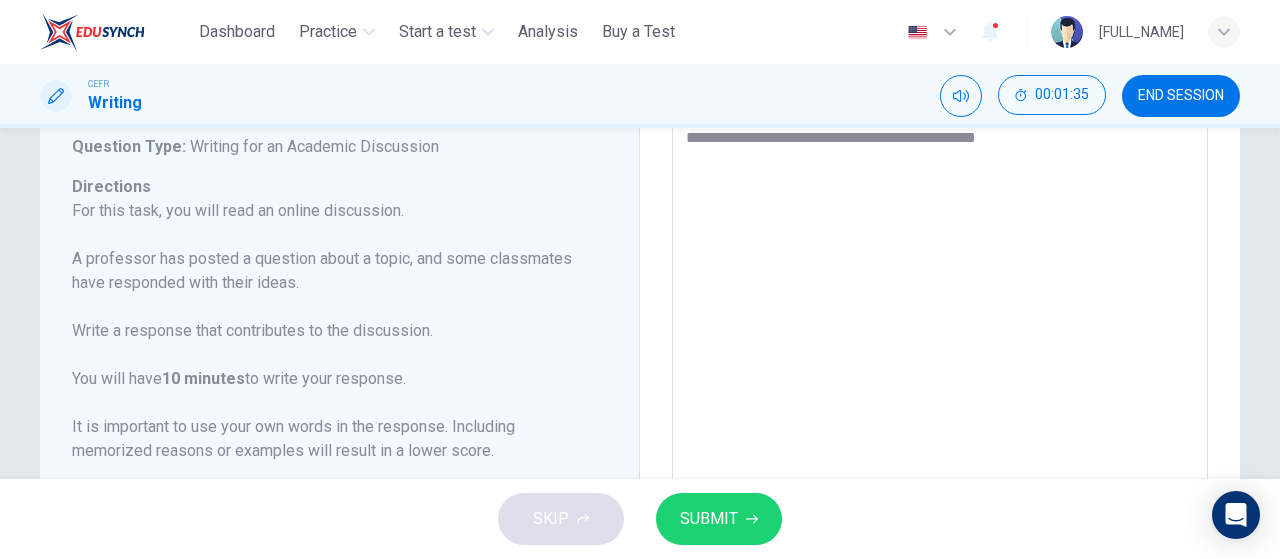 type on "*" 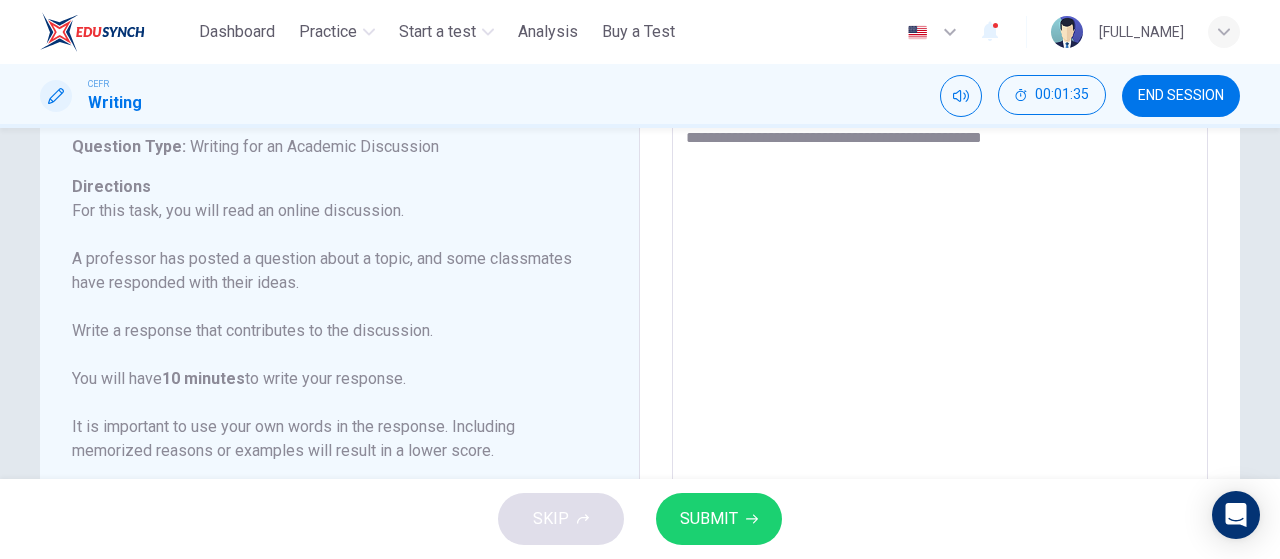 type on "*" 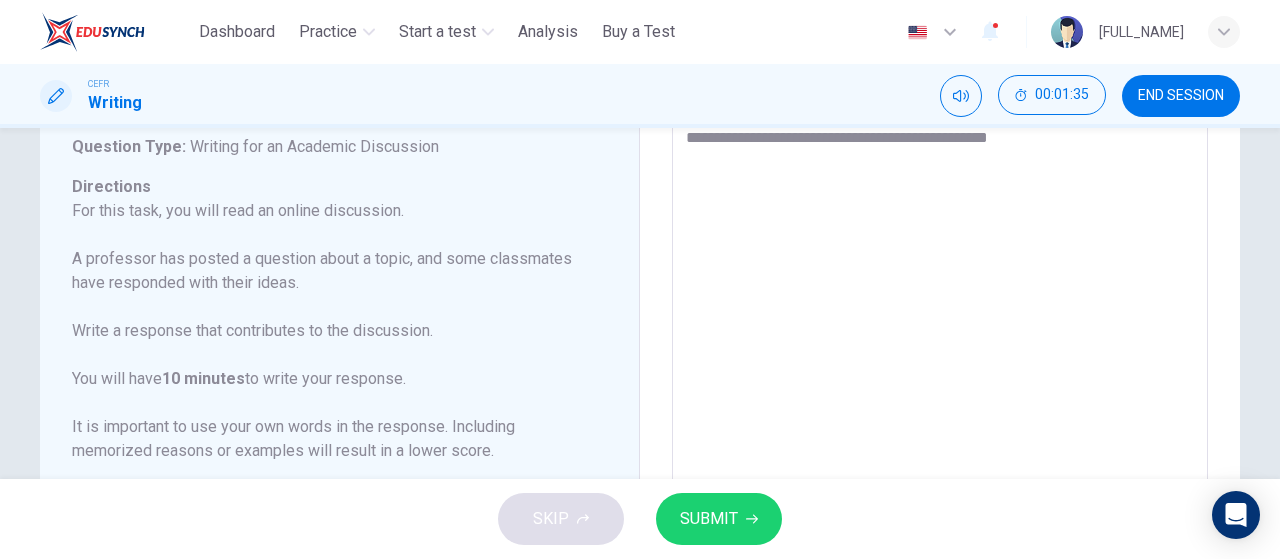 type on "*" 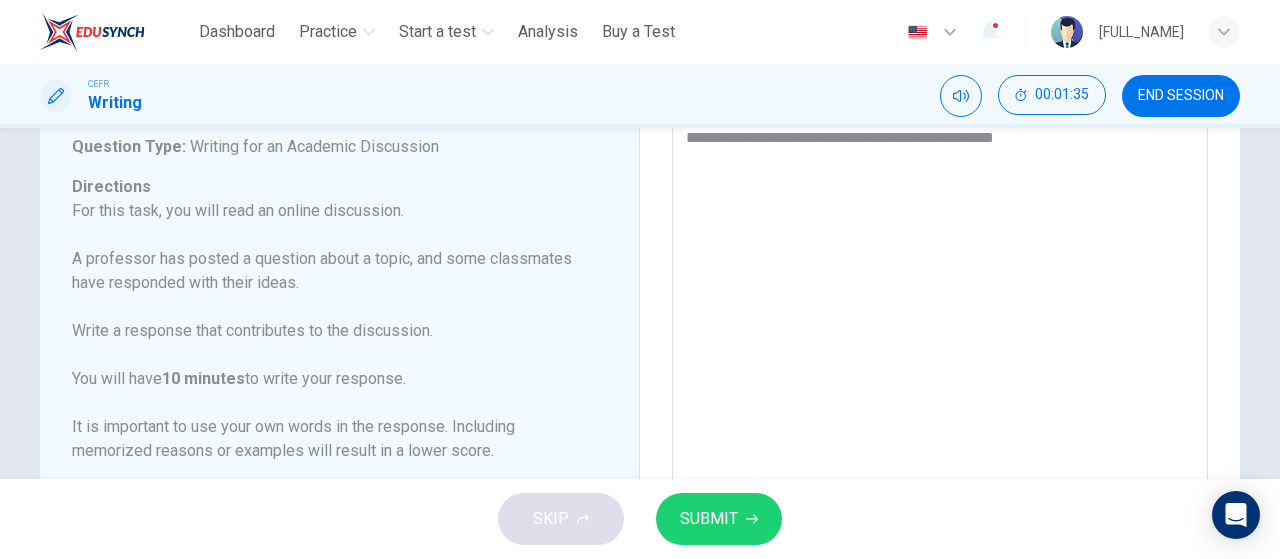 type on "*" 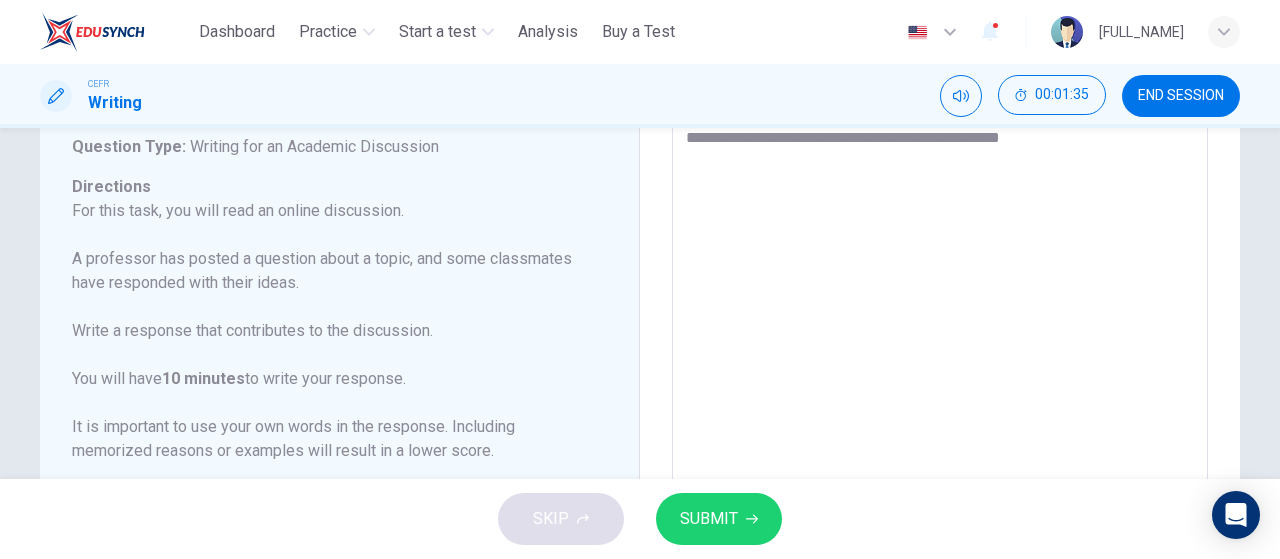type on "**********" 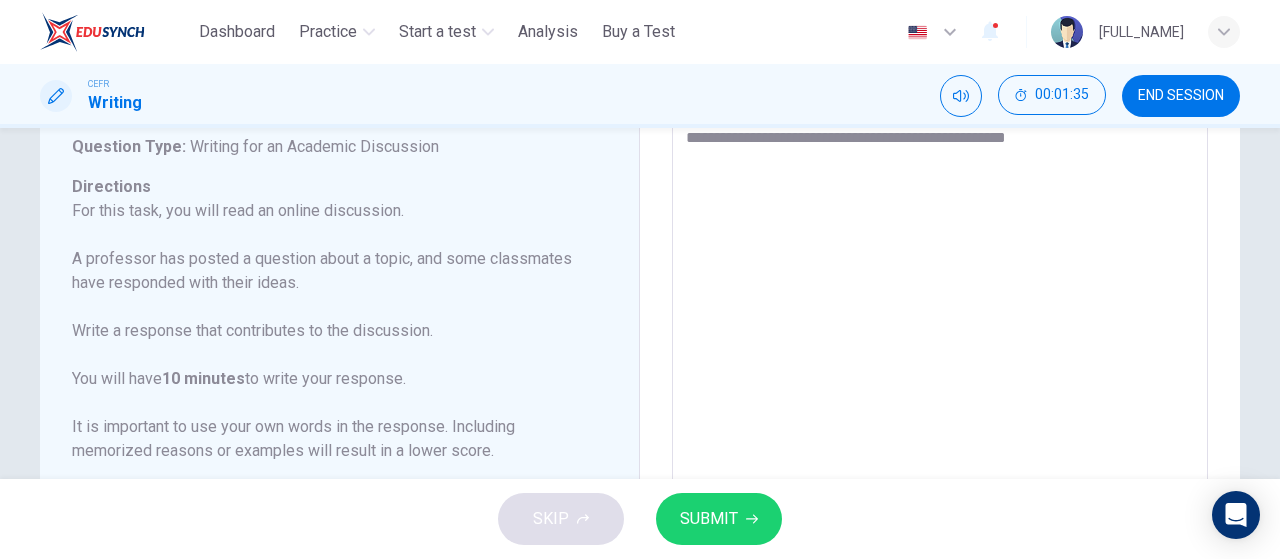type on "*" 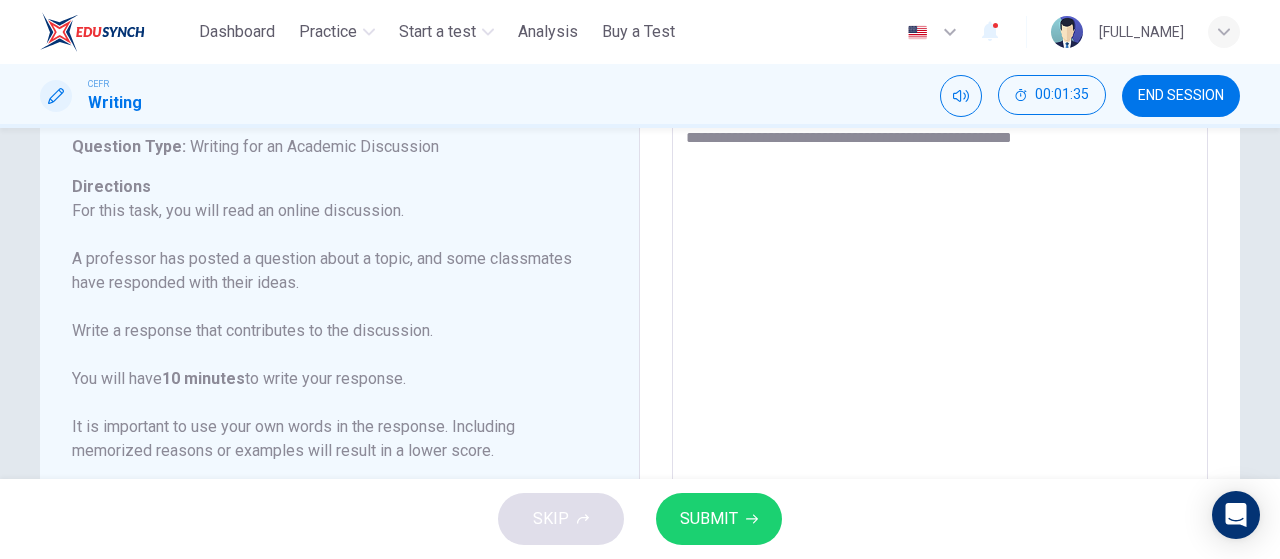 type on "*" 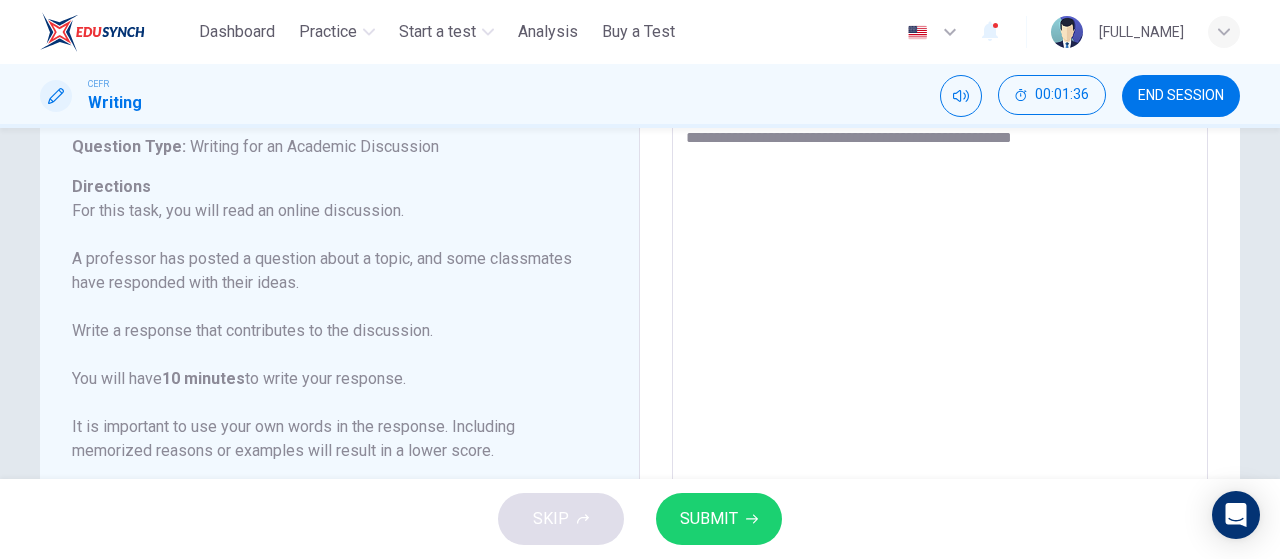 type on "**********" 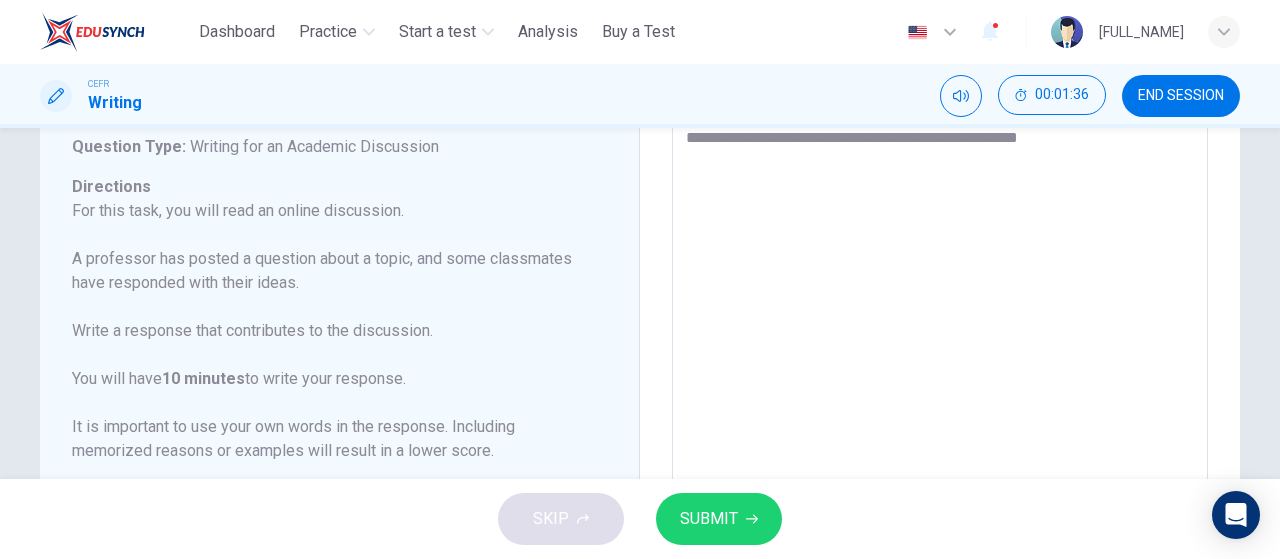 type on "*" 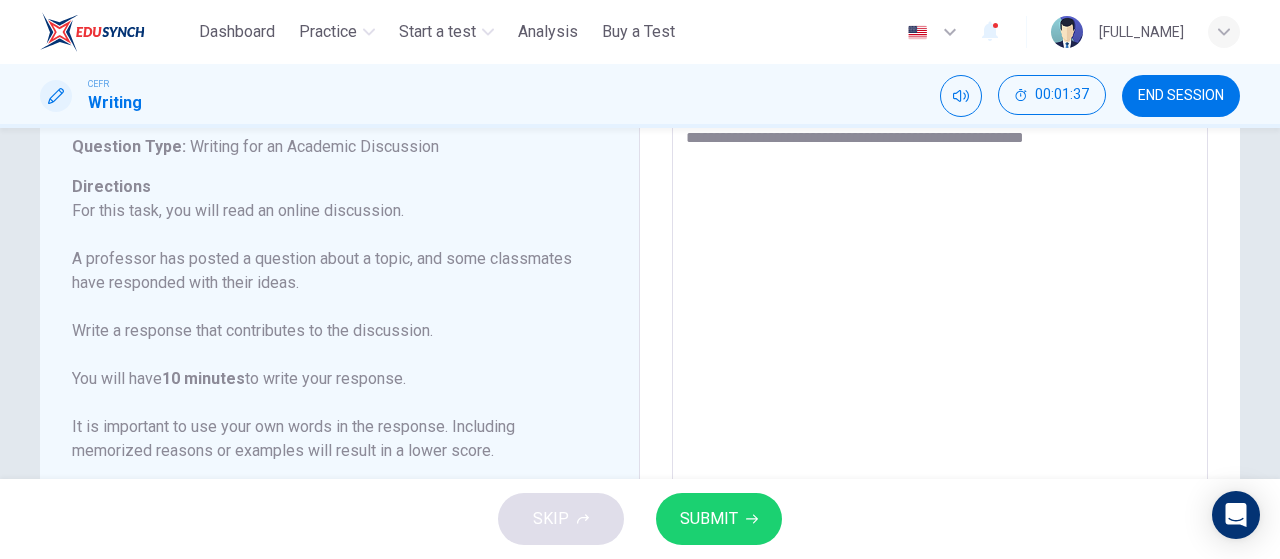 type on "**********" 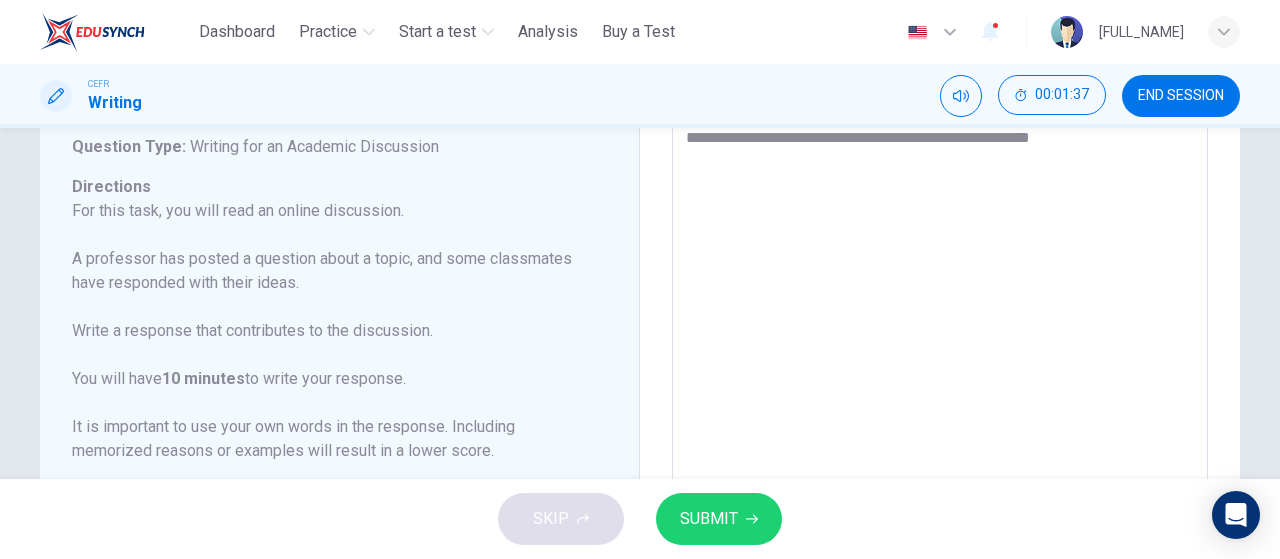 type on "**********" 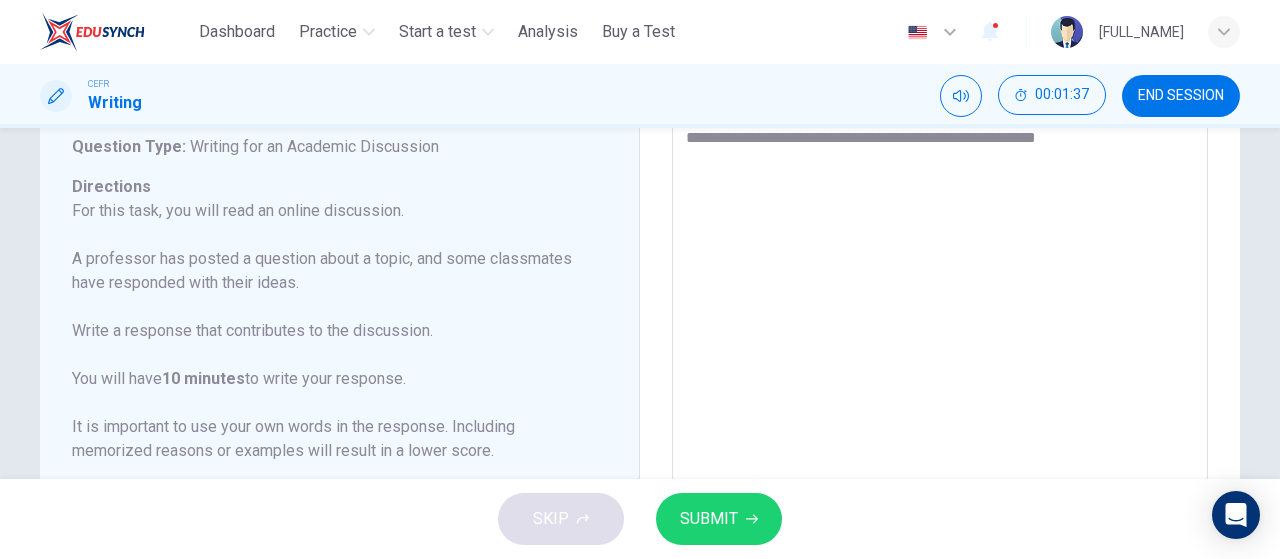 type on "*" 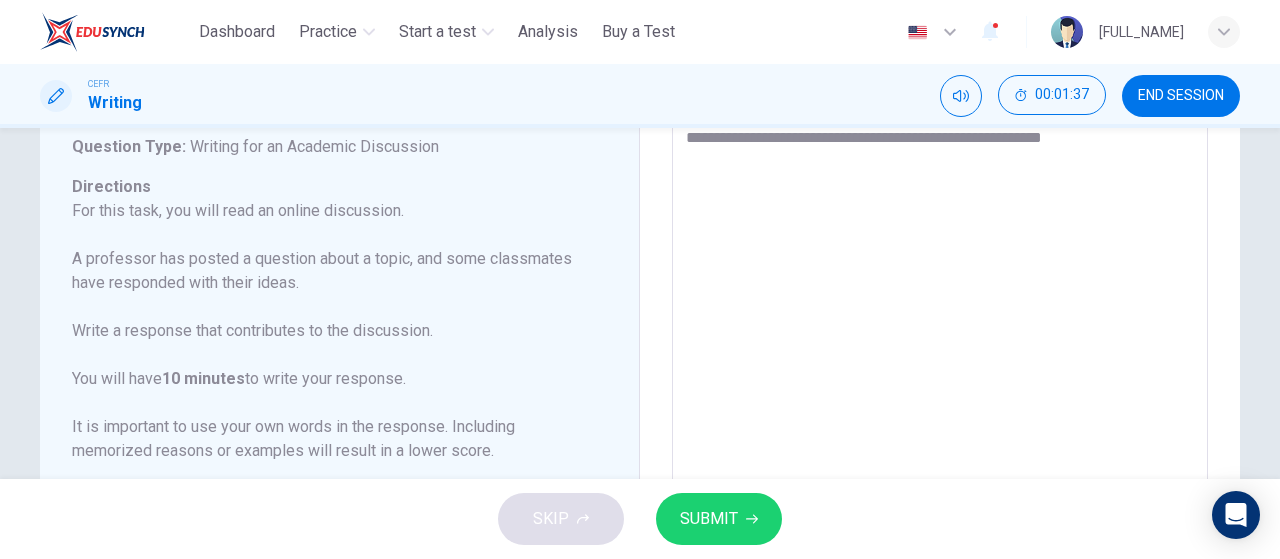 type on "*" 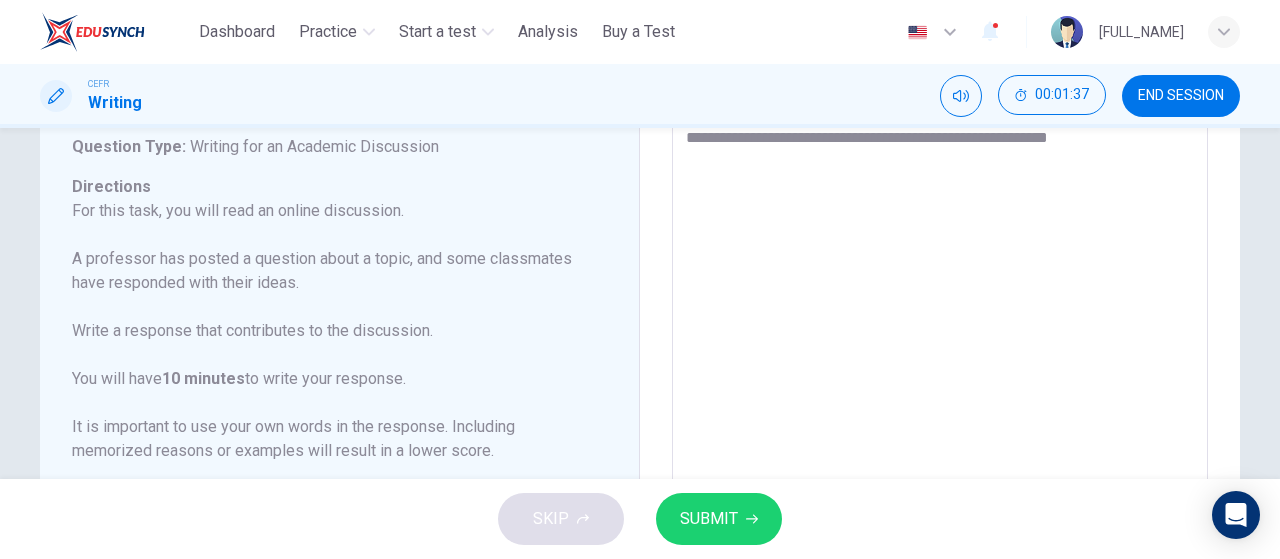 type on "*" 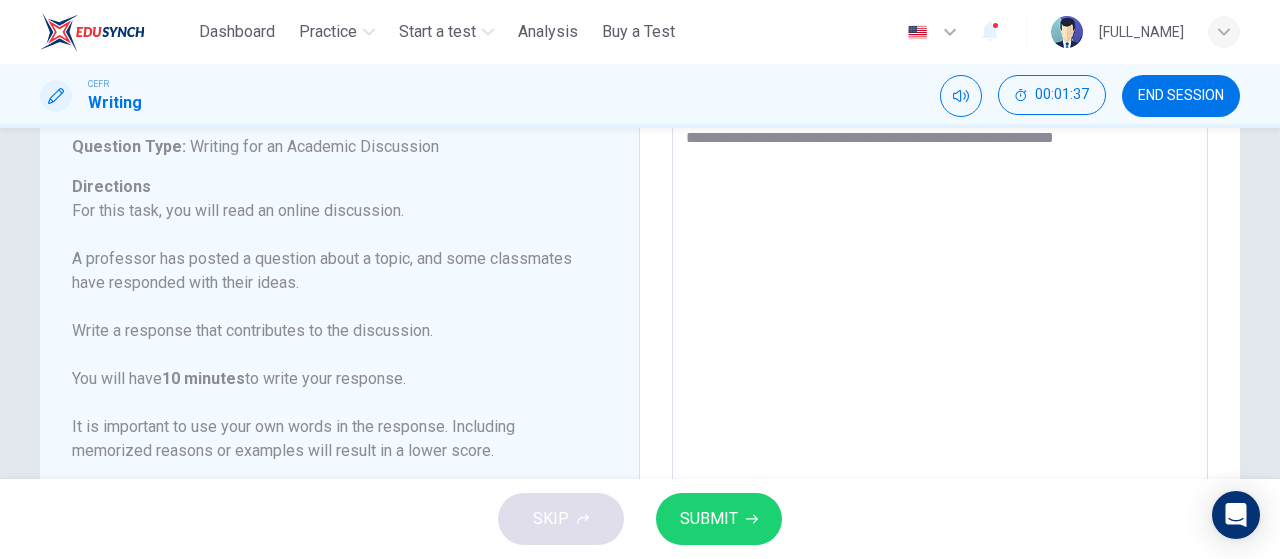type on "*" 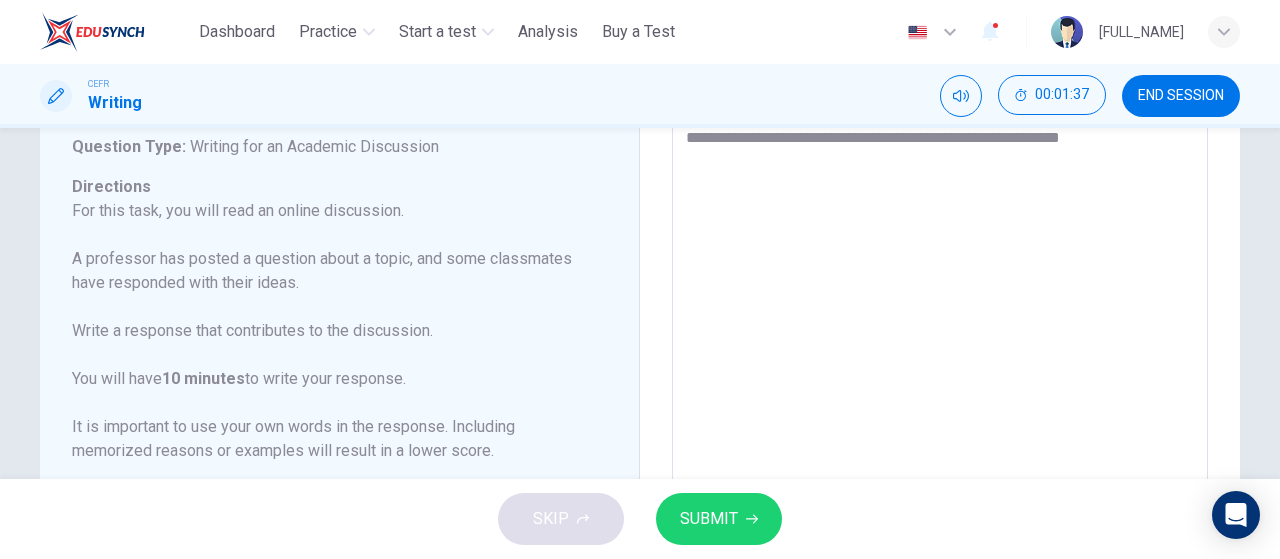 type on "*" 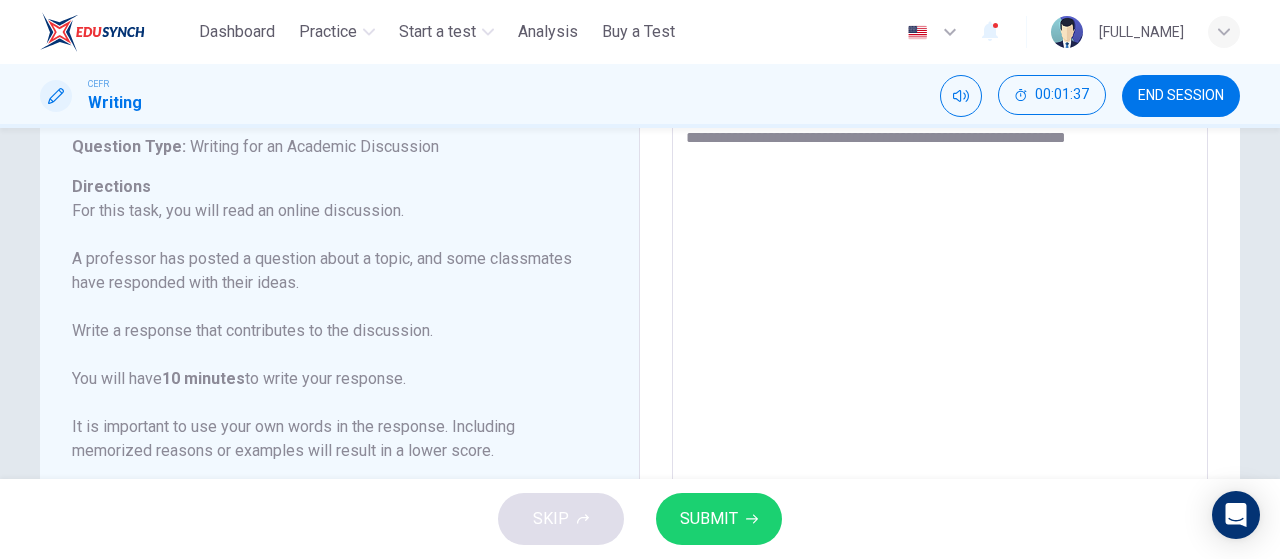 type on "*" 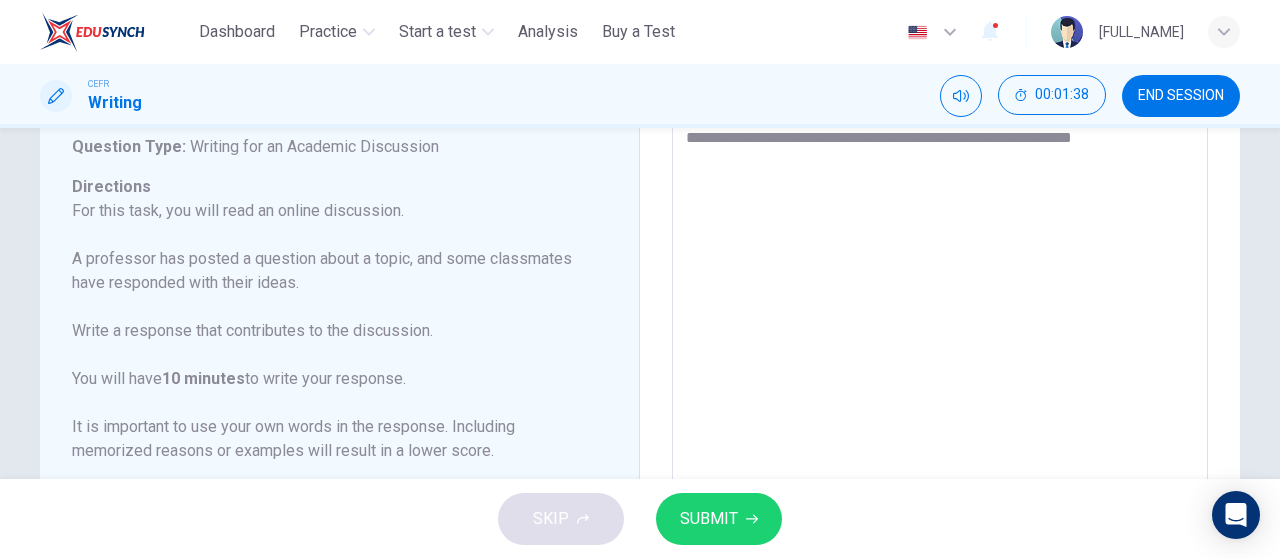 type on "*" 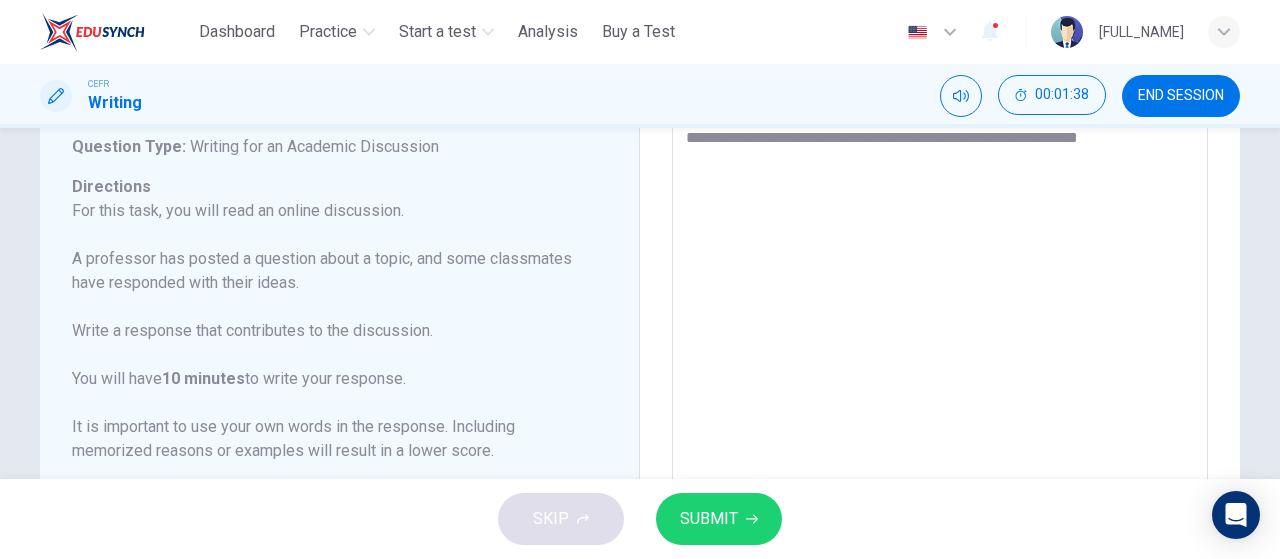 type on "*" 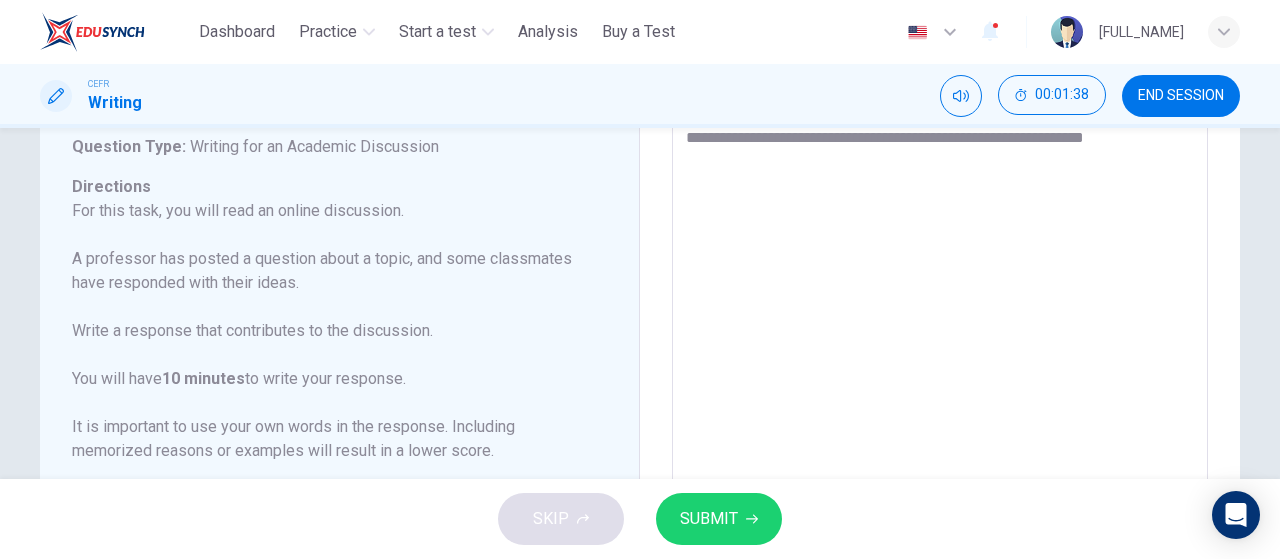 type on "*" 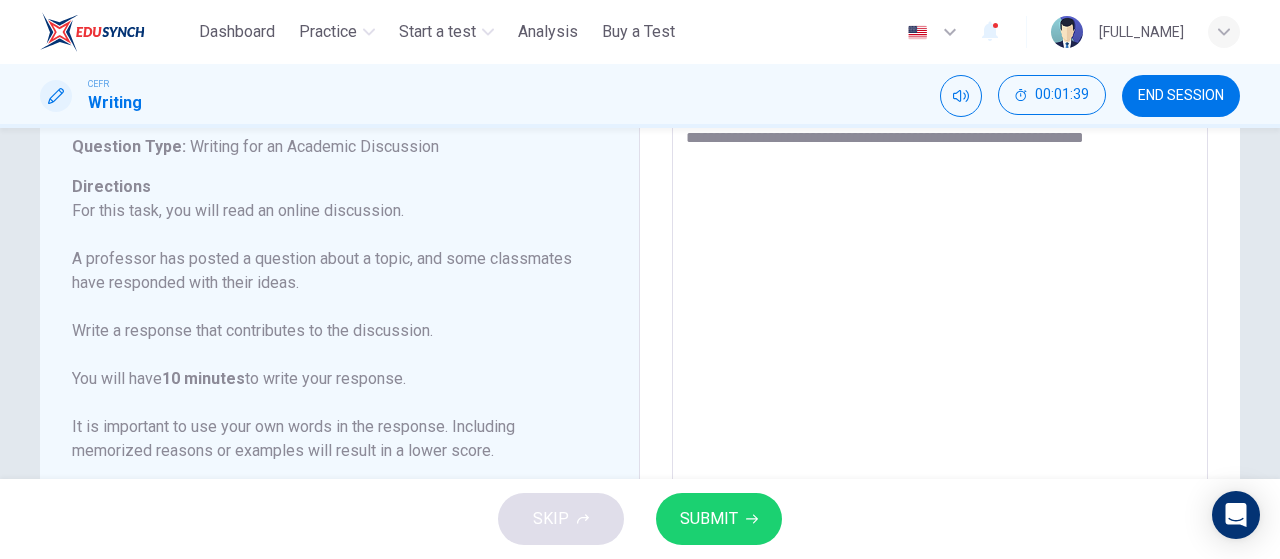 type on "**********" 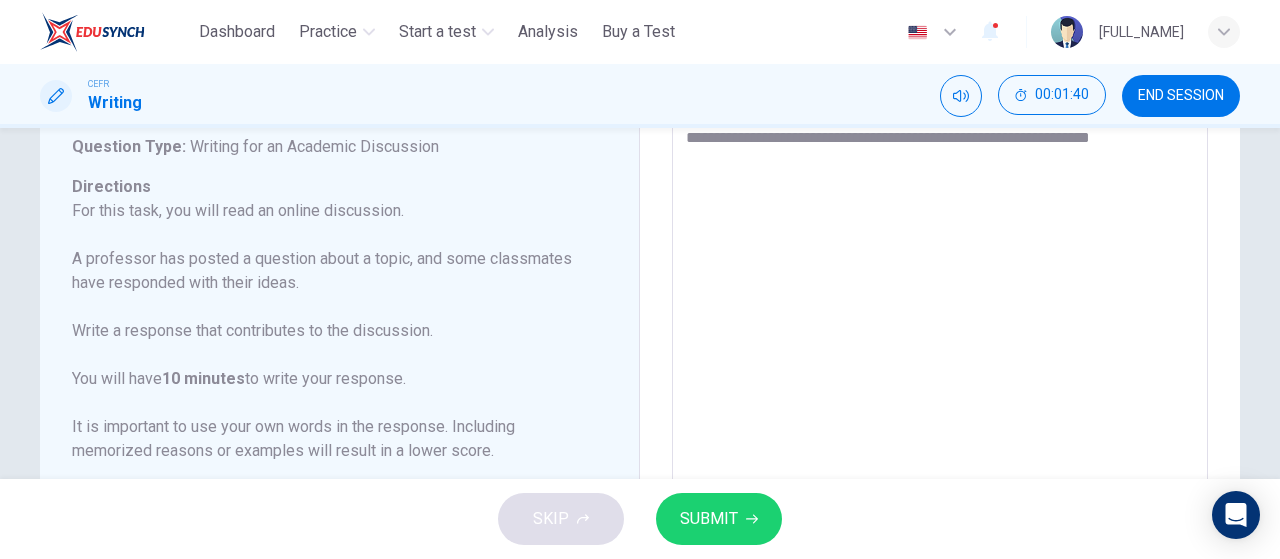 type on "**********" 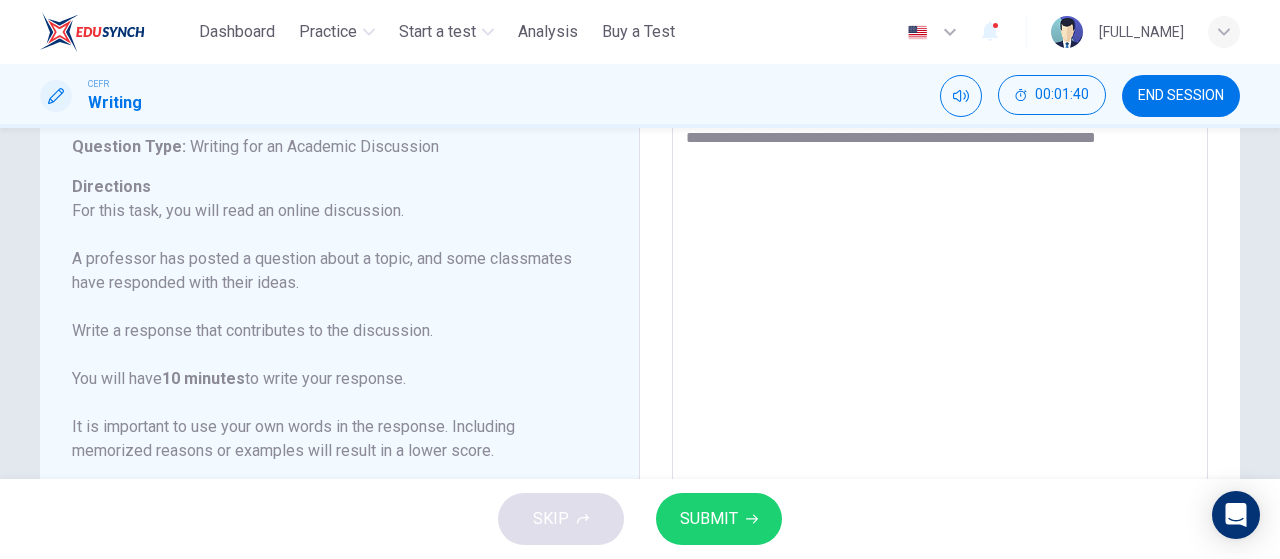 type on "*" 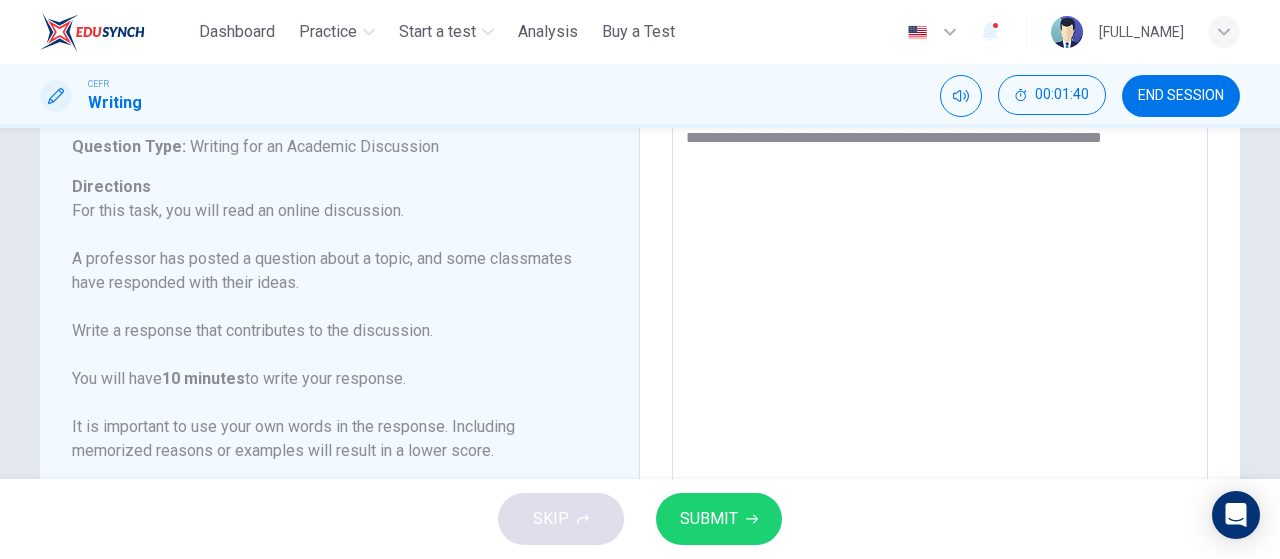 type on "*" 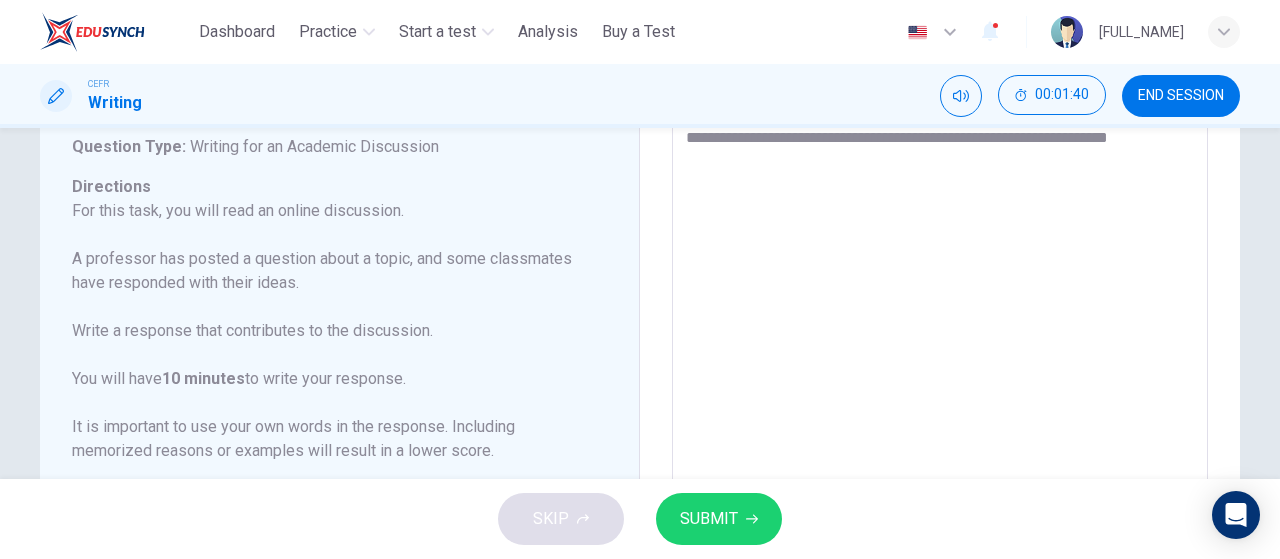 type 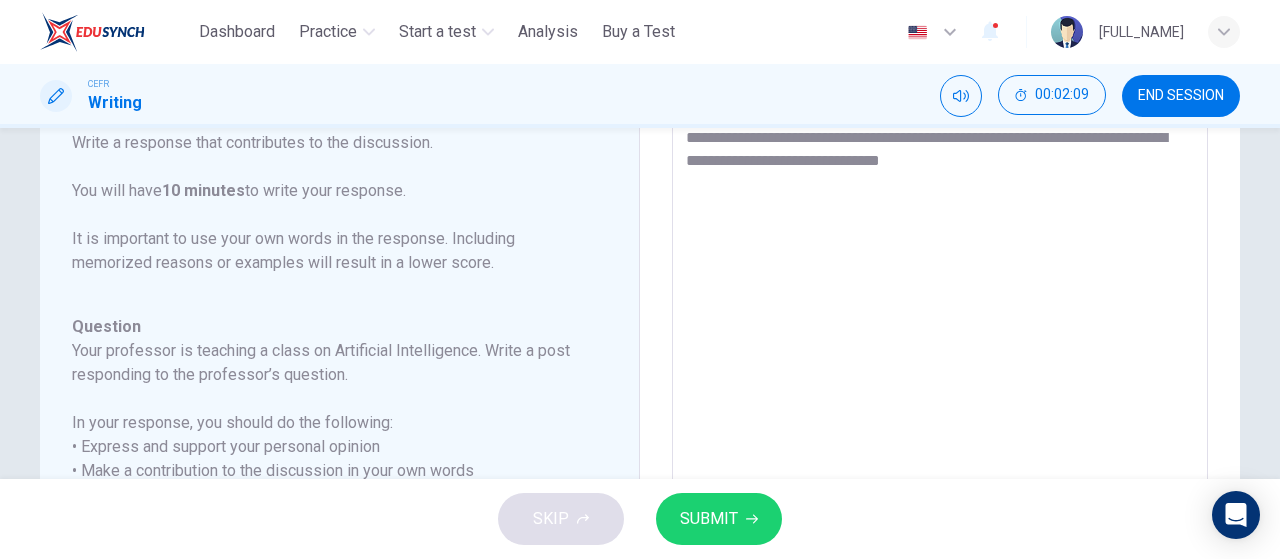 scroll, scrollTop: 222, scrollLeft: 0, axis: vertical 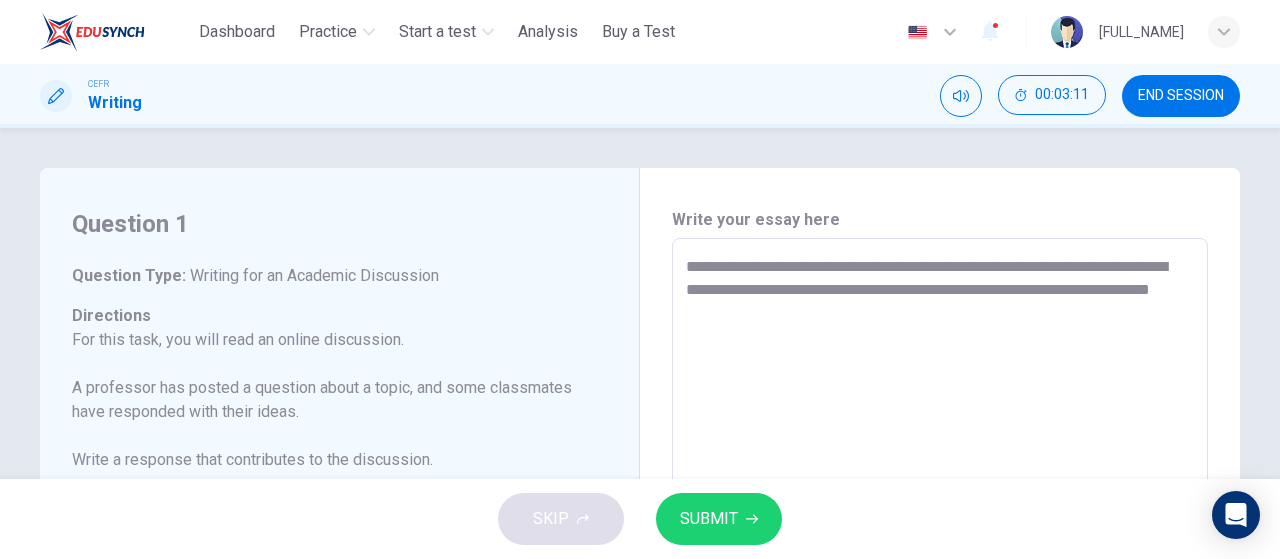 drag, startPoint x: 1153, startPoint y: 300, endPoint x: 1167, endPoint y: 305, distance: 14.866069 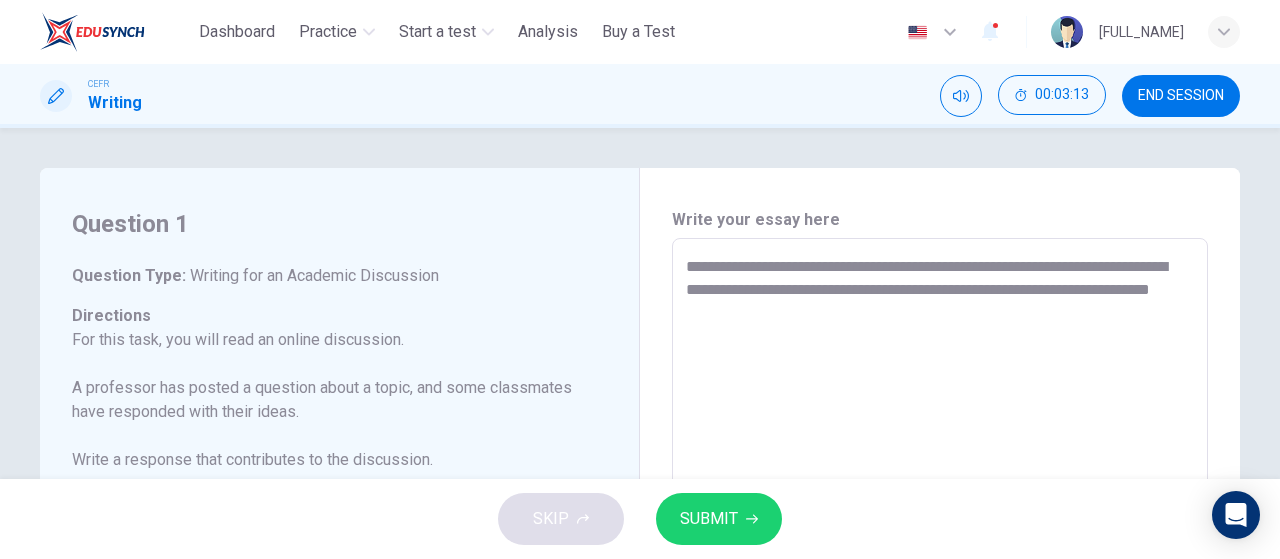 drag, startPoint x: 995, startPoint y: 292, endPoint x: 1012, endPoint y: 300, distance: 18.788294 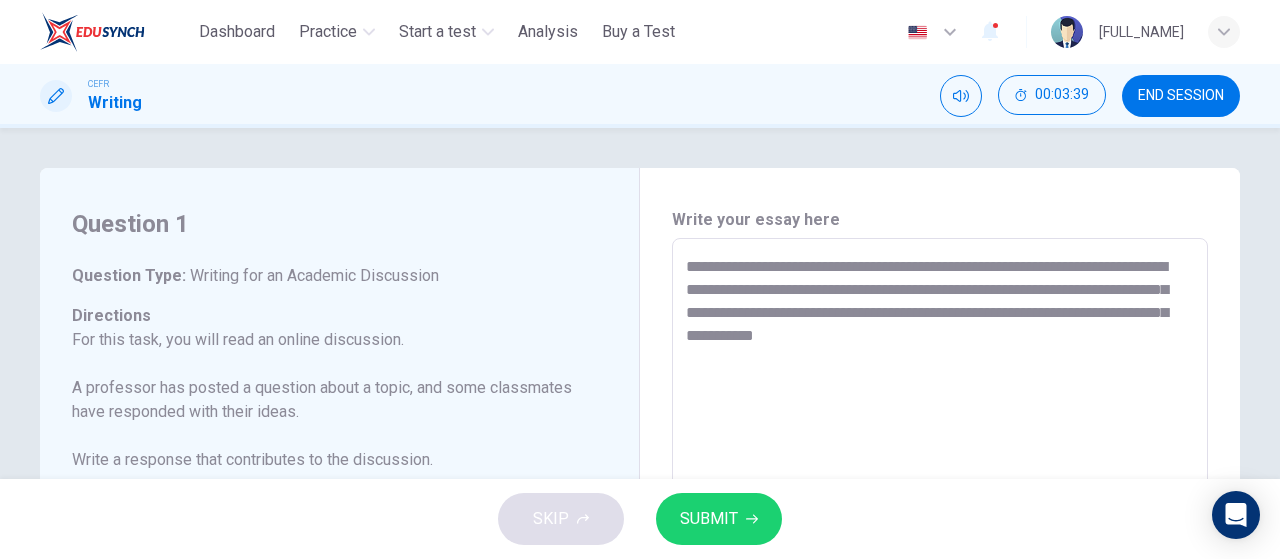 drag, startPoint x: 689, startPoint y: 339, endPoint x: 1019, endPoint y: 338, distance: 330.00153 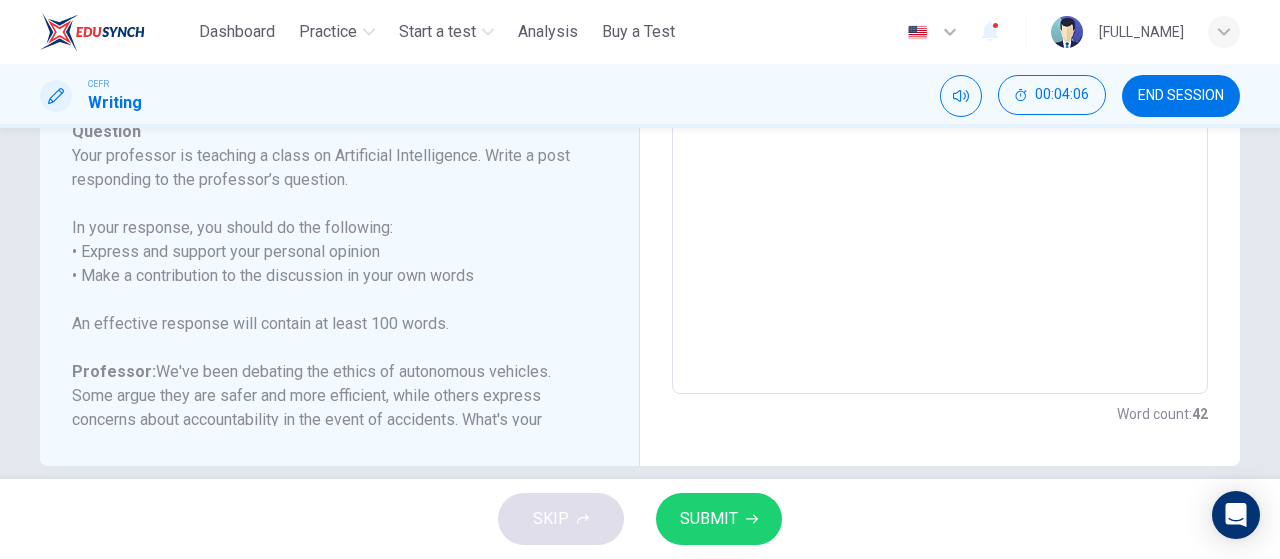 scroll, scrollTop: 539, scrollLeft: 0, axis: vertical 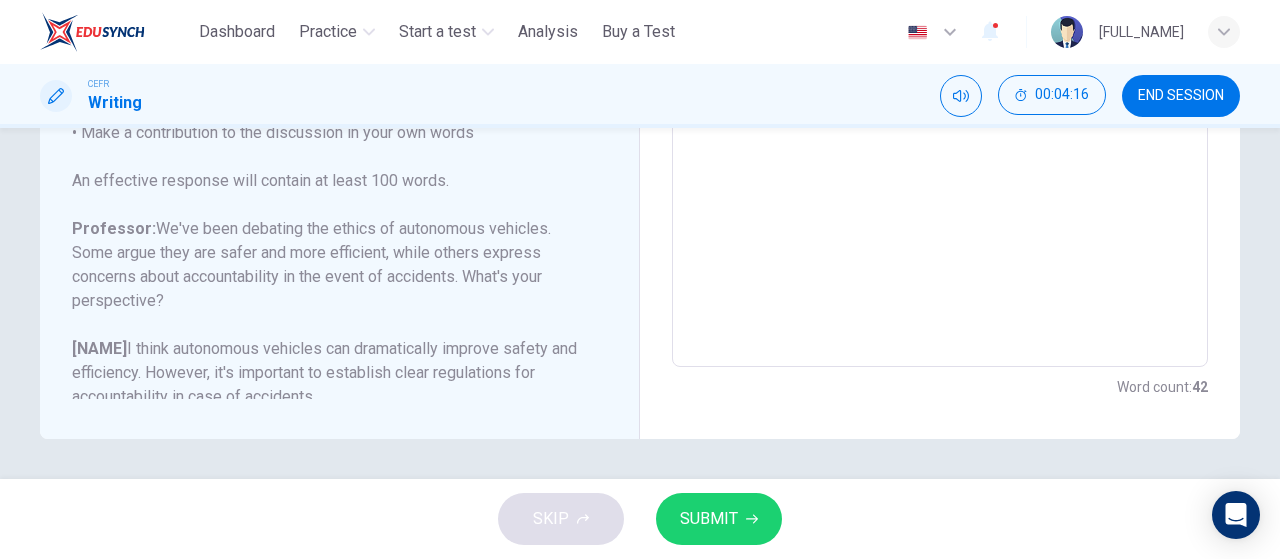 drag, startPoint x: 189, startPoint y: 281, endPoint x: 331, endPoint y: 274, distance: 142.17242 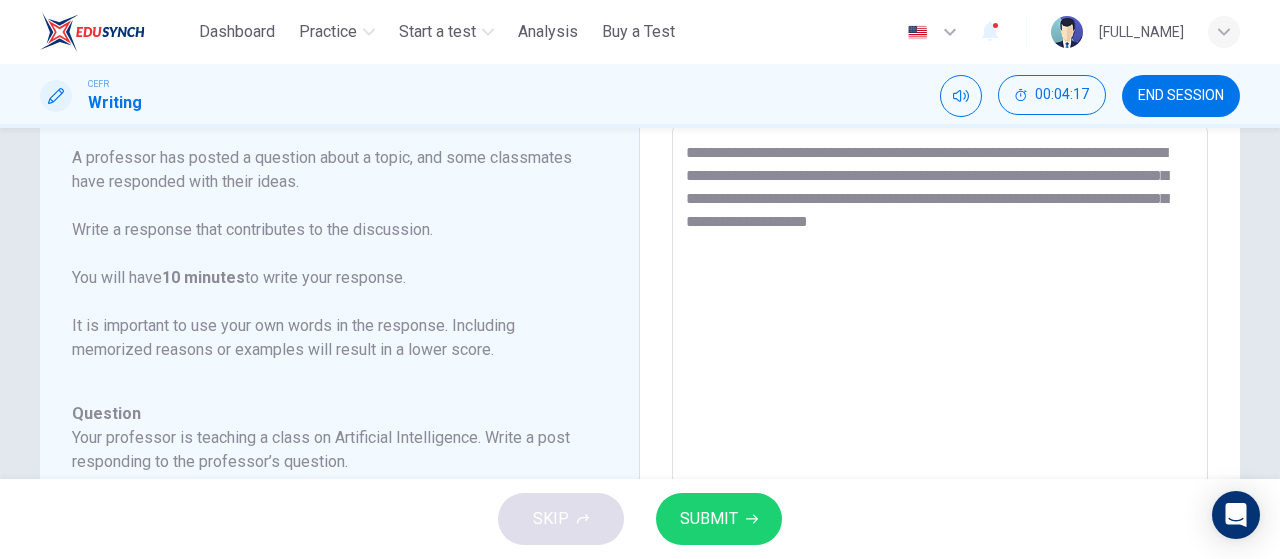scroll, scrollTop: 75, scrollLeft: 0, axis: vertical 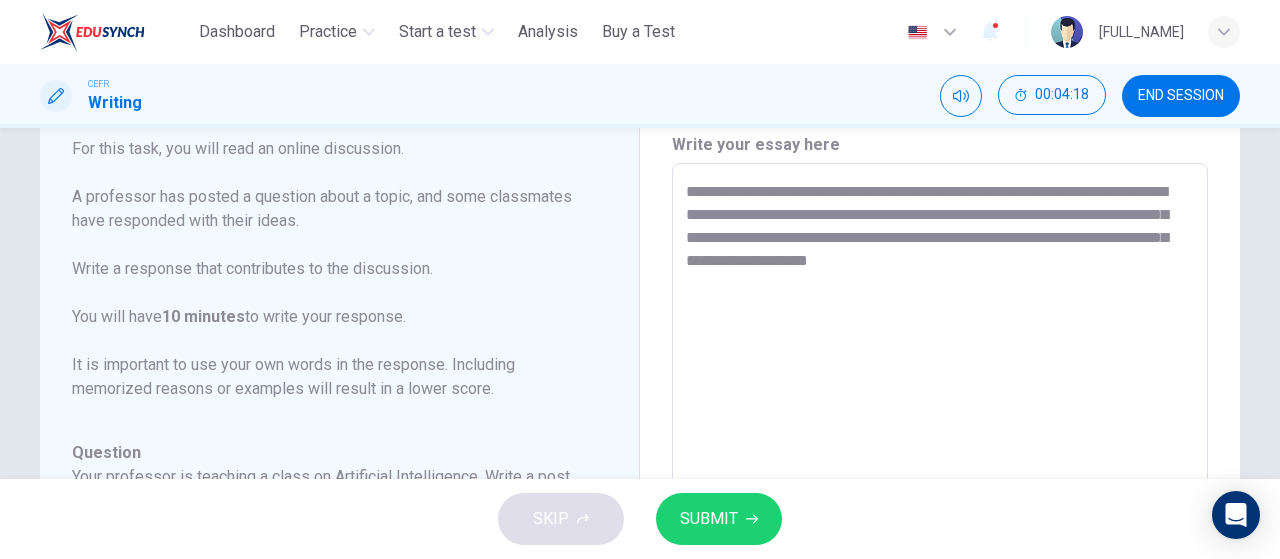 click on "**********" at bounding box center (940, 497) 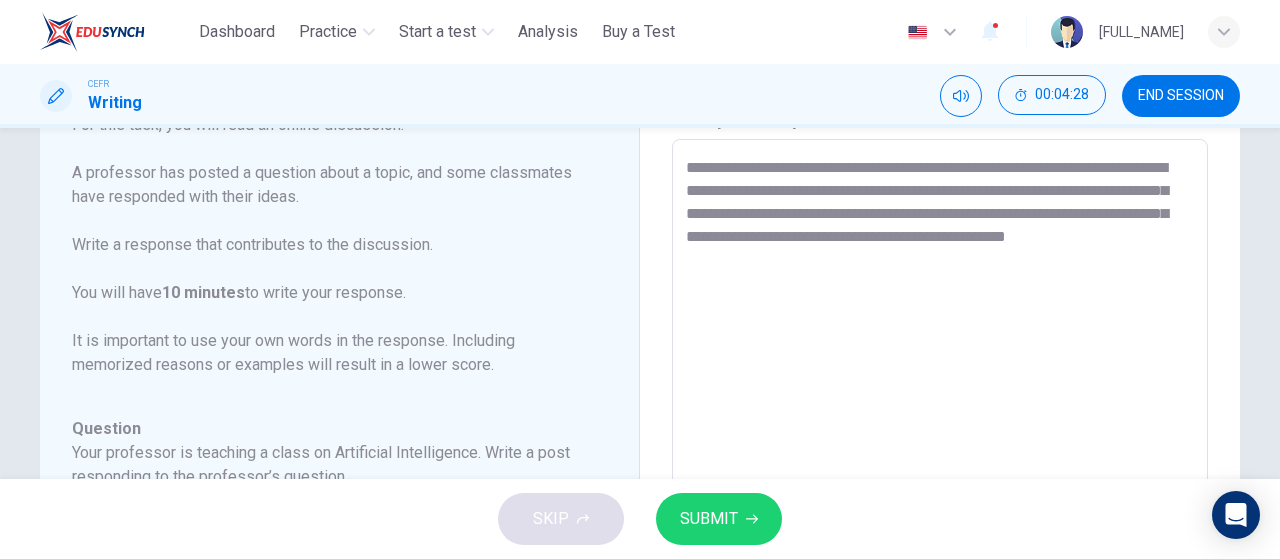 scroll, scrollTop: 0, scrollLeft: 0, axis: both 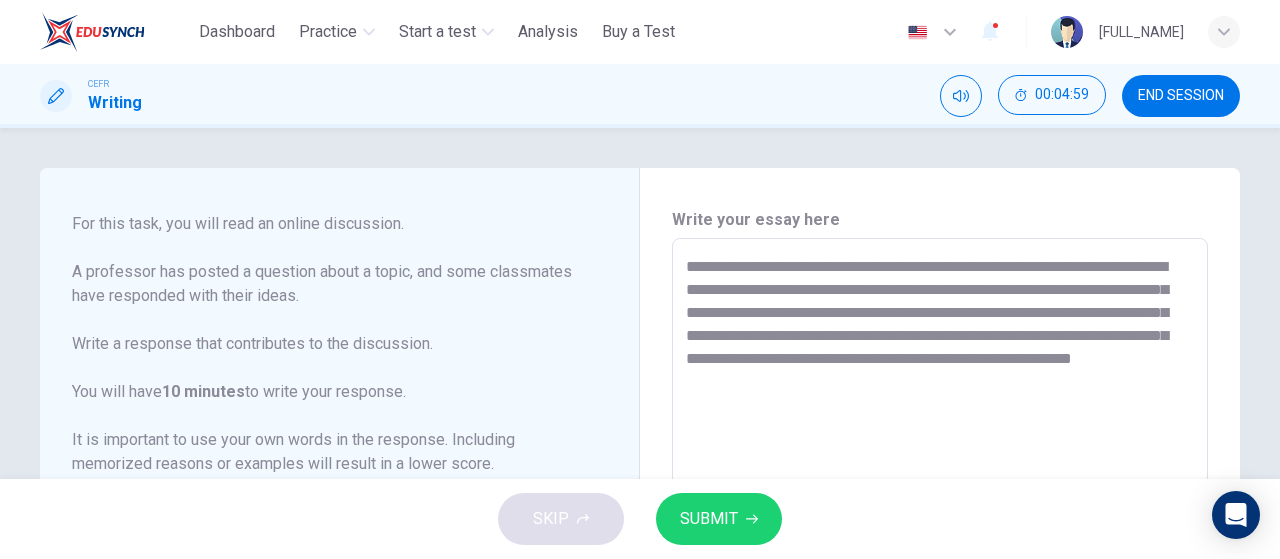 click on "SUBMIT" at bounding box center [709, 519] 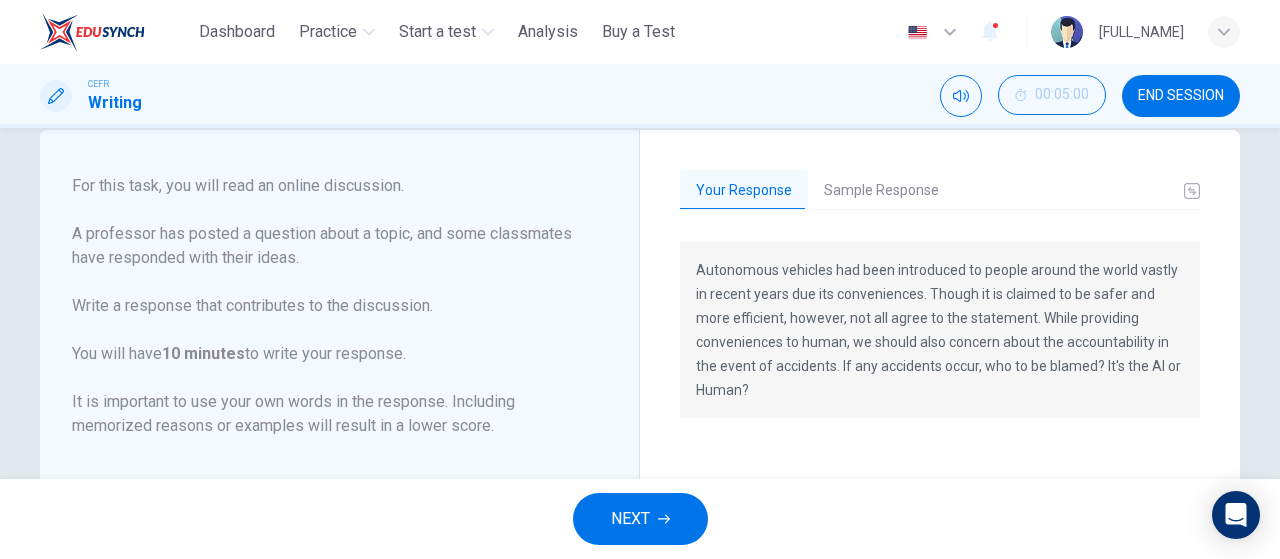 scroll, scrollTop: 0, scrollLeft: 0, axis: both 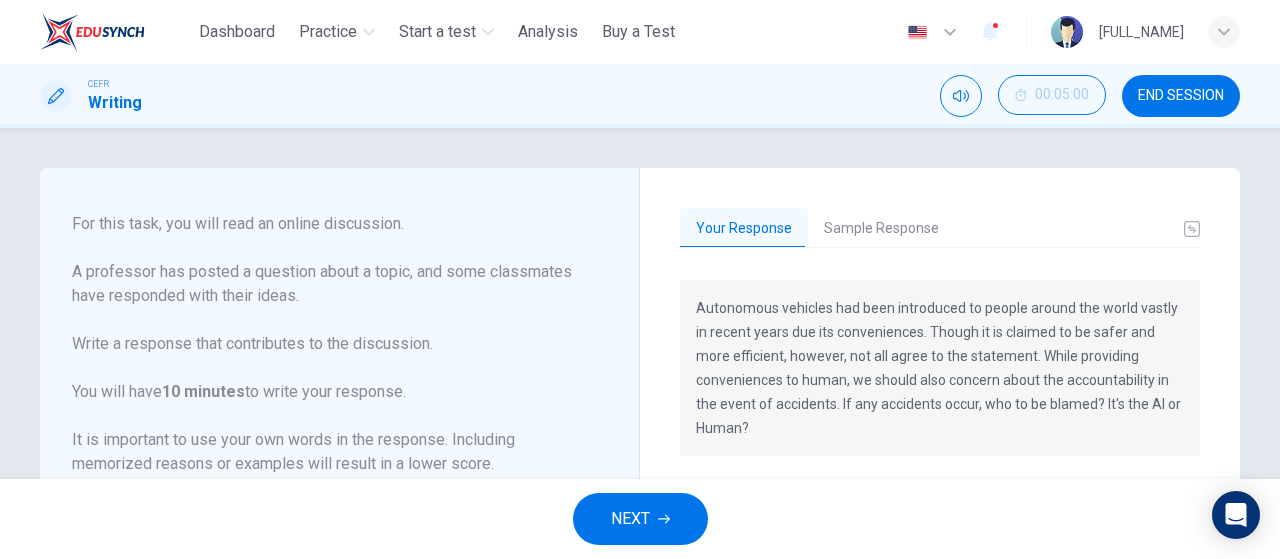 click on "Sample Response" at bounding box center (881, 229) 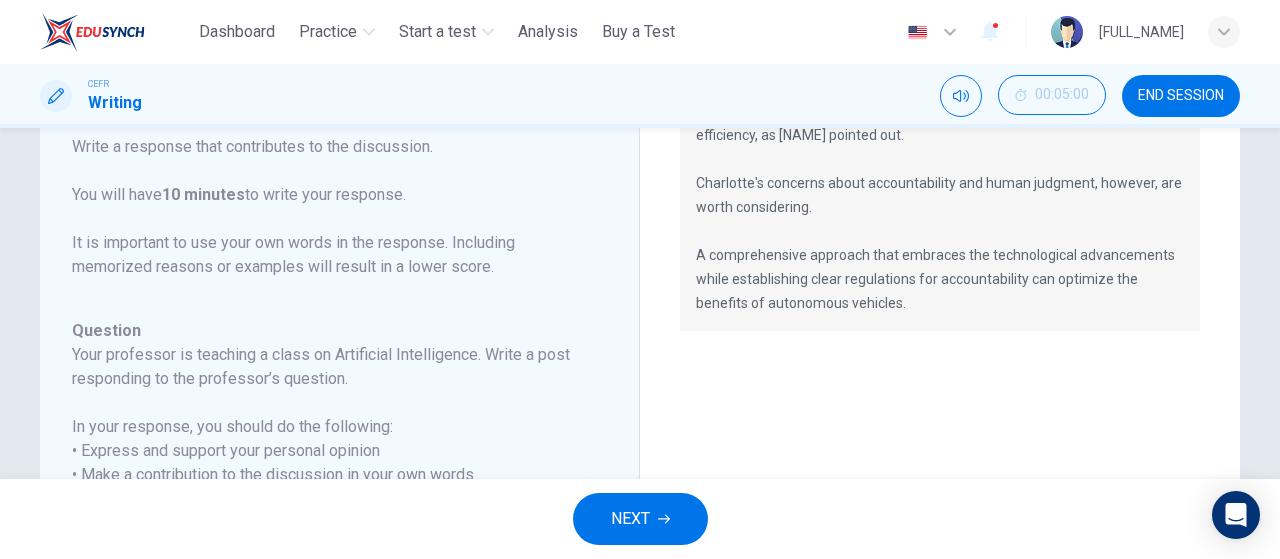 scroll, scrollTop: 232, scrollLeft: 0, axis: vertical 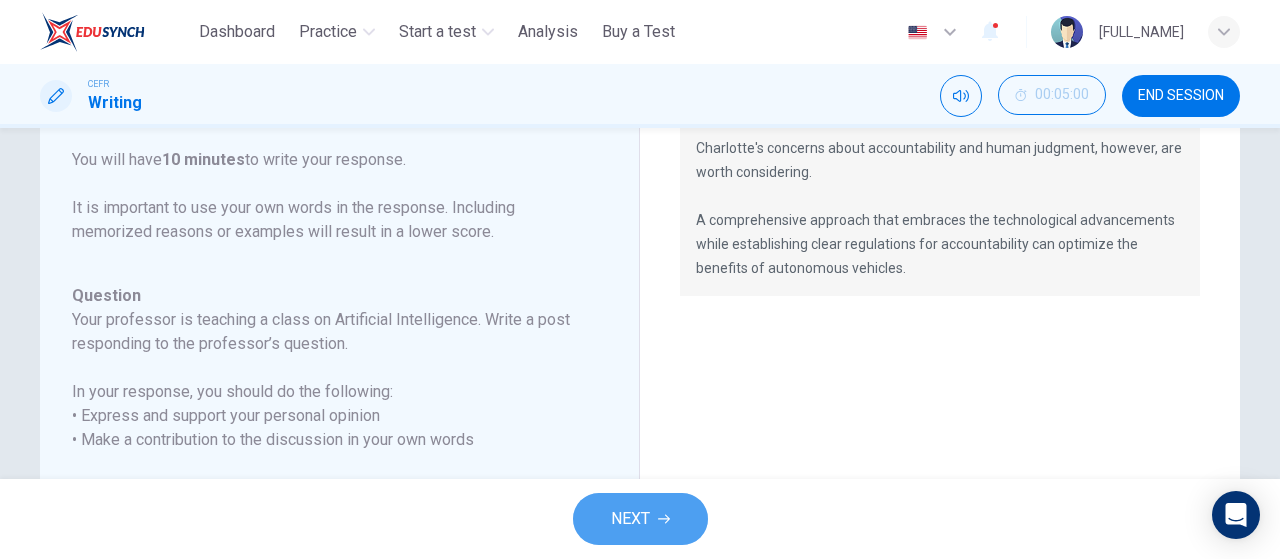 click on "NEXT" at bounding box center (630, 519) 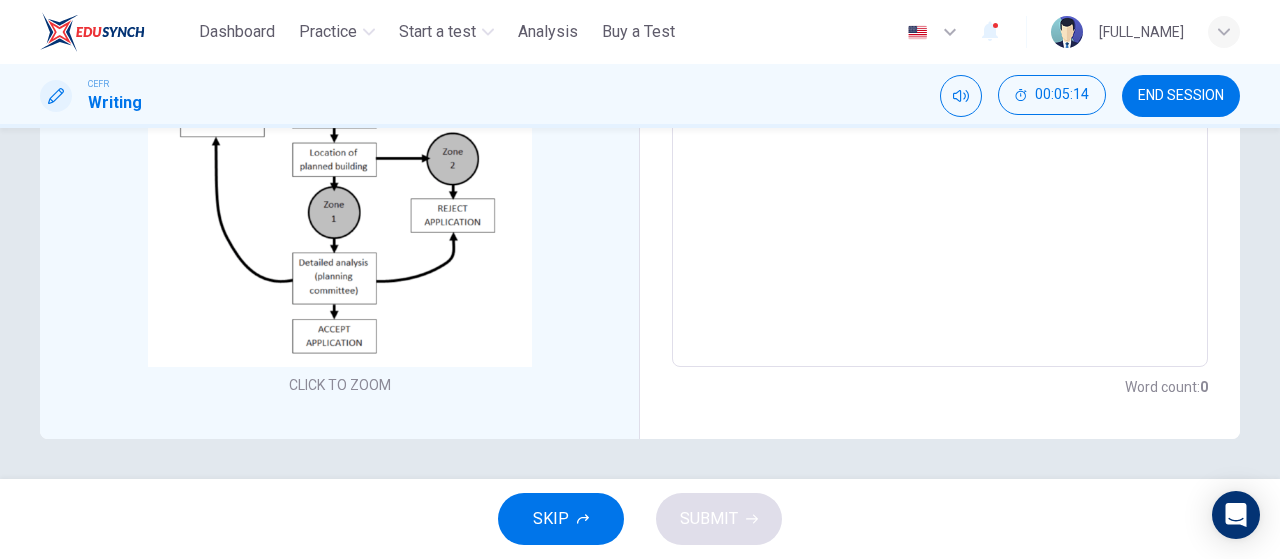 scroll, scrollTop: 0, scrollLeft: 0, axis: both 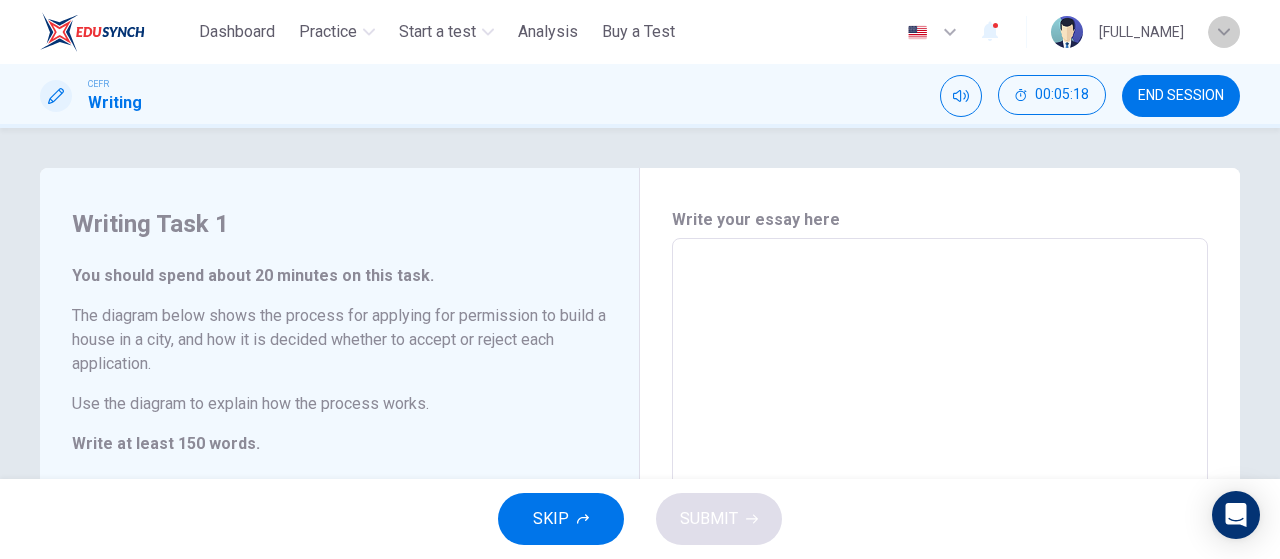 click 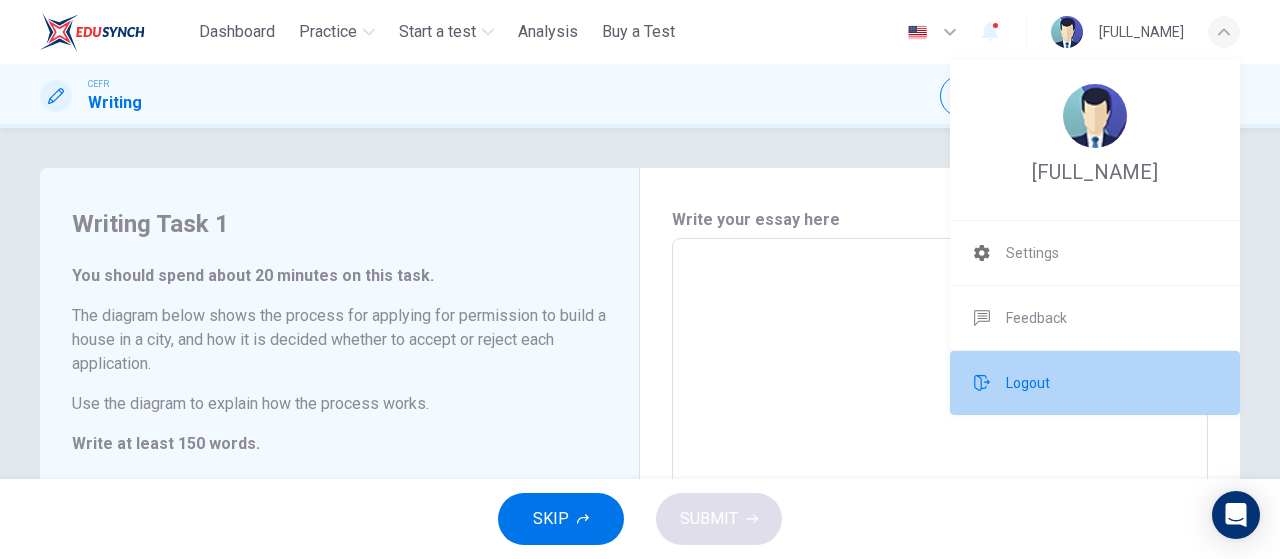 click on "Logout" at bounding box center (1028, 383) 